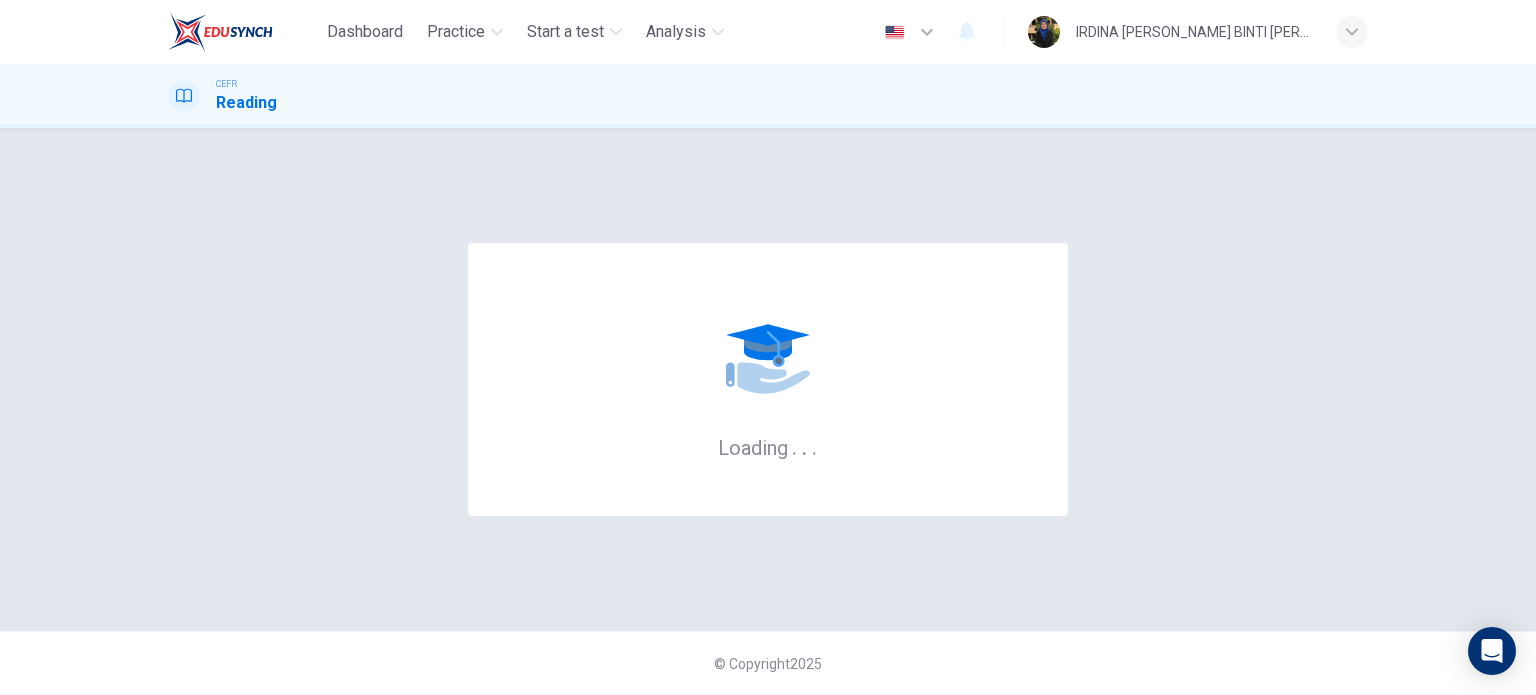 scroll, scrollTop: 0, scrollLeft: 0, axis: both 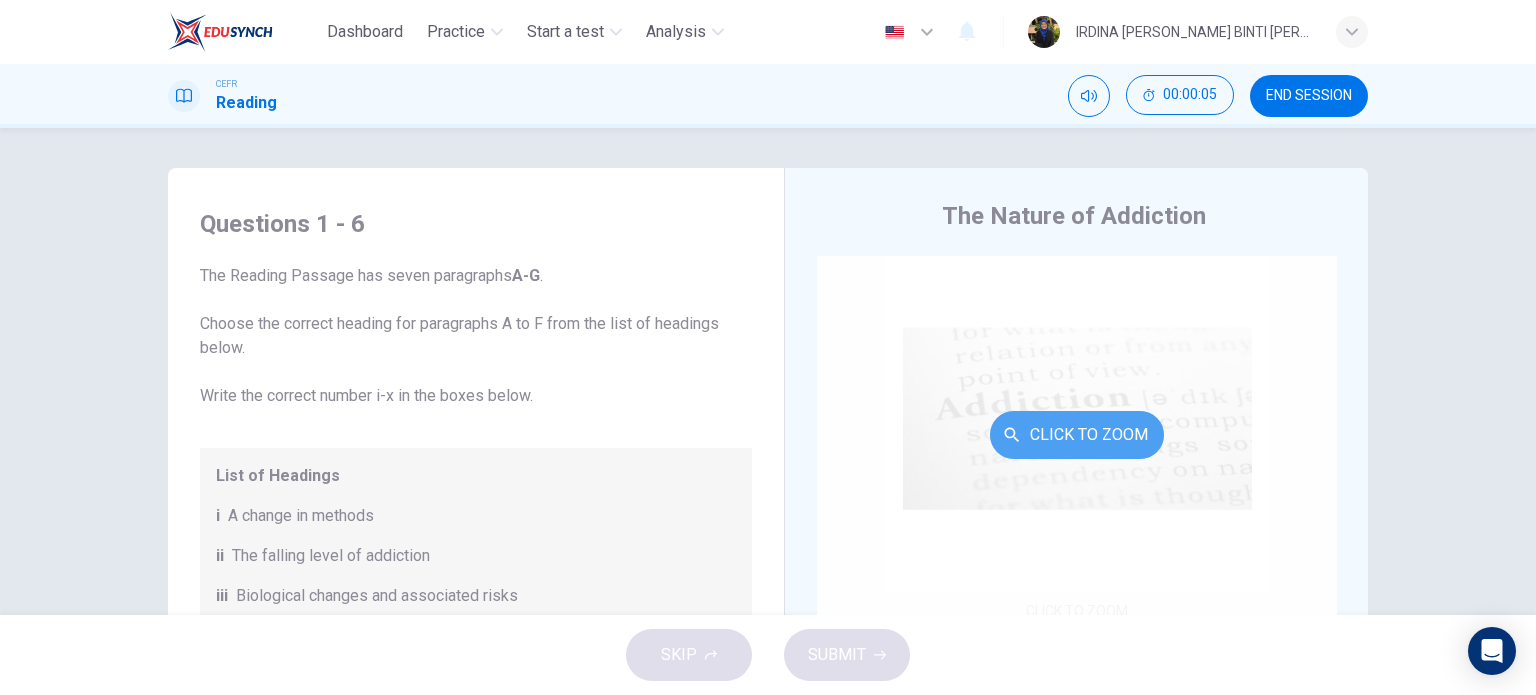 click 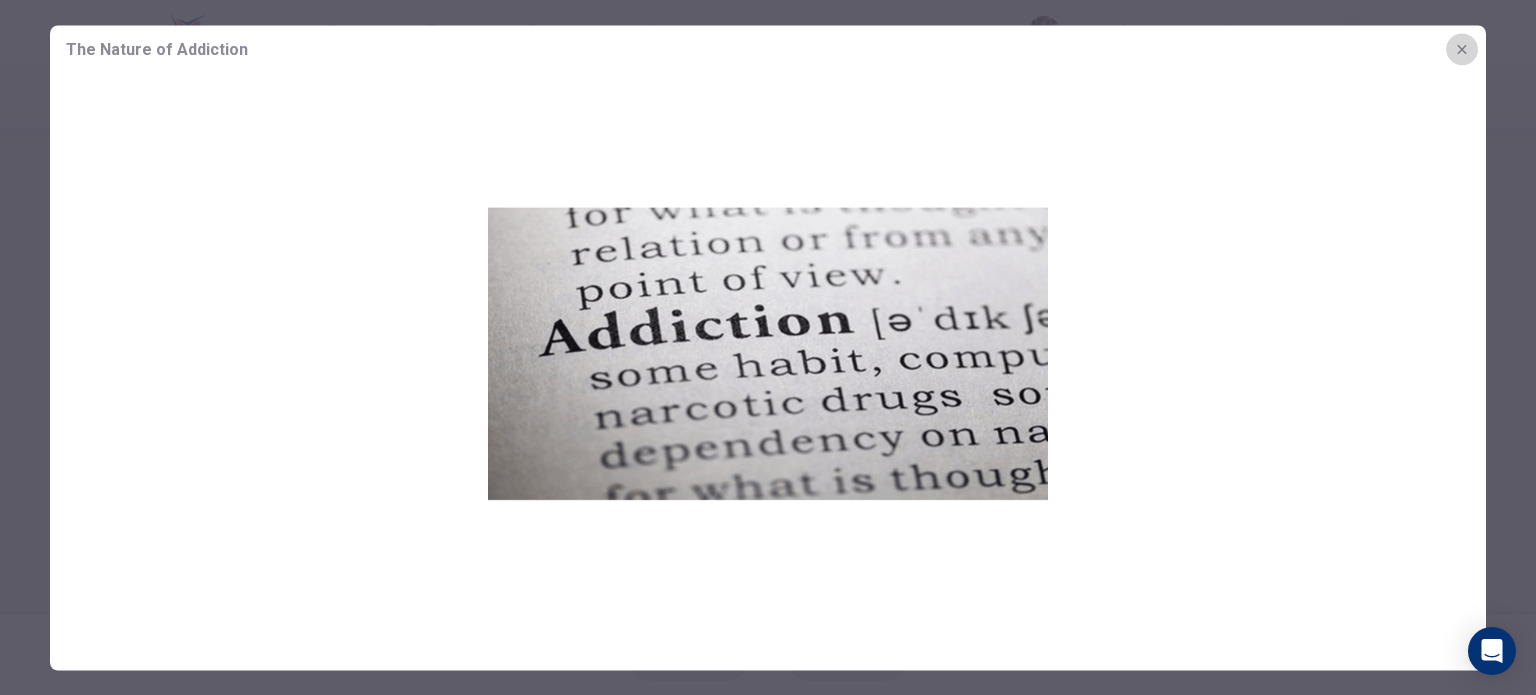 click 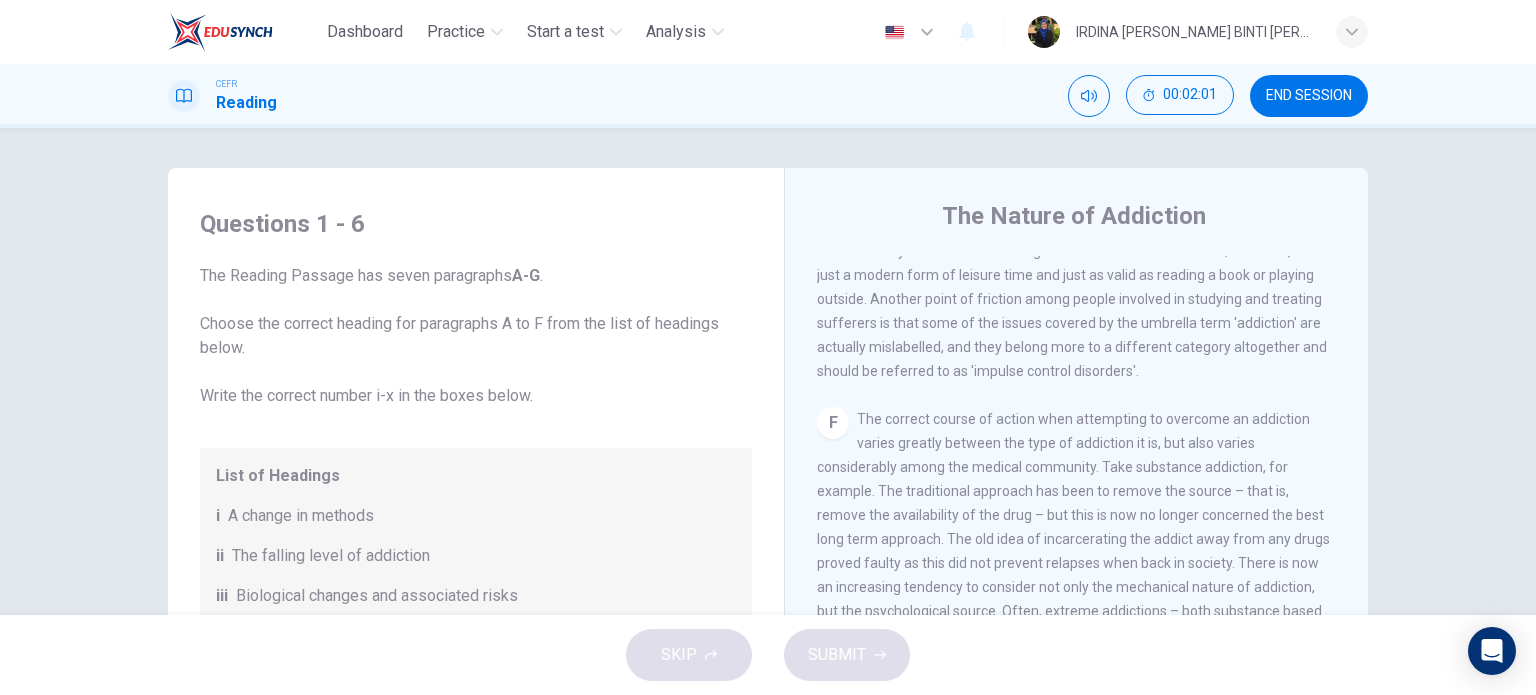 scroll, scrollTop: 1494, scrollLeft: 0, axis: vertical 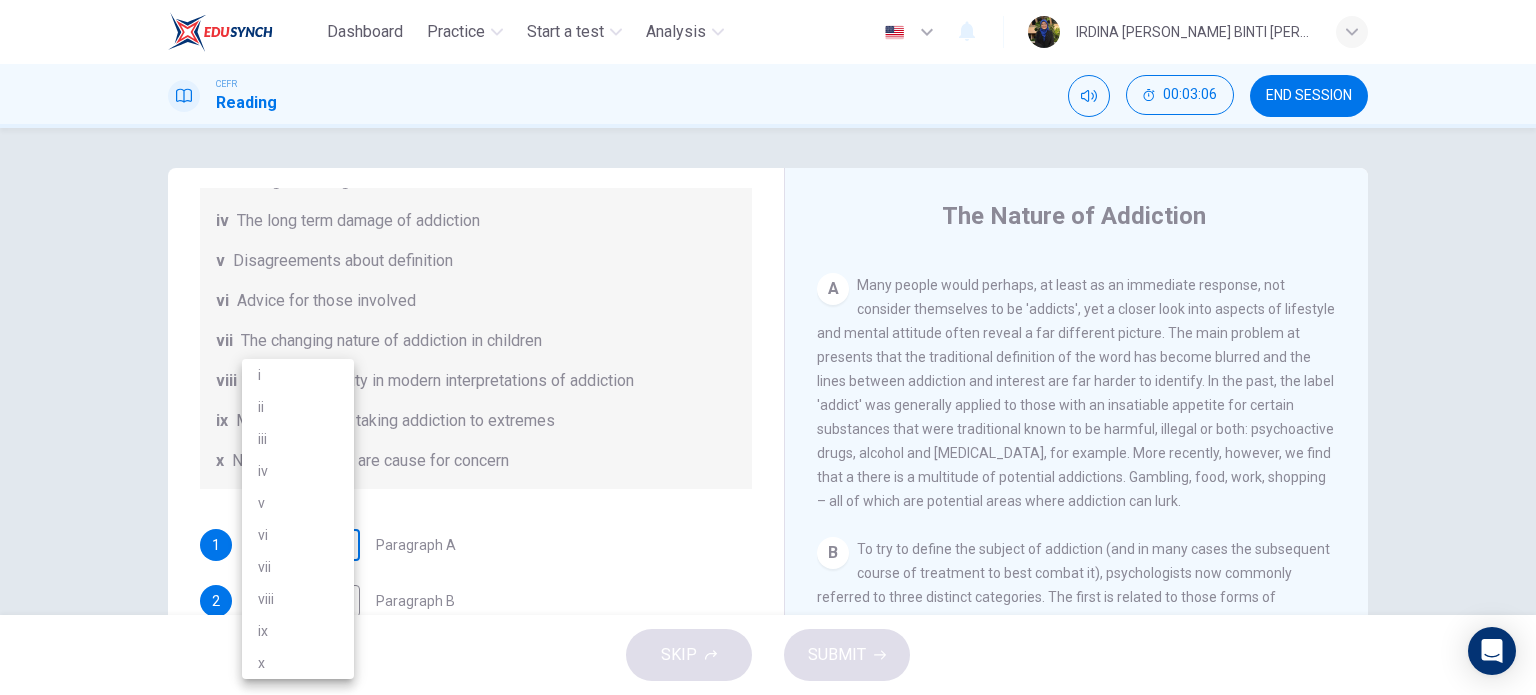 click on "Dashboard Practice Start a test Analysis English en ​ IRDINA BATRISYIA BINTI MOHD HANAFI CEFR Reading 00:03:06 END SESSION Questions 1 - 6 The Reading Passage has seven paragraphs  A-G .
Choose the correct heading for paragraphs A to F from the list of headings
below.
Write the correct number i-x in the boxes below. List of Headings i A change in methods ii The falling level of addiction iii Biological changes and associated risks iv The long term damage of addiction v Disagreements about definition vi Advice for those involved vii The changing nature of addiction in children viii The lack of clarity in modern interpretations of addiction ix Modern label for taking addiction to extremes x Not all addictions are cause for concern 1 ​ ​ Paragraph A 2 ​ ​ Paragraph B 3 ​ ​ Paragraph C 4 ​ ​ Paragraph D 5 ​ ​ Paragraph E 6 ​ ​ Paragraph F The Nature of Addiction CLICK TO ZOOM Click to Zoom A B C D E F G SKIP SUBMIT EduSynch - Online Language Proficiency Testing
Dashboard 2025 i" at bounding box center (768, 347) 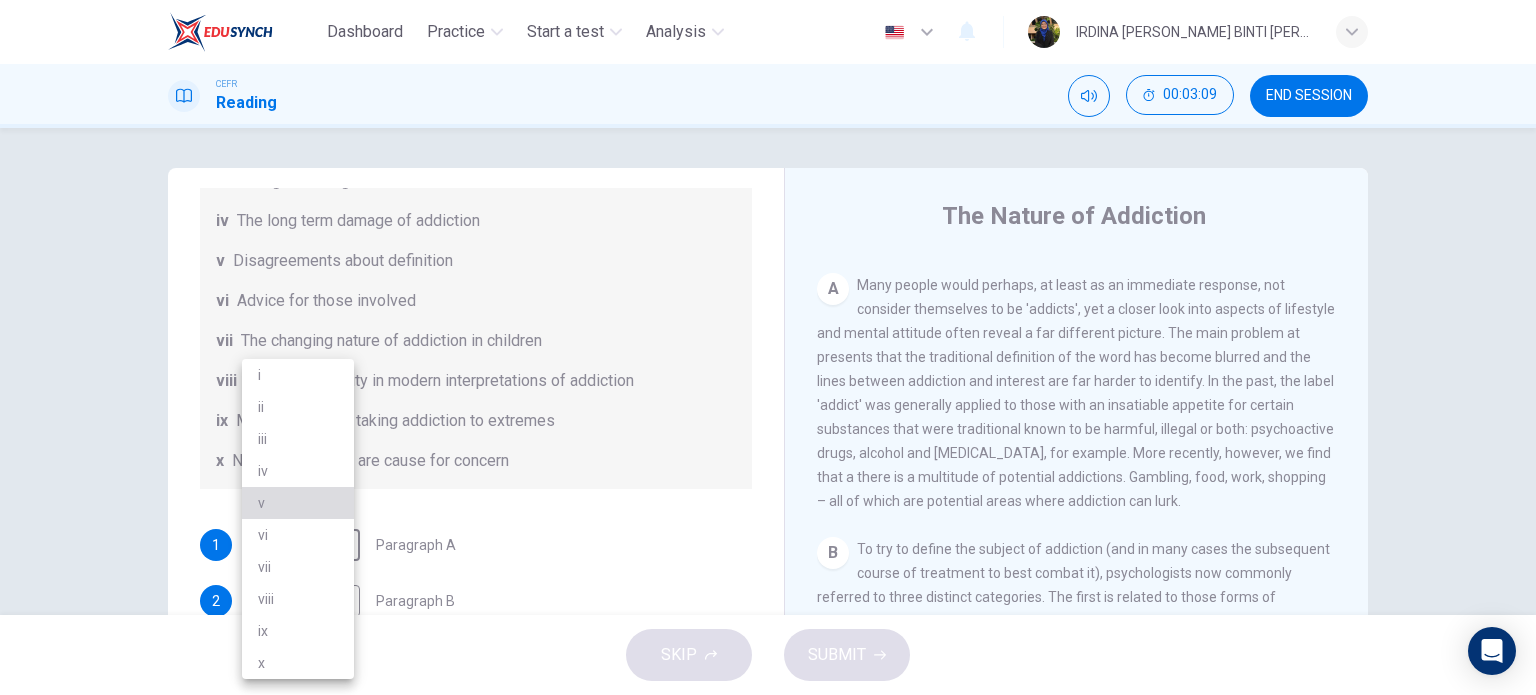 click on "v" at bounding box center [298, 503] 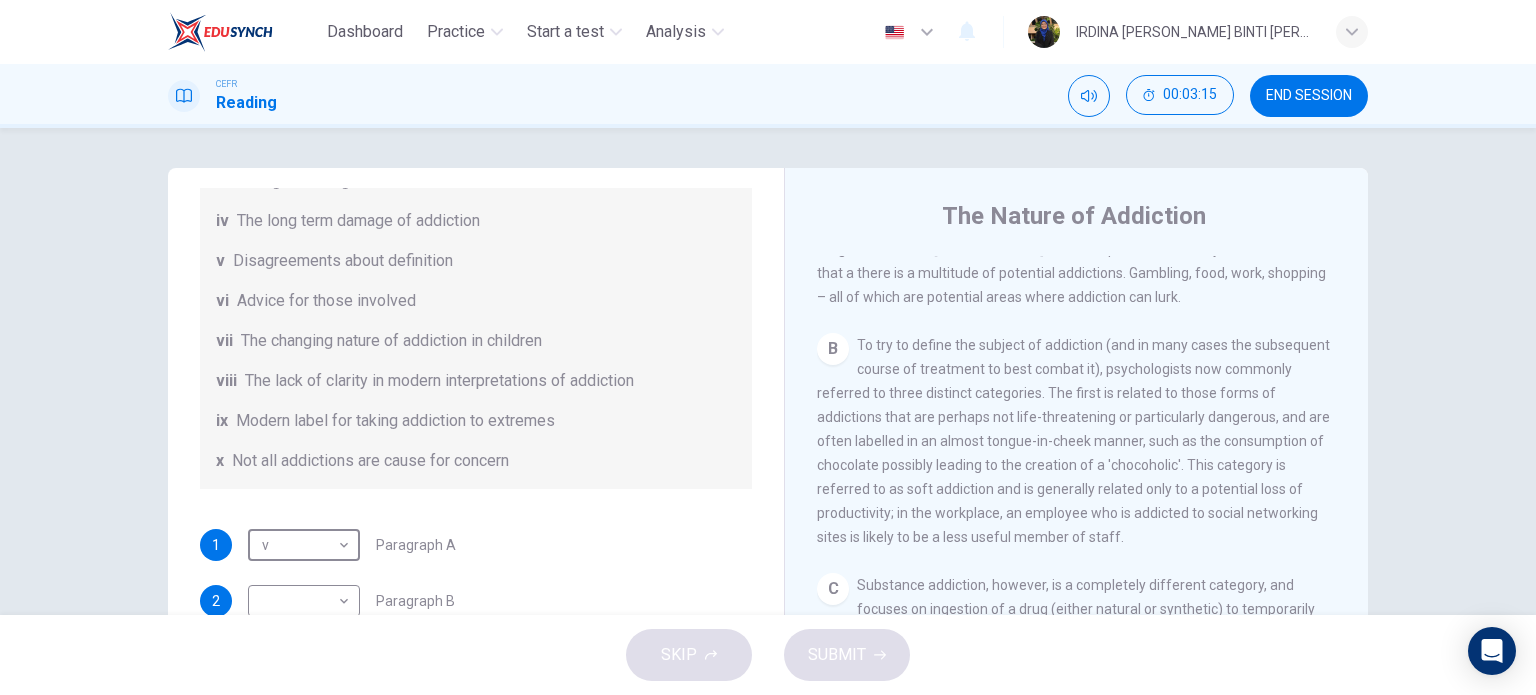scroll, scrollTop: 608, scrollLeft: 0, axis: vertical 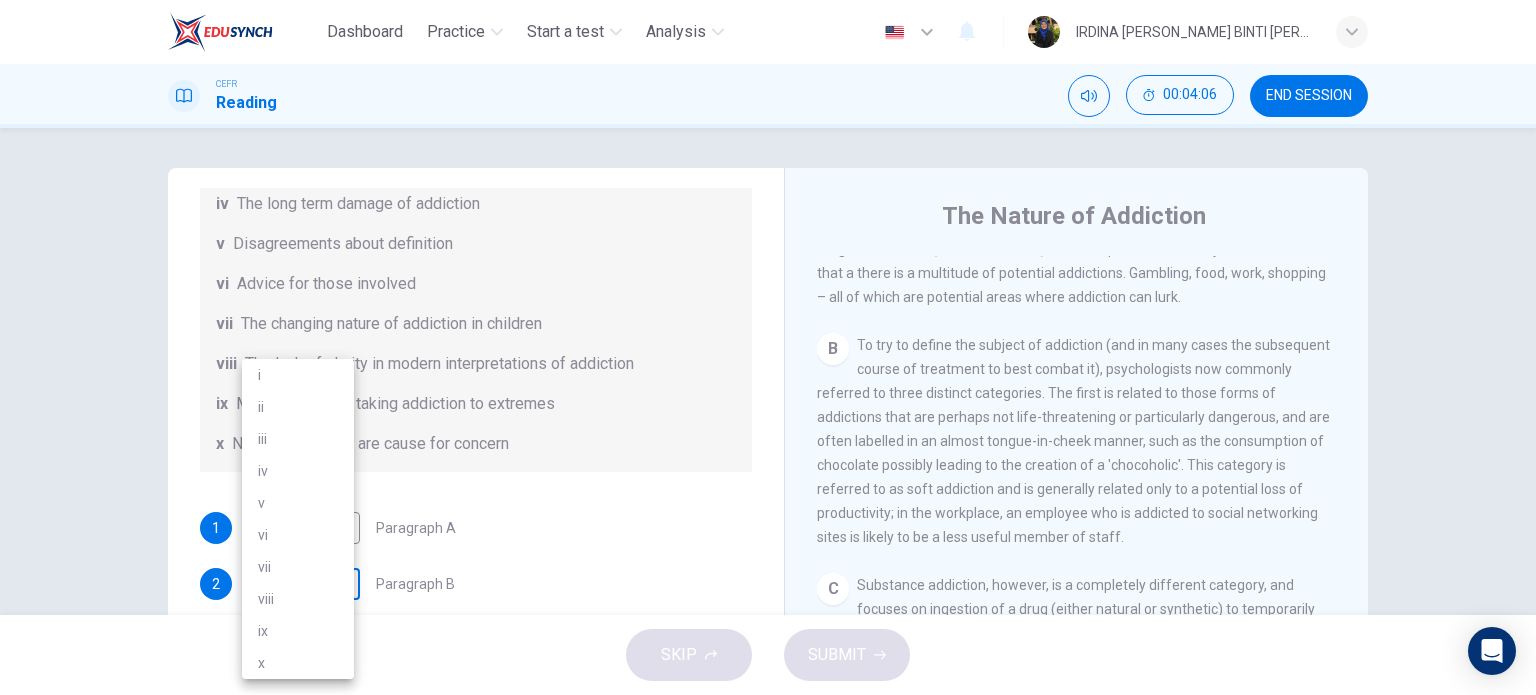 click on "Dashboard Practice Start a test Analysis English en ​ IRDINA BATRISYIA BINTI MOHD HANAFI CEFR Reading 00:04:06 END SESSION Questions 1 - 6 The Reading Passage has seven paragraphs  A-G .
Choose the correct heading for paragraphs A to F from the list of headings
below.
Write the correct number i-x in the boxes below. List of Headings i A change in methods ii The falling level of addiction iii Biological changes and associated risks iv The long term damage of addiction v Disagreements about definition vi Advice for those involved vii The changing nature of addiction in children viii The lack of clarity in modern interpretations of addiction ix Modern label for taking addiction to extremes x Not all addictions are cause for concern 1 v v ​ Paragraph A 2 ​ ​ Paragraph B 3 ​ ​ Paragraph C 4 ​ ​ Paragraph D 5 ​ ​ Paragraph E 6 ​ ​ Paragraph F The Nature of Addiction CLICK TO ZOOM Click to Zoom A B C D E F G SKIP SUBMIT EduSynch - Online Language Proficiency Testing
Dashboard 2025 i" at bounding box center [768, 347] 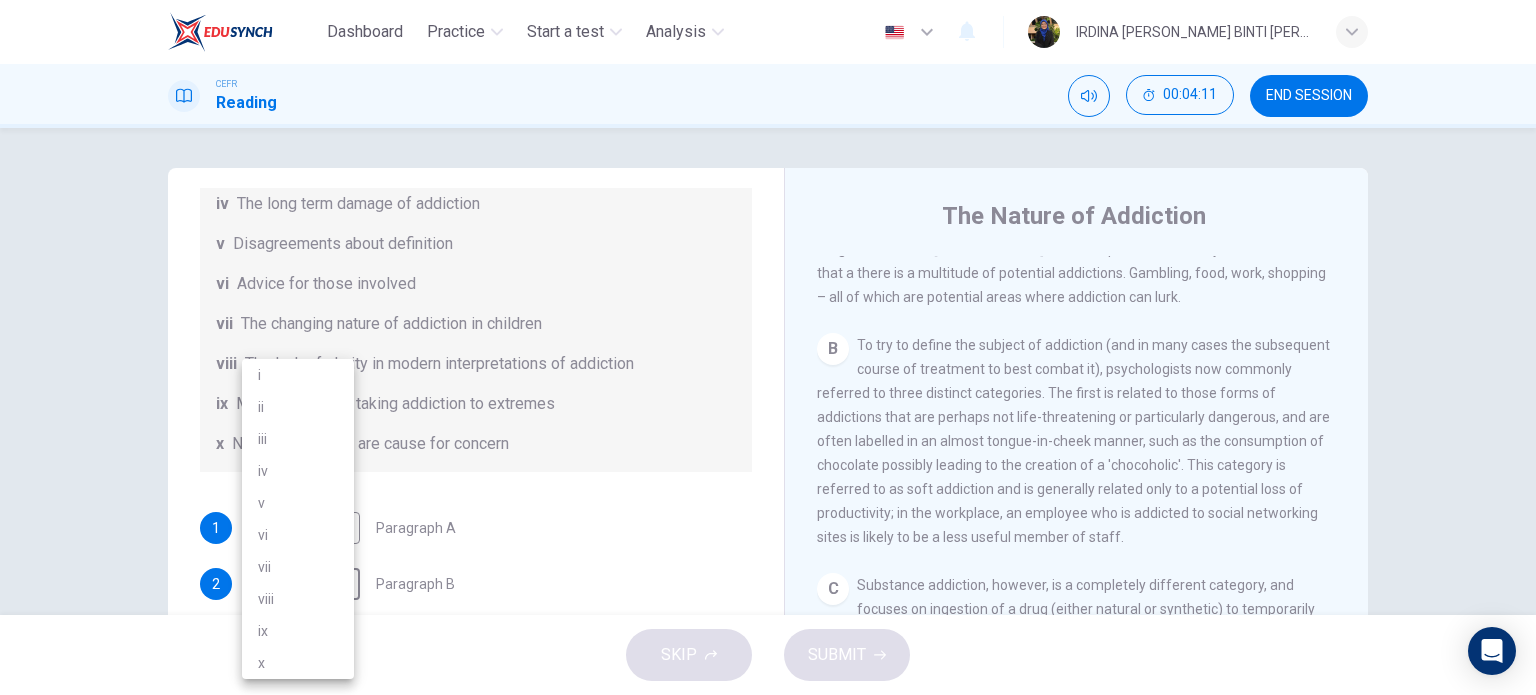 click at bounding box center (768, 347) 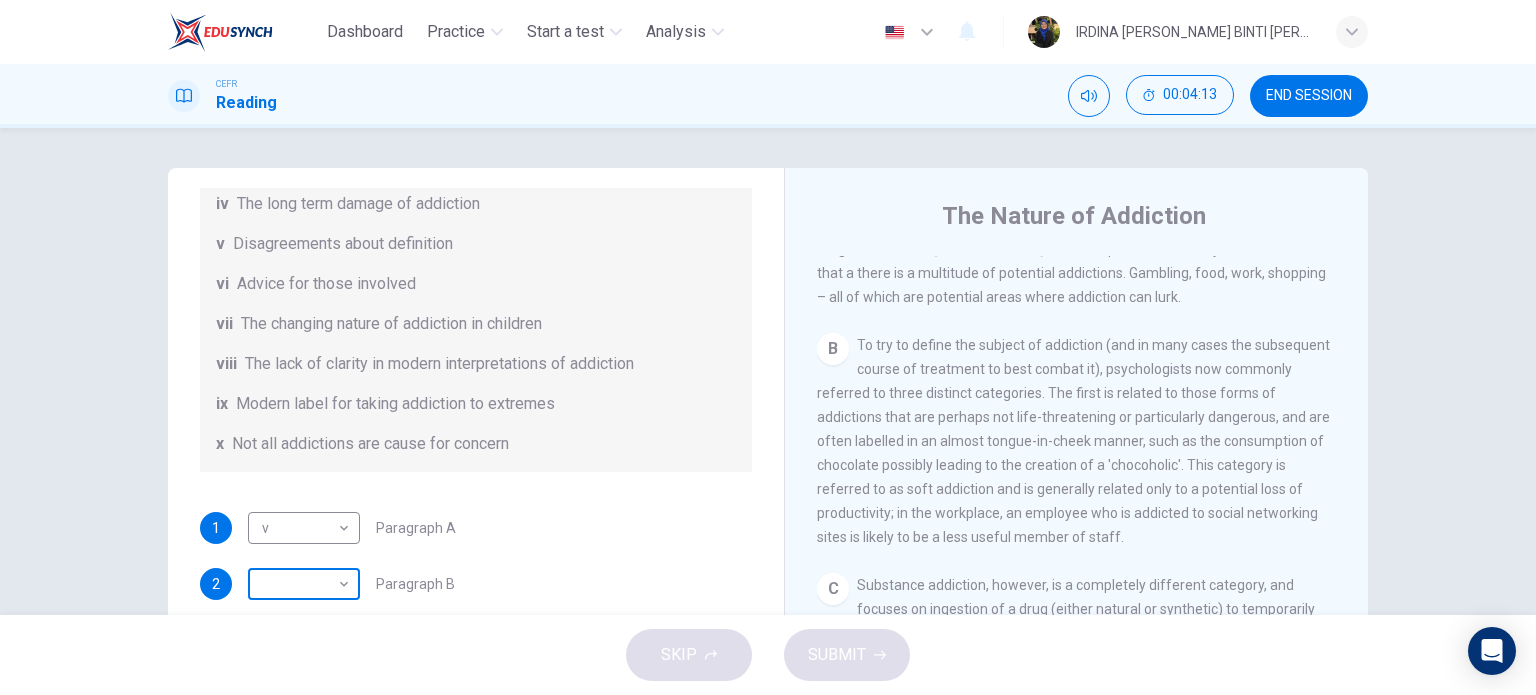 click on "Dashboard Practice Start a test Analysis English en ​ IRDINA BATRISYIA BINTI MOHD HANAFI CEFR Reading 00:04:13 END SESSION Questions 1 - 6 The Reading Passage has seven paragraphs  A-G .
Choose the correct heading for paragraphs A to F from the list of headings
below.
Write the correct number i-x in the boxes below. List of Headings i A change in methods ii The falling level of addiction iii Biological changes and associated risks iv The long term damage of addiction v Disagreements about definition vi Advice for those involved vii The changing nature of addiction in children viii The lack of clarity in modern interpretations of addiction ix Modern label for taking addiction to extremes x Not all addictions are cause for concern 1 v v ​ Paragraph A 2 ​ ​ Paragraph B 3 ​ ​ Paragraph C 4 ​ ​ Paragraph D 5 ​ ​ Paragraph E 6 ​ ​ Paragraph F The Nature of Addiction CLICK TO ZOOM Click to Zoom A B C D E F G SKIP SUBMIT EduSynch - Online Language Proficiency Testing
Dashboard 2025" at bounding box center [768, 347] 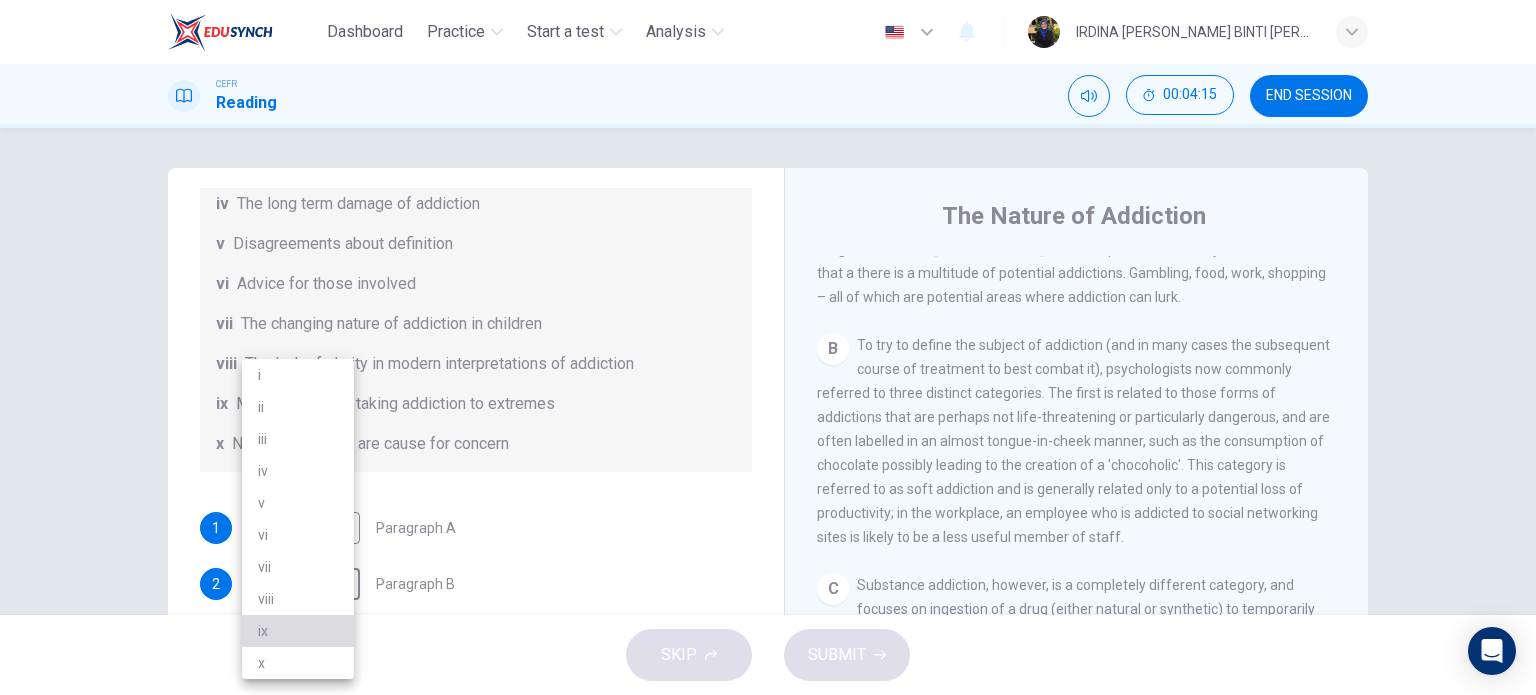 click on "ix" at bounding box center (298, 631) 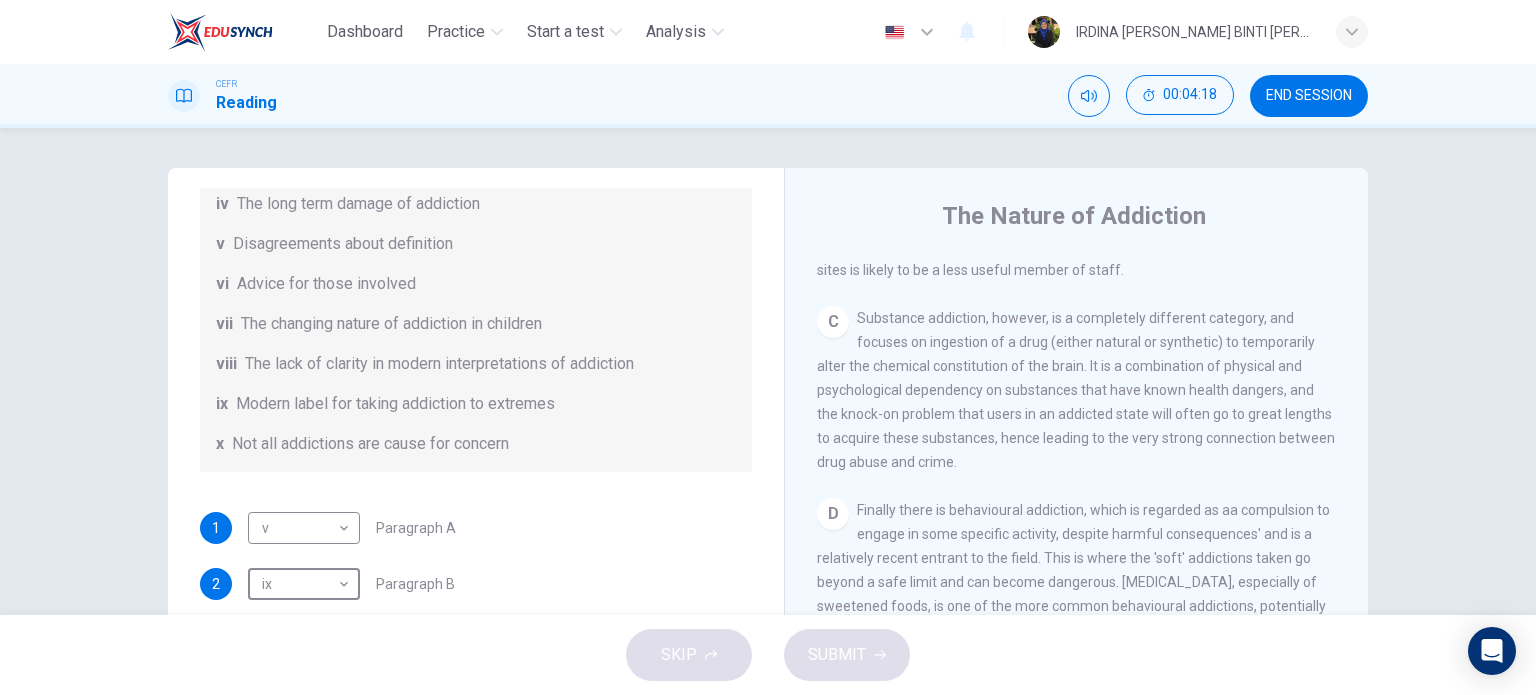 scroll, scrollTop: 880, scrollLeft: 0, axis: vertical 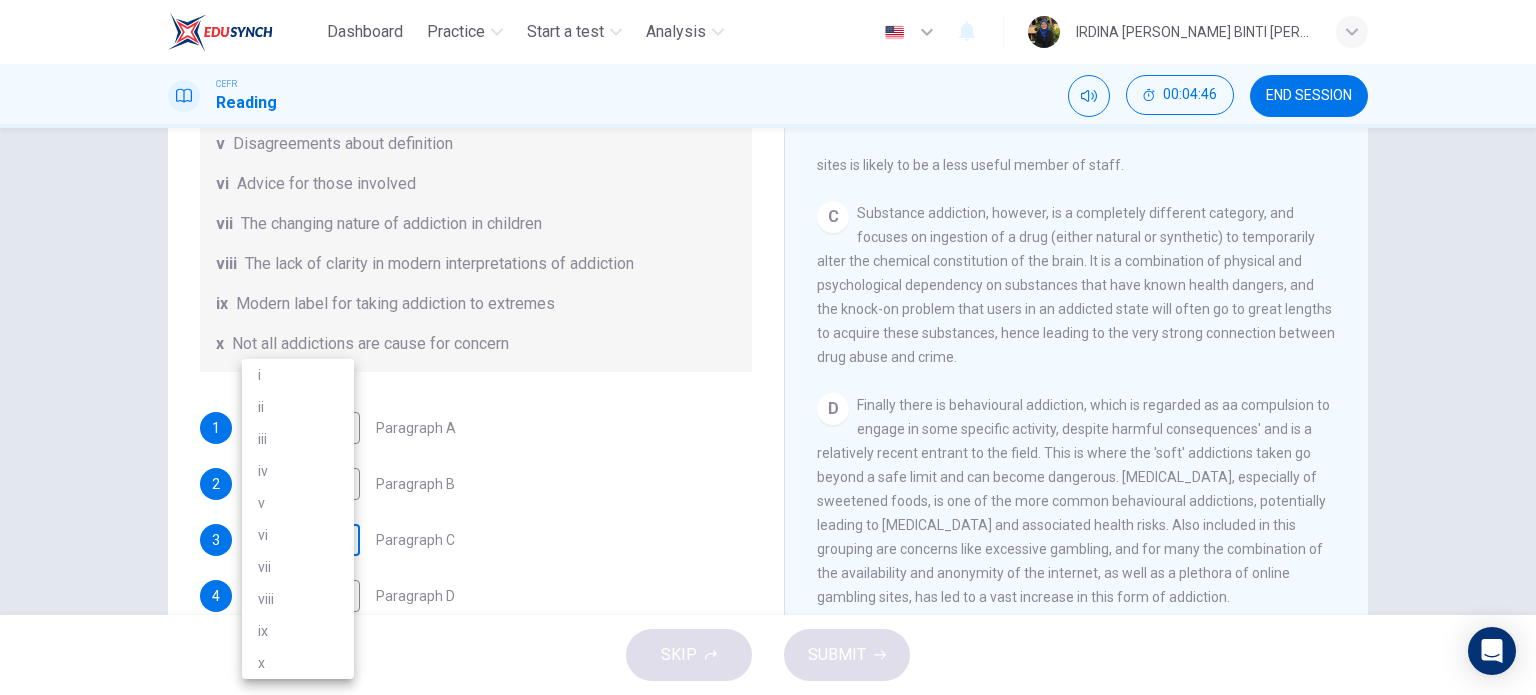 click on "Dashboard Practice Start a test Analysis English en ​ IRDINA BATRISYIA BINTI MOHD HANAFI CEFR Reading 00:04:46 END SESSION Questions 1 - 6 The Reading Passage has seven paragraphs  A-G .
Choose the correct heading for paragraphs A to F from the list of headings
below.
Write the correct number i-x in the boxes below. List of Headings i A change in methods ii The falling level of addiction iii Biological changes and associated risks iv The long term damage of addiction v Disagreements about definition vi Advice for those involved vii The changing nature of addiction in children viii The lack of clarity in modern interpretations of addiction ix Modern label for taking addiction to extremes x Not all addictions are cause for concern 1 v v ​ Paragraph A 2 ix ix ​ Paragraph B 3 ​ ​ Paragraph C 4 ​ ​ Paragraph D 5 ​ ​ Paragraph E 6 ​ ​ Paragraph F The Nature of Addiction CLICK TO ZOOM Click to Zoom A B C D E F G SKIP SUBMIT EduSynch - Online Language Proficiency Testing
Dashboard 2025" at bounding box center (768, 347) 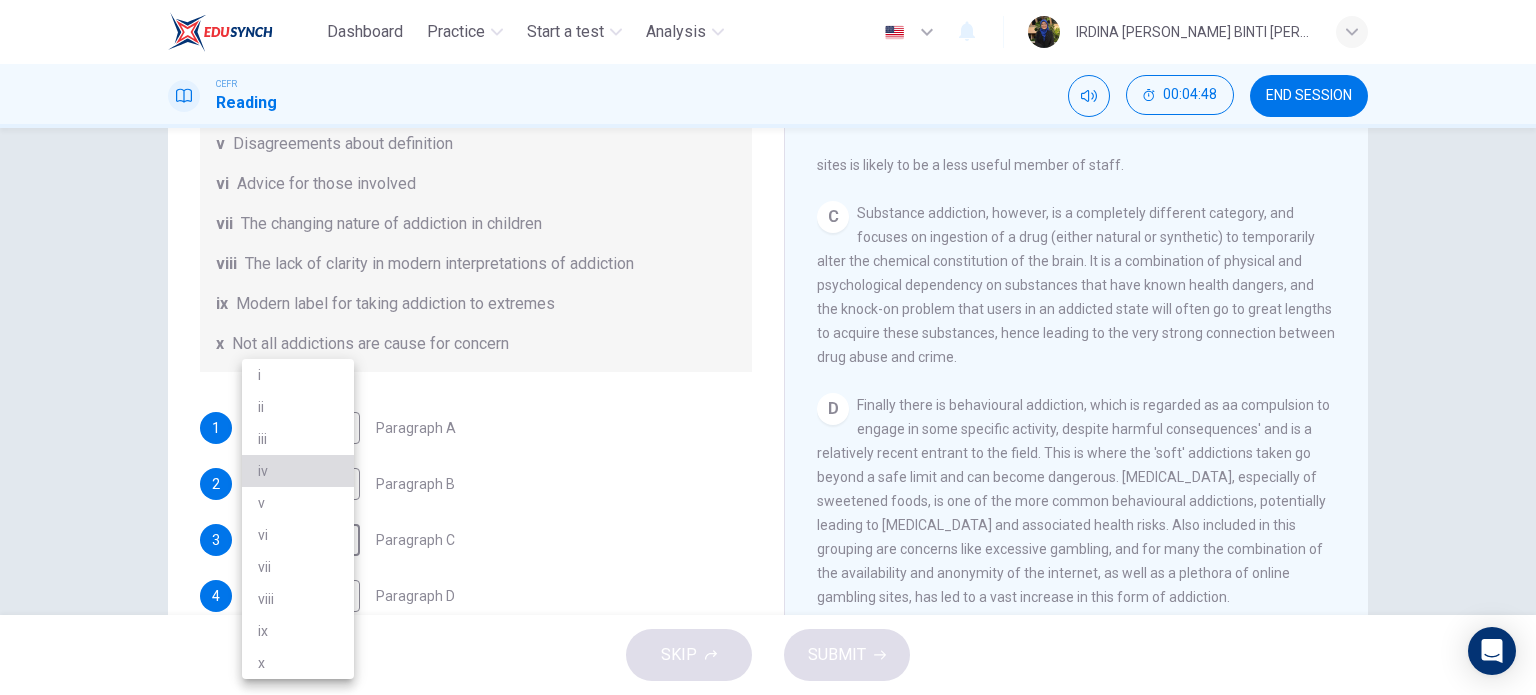 click on "iv" at bounding box center [298, 471] 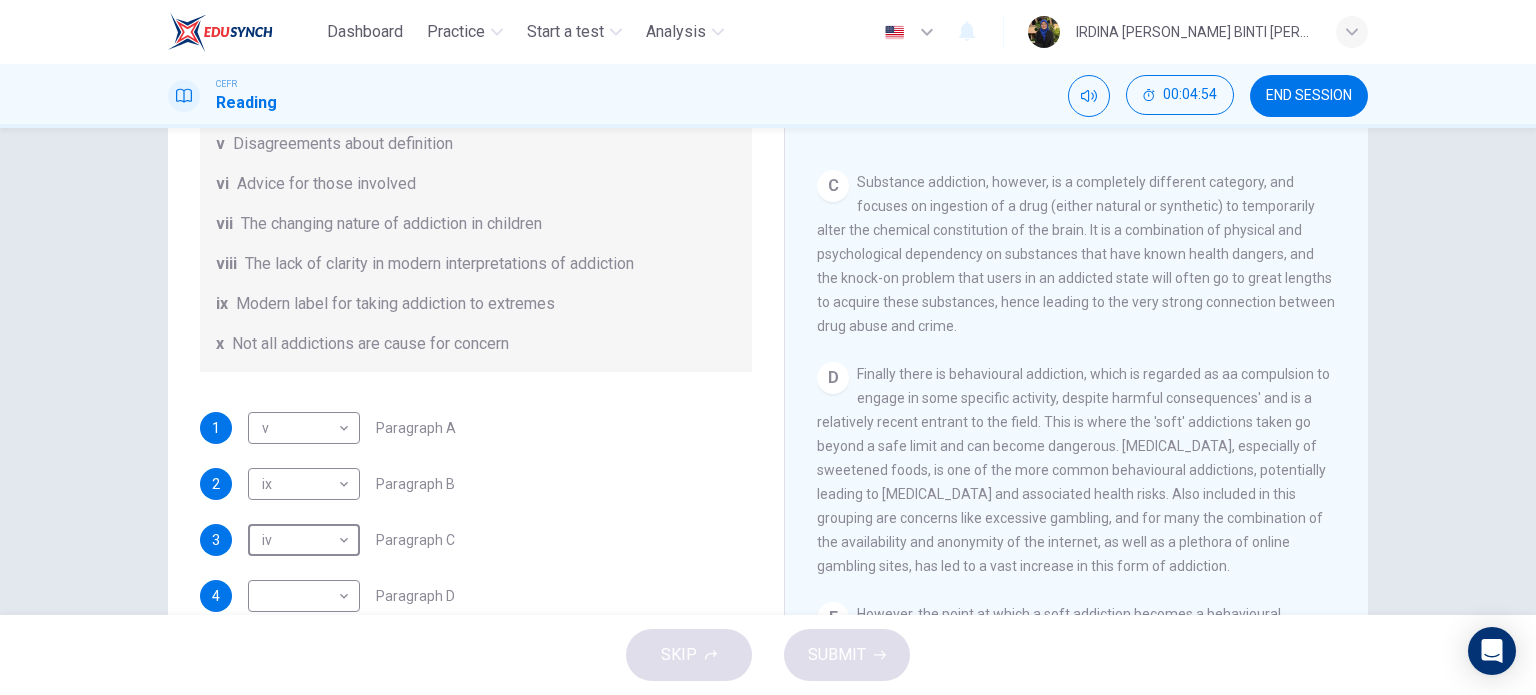 scroll, scrollTop: 928, scrollLeft: 0, axis: vertical 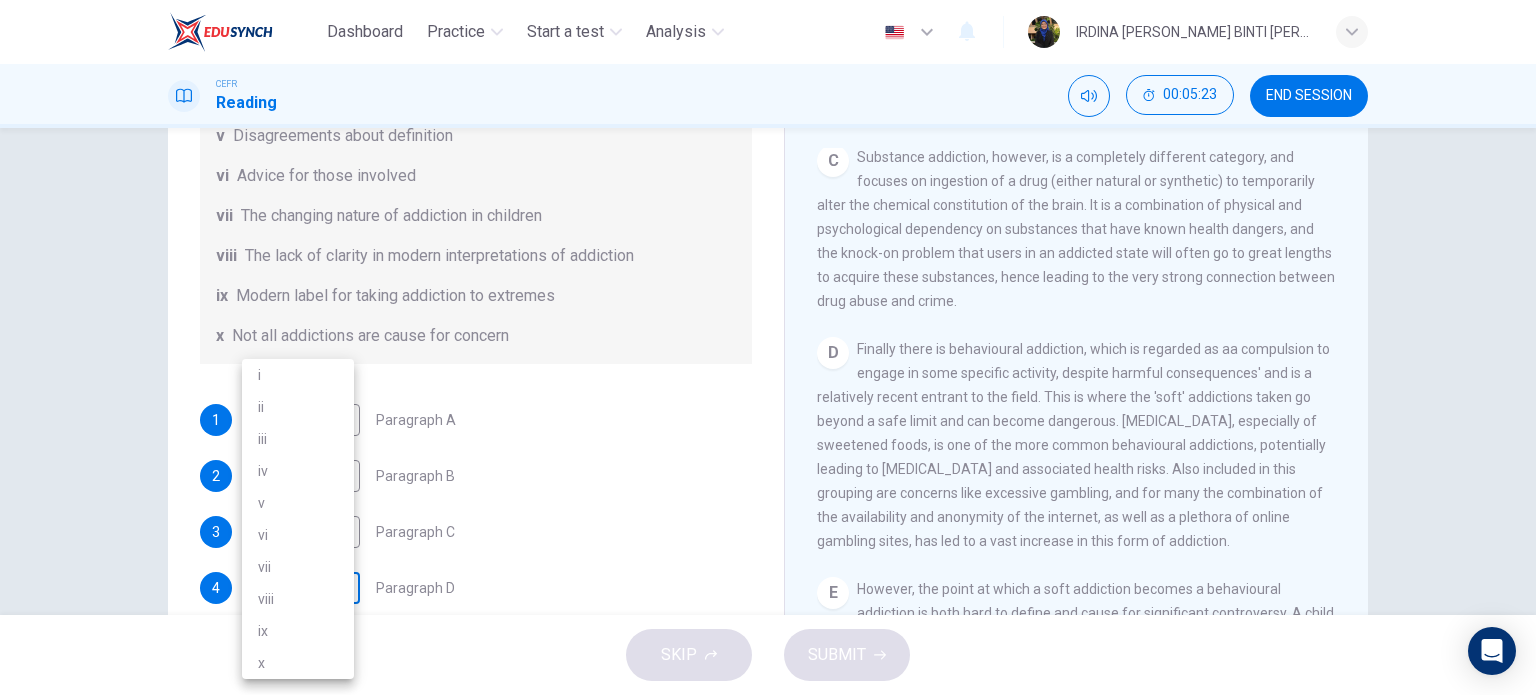 click on "Dashboard Practice Start a test Analysis English en ​ IRDINA BATRISYIA BINTI MOHD HANAFI CEFR Reading 00:05:23 END SESSION Questions 1 - 6 The Reading Passage has seven paragraphs  A-G .
Choose the correct heading for paragraphs A to F from the list of headings
below.
Write the correct number i-x in the boxes below. List of Headings i A change in methods ii The falling level of addiction iii Biological changes and associated risks iv The long term damage of addiction v Disagreements about definition vi Advice for those involved vii The changing nature of addiction in children viii The lack of clarity in modern interpretations of addiction ix Modern label for taking addiction to extremes x Not all addictions are cause for concern 1 v v ​ Paragraph A 2 ix ix ​ Paragraph B 3 iv iv ​ Paragraph C 4 ​ ​ Paragraph D 5 ​ ​ Paragraph E 6 ​ ​ Paragraph F The Nature of Addiction CLICK TO ZOOM Click to Zoom A B C D E F G SKIP SUBMIT EduSynch - Online Language Proficiency Testing
Dashboard i" at bounding box center (768, 347) 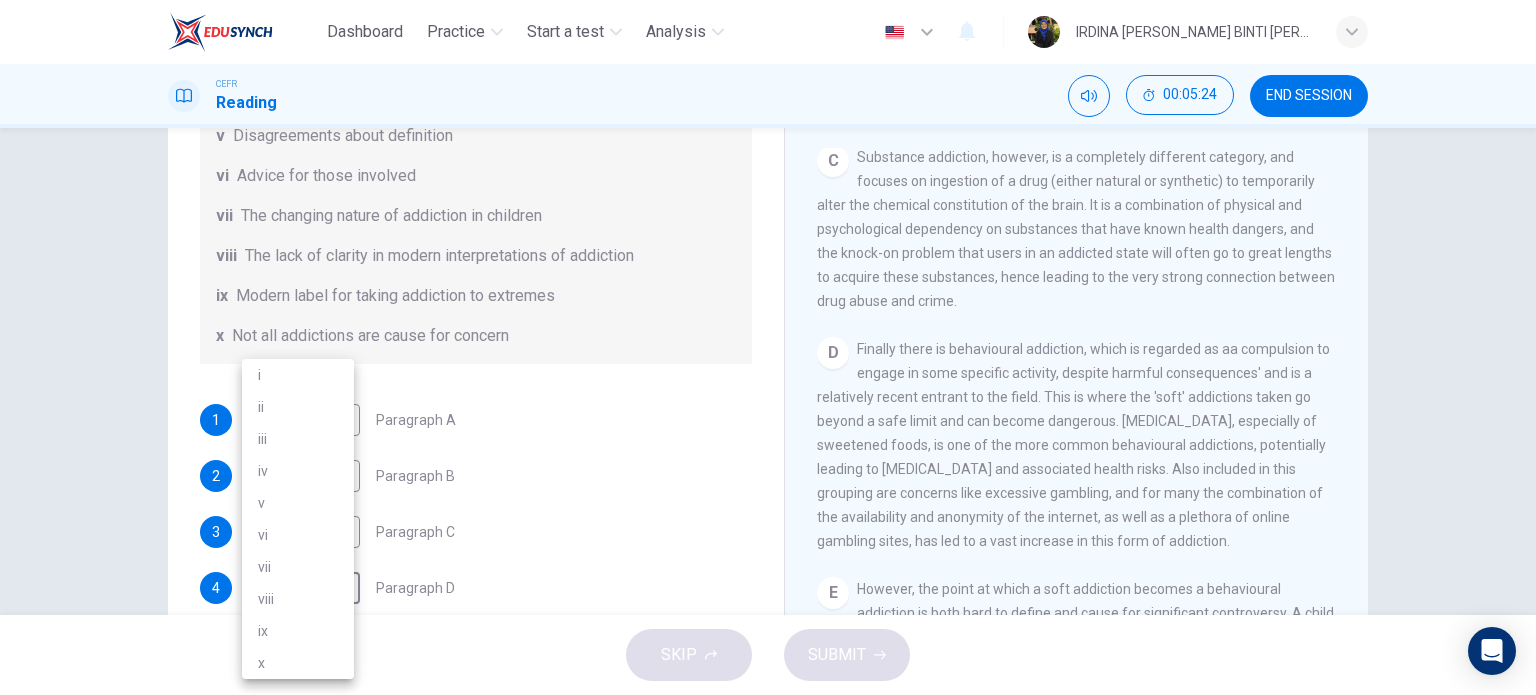 click on "ii" at bounding box center (298, 407) 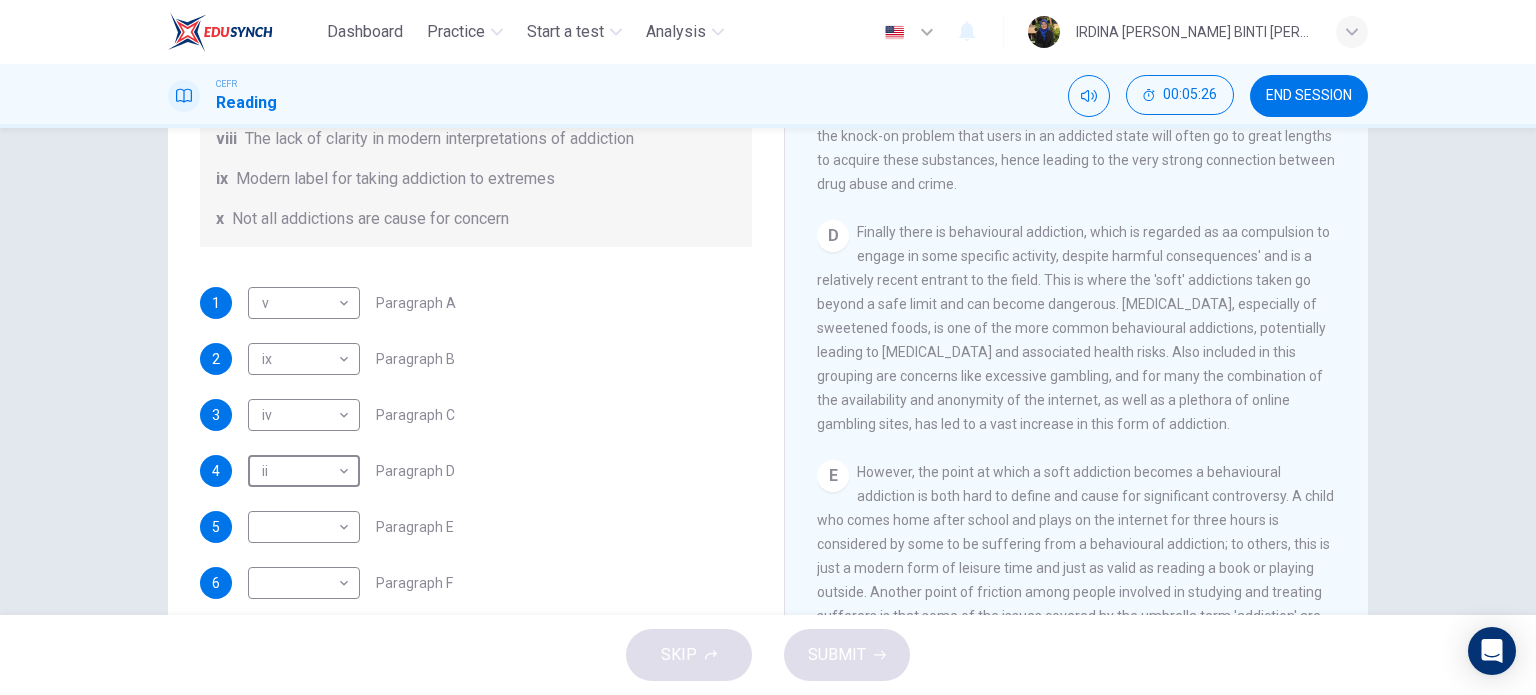 scroll, scrollTop: 227, scrollLeft: 0, axis: vertical 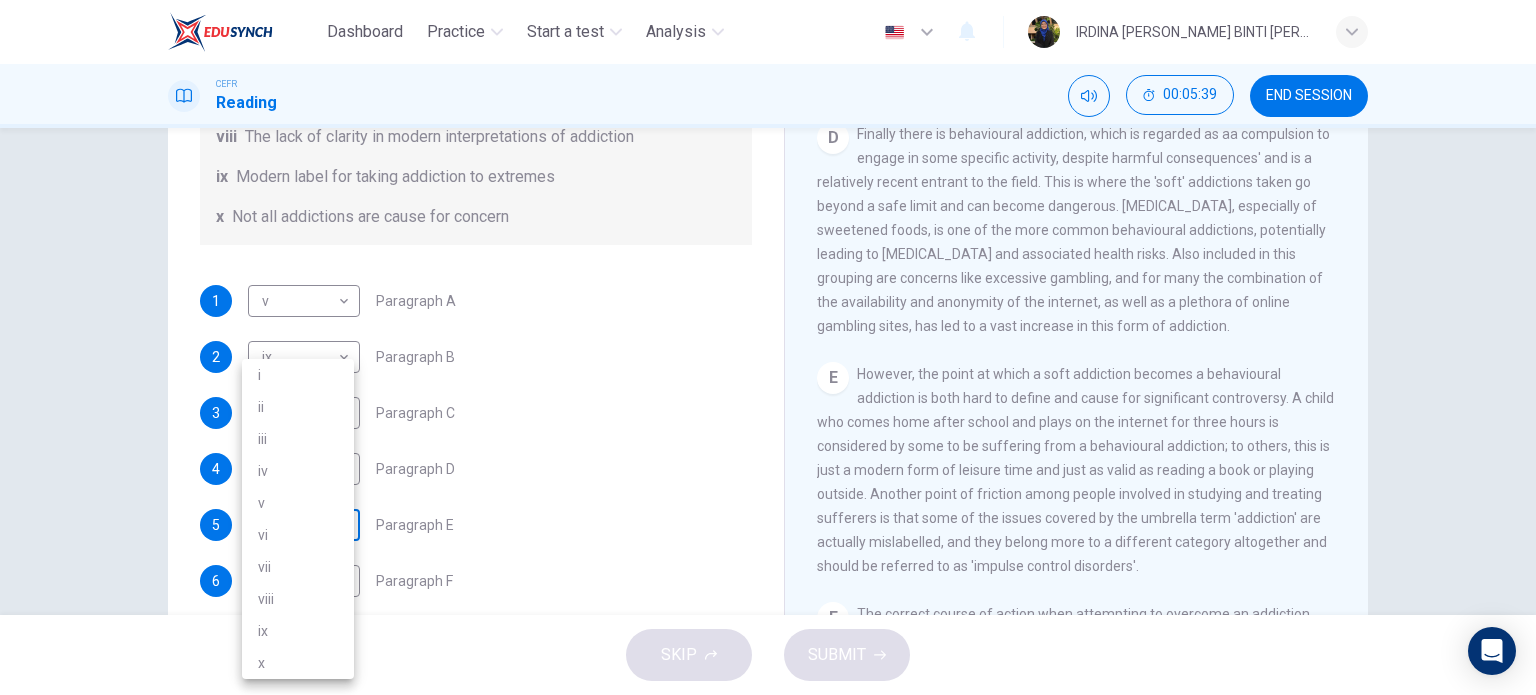 click on "Dashboard Practice Start a test Analysis English en ​ IRDINA BATRISYIA BINTI MOHD HANAFI CEFR Reading 00:05:39 END SESSION Questions 1 - 6 The Reading Passage has seven paragraphs  A-G .
Choose the correct heading for paragraphs A to F from the list of headings
below.
Write the correct number i-x in the boxes below. List of Headings i A change in methods ii The falling level of addiction iii Biological changes and associated risks iv The long term damage of addiction v Disagreements about definition vi Advice for those involved vii The changing nature of addiction in children viii The lack of clarity in modern interpretations of addiction ix Modern label for taking addiction to extremes x Not all addictions are cause for concern 1 v v ​ Paragraph A 2 ix ix ​ Paragraph B 3 iv iv ​ Paragraph C 4 ii ii ​ Paragraph D 5 ​ ​ Paragraph E 6 ​ ​ Paragraph F The Nature of Addiction CLICK TO ZOOM Click to Zoom A B C D E F G SKIP SUBMIT EduSynch - Online Language Proficiency Testing
Dashboard" at bounding box center (768, 347) 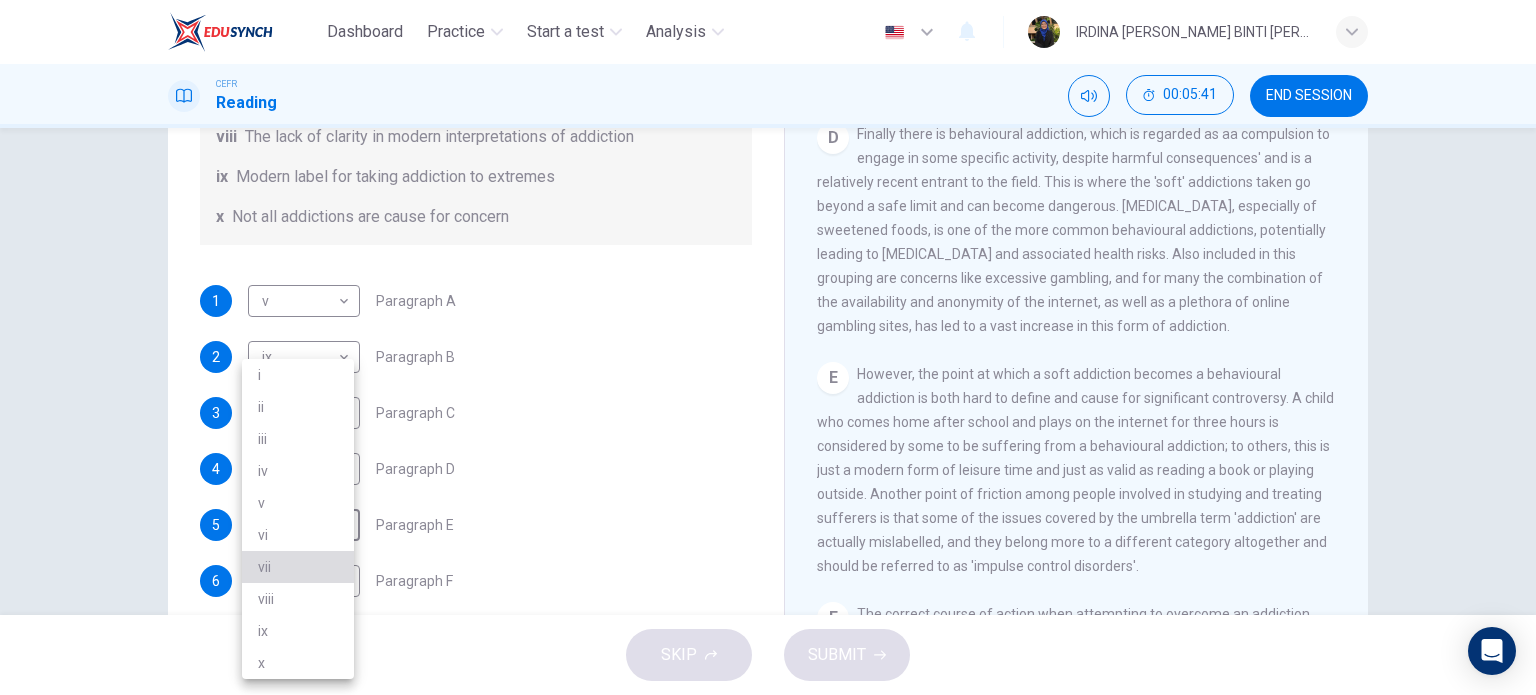 click on "vii" at bounding box center (298, 567) 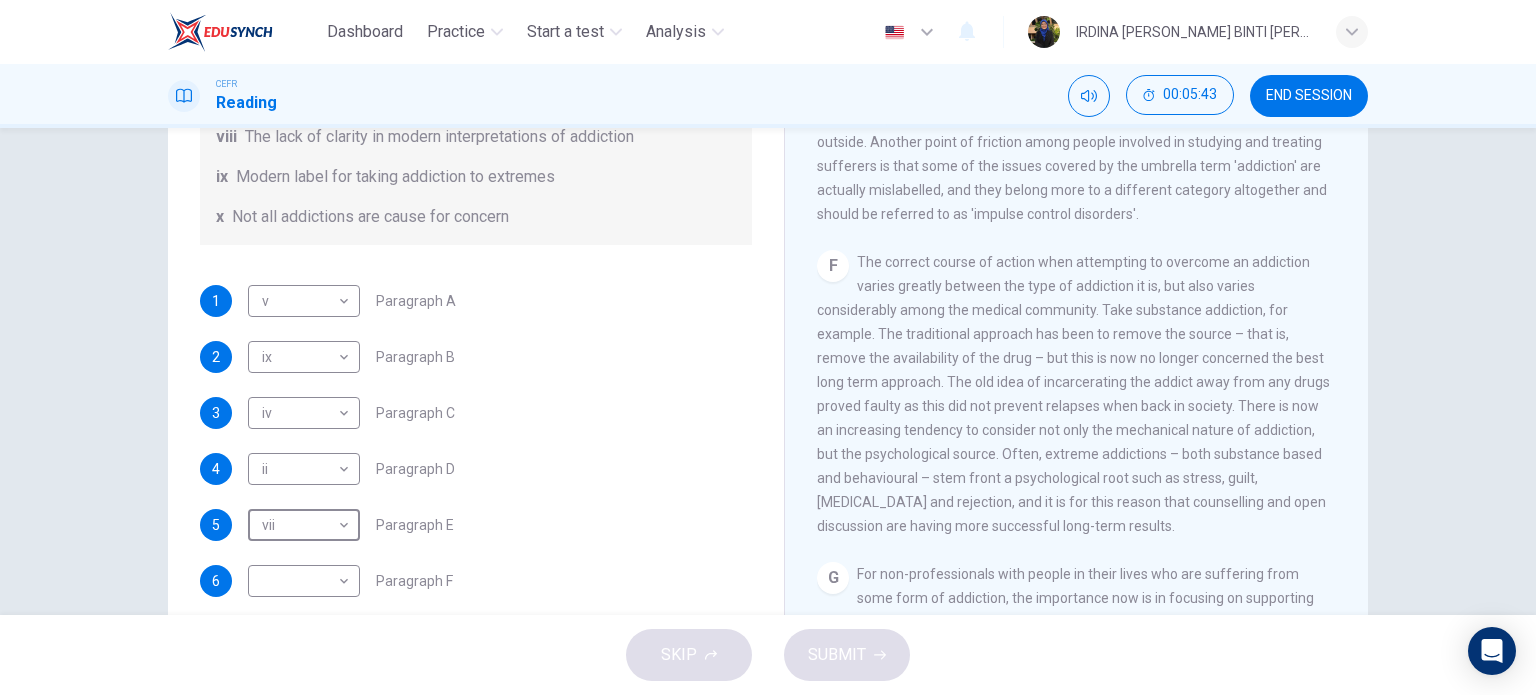 scroll, scrollTop: 1380, scrollLeft: 0, axis: vertical 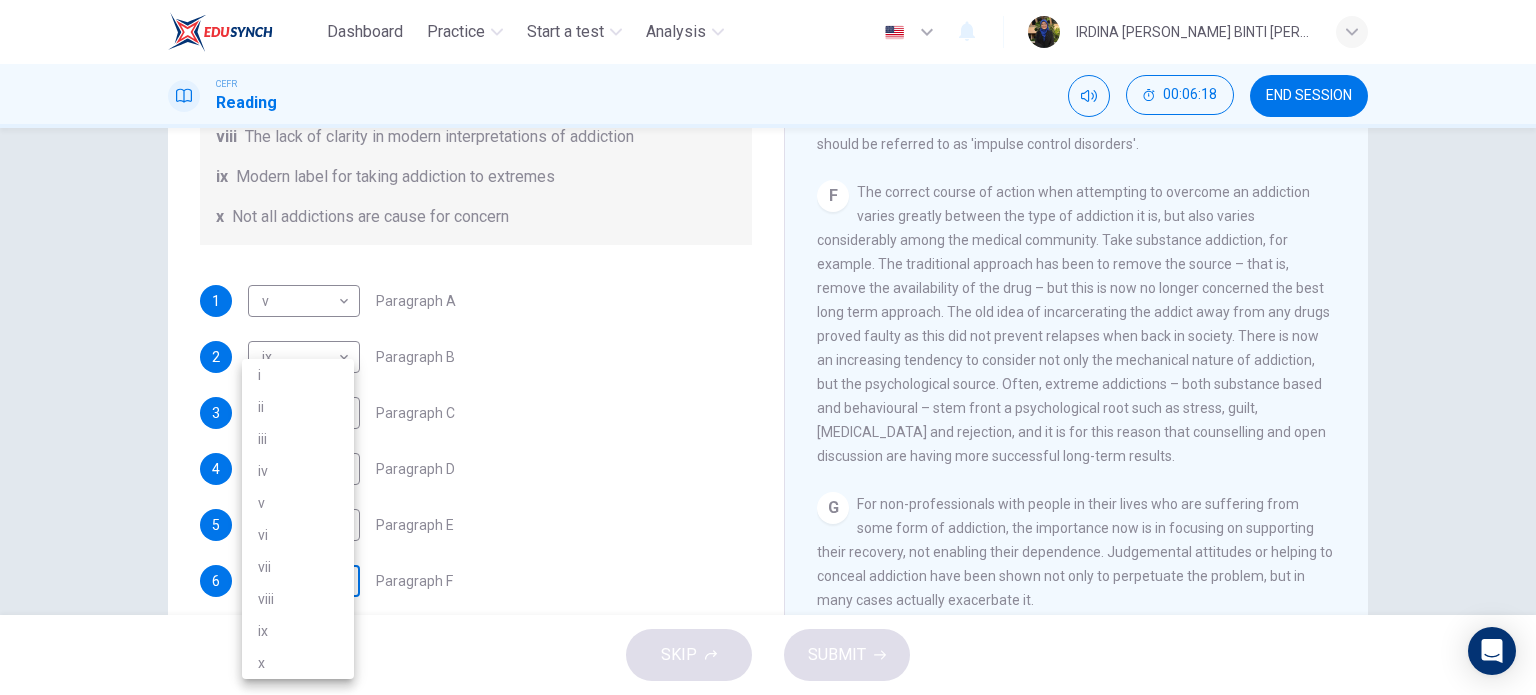 click on "Dashboard Practice Start a test Analysis English en ​ IRDINA BATRISYIA BINTI MOHD HANAFI CEFR Reading 00:06:18 END SESSION Questions 1 - 6 The Reading Passage has seven paragraphs  A-G .
Choose the correct heading for paragraphs A to F from the list of headings
below.
Write the correct number i-x in the boxes below. List of Headings i A change in methods ii The falling level of addiction iii Biological changes and associated risks iv The long term damage of addiction v Disagreements about definition vi Advice for those involved vii The changing nature of addiction in children viii The lack of clarity in modern interpretations of addiction ix Modern label for taking addiction to extremes x Not all addictions are cause for concern 1 v v ​ Paragraph A 2 ix ix ​ Paragraph B 3 iv iv ​ Paragraph C 4 ii ii ​ Paragraph D 5 vii vii ​ Paragraph E 6 ​ ​ Paragraph F The Nature of Addiction CLICK TO ZOOM Click to Zoom A B C D E F G SKIP SUBMIT EduSynch - Online Language Proficiency Testing
2025 i" at bounding box center (768, 347) 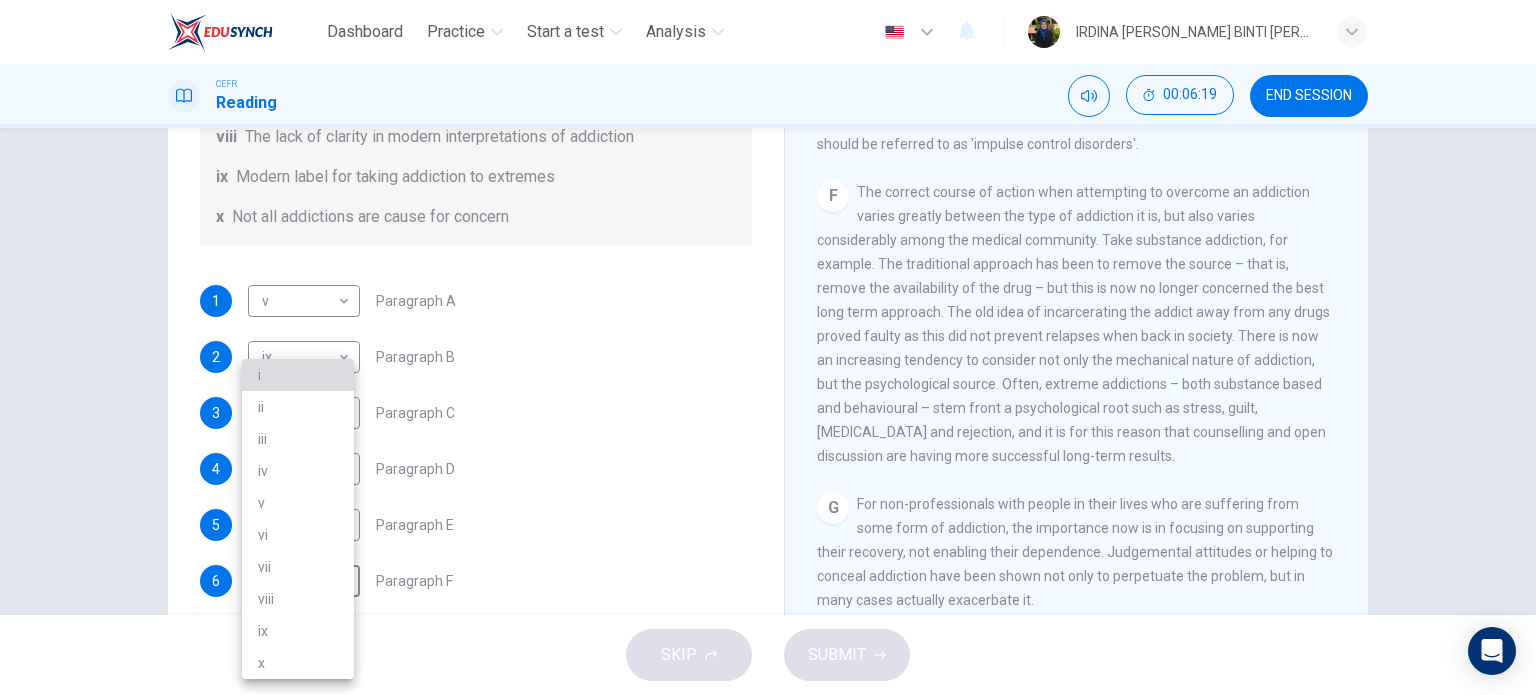 click on "i" at bounding box center (298, 375) 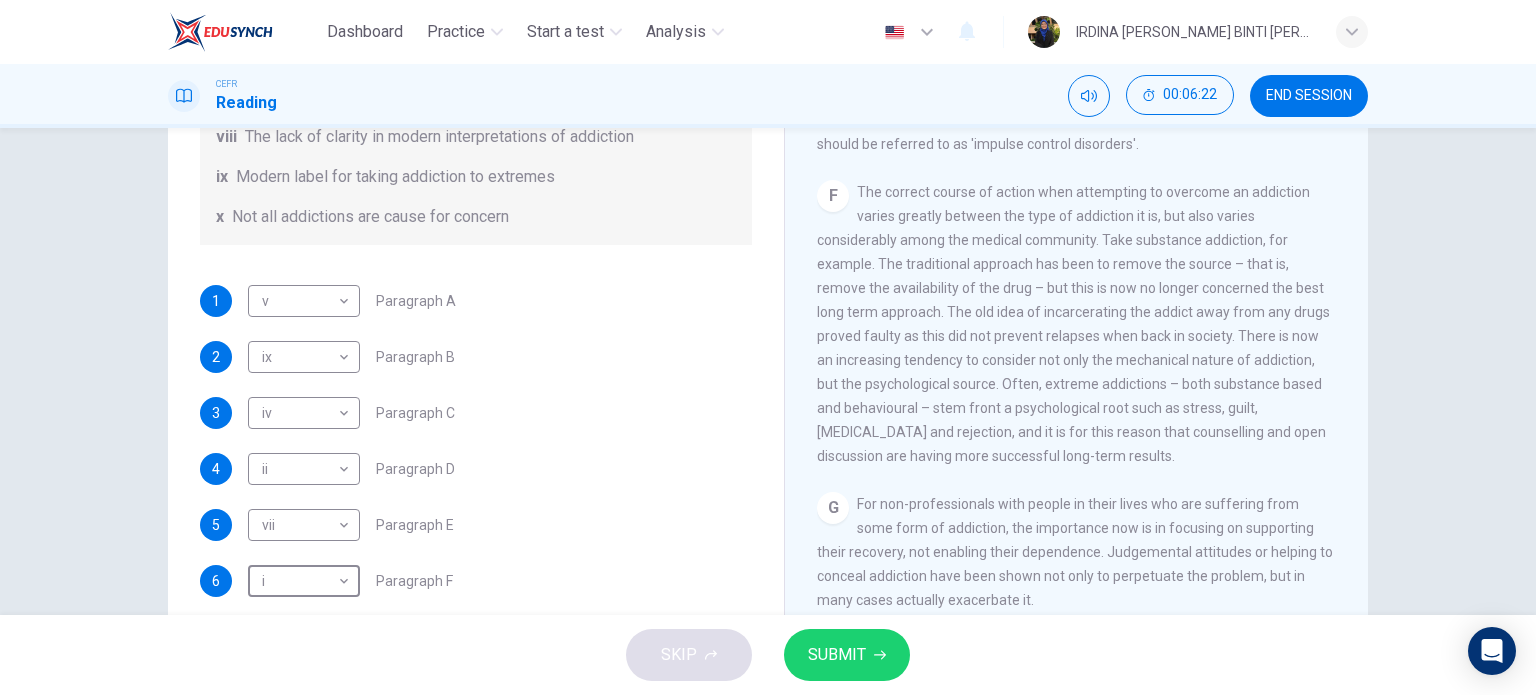 scroll, scrollTop: 288, scrollLeft: 0, axis: vertical 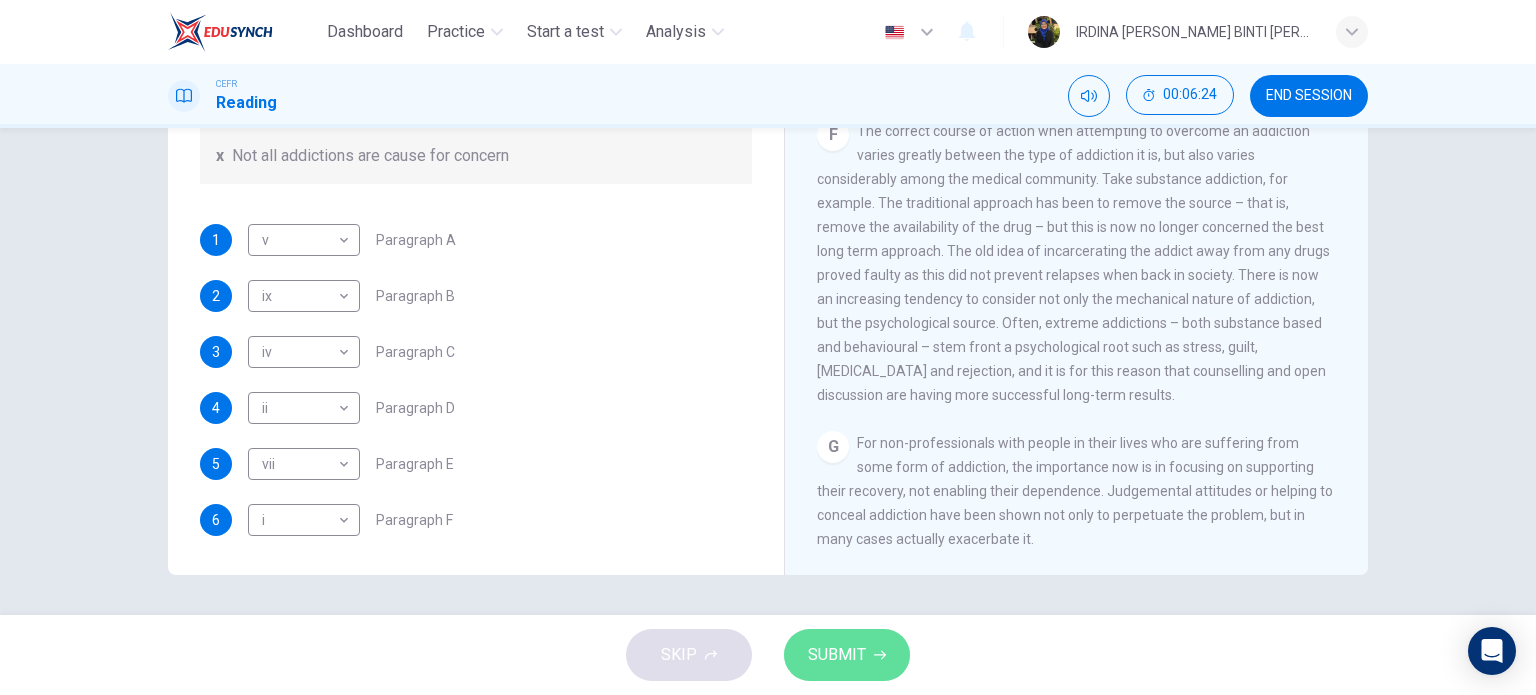 click on "SUBMIT" at bounding box center [847, 655] 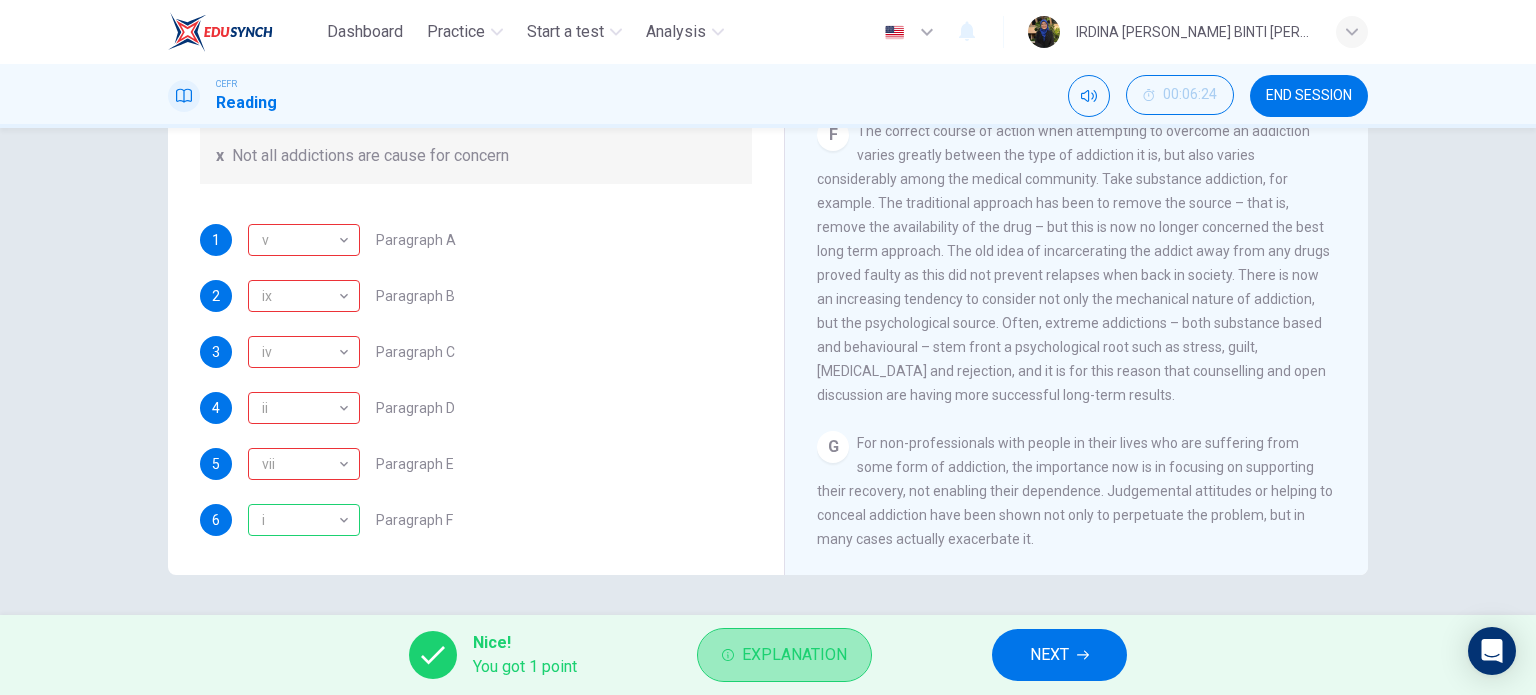 click on "Explanation" at bounding box center [794, 655] 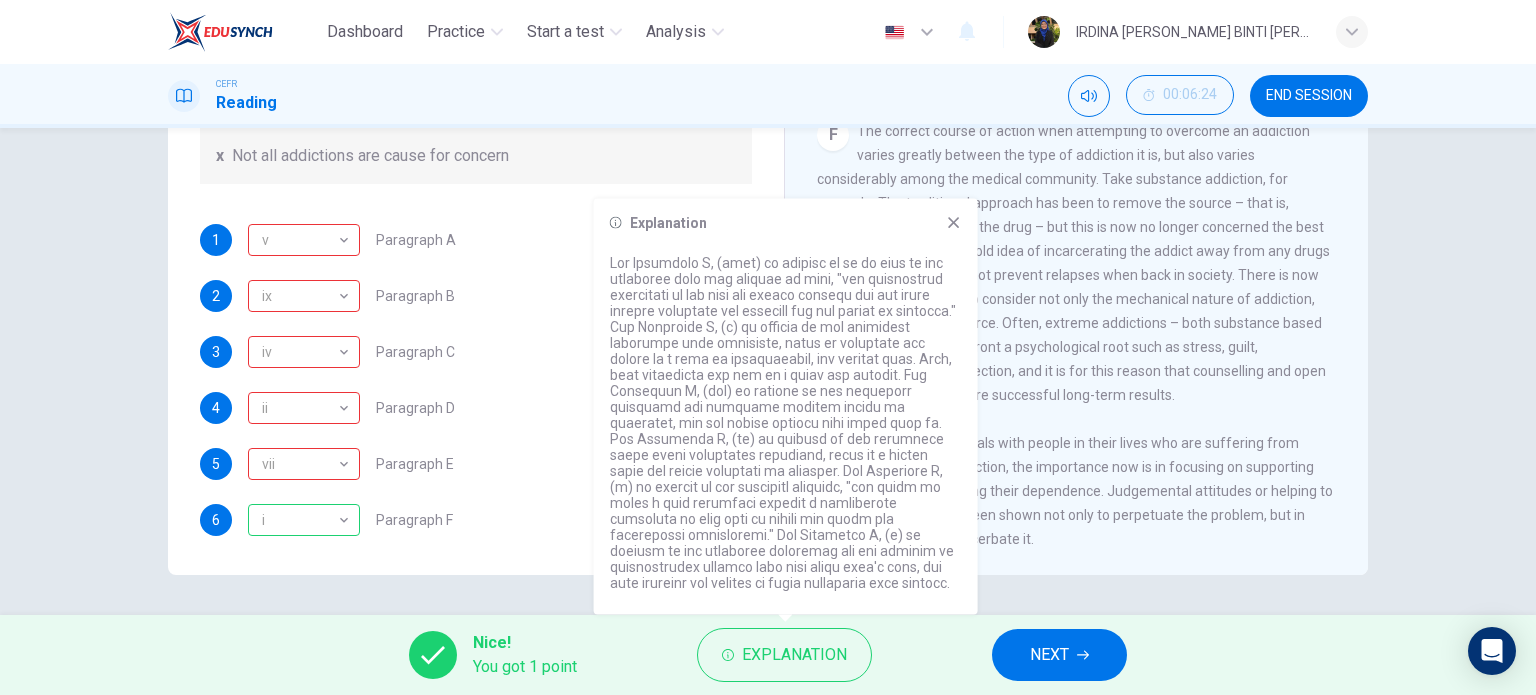 scroll, scrollTop: 432, scrollLeft: 0, axis: vertical 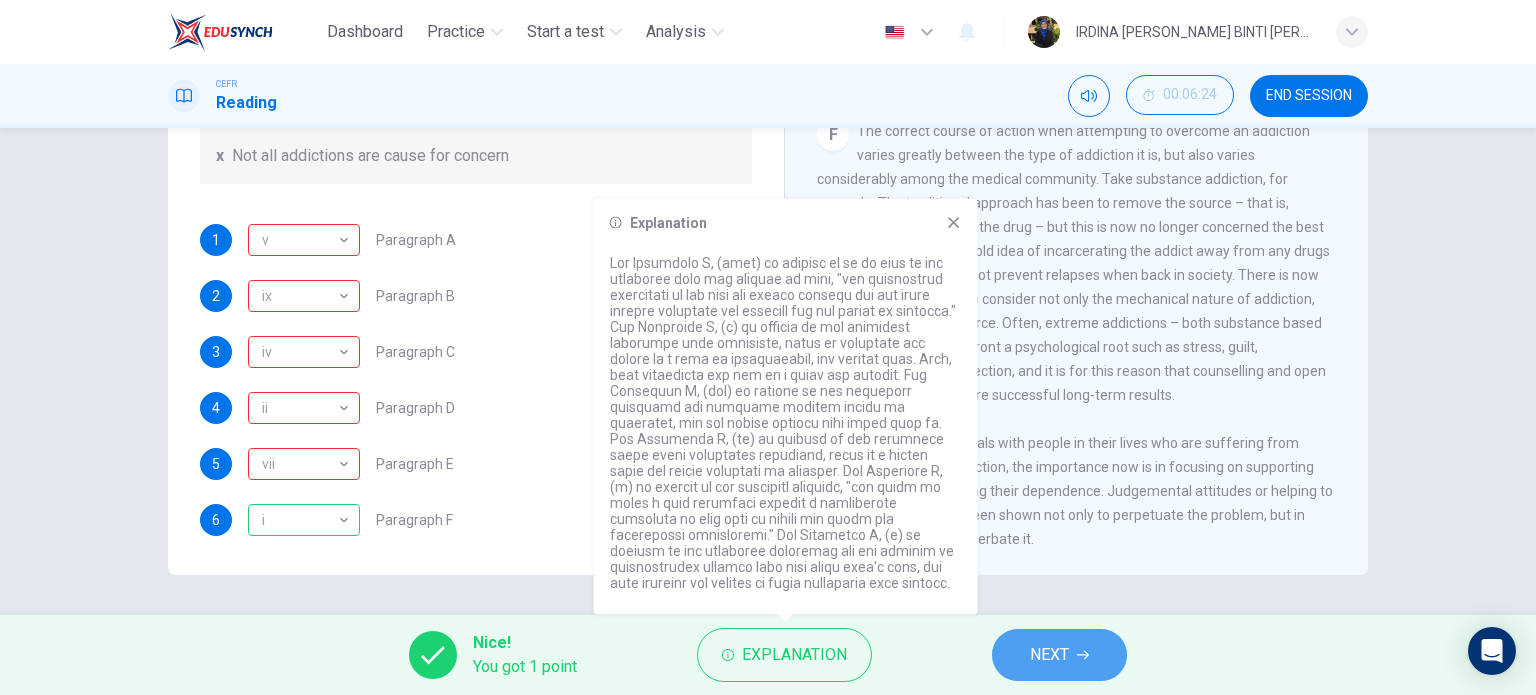 click on "NEXT" at bounding box center [1059, 655] 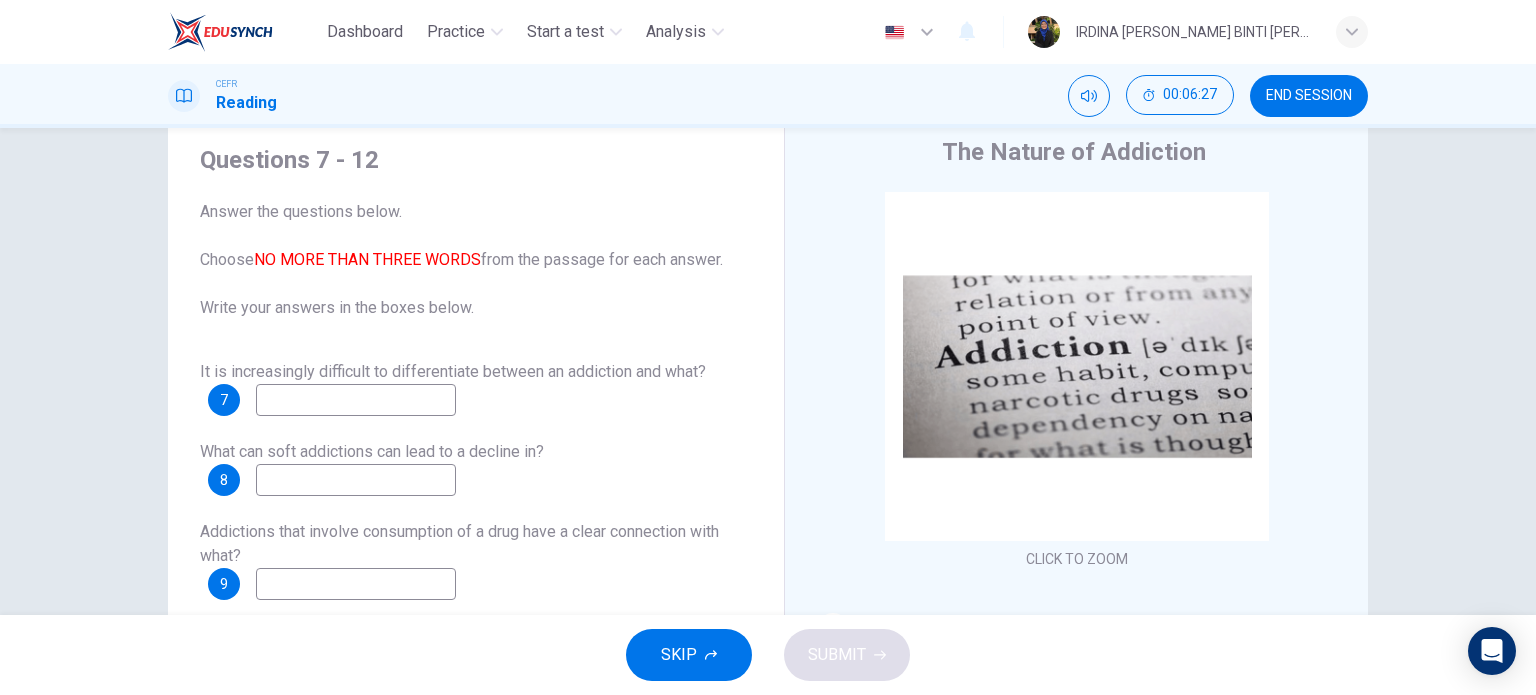 scroll, scrollTop: 0, scrollLeft: 0, axis: both 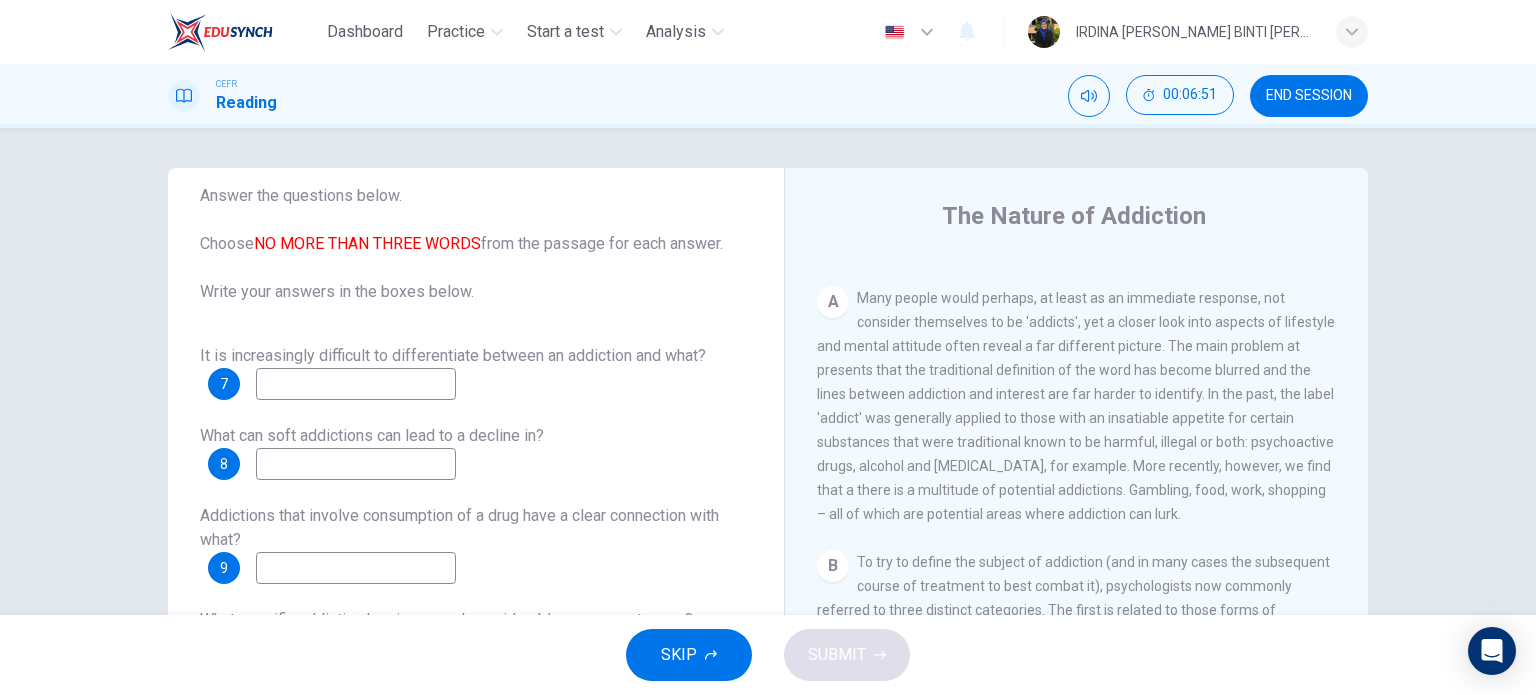 click at bounding box center [356, 384] 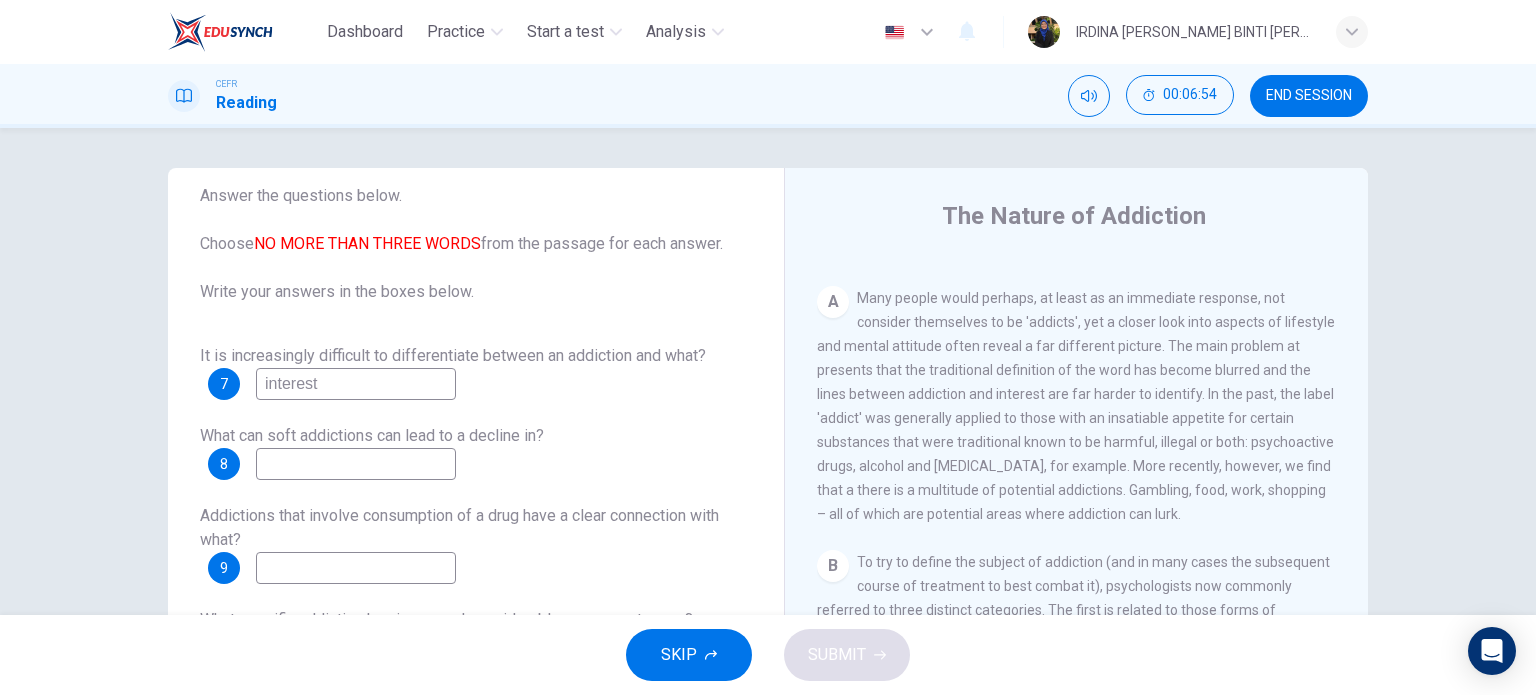 type on "interest" 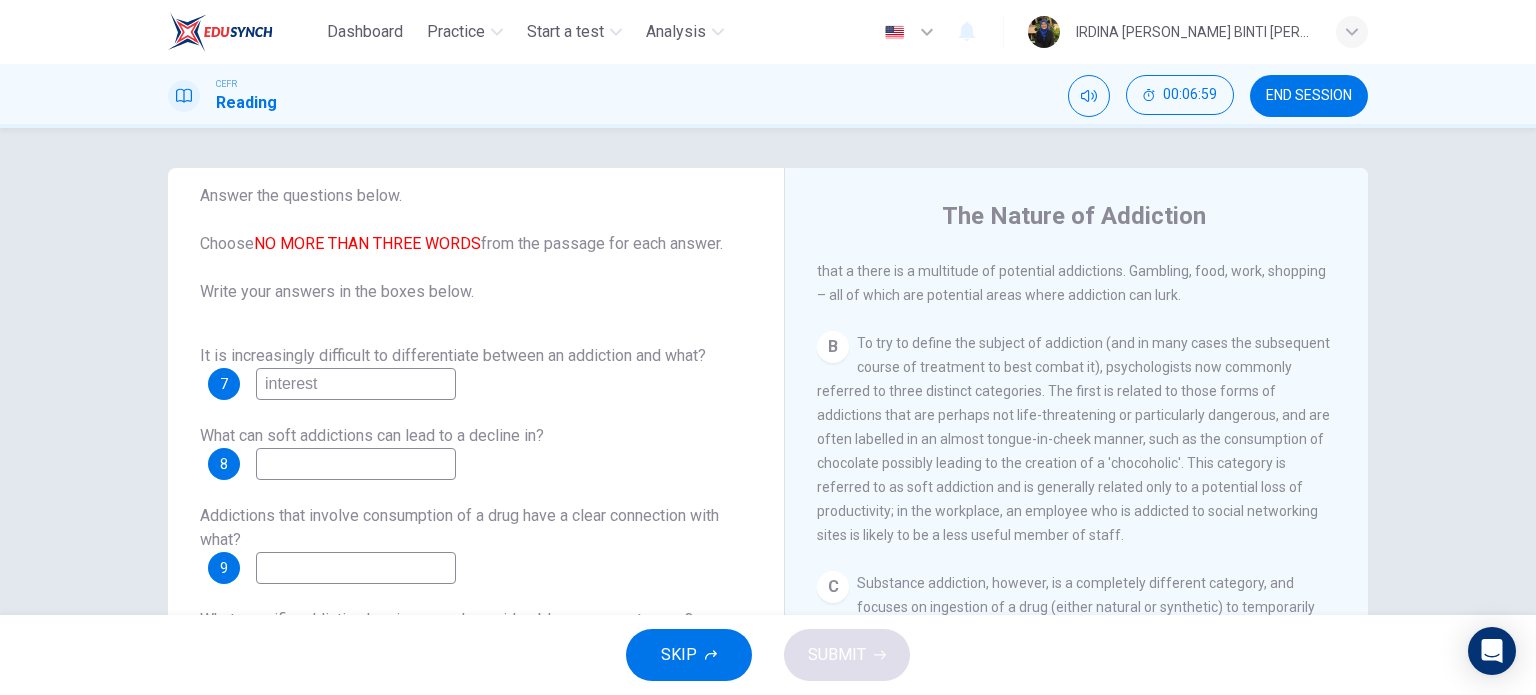 scroll, scrollTop: 620, scrollLeft: 0, axis: vertical 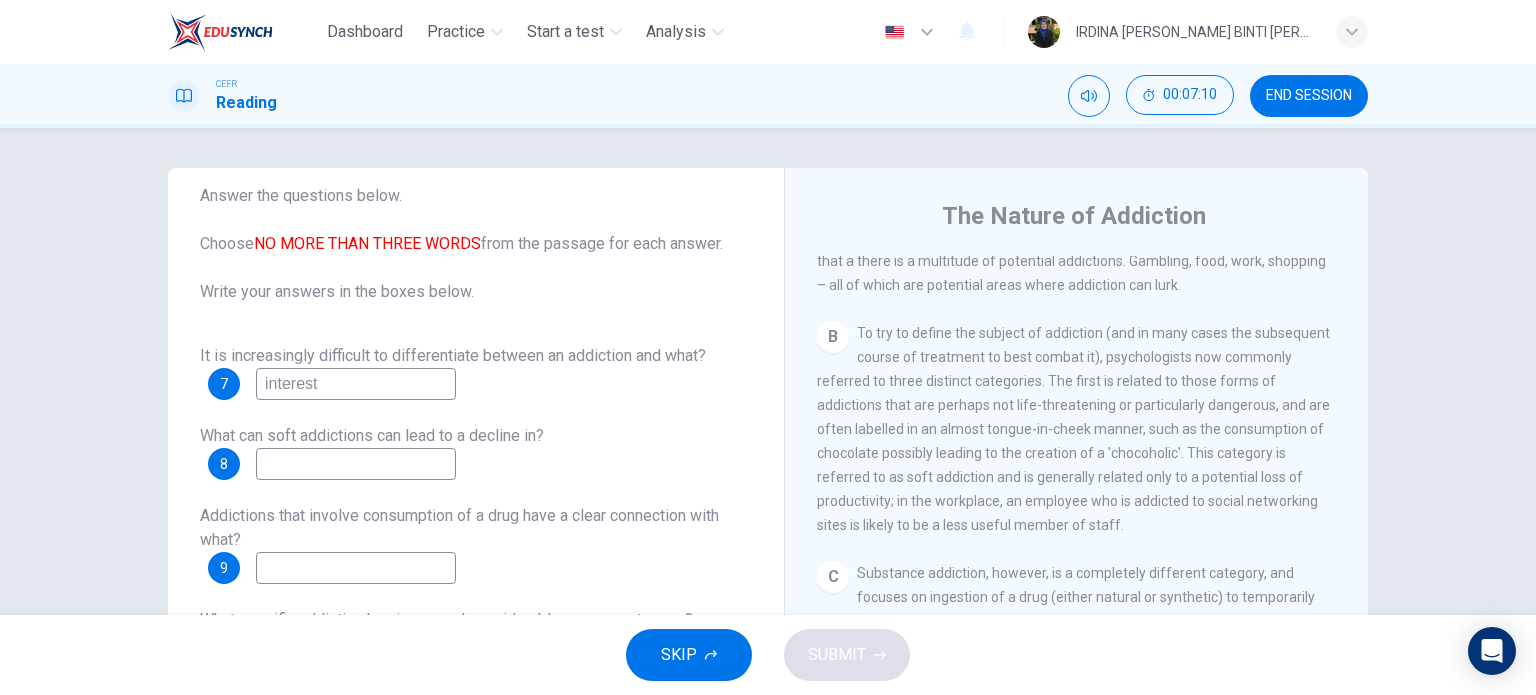 click at bounding box center (356, 464) 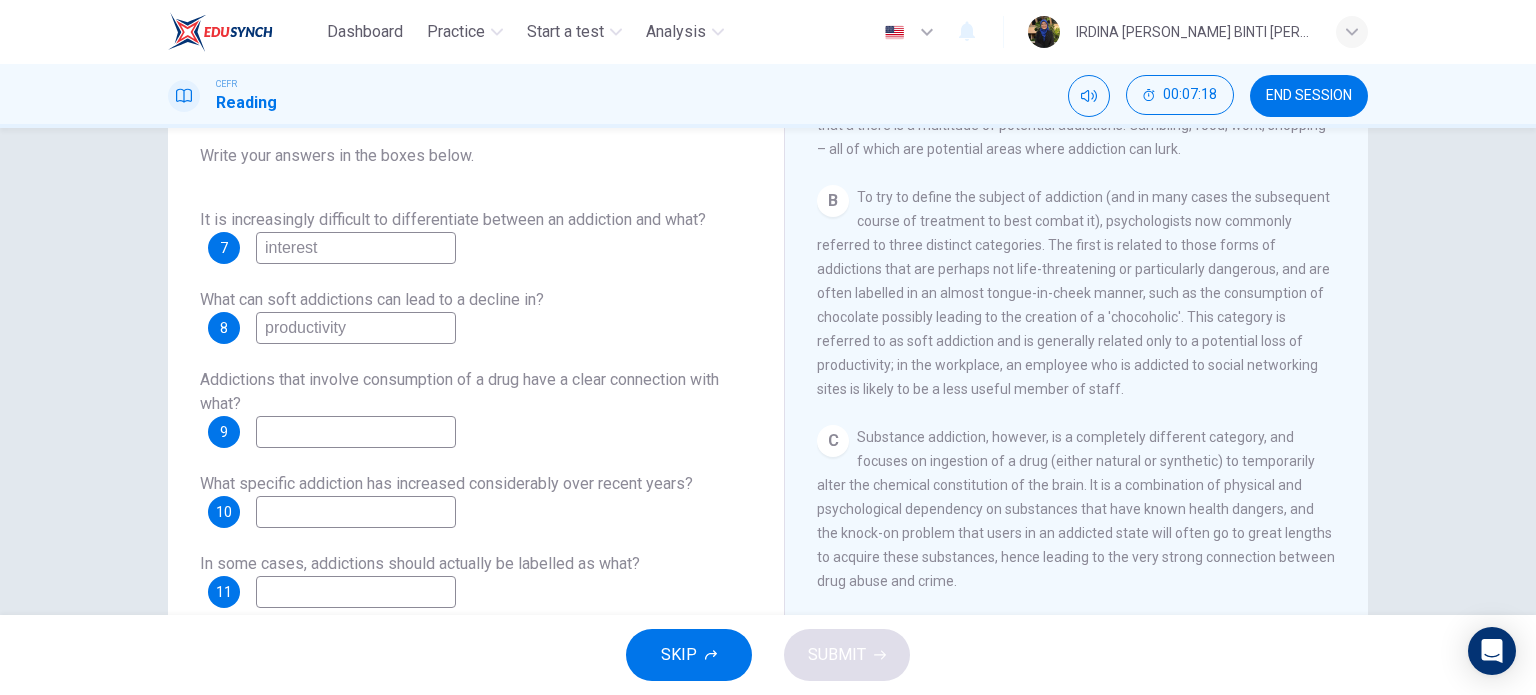 scroll, scrollTop: 136, scrollLeft: 0, axis: vertical 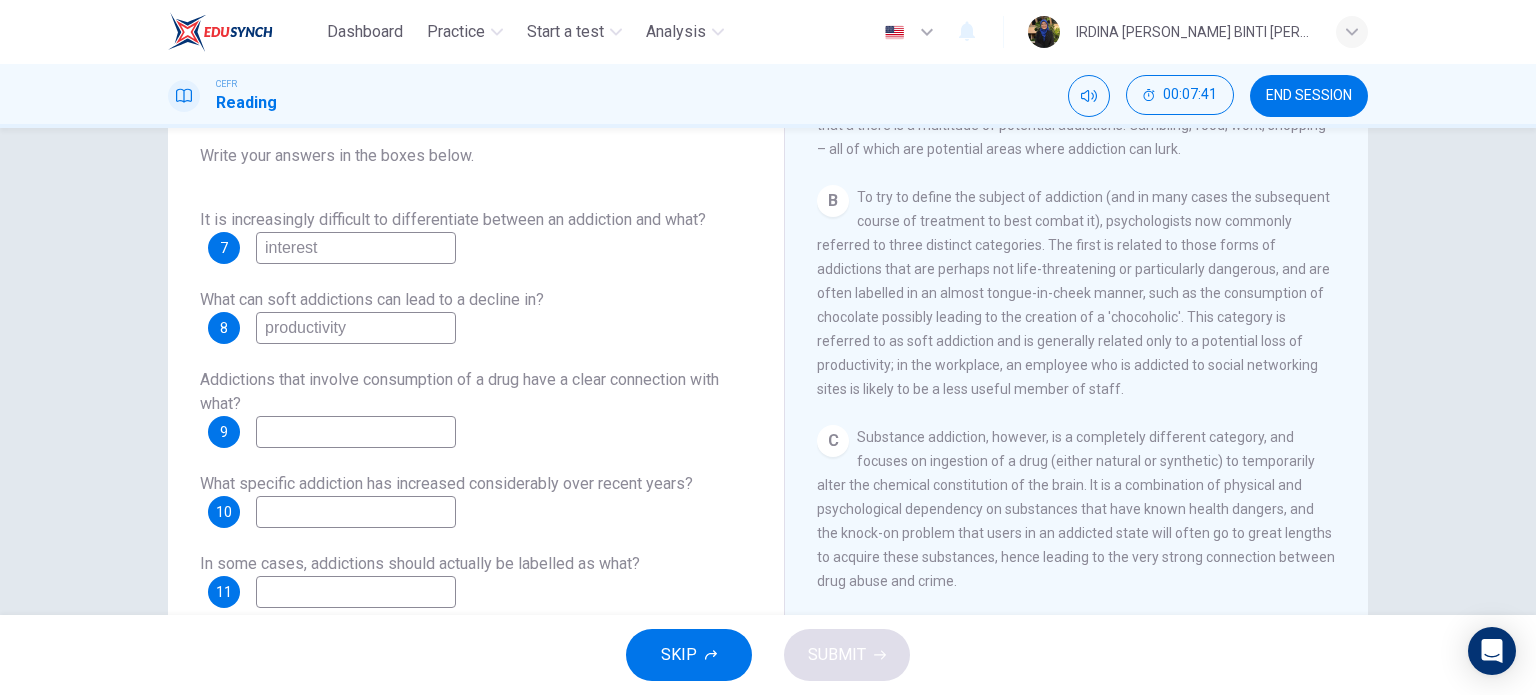 type on "productivity" 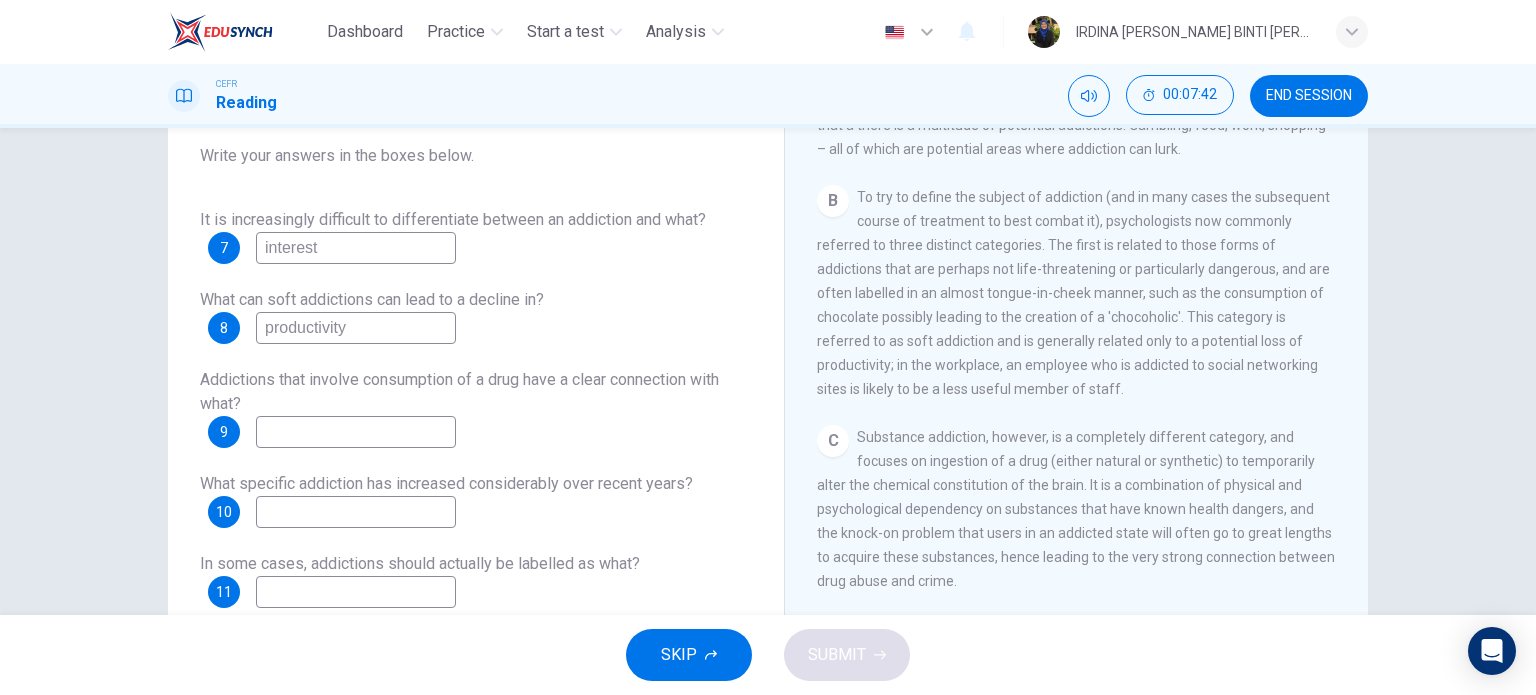 click at bounding box center (356, 432) 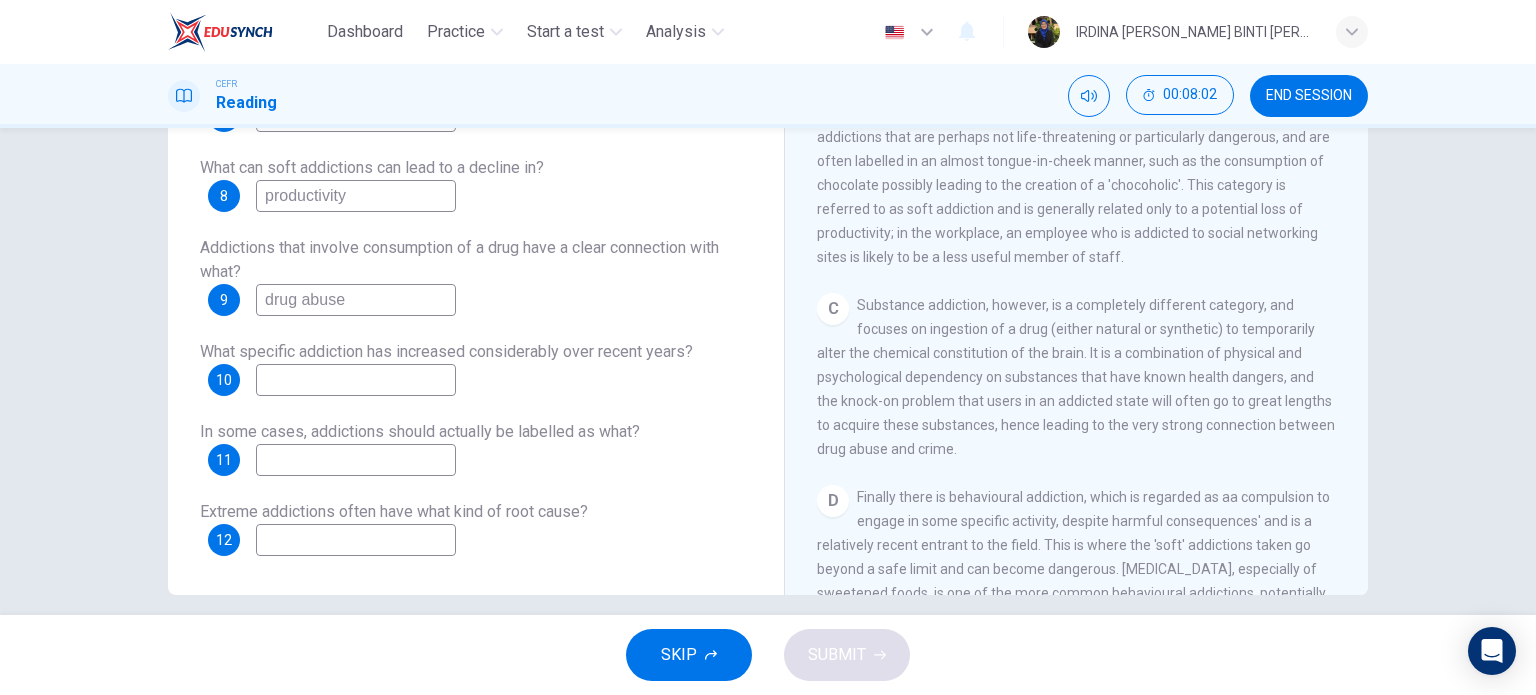 scroll, scrollTop: 284, scrollLeft: 0, axis: vertical 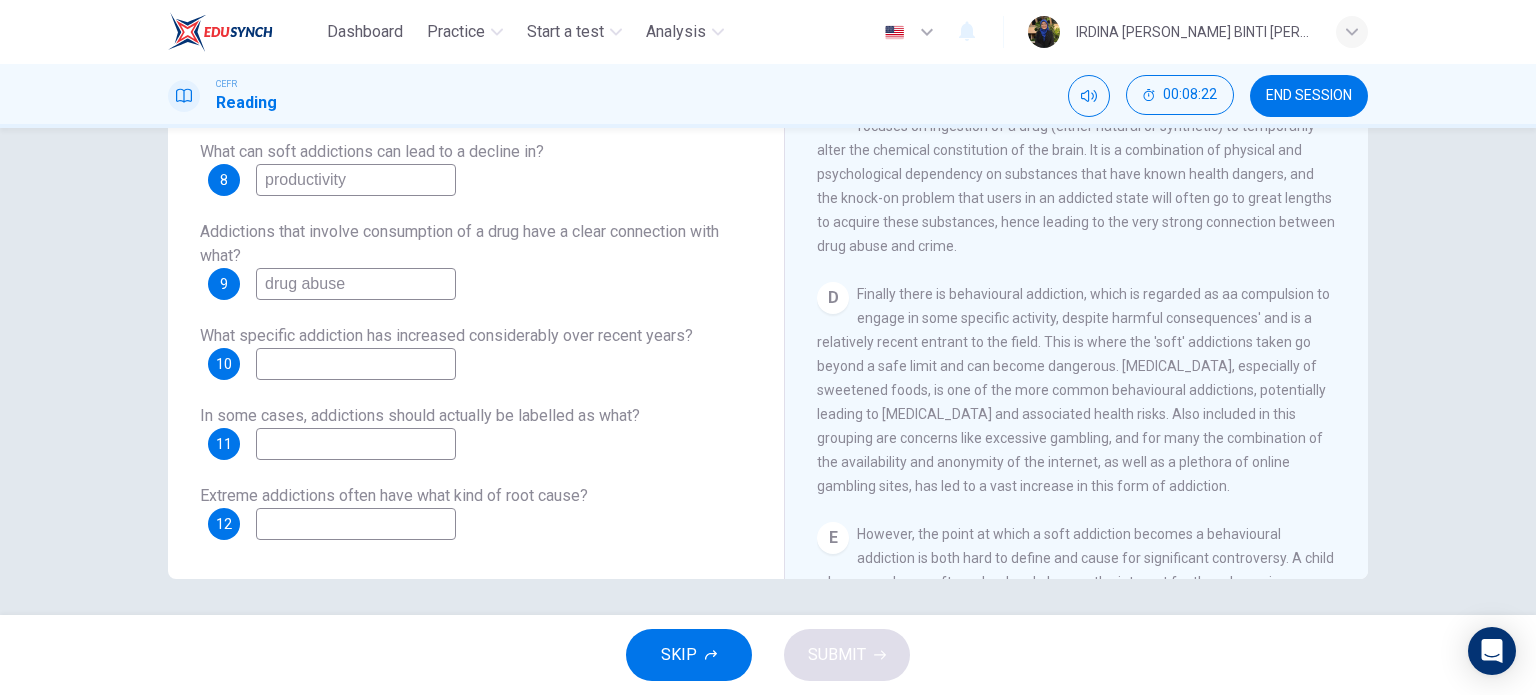 type on "drug abuse" 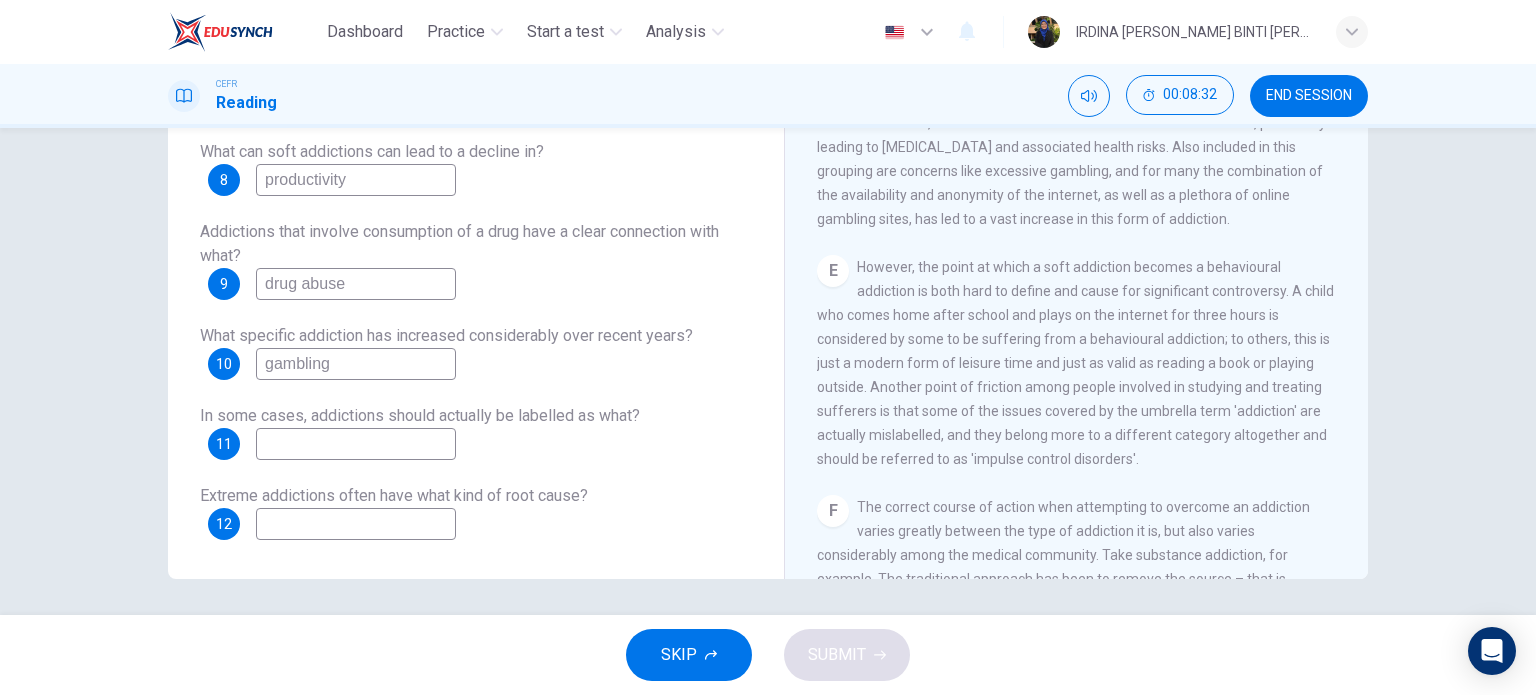 scroll, scrollTop: 1075, scrollLeft: 0, axis: vertical 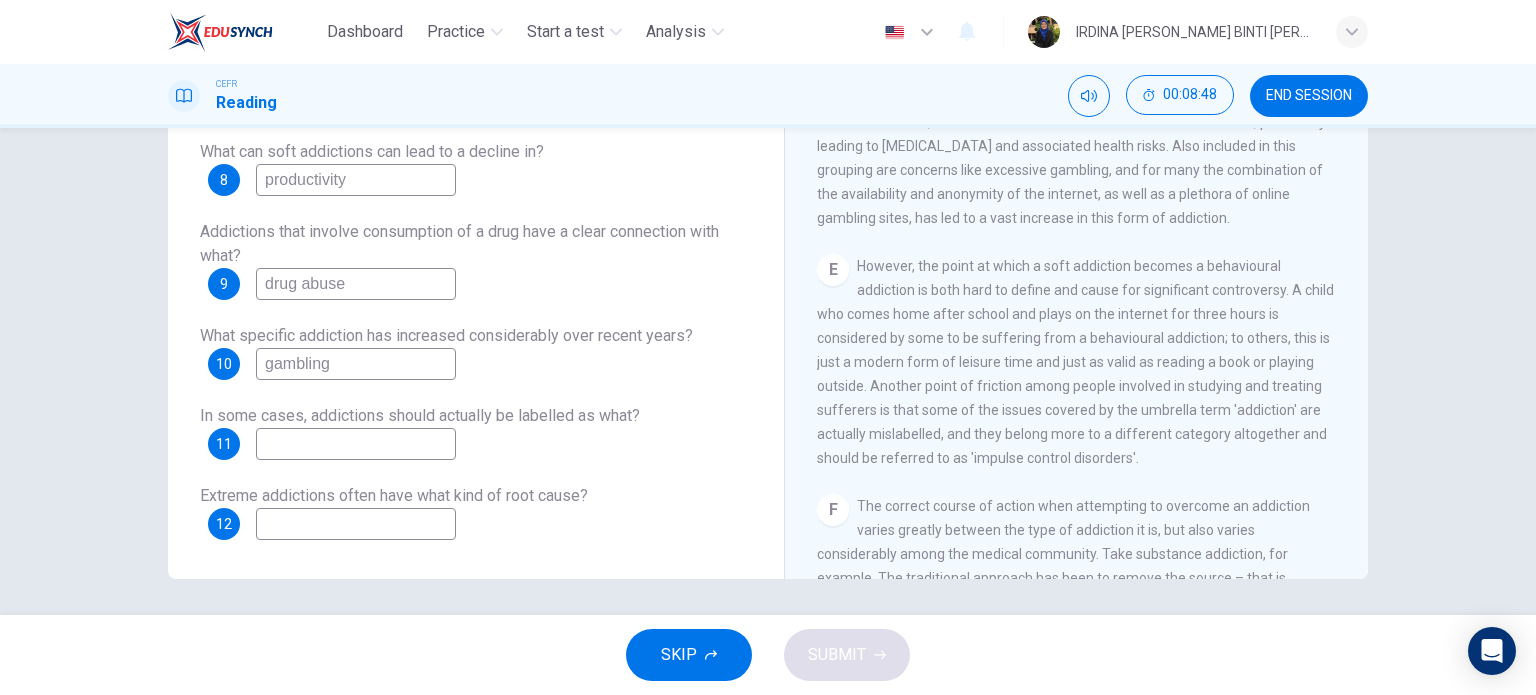 type on "gambling" 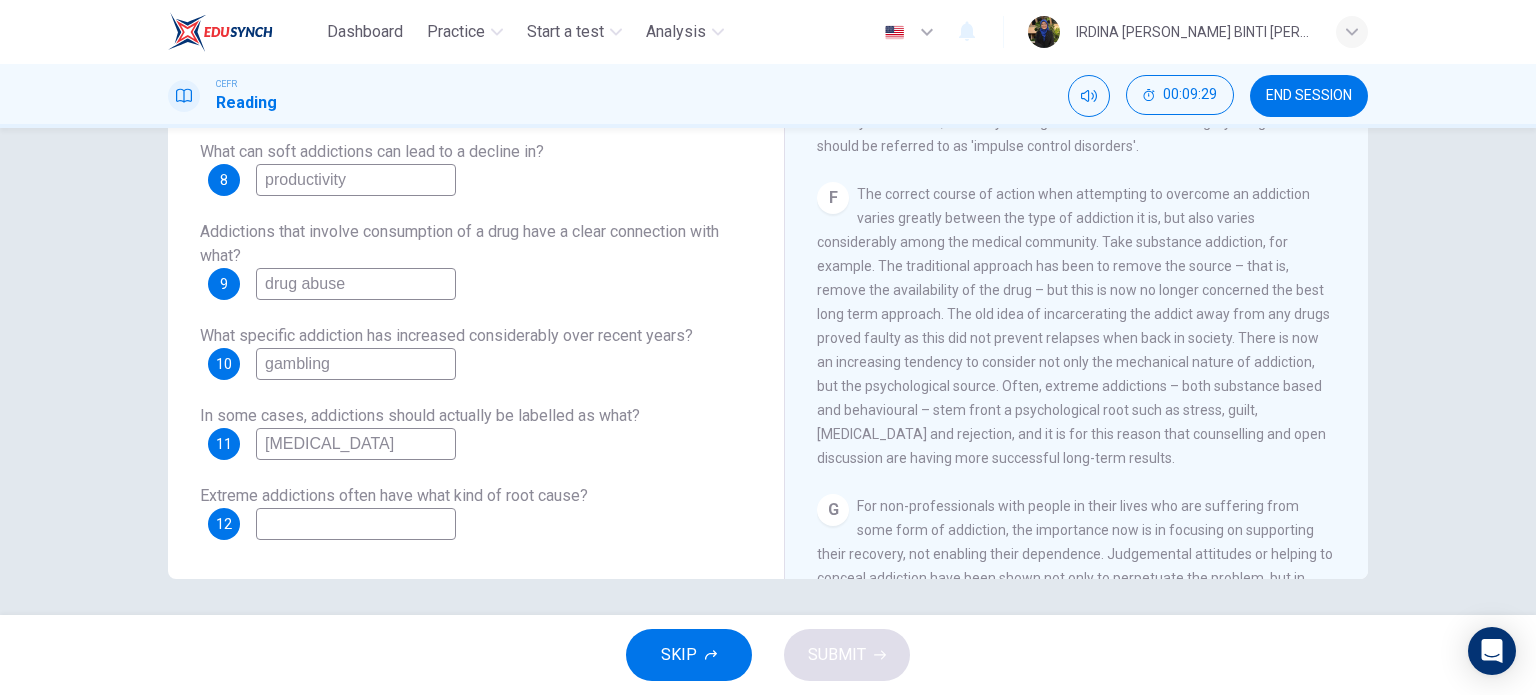 scroll, scrollTop: 1386, scrollLeft: 0, axis: vertical 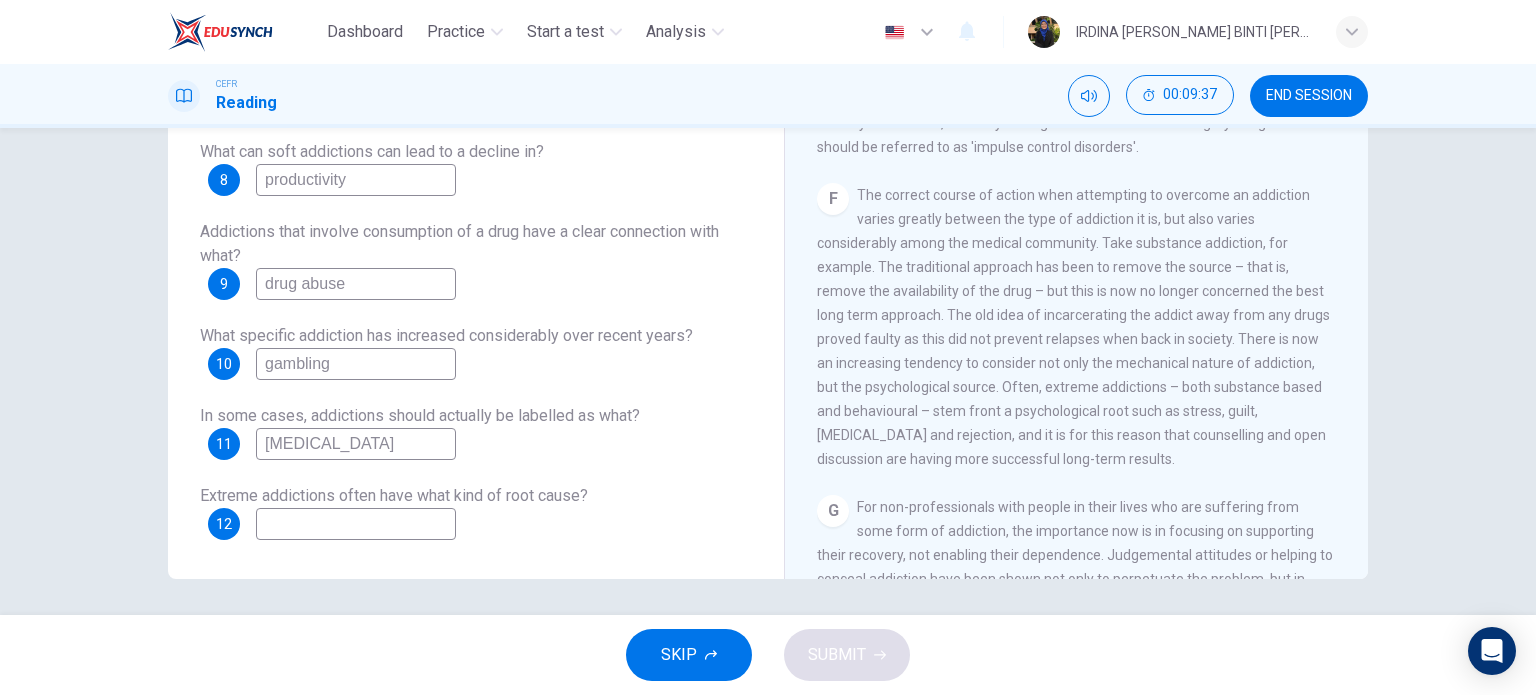 type on "impulse control disorders" 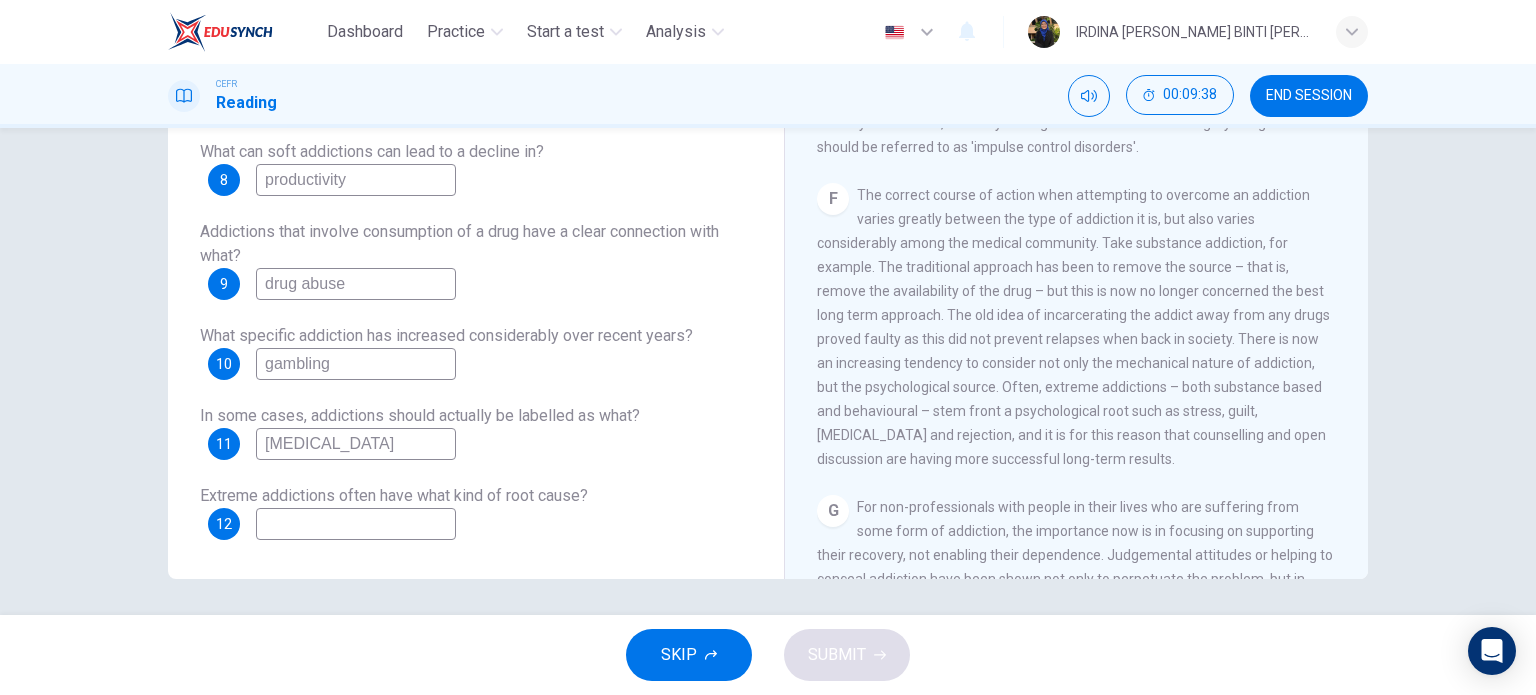 click at bounding box center [356, 524] 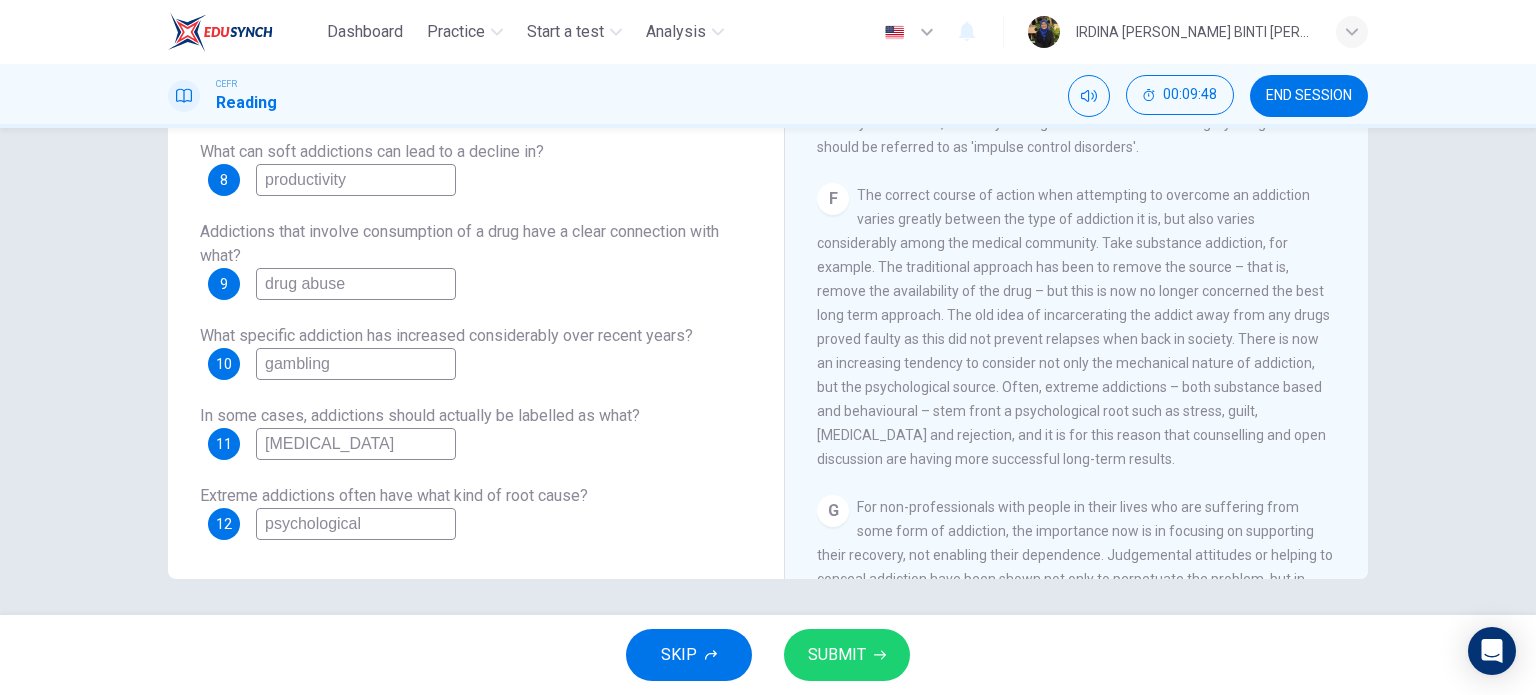 type on "psychological" 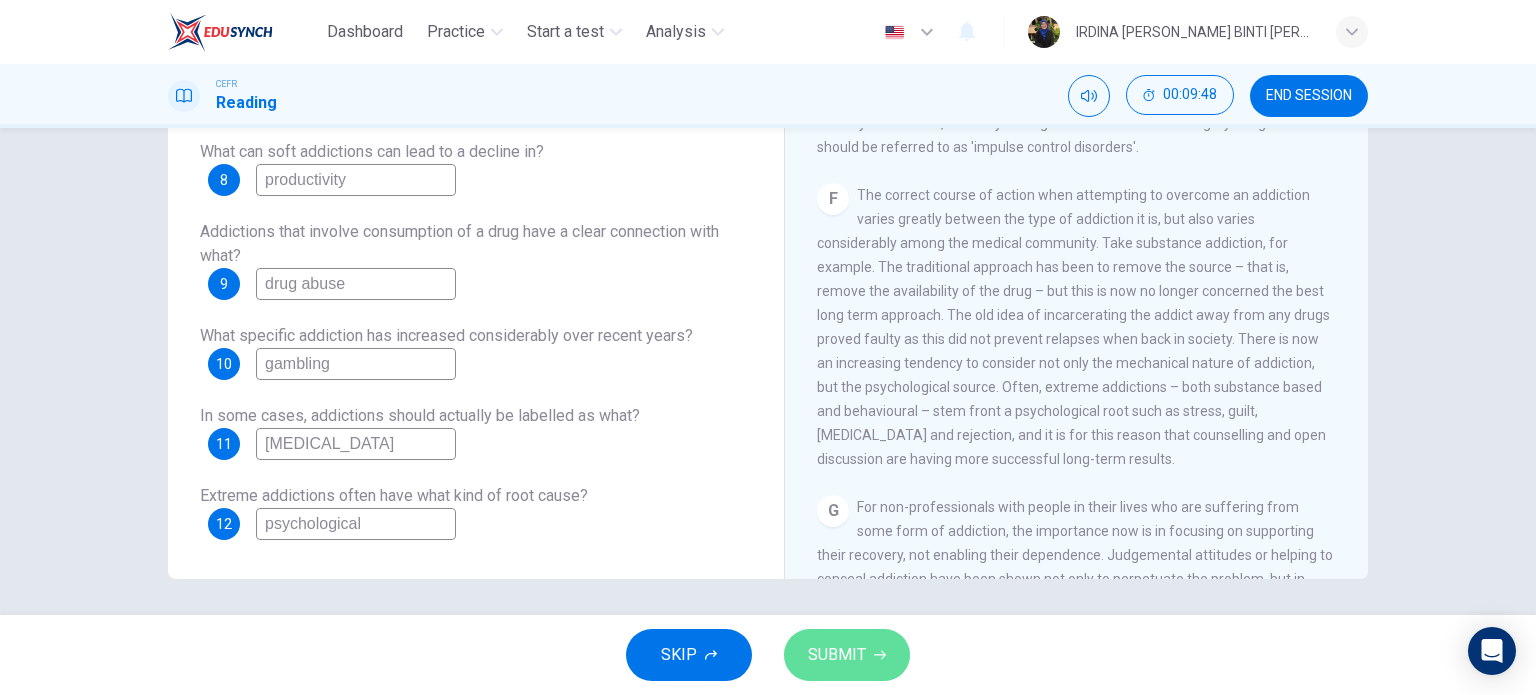 click on "SUBMIT" at bounding box center [837, 655] 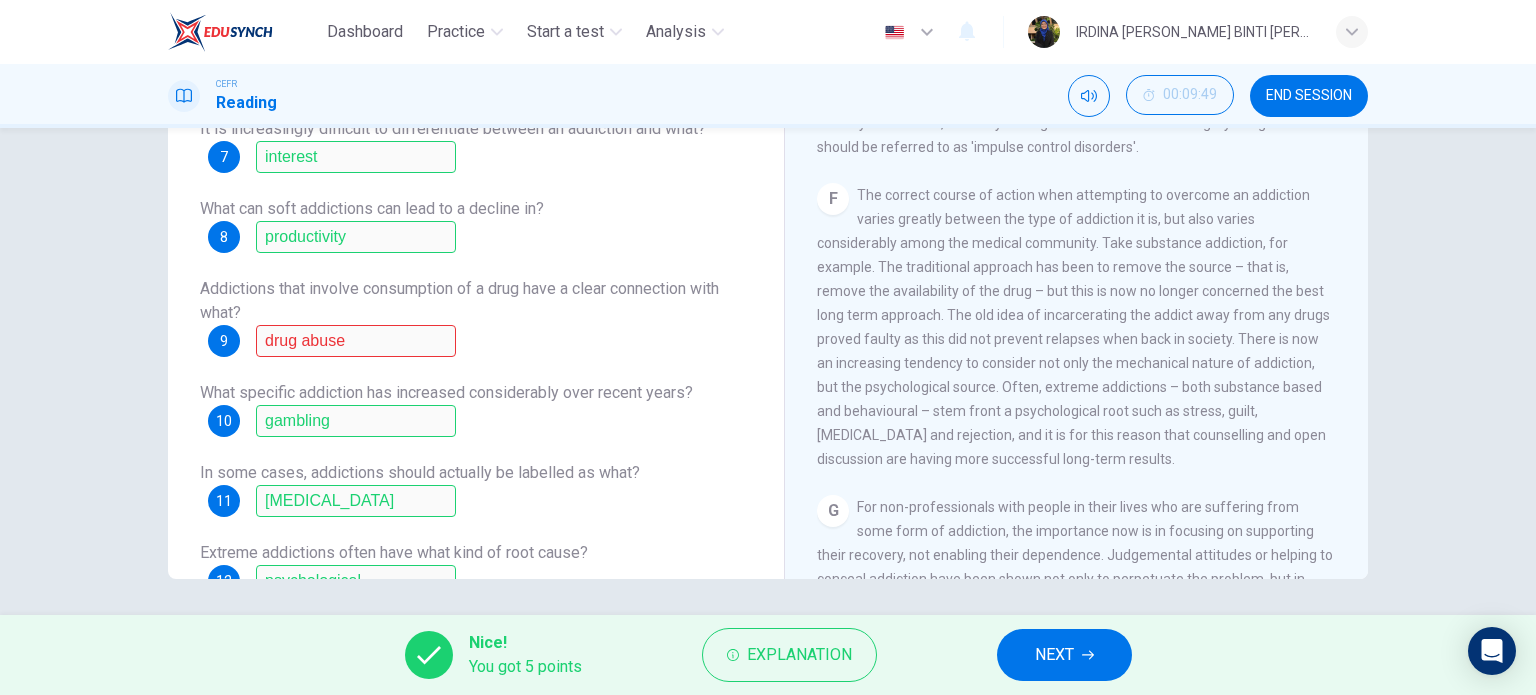 scroll, scrollTop: 0, scrollLeft: 0, axis: both 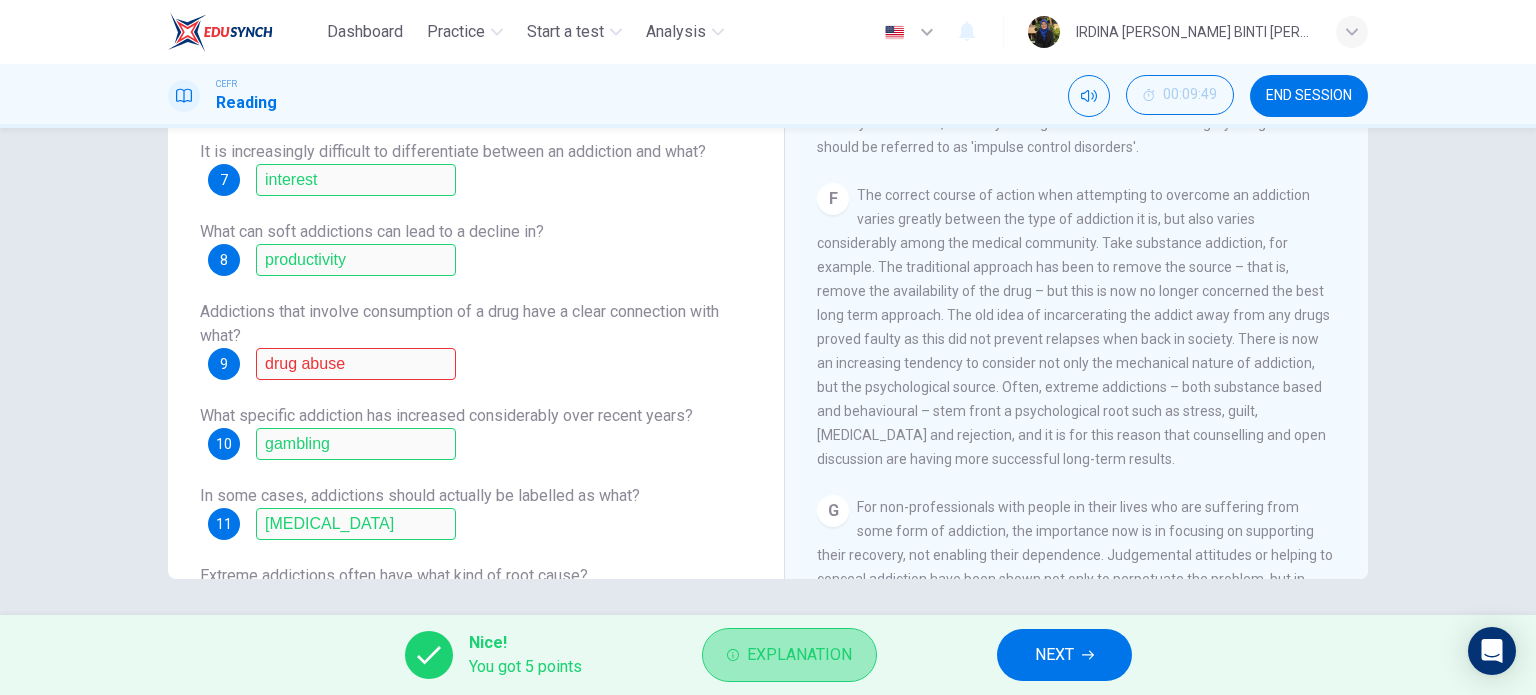 click on "Explanation" at bounding box center [799, 655] 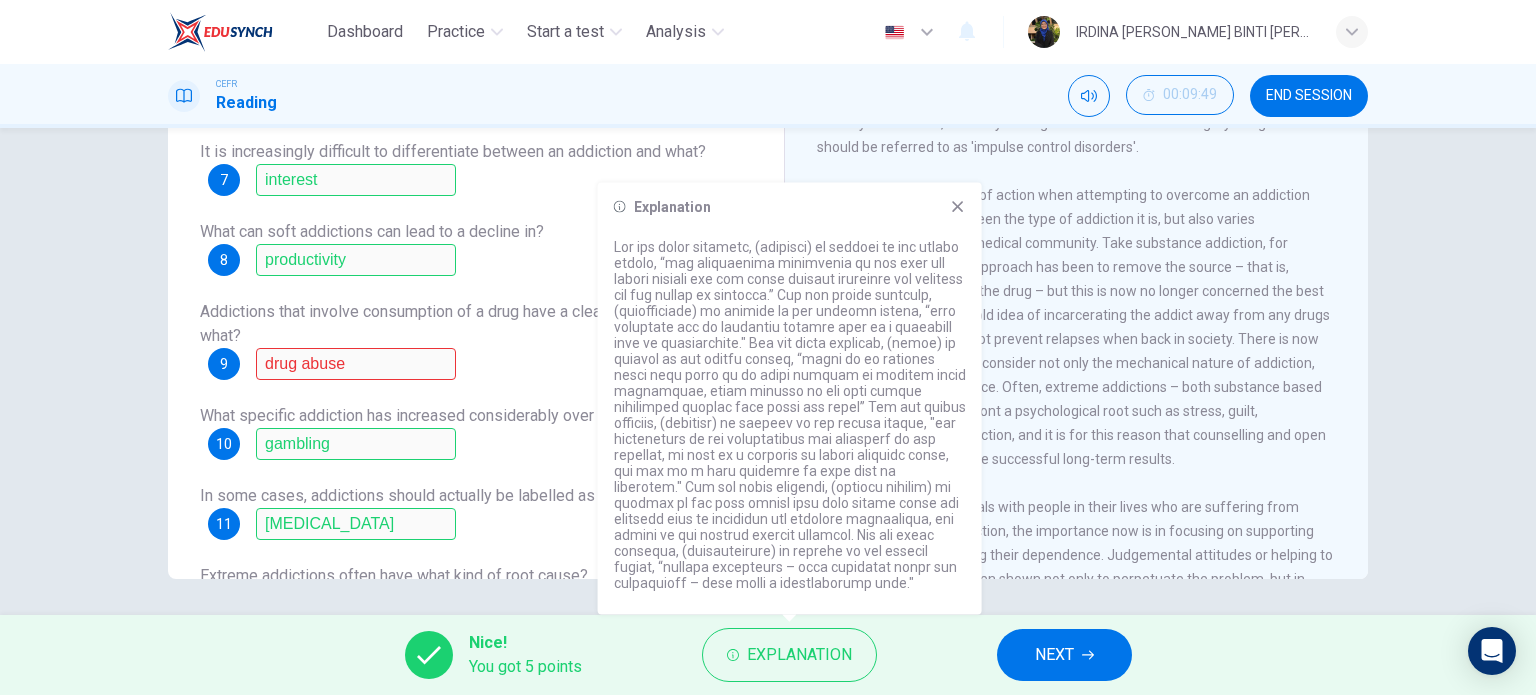 click on "The correct course of action when attempting to overcome an addiction varies greatly between the type of addiction it is, but also varies considerably among the medical community. Take substance addiction, for example. The traditional approach has been to remove the source – that is, remove the availability of the drug – but this is now no longer concerned the best long term approach. The old idea of incarcerating the addict away from any drugs proved faulty as this did not prevent relapses when back in society. There is now an increasing tendency to consider not only the mechanical nature of addiction, but the psychological source. Often, extreme addictions – both substance based and behavioural – stem front a psychological root such as stress, guilt, depression and rejection, and it is for this reason that counselling and open discussion are having more successful long-term results." at bounding box center (1073, 327) 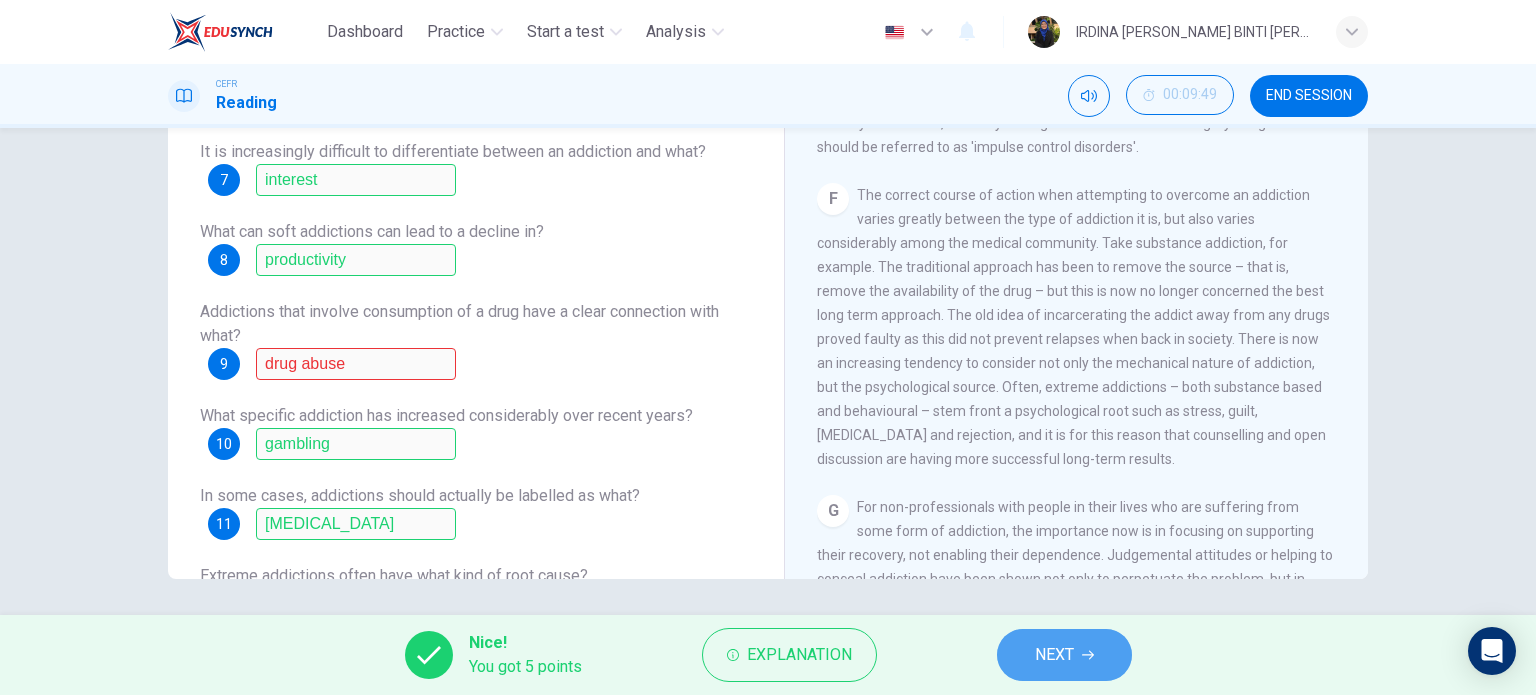 click on "NEXT" at bounding box center (1054, 655) 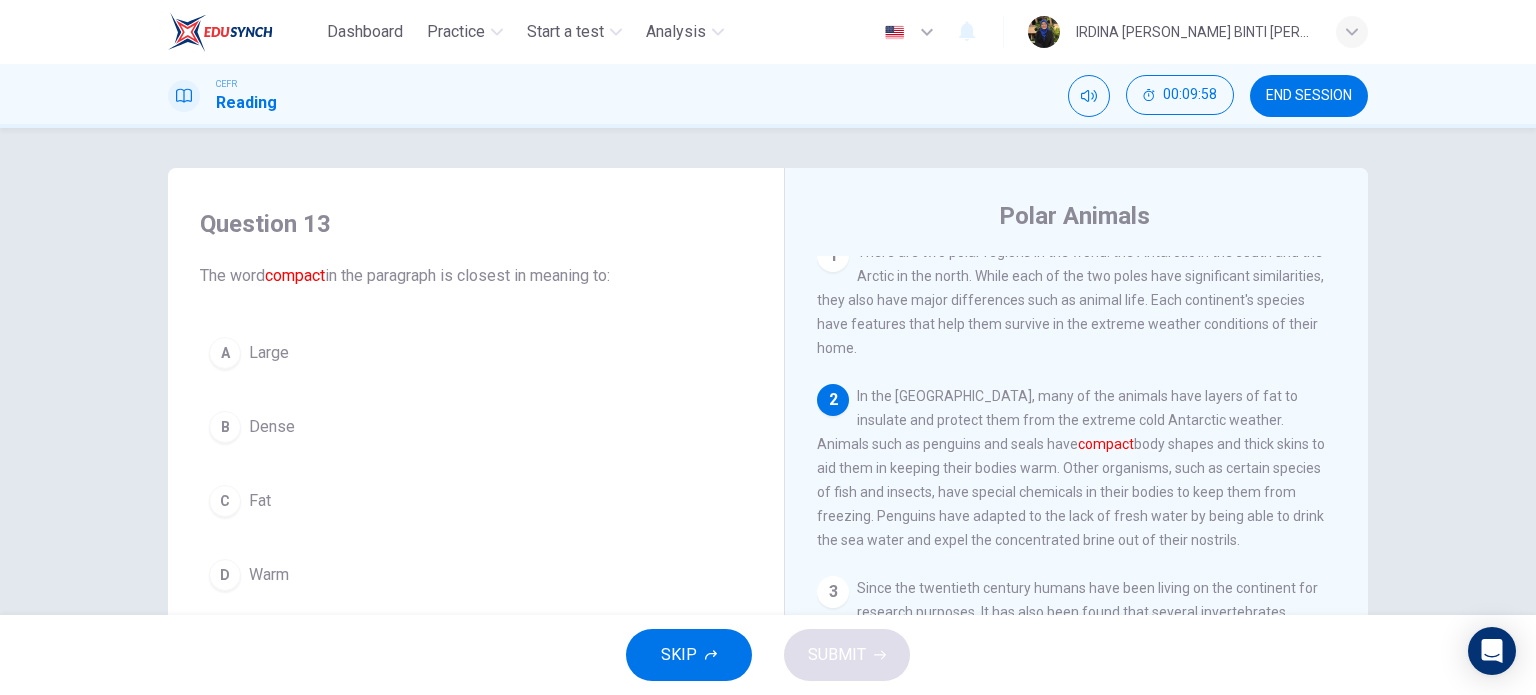 scroll, scrollTop: 16, scrollLeft: 0, axis: vertical 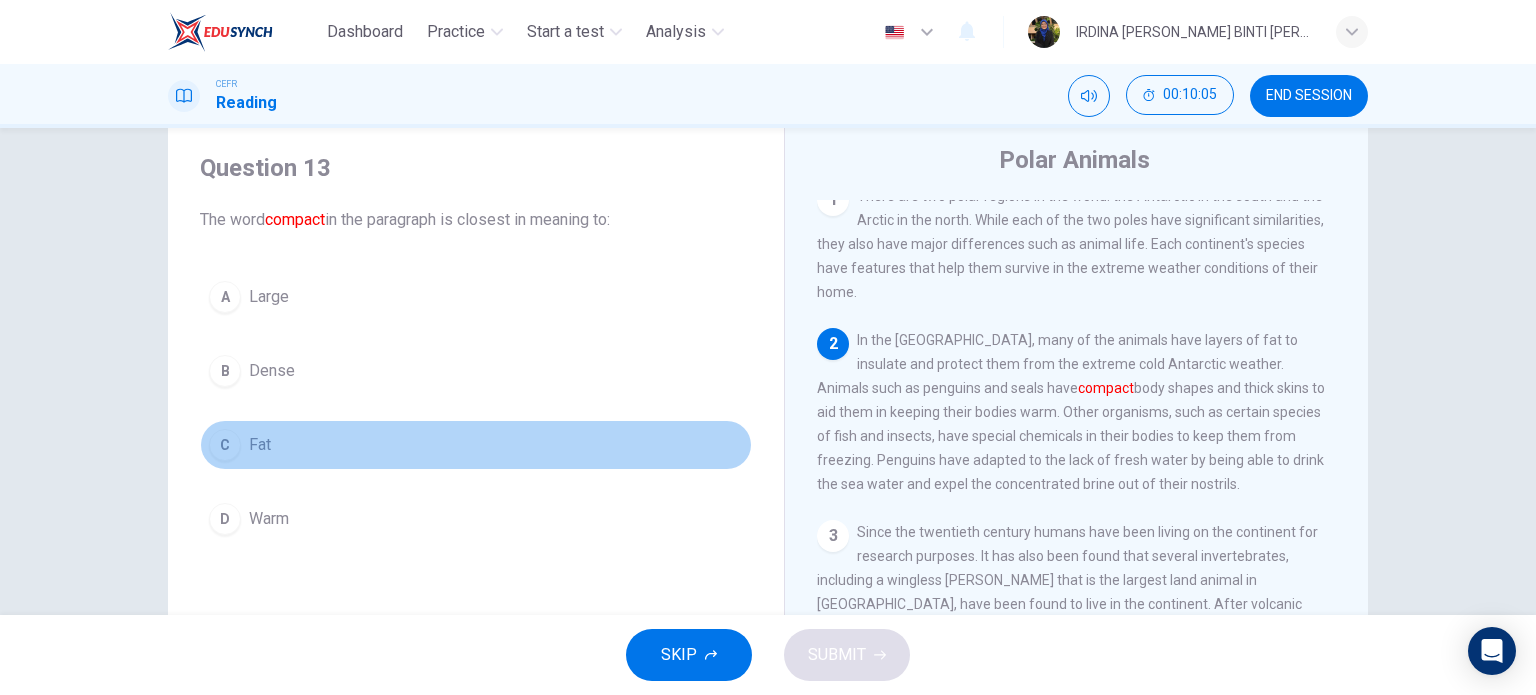 click on "C" at bounding box center [225, 445] 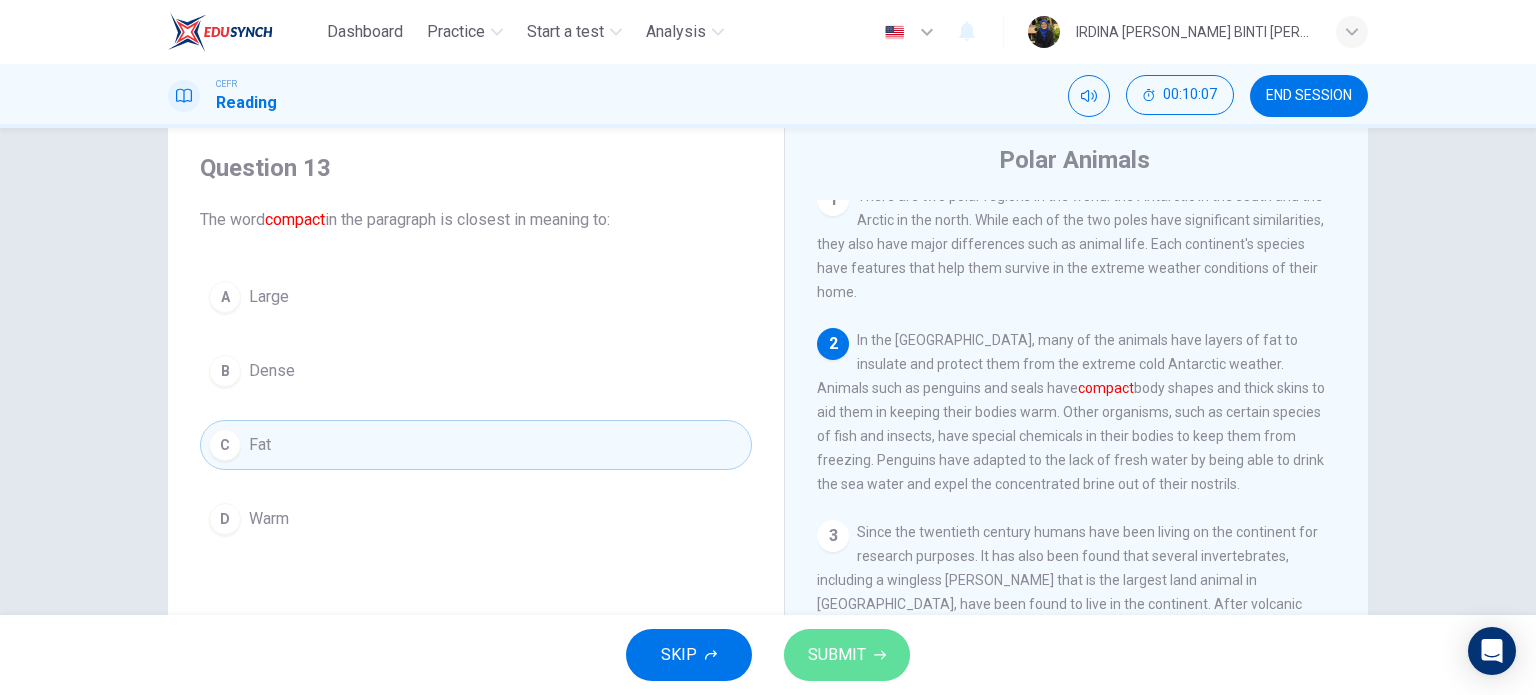 click on "SUBMIT" at bounding box center (847, 655) 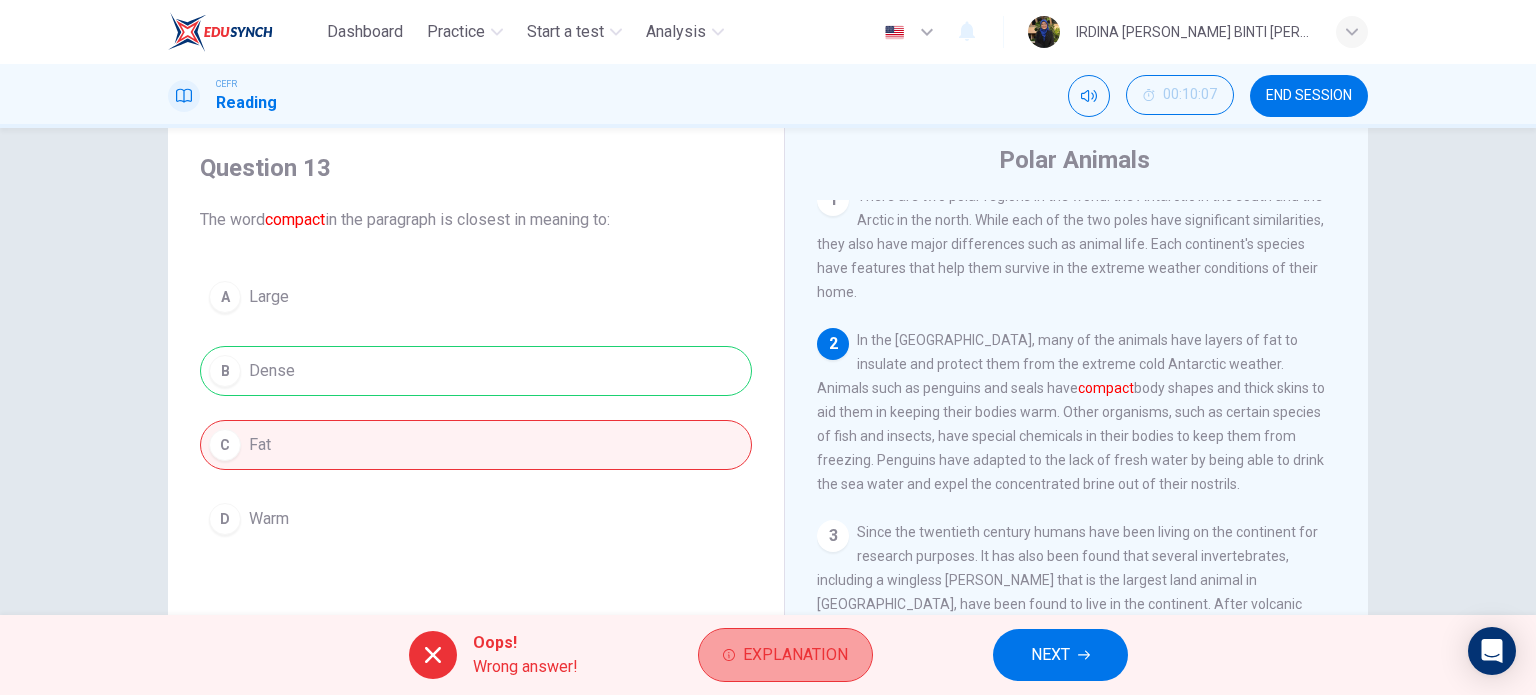 click on "Explanation" at bounding box center (795, 655) 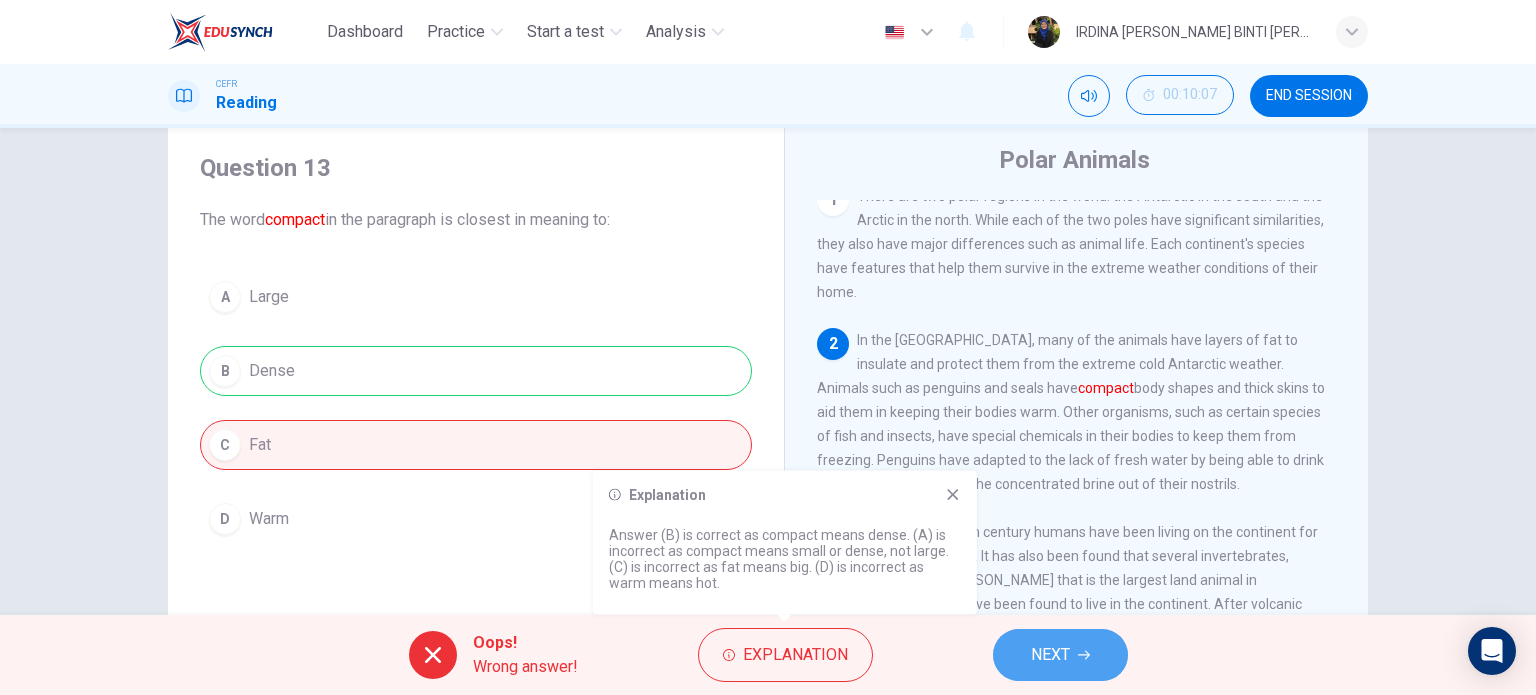 click on "NEXT" at bounding box center [1050, 655] 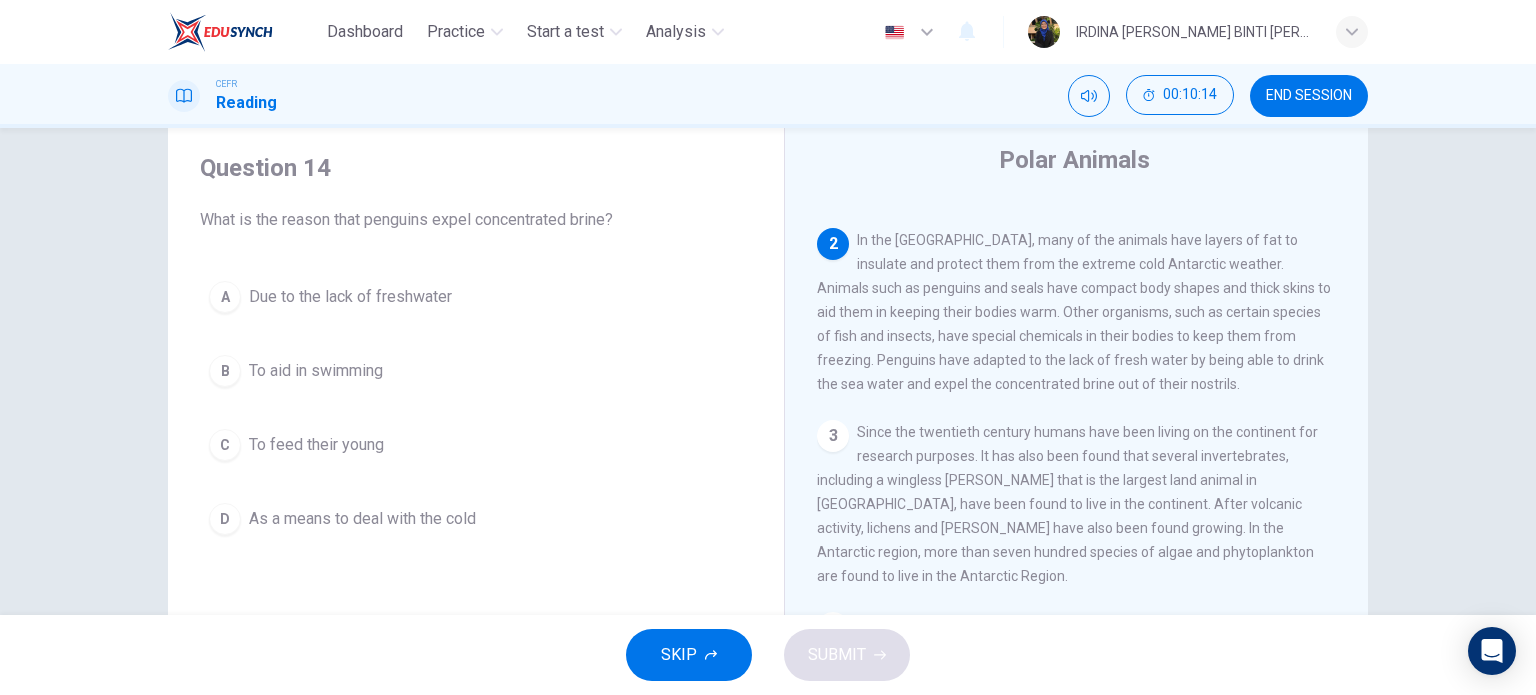 scroll, scrollTop: 130, scrollLeft: 0, axis: vertical 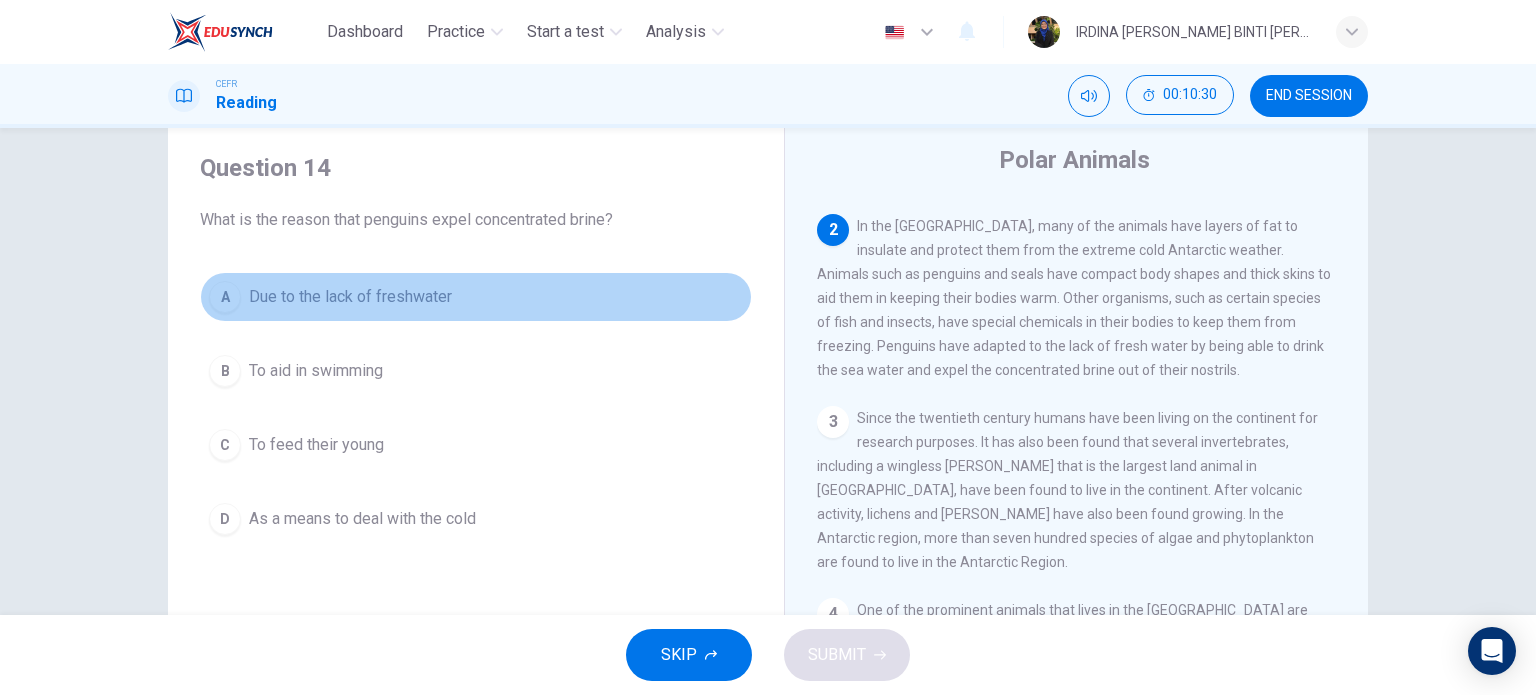 click on "A" at bounding box center [225, 297] 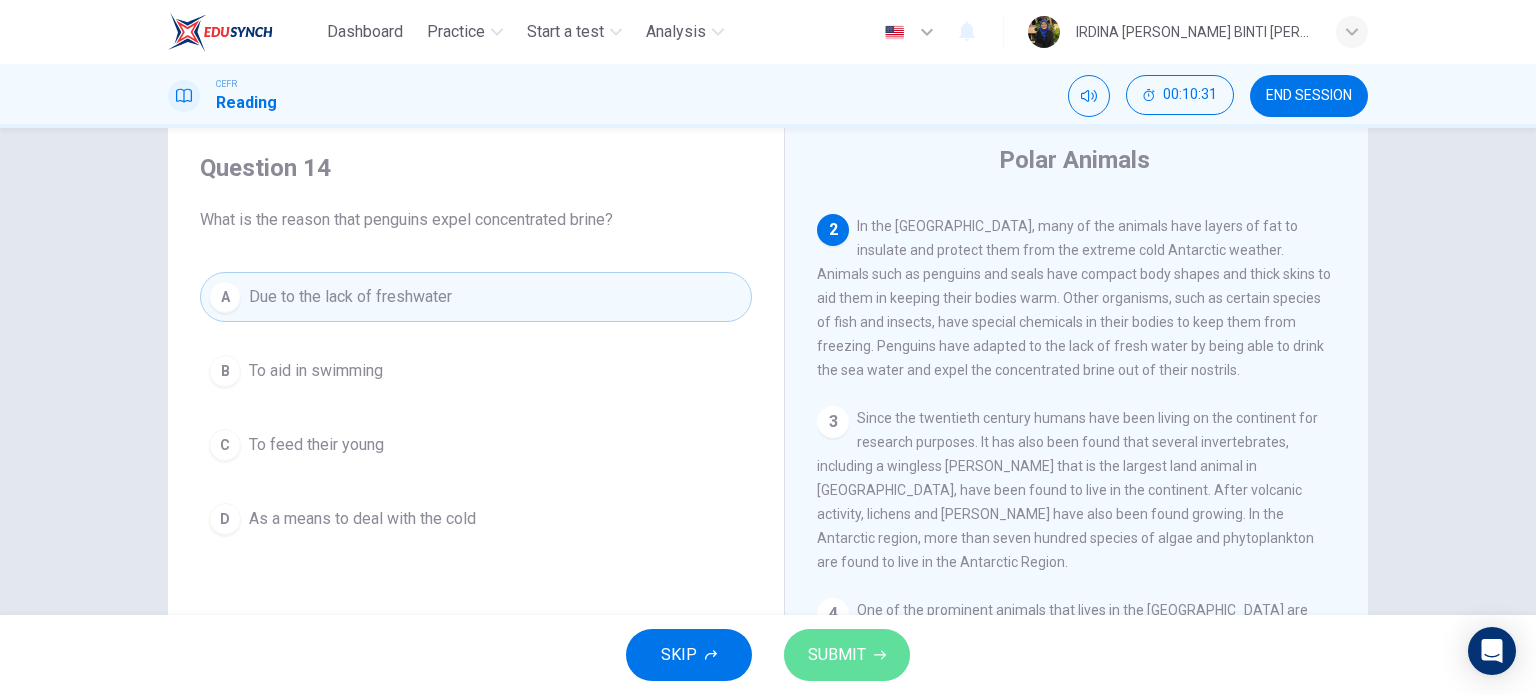click on "SUBMIT" at bounding box center [837, 655] 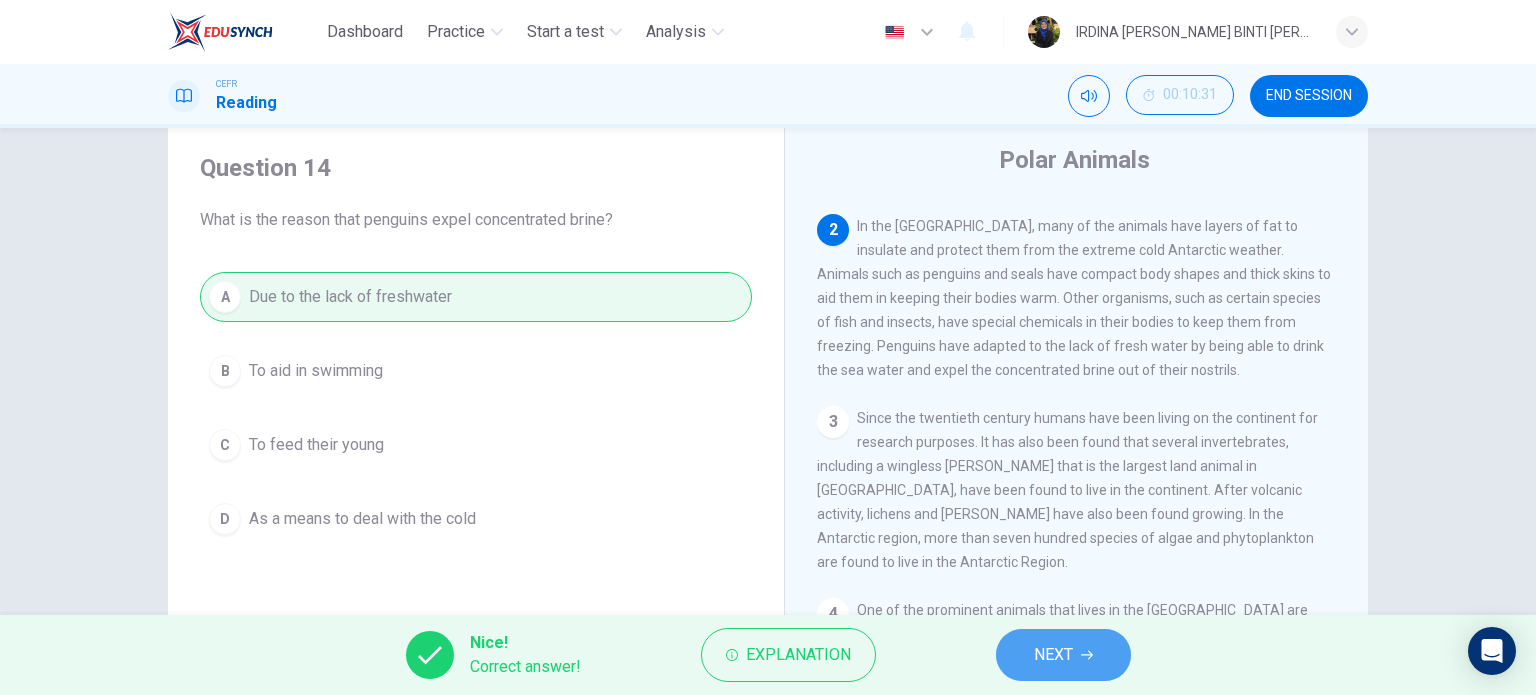 click on "NEXT" at bounding box center (1053, 655) 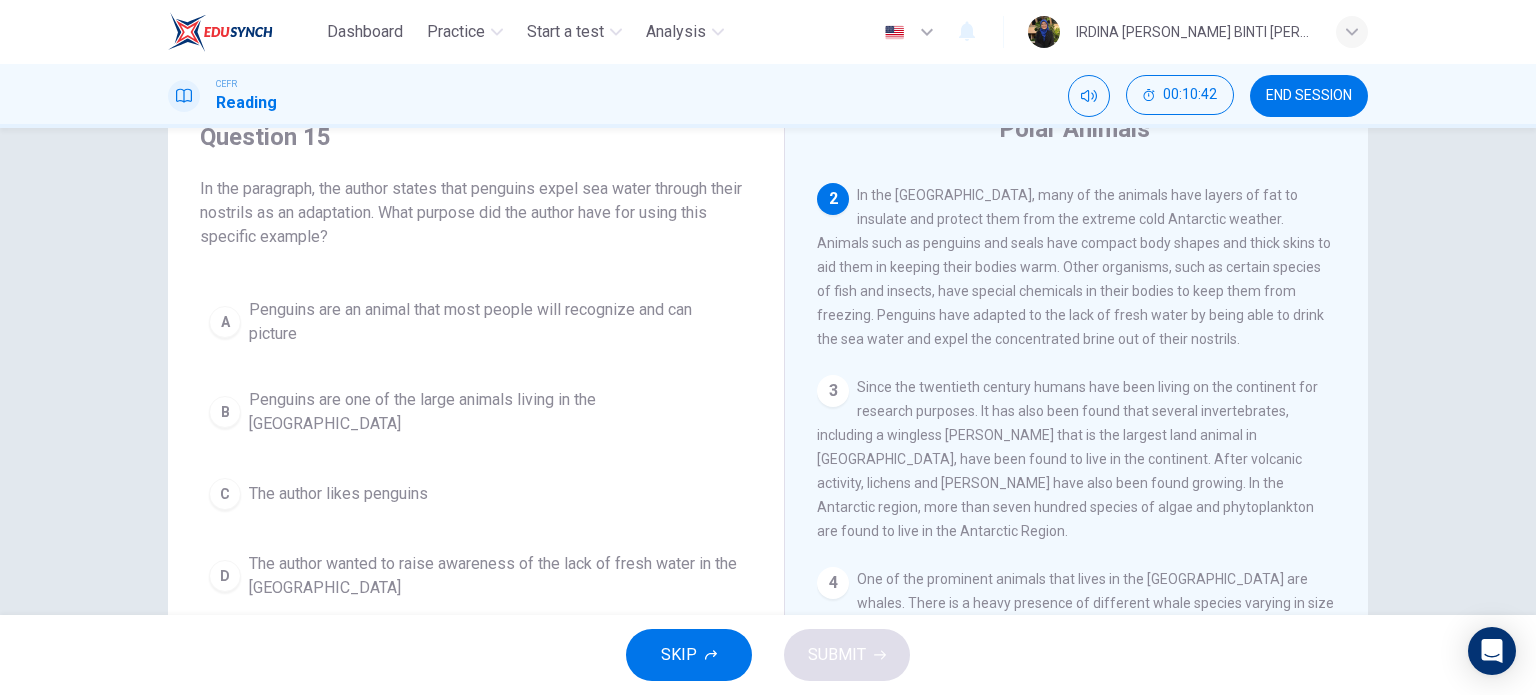 scroll, scrollTop: 88, scrollLeft: 0, axis: vertical 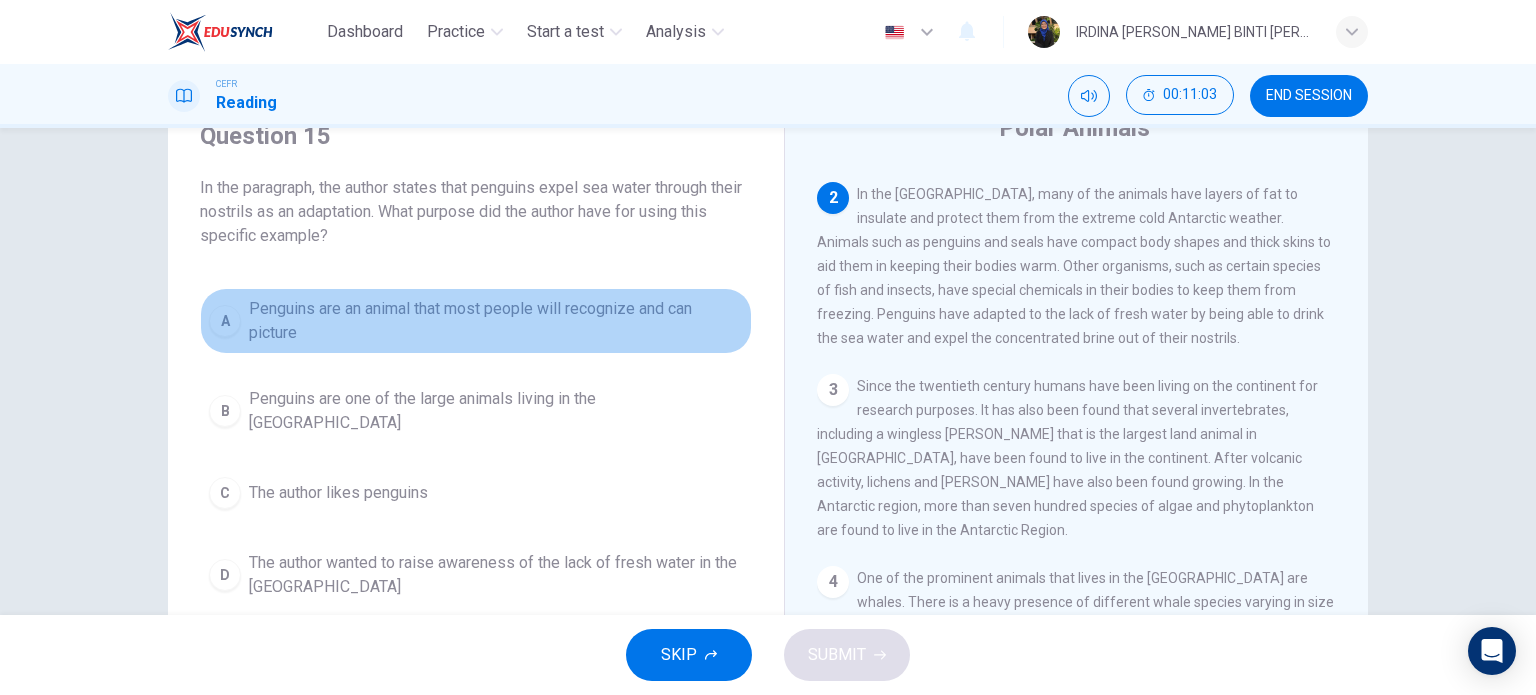 click on "A" at bounding box center (225, 321) 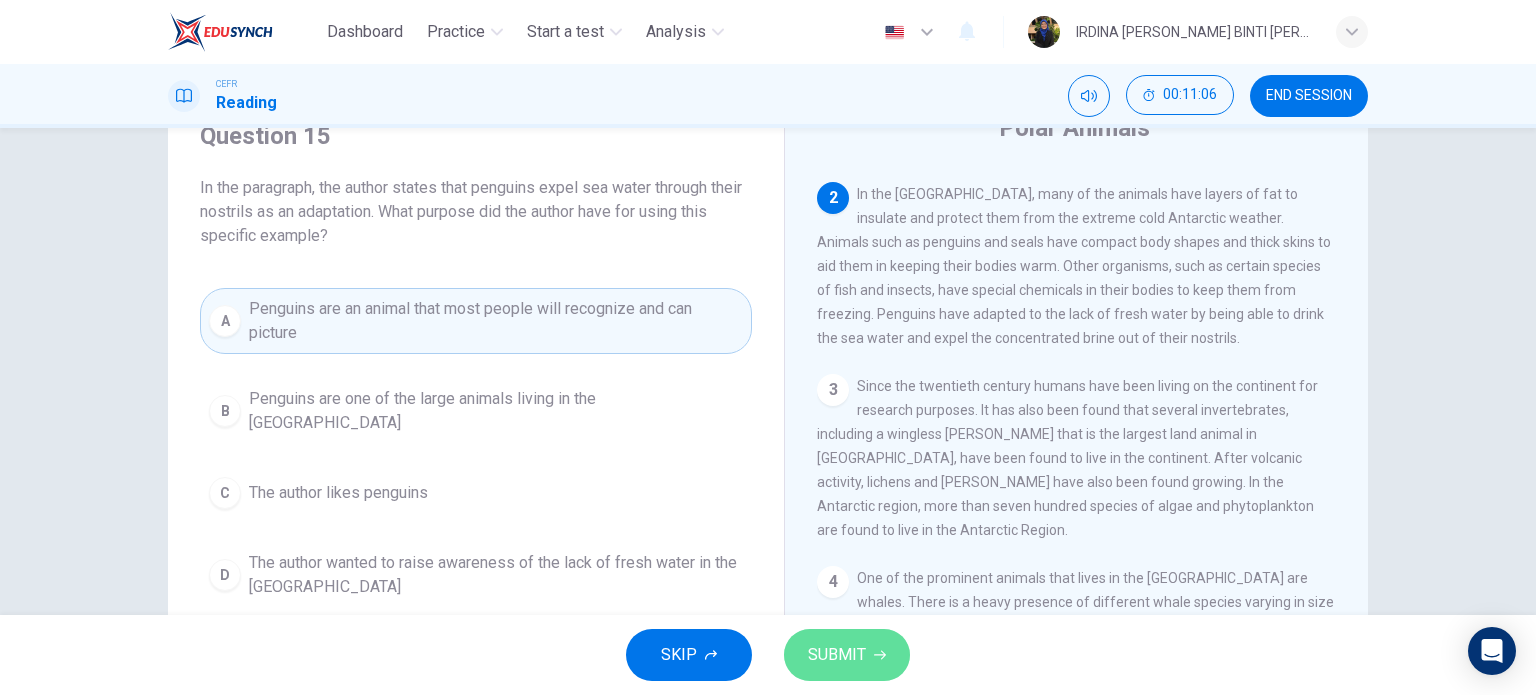click on "SUBMIT" at bounding box center (837, 655) 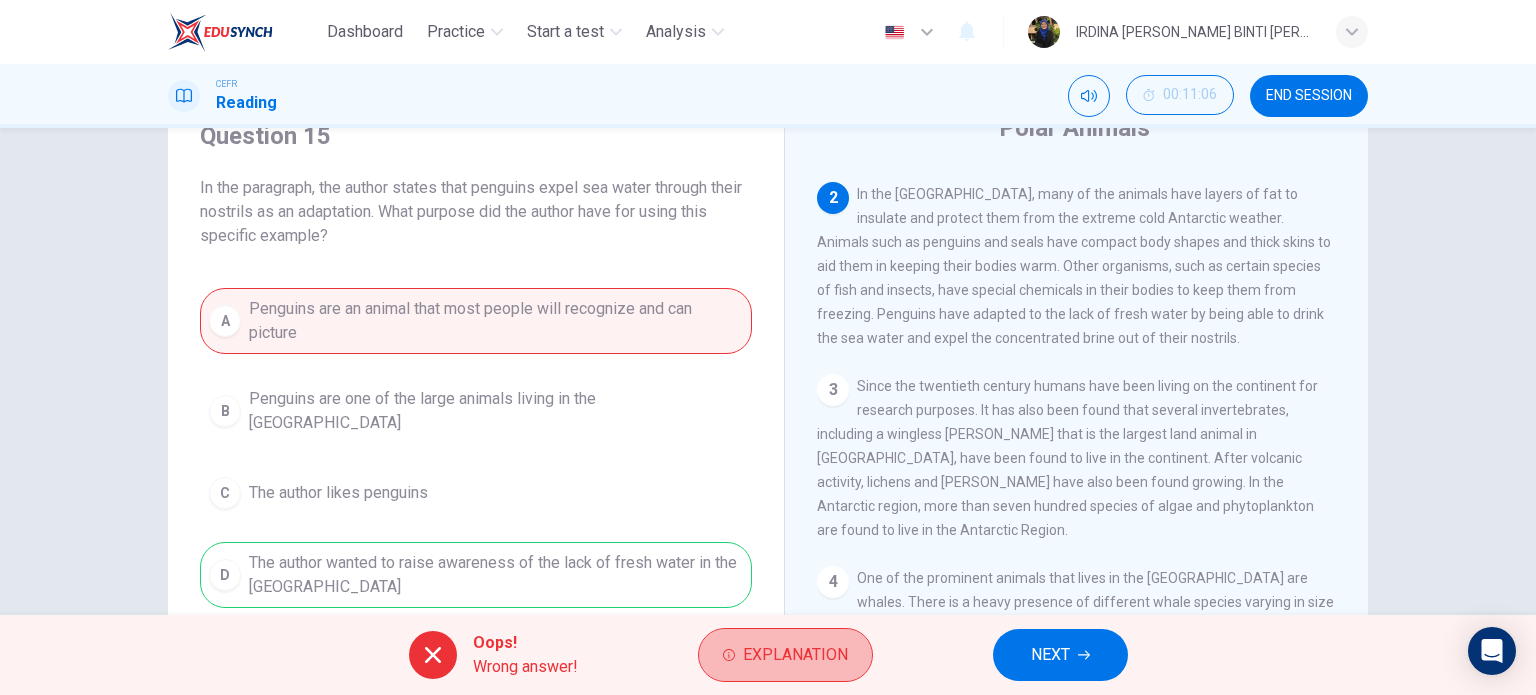 click on "Explanation" at bounding box center (795, 655) 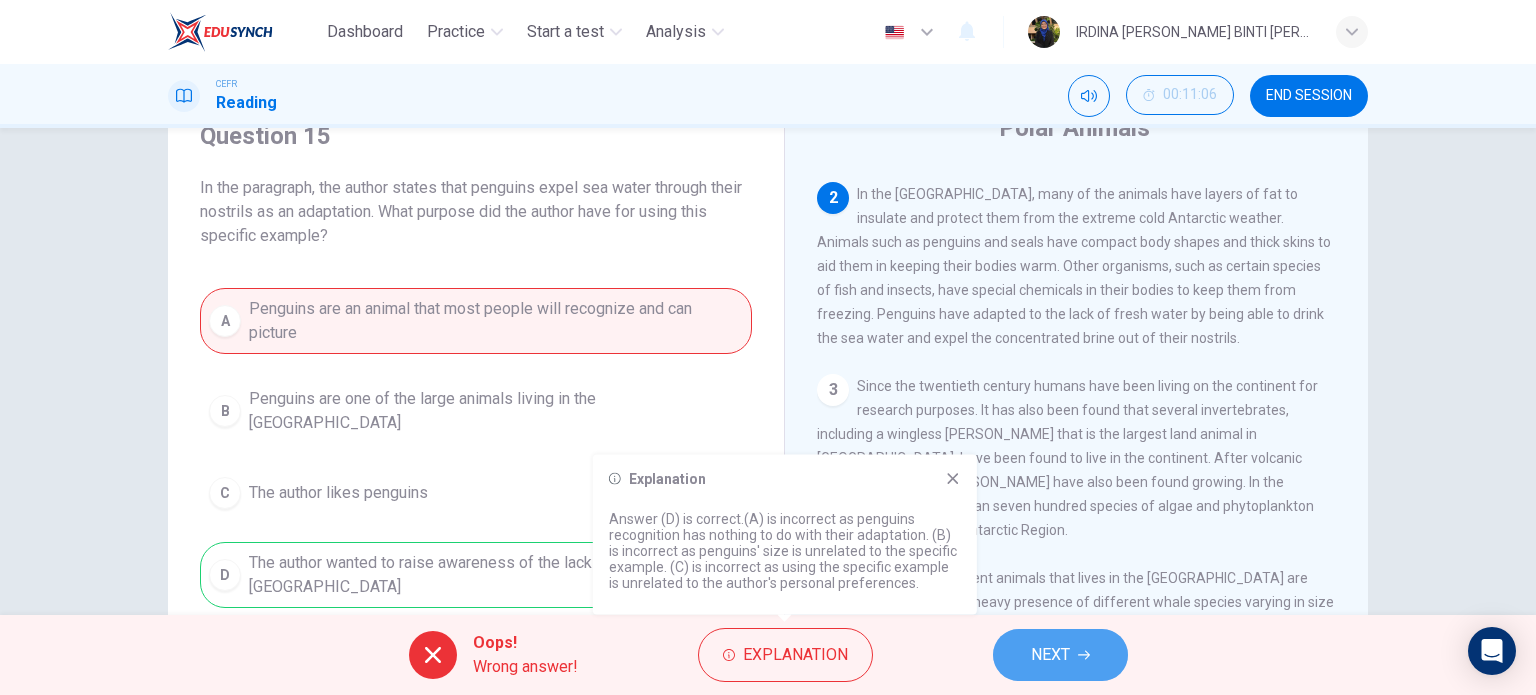 click on "NEXT" at bounding box center (1060, 655) 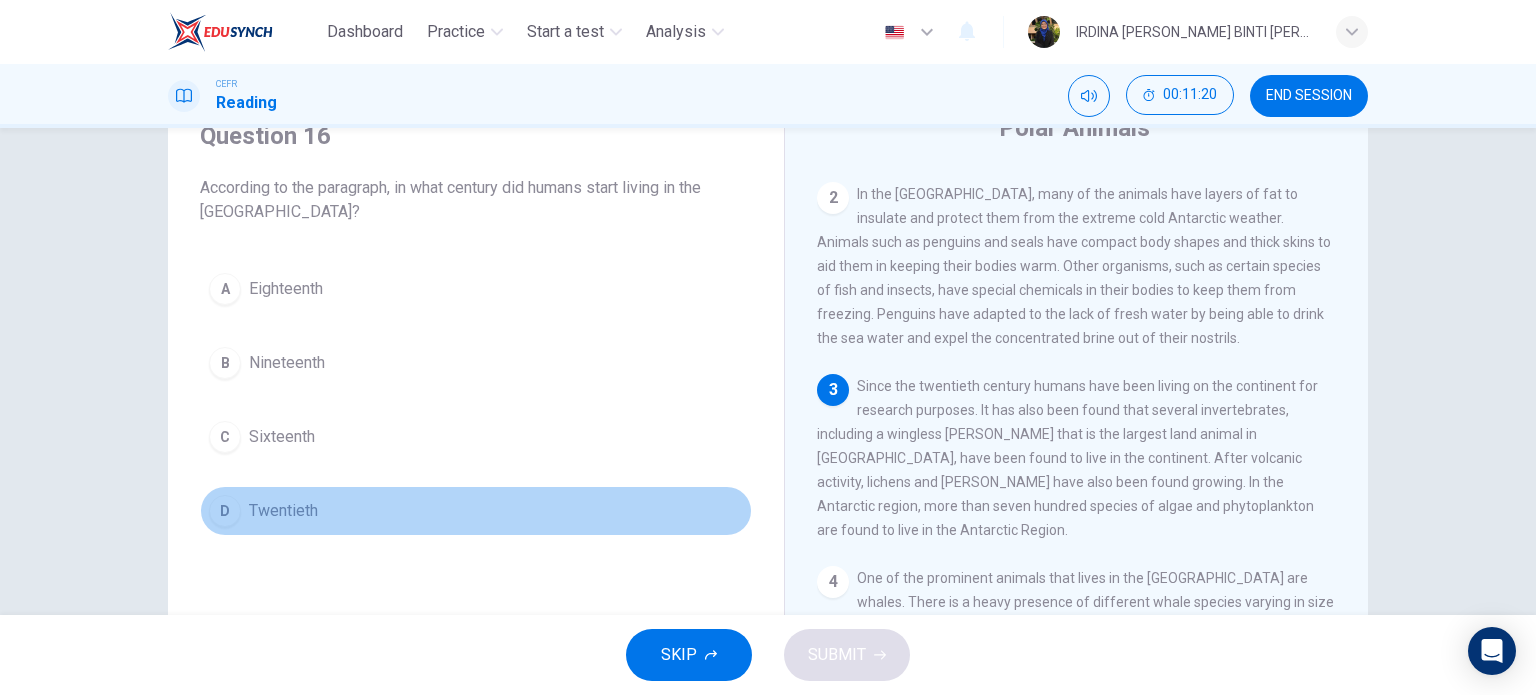 click on "Twentieth" at bounding box center [283, 511] 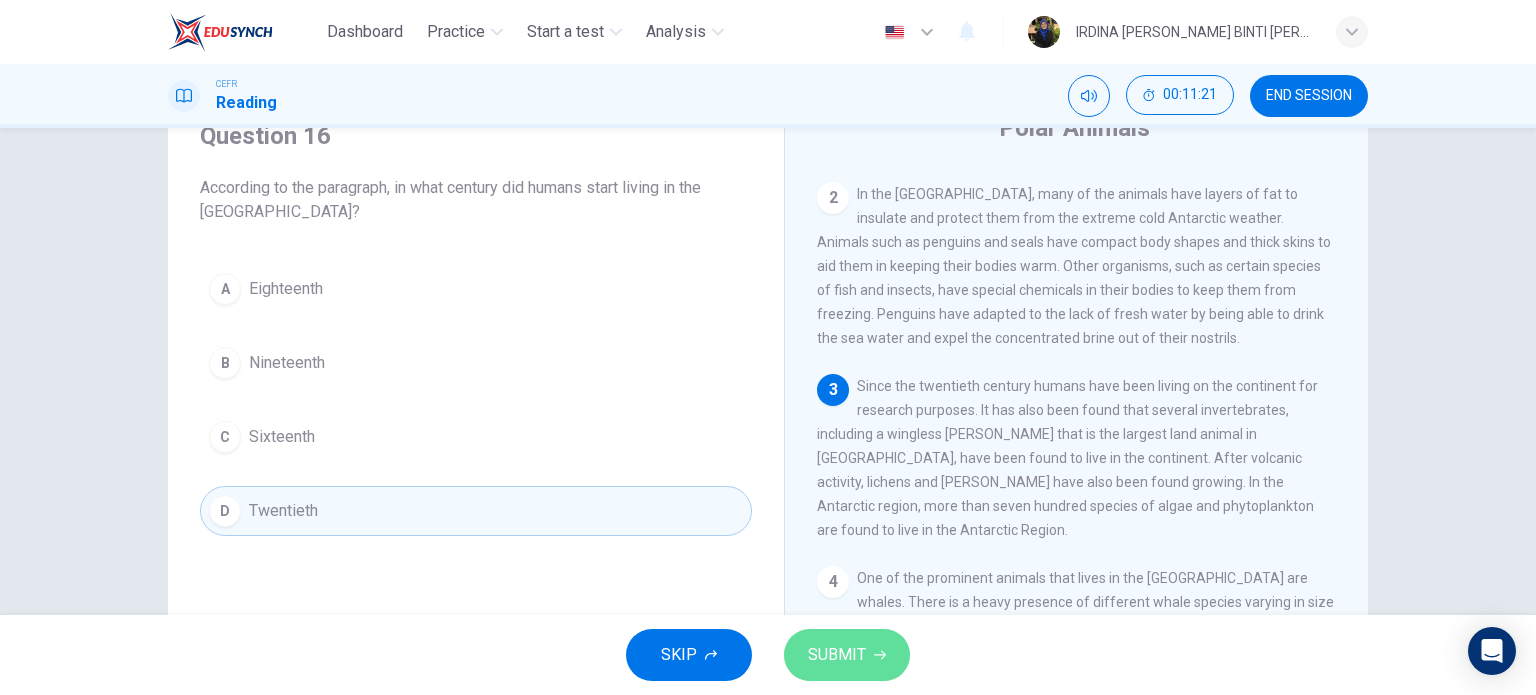 click on "SUBMIT" at bounding box center (837, 655) 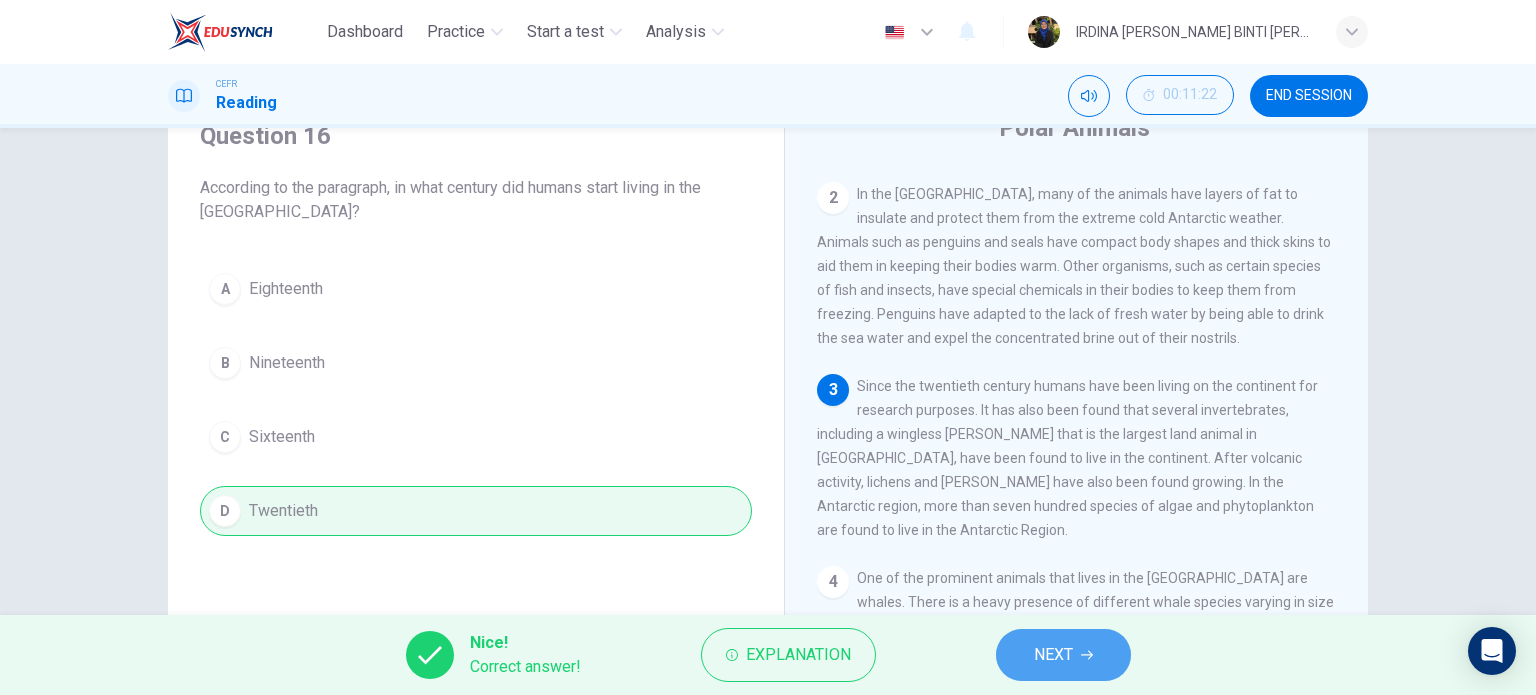 click on "NEXT" at bounding box center [1053, 655] 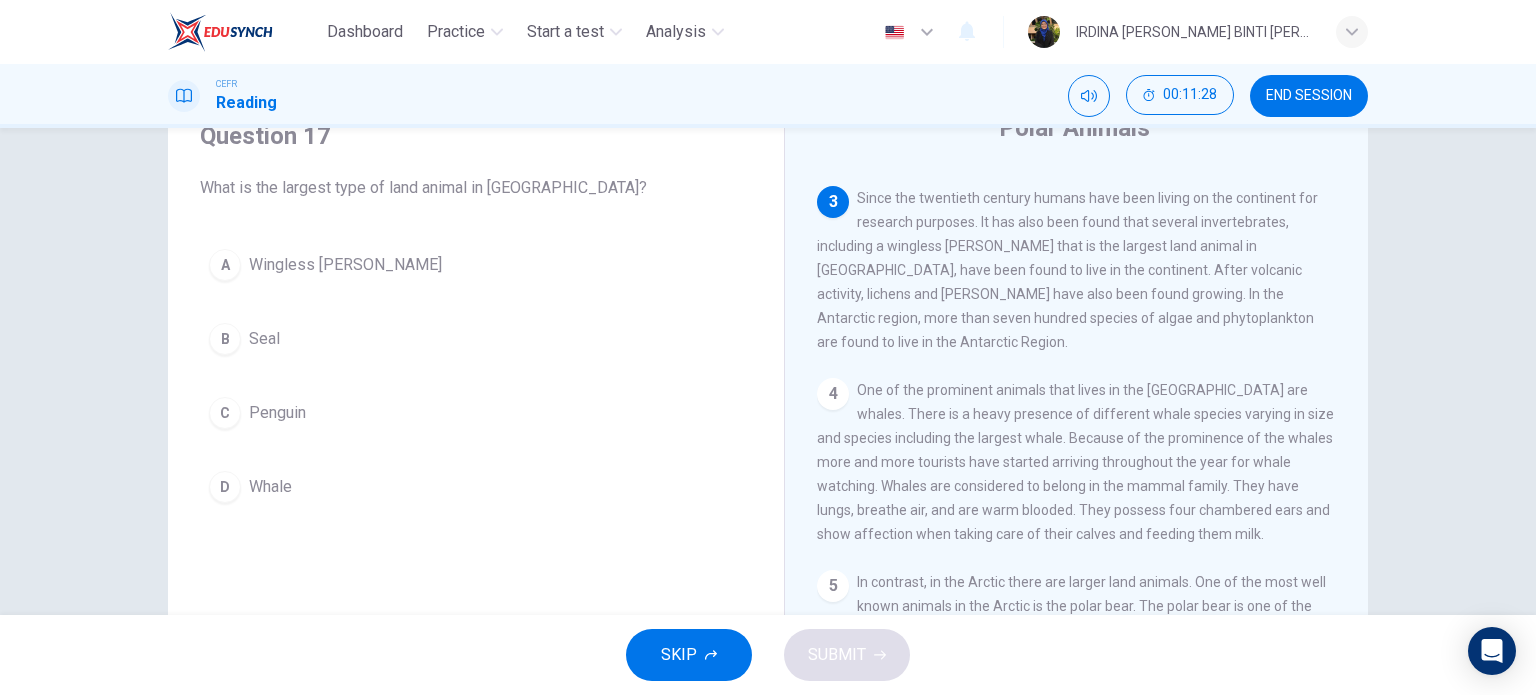 scroll, scrollTop: 320, scrollLeft: 0, axis: vertical 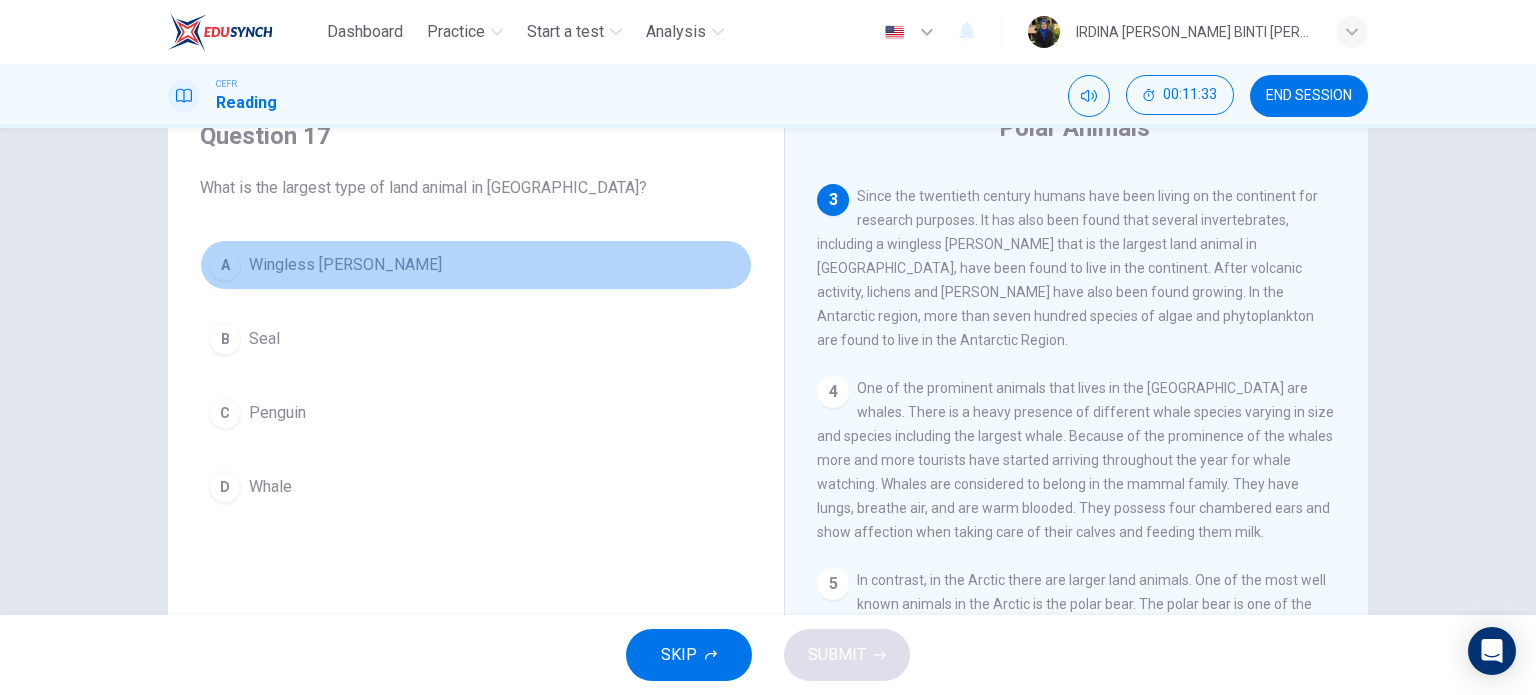click on "A" at bounding box center [225, 265] 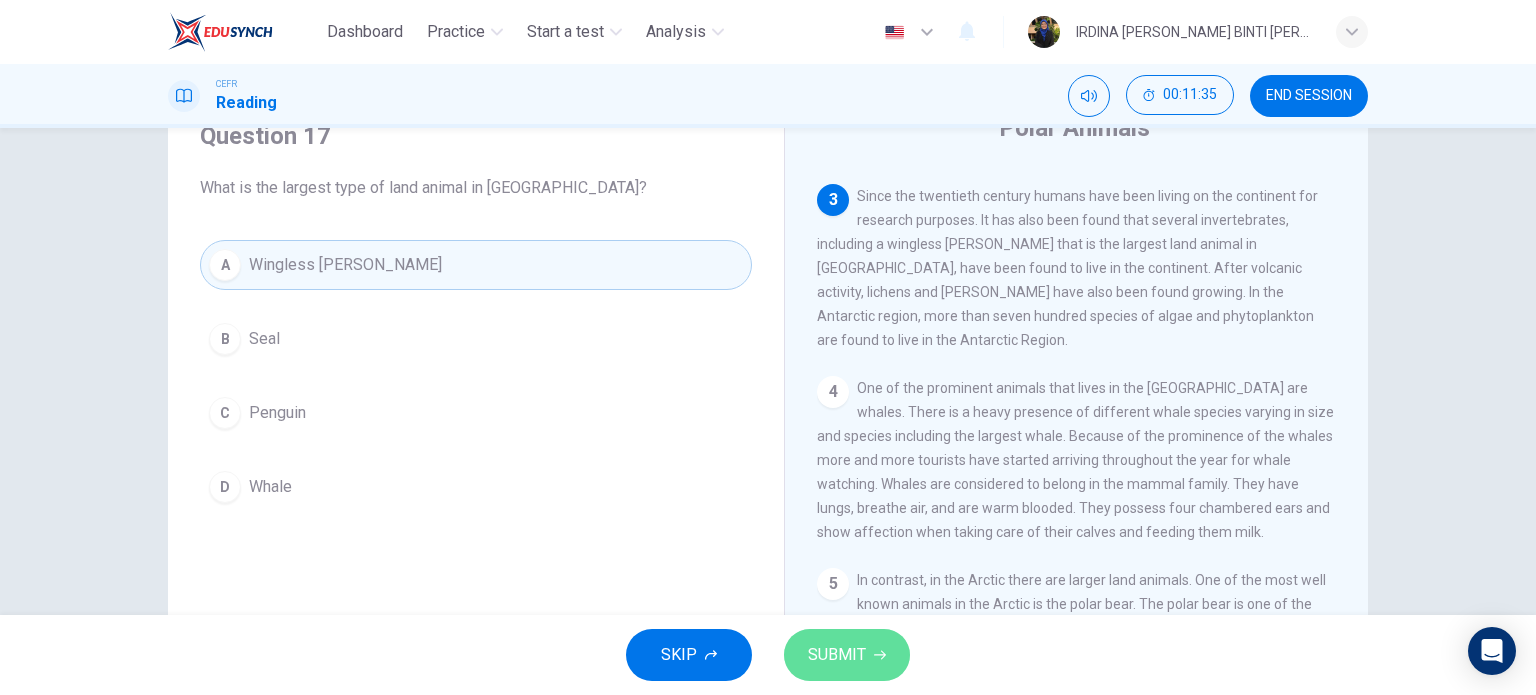 click on "SUBMIT" at bounding box center (837, 655) 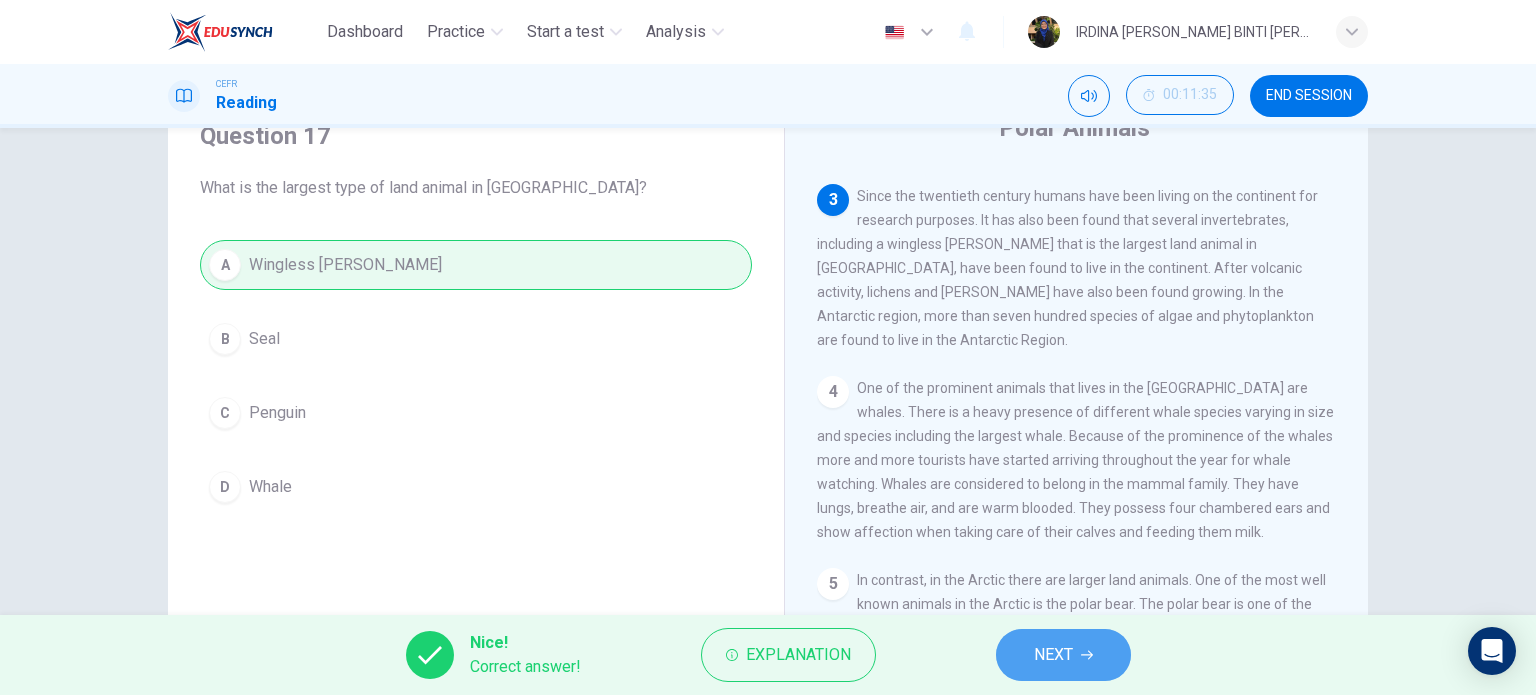 click on "NEXT" at bounding box center (1053, 655) 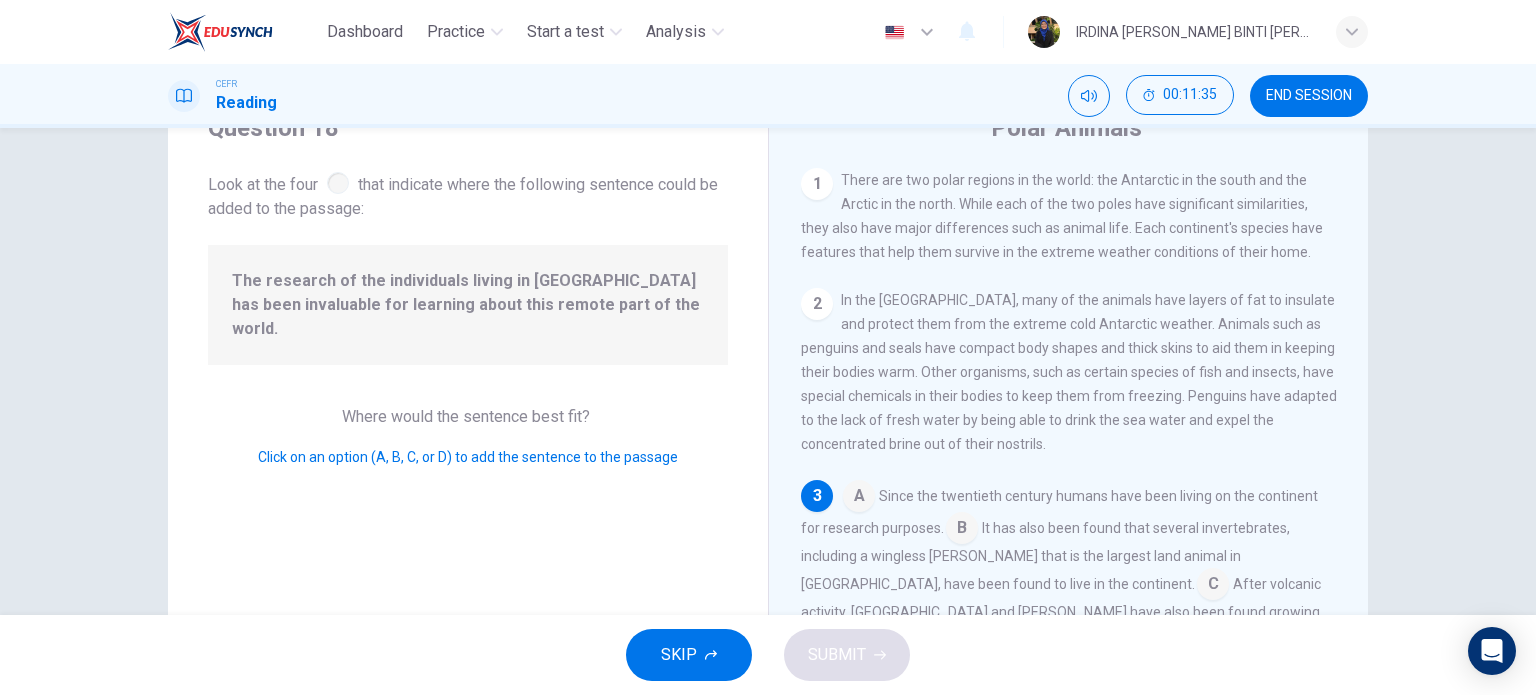 scroll, scrollTop: 121, scrollLeft: 0, axis: vertical 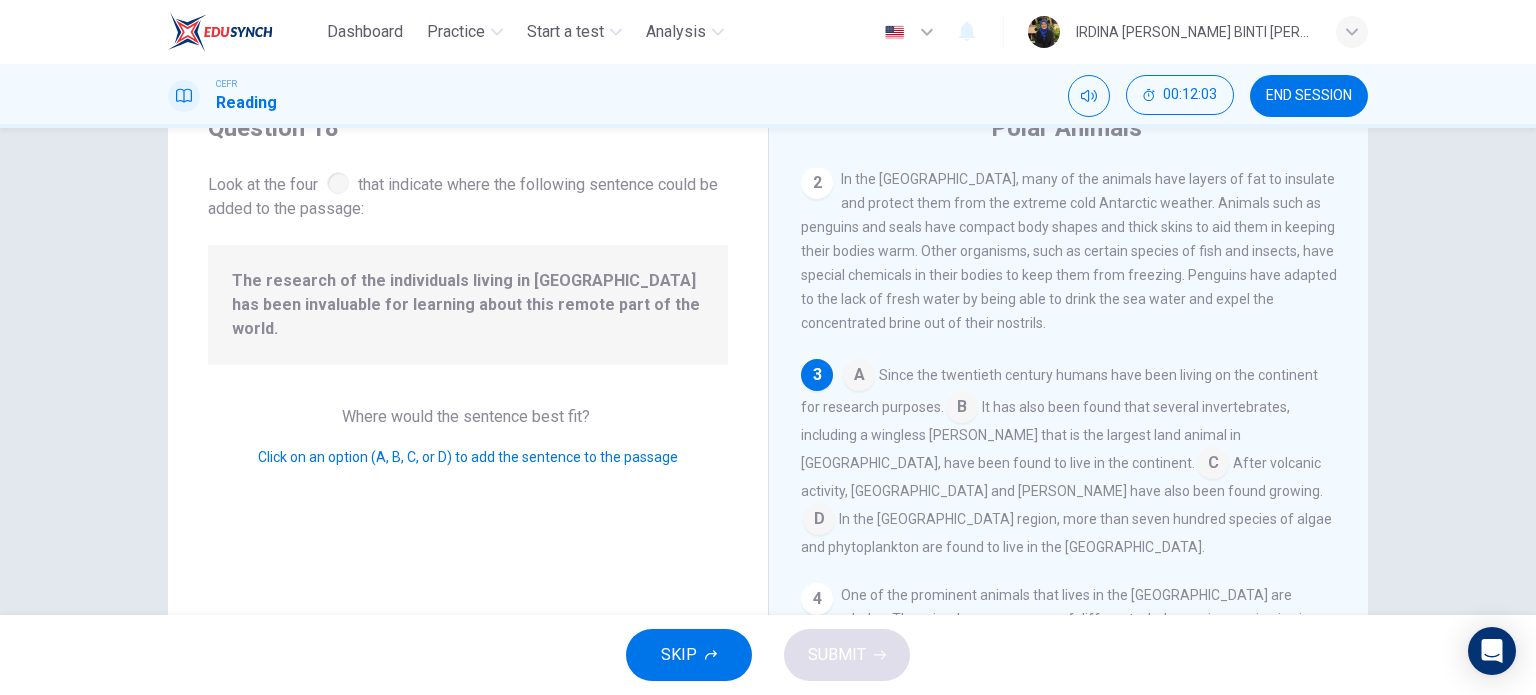 click at bounding box center (962, 409) 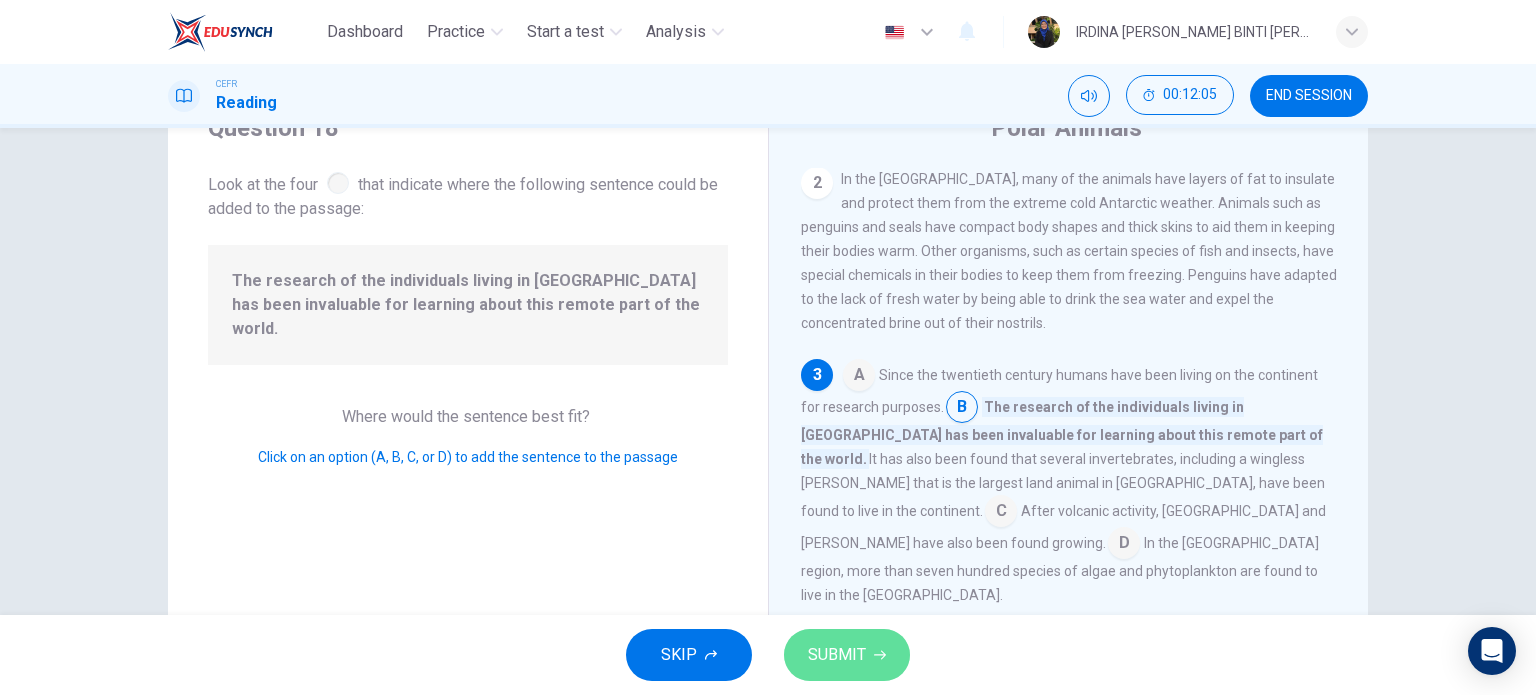 click on "SUBMIT" at bounding box center (837, 655) 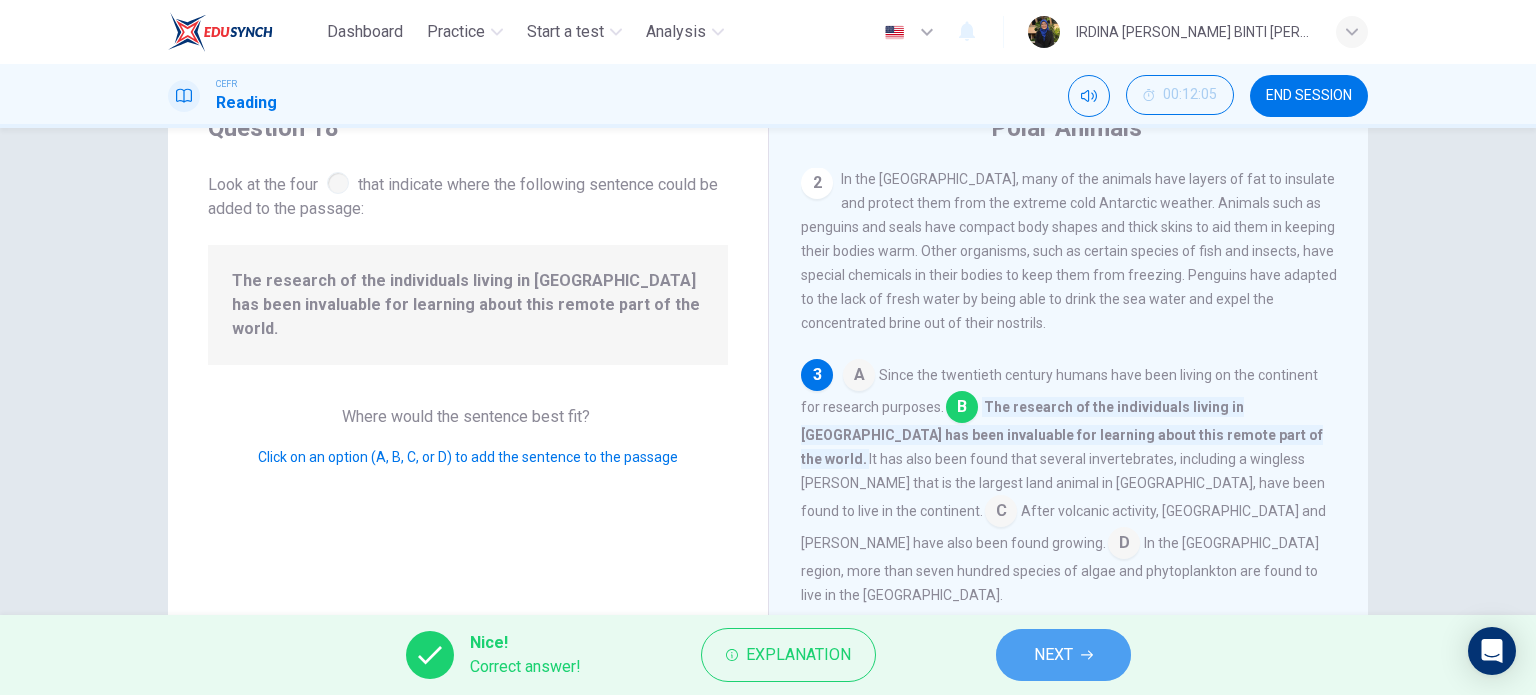 click on "NEXT" at bounding box center (1053, 655) 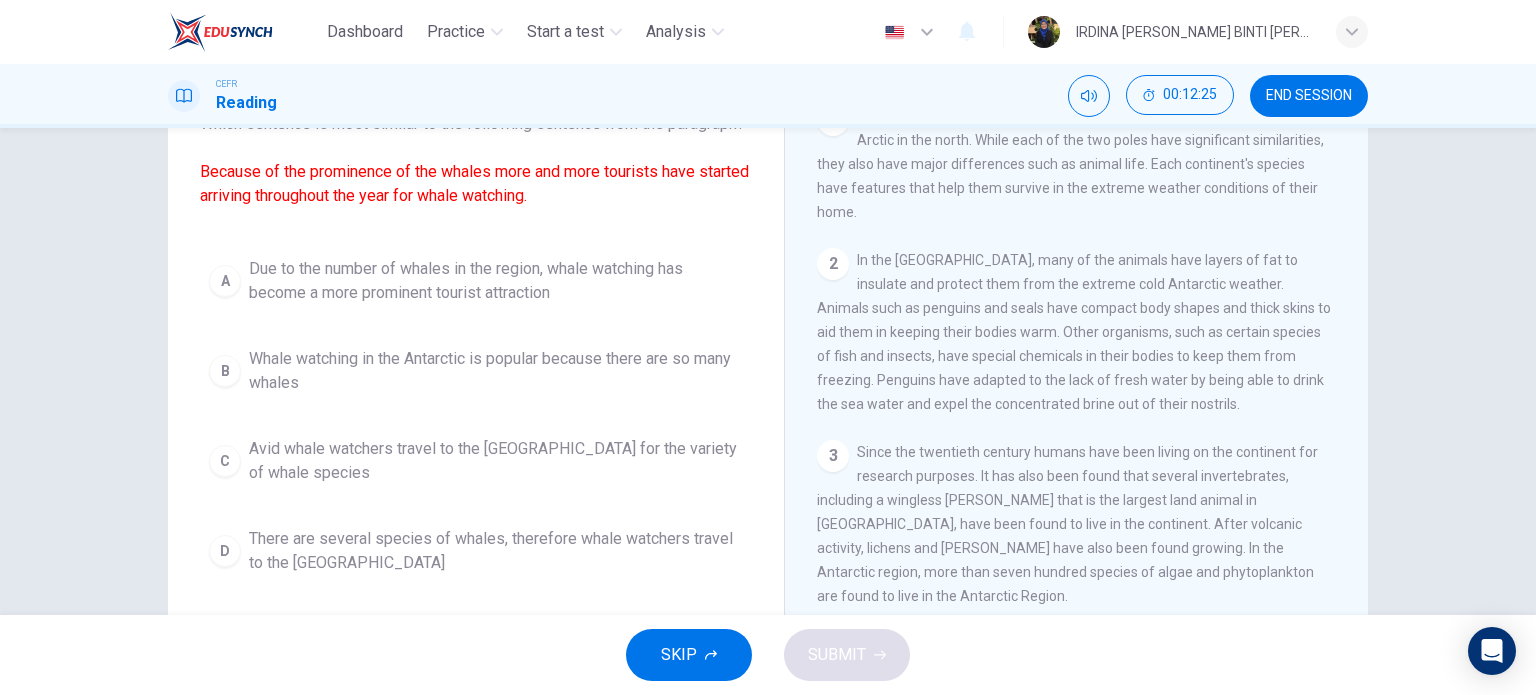 scroll, scrollTop: 152, scrollLeft: 0, axis: vertical 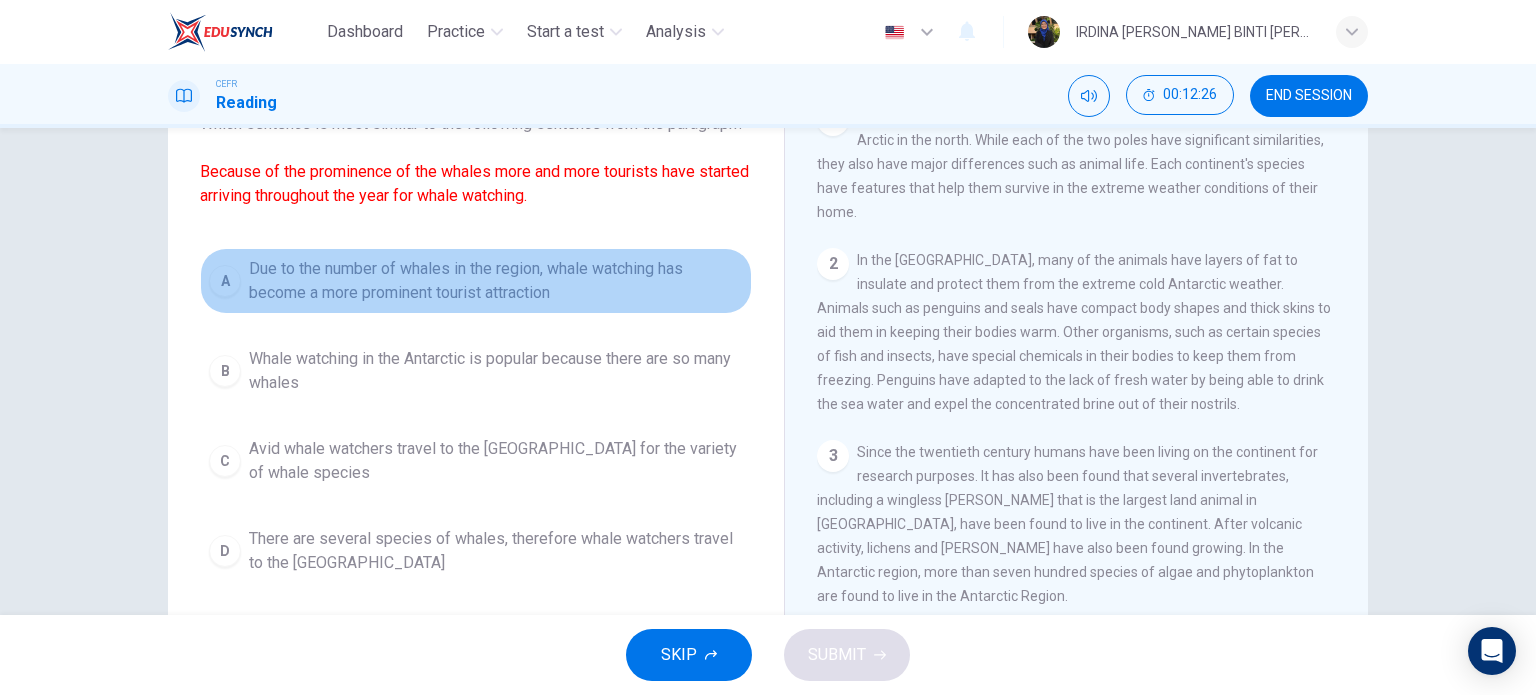 click on "A" at bounding box center [225, 281] 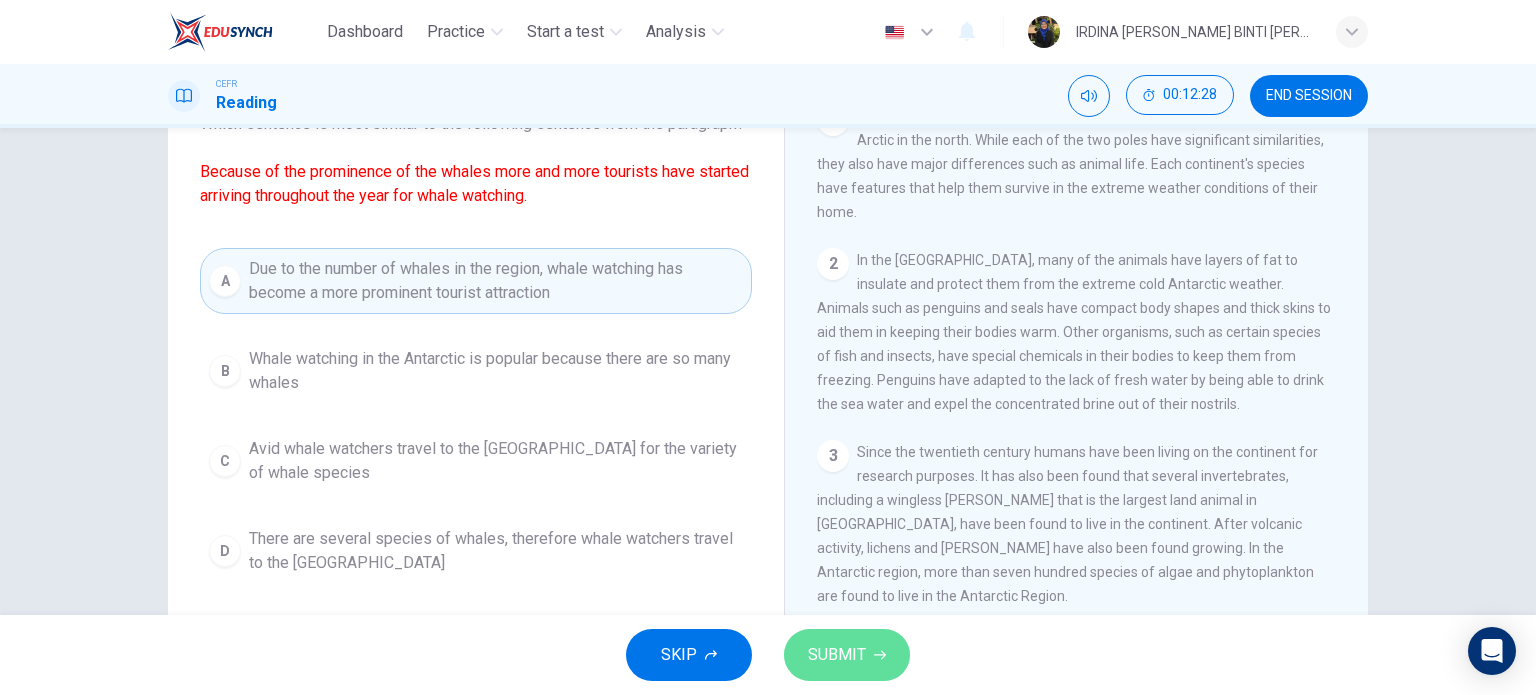 click on "SUBMIT" at bounding box center [837, 655] 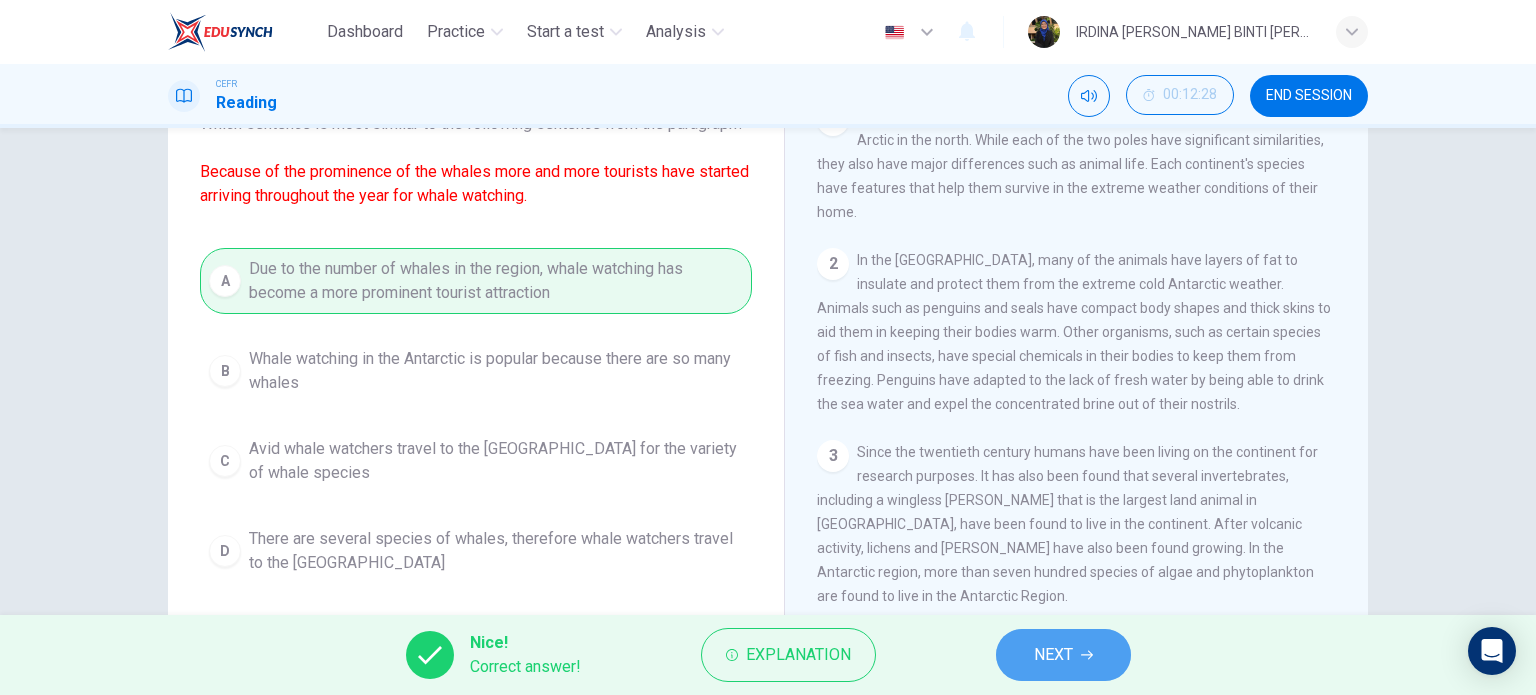 click on "NEXT" at bounding box center [1053, 655] 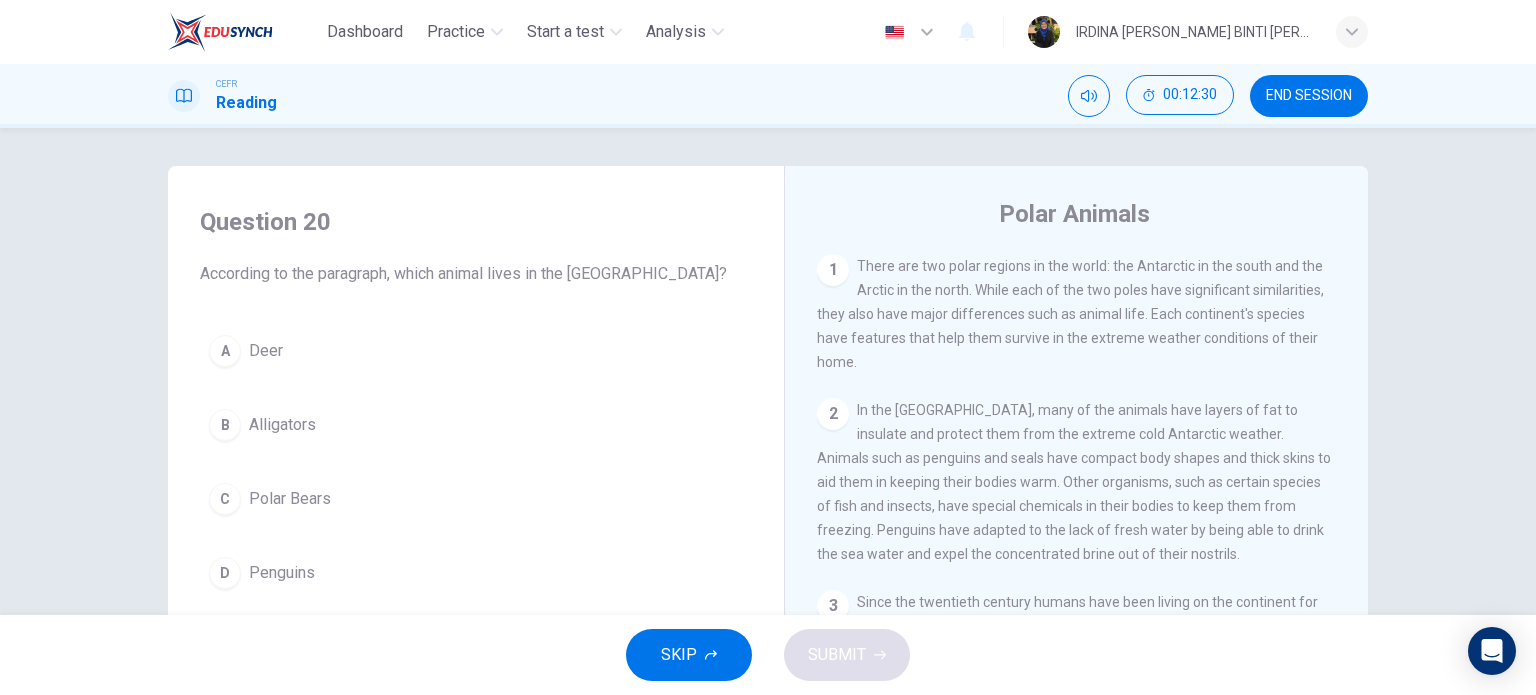 scroll, scrollTop: 0, scrollLeft: 0, axis: both 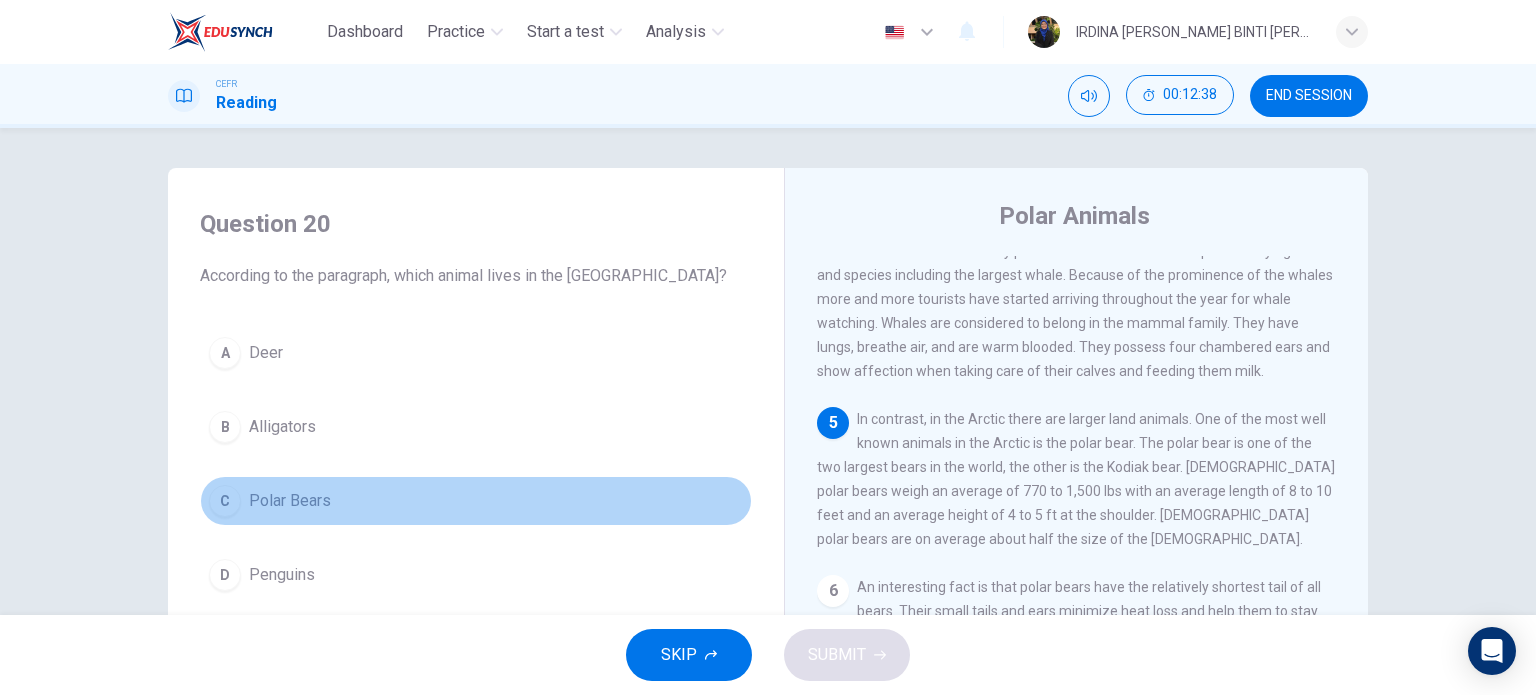 click on "C" at bounding box center [225, 501] 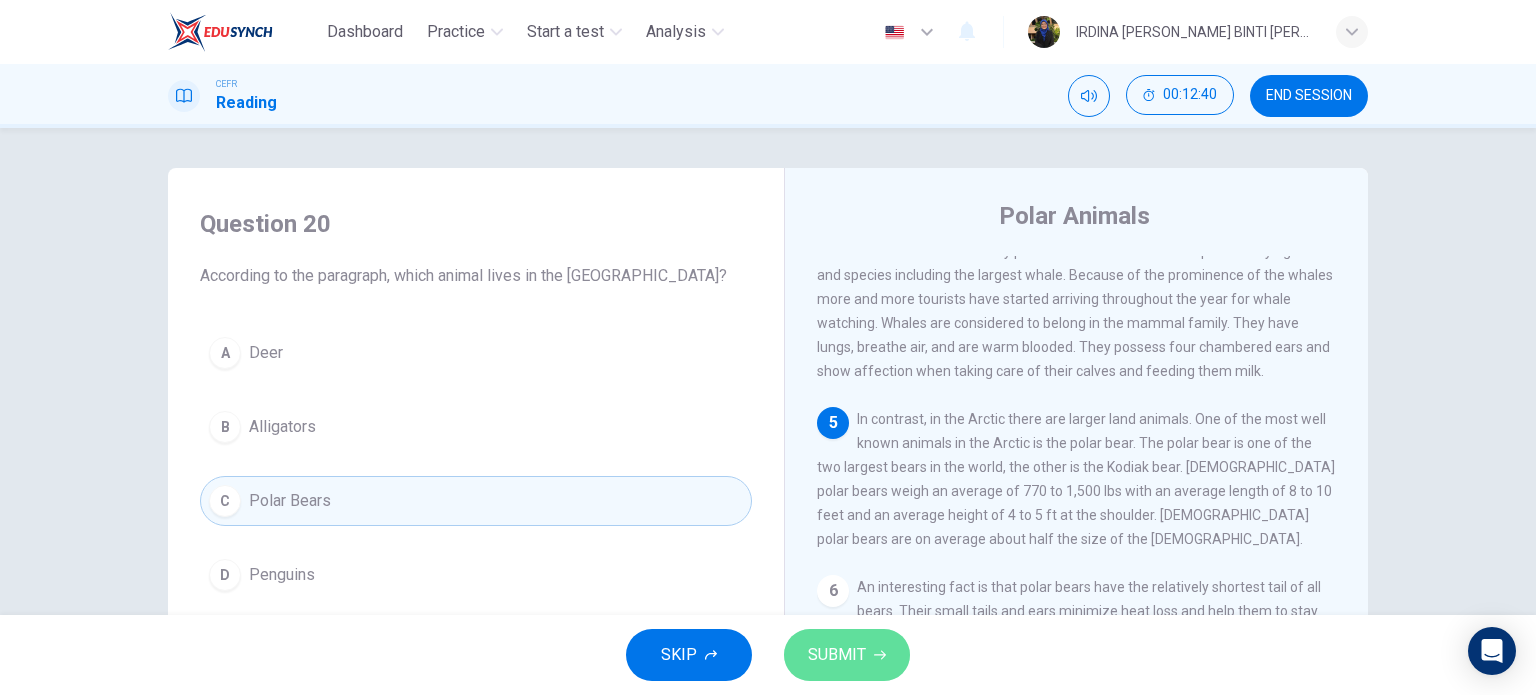 click on "SUBMIT" at bounding box center [837, 655] 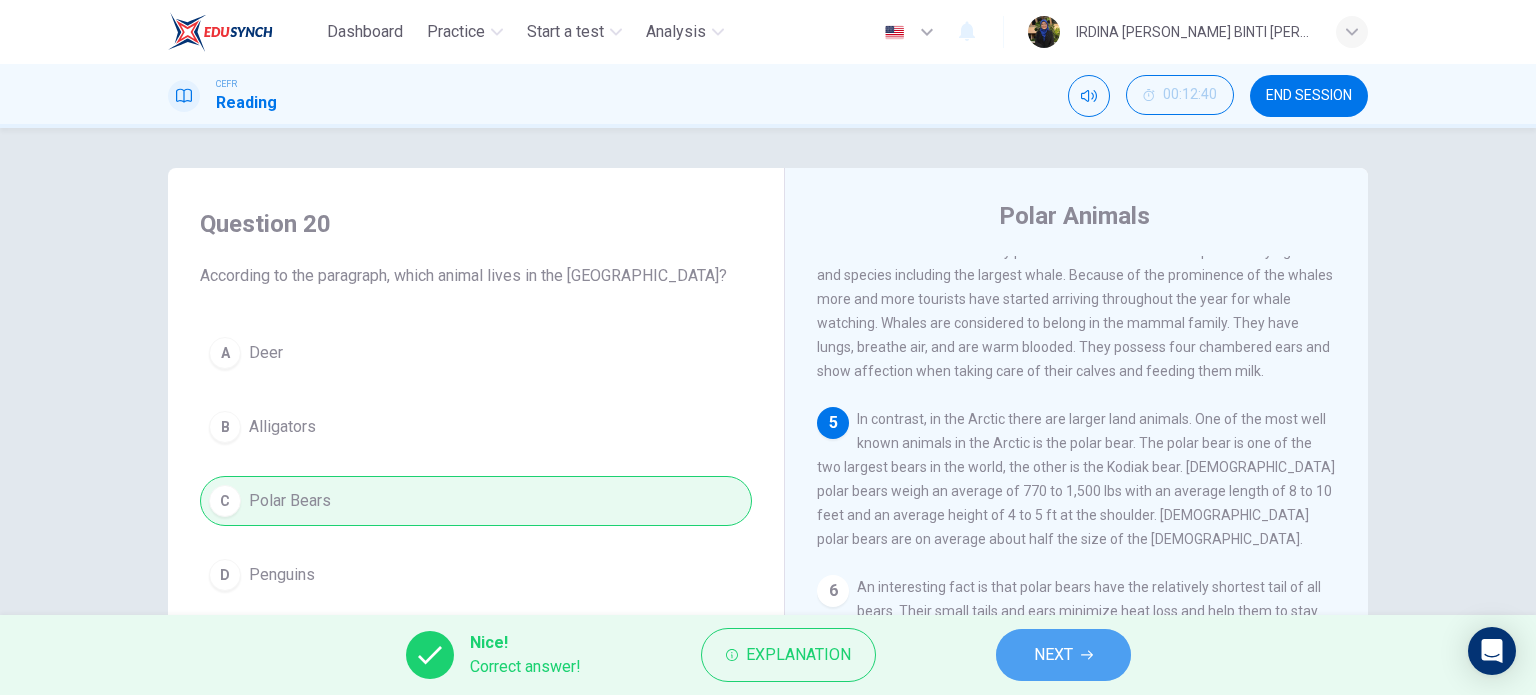 click on "NEXT" at bounding box center [1063, 655] 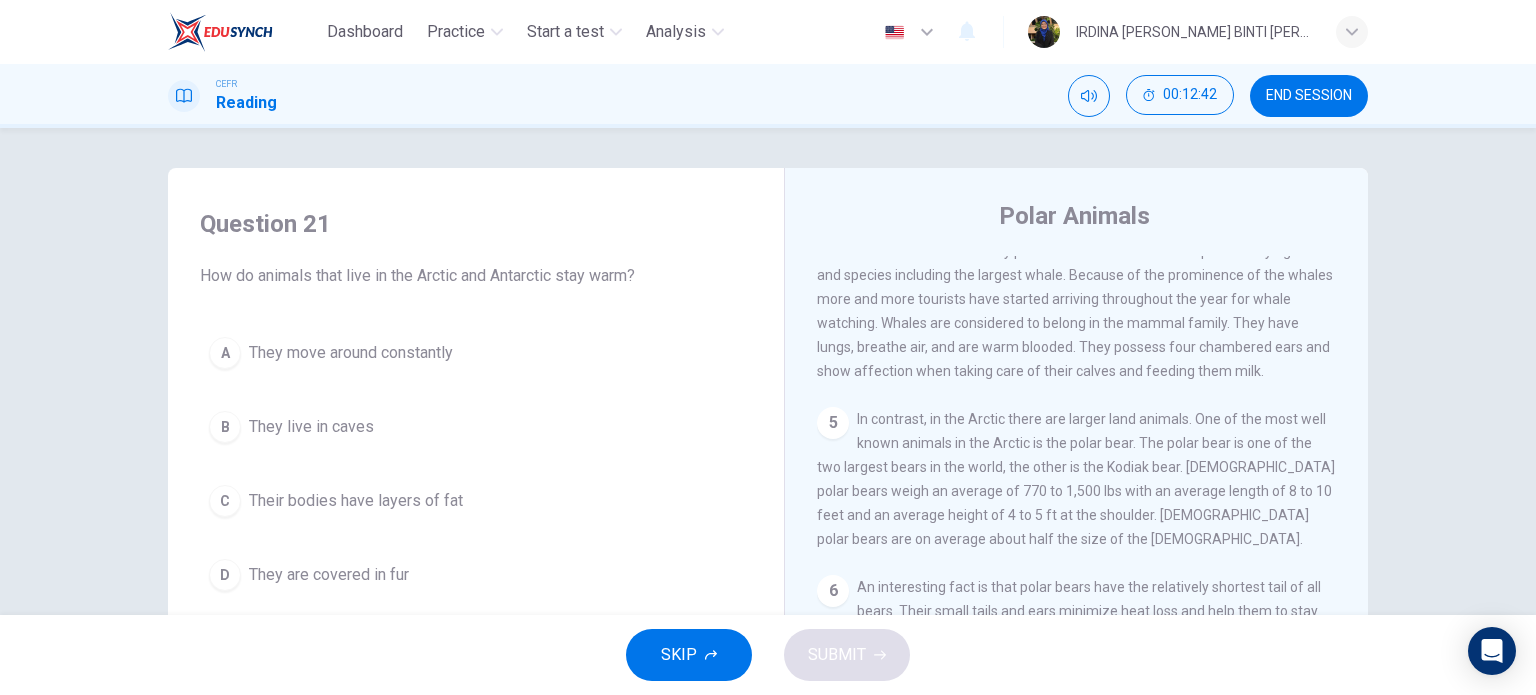 scroll, scrollTop: 578, scrollLeft: 0, axis: vertical 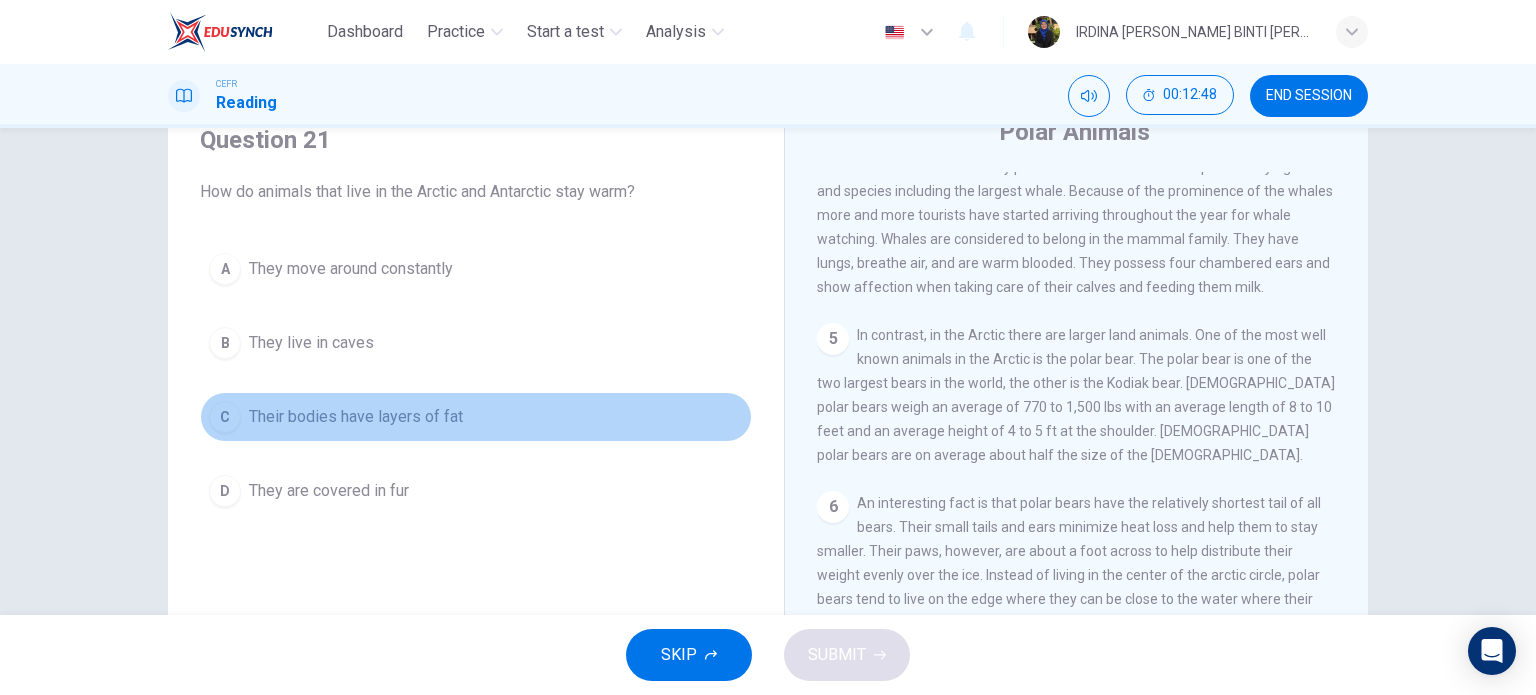 click on "C" at bounding box center [225, 417] 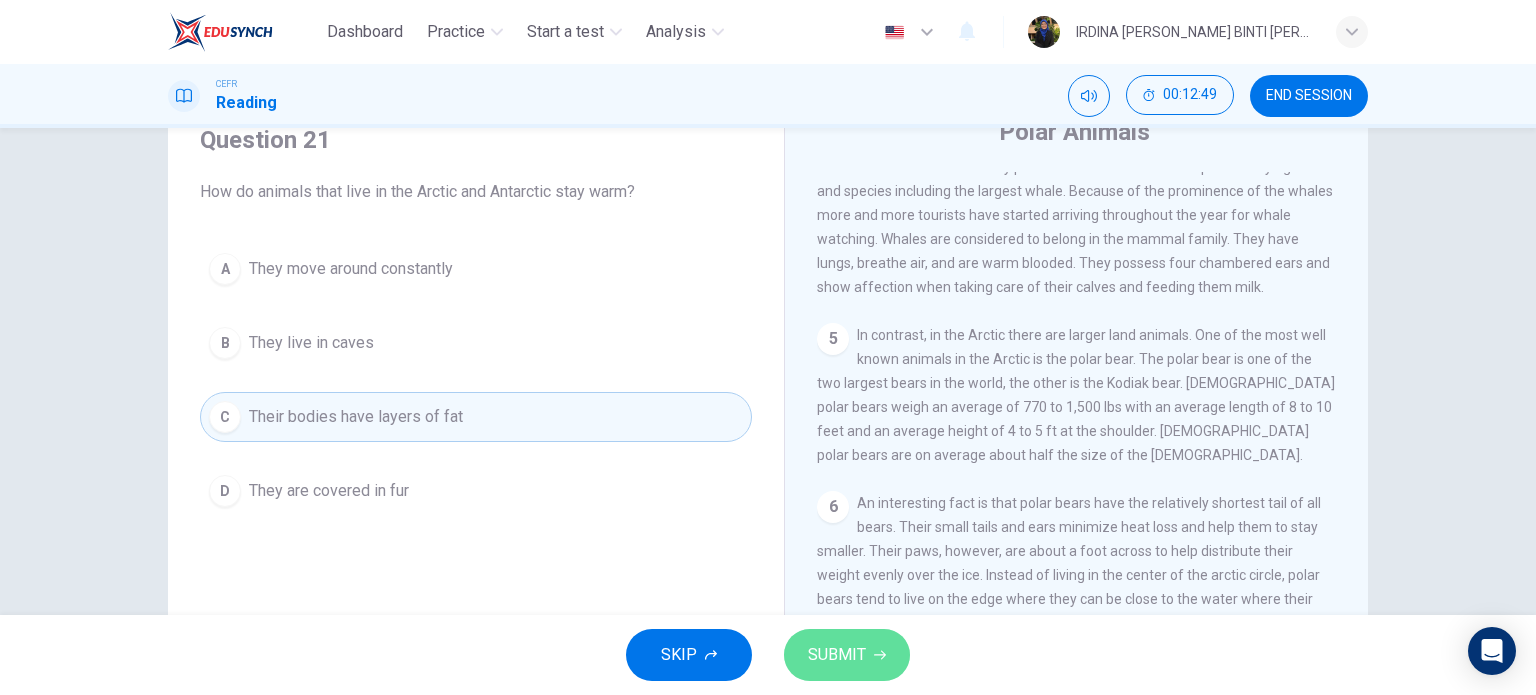 click on "SUBMIT" at bounding box center [837, 655] 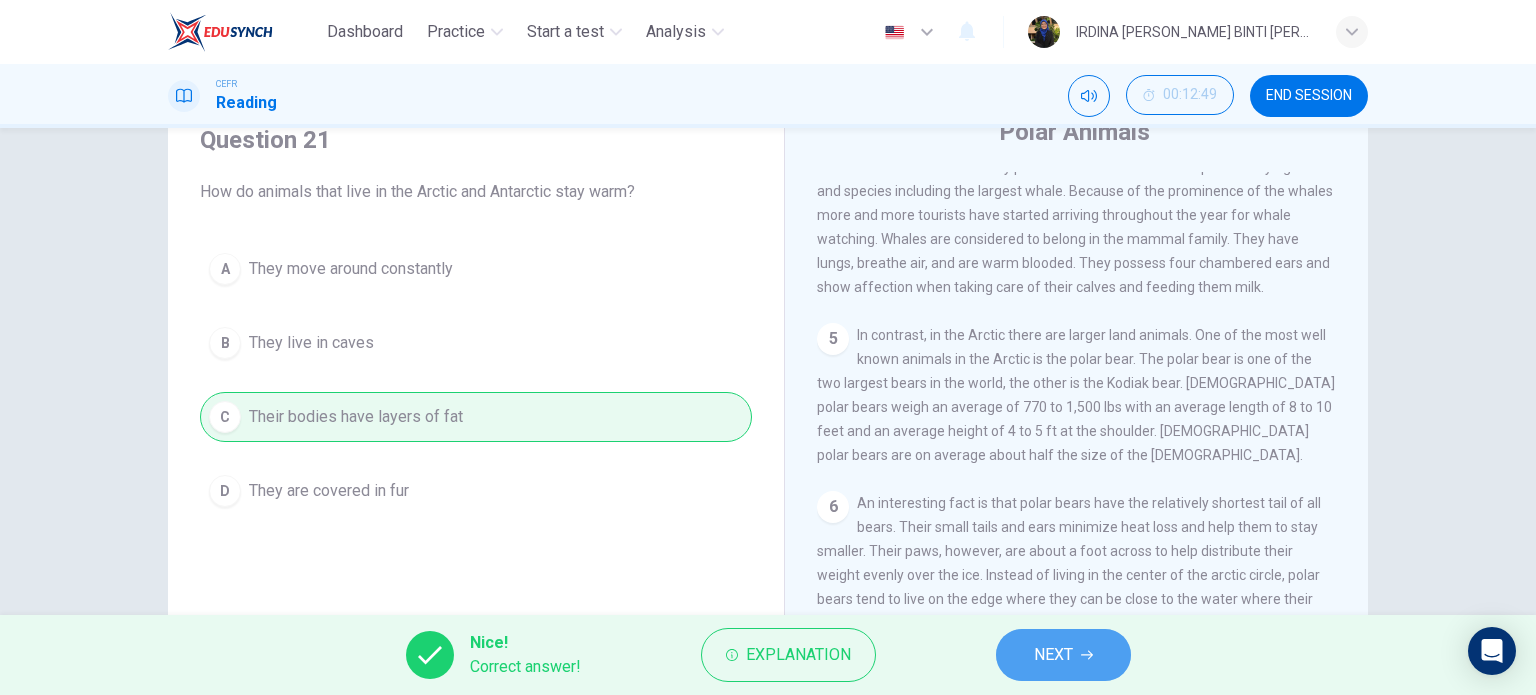 click on "NEXT" at bounding box center [1063, 655] 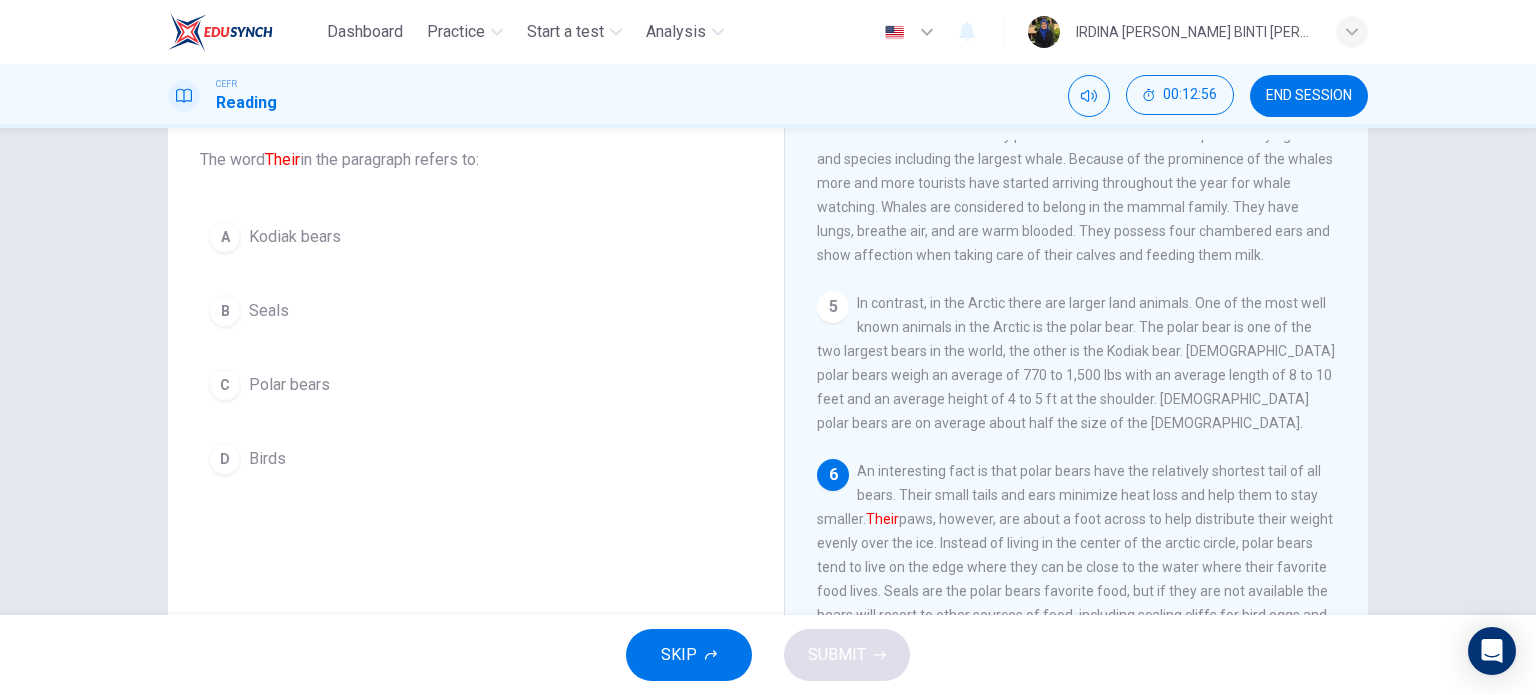scroll, scrollTop: 111, scrollLeft: 0, axis: vertical 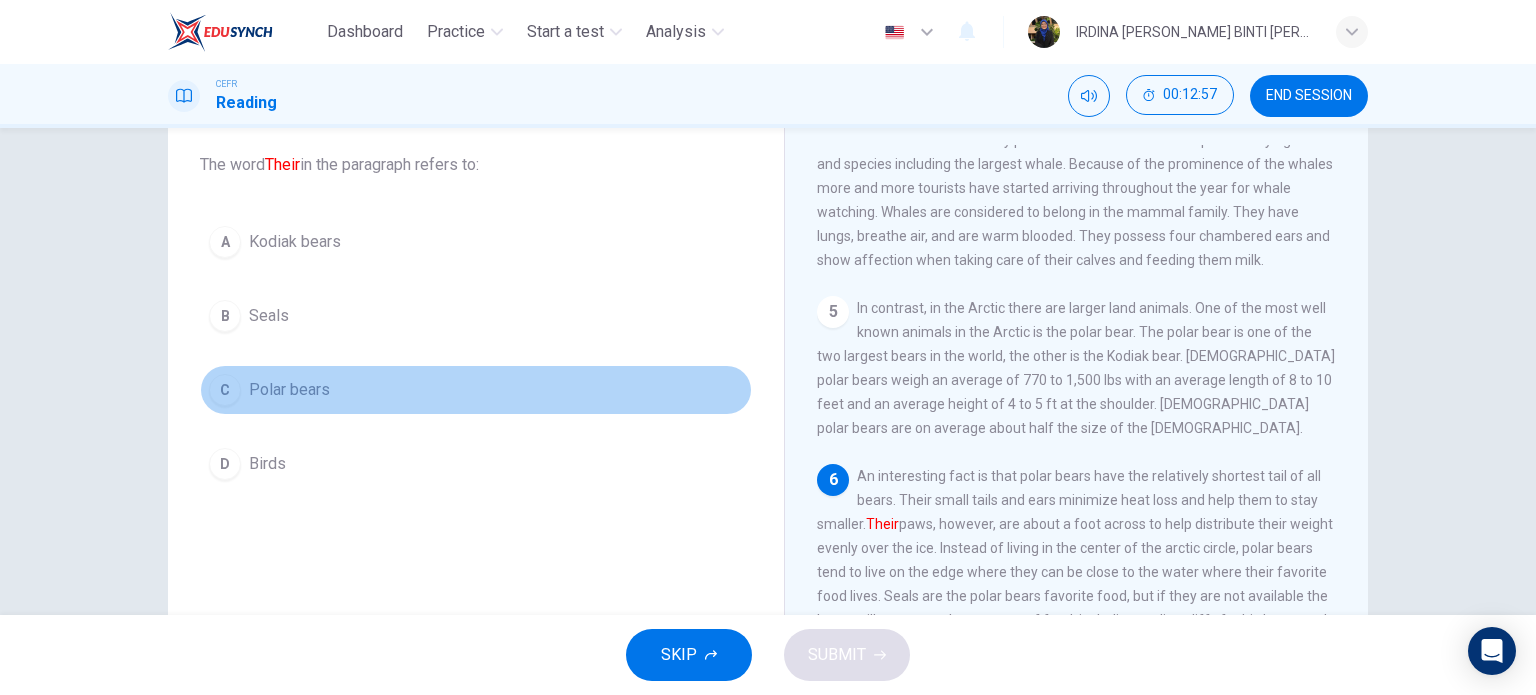click on "C" at bounding box center (225, 390) 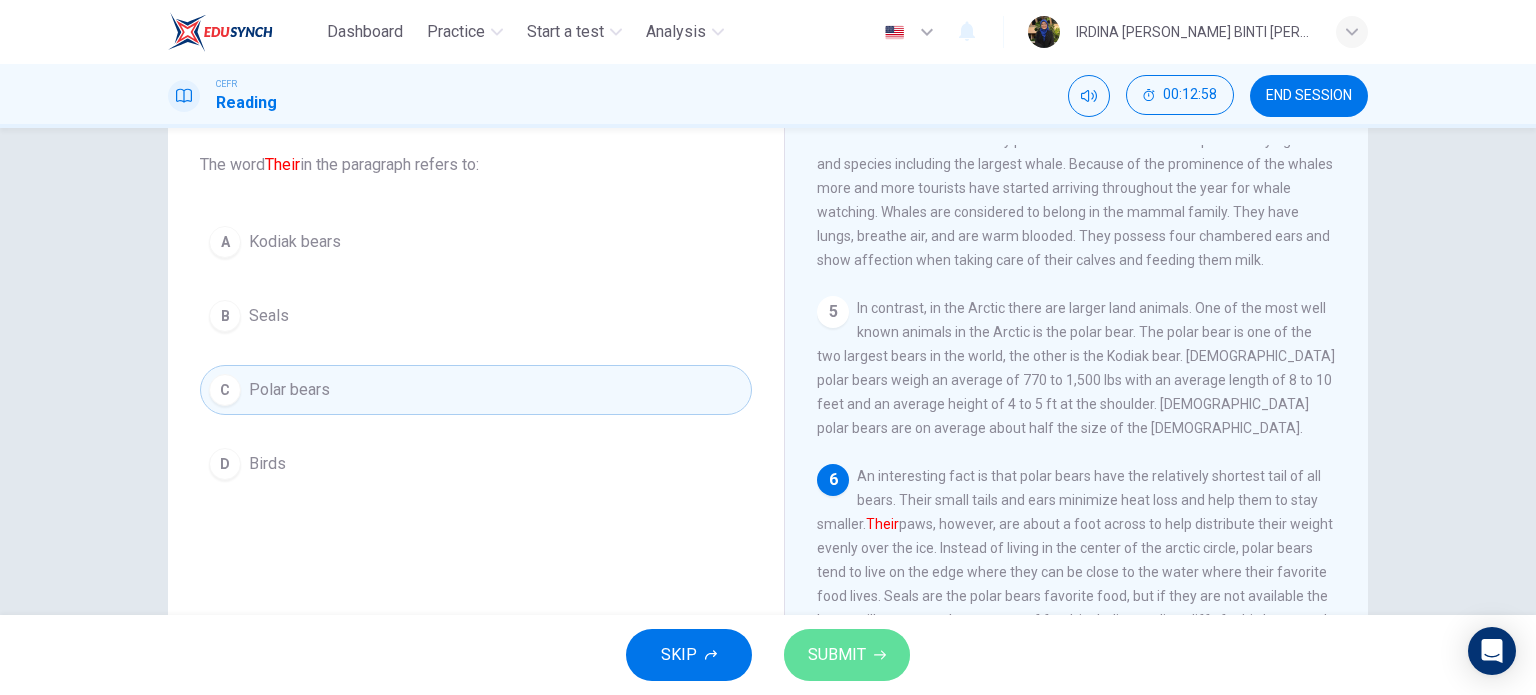click 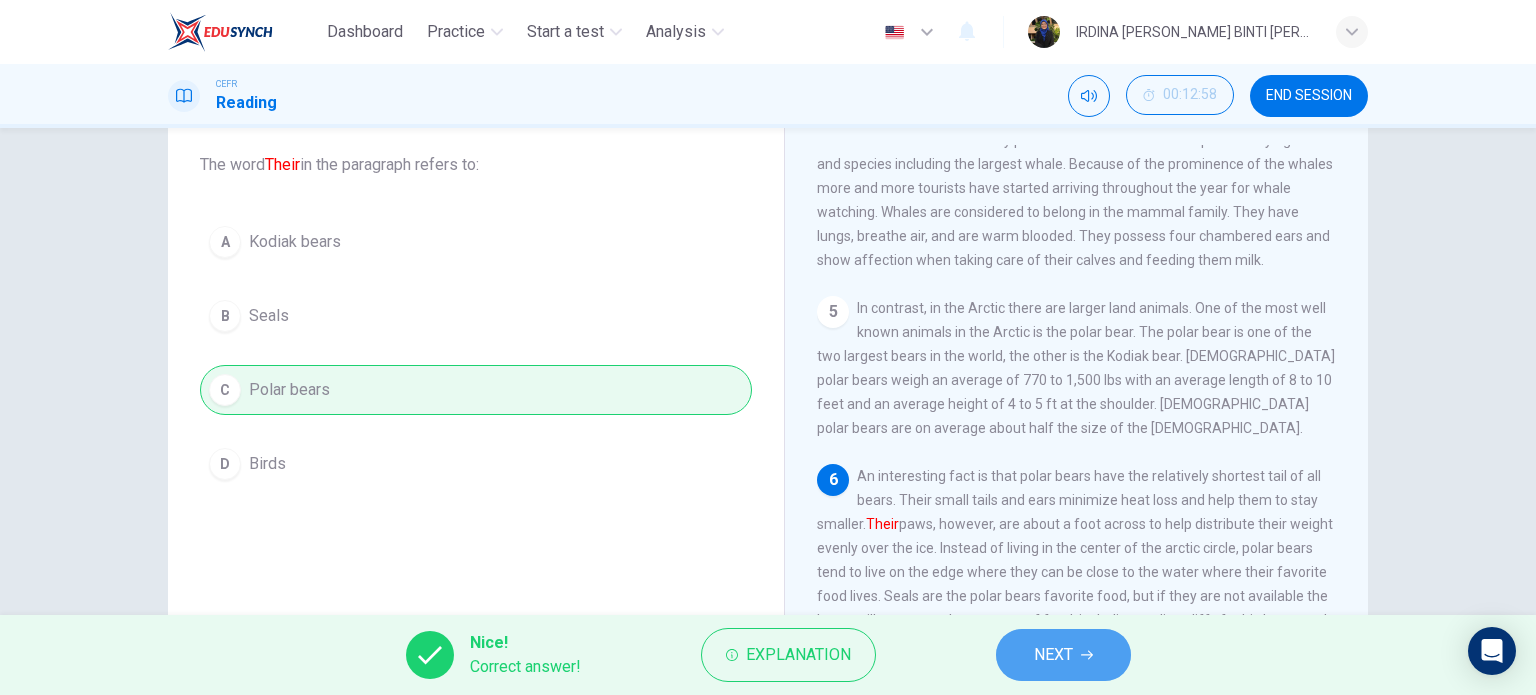 click on "NEXT" at bounding box center (1053, 655) 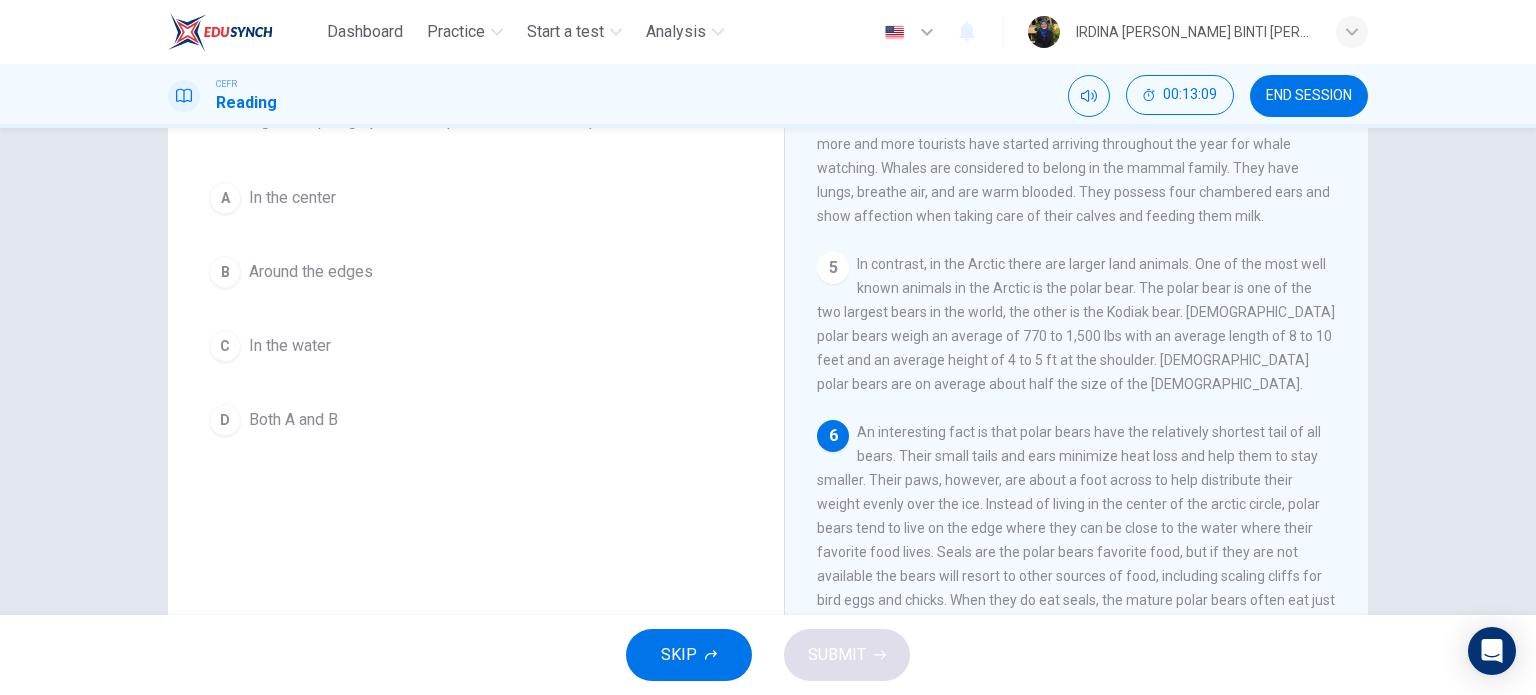 scroll, scrollTop: 156, scrollLeft: 0, axis: vertical 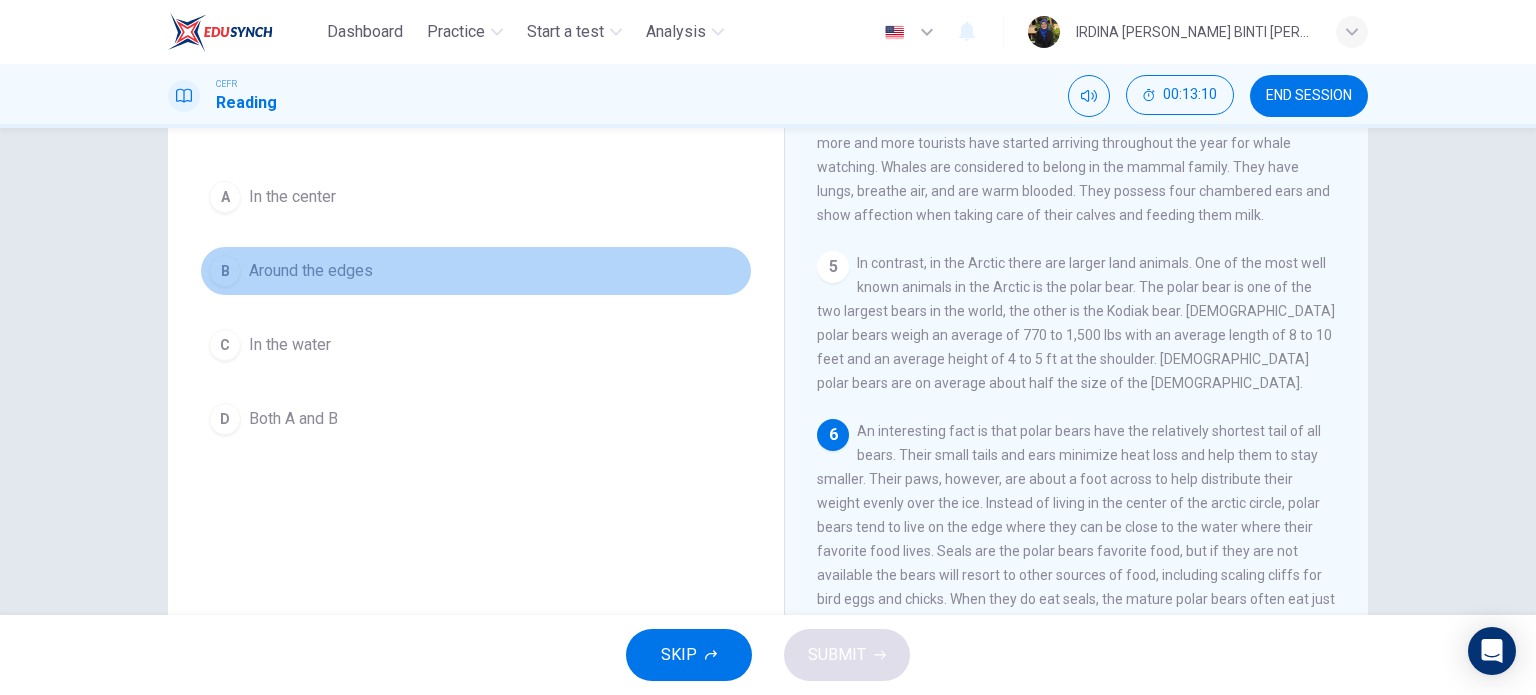 click on "B" at bounding box center (225, 271) 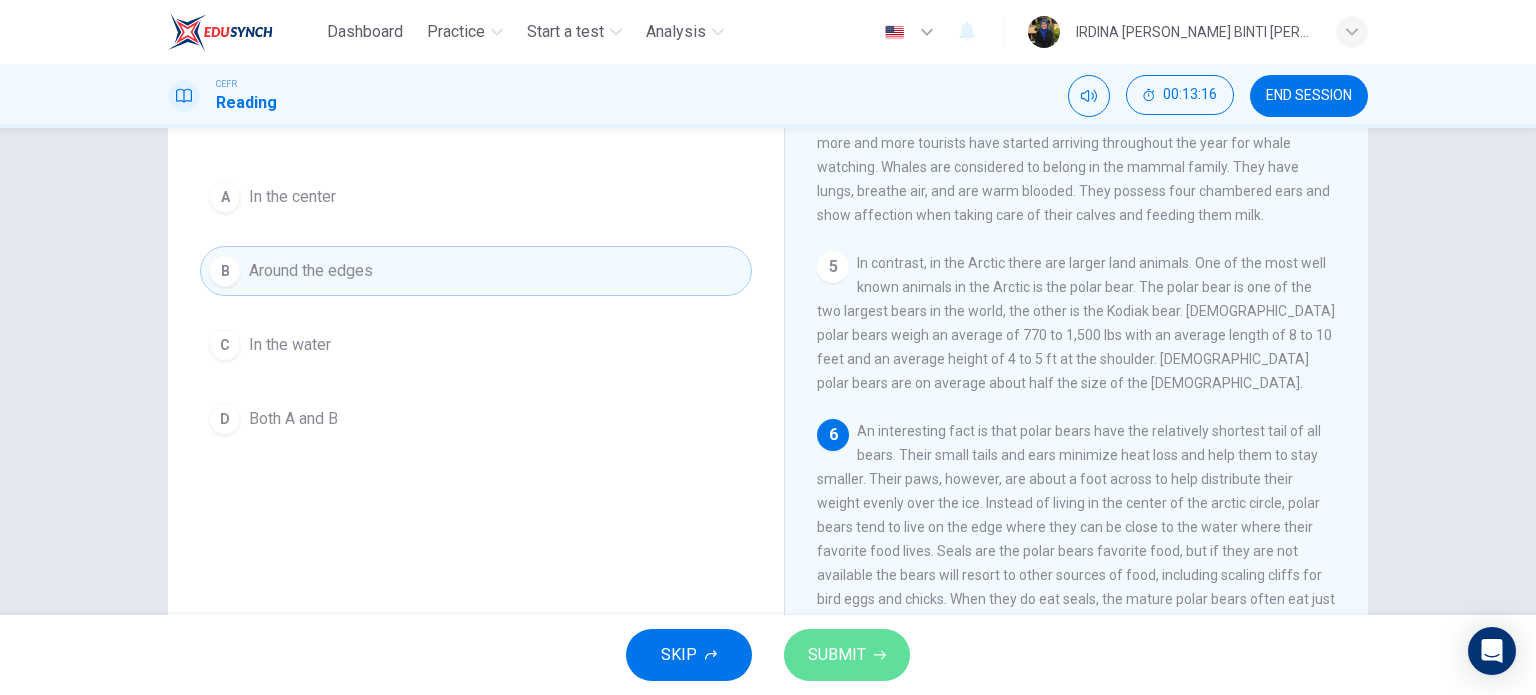 click on "SUBMIT" at bounding box center [847, 655] 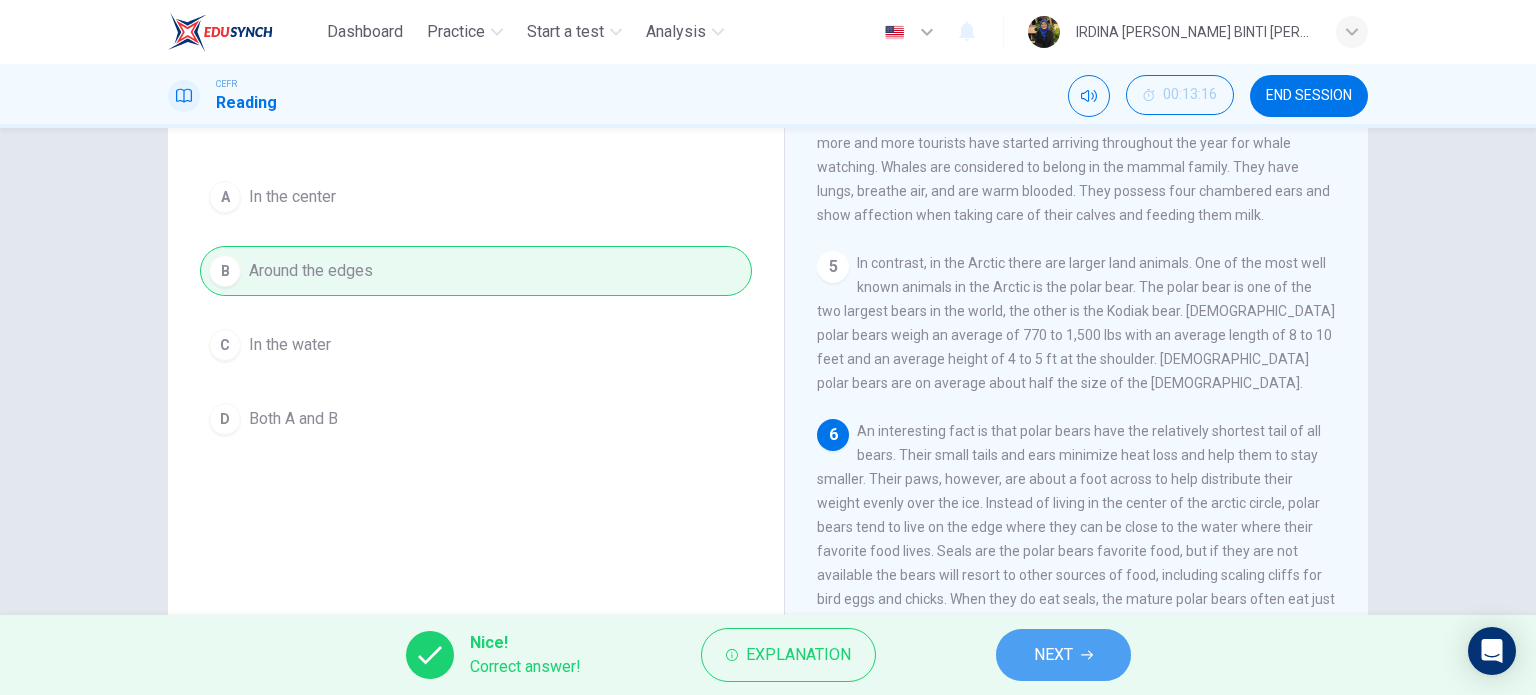 click on "NEXT" at bounding box center (1053, 655) 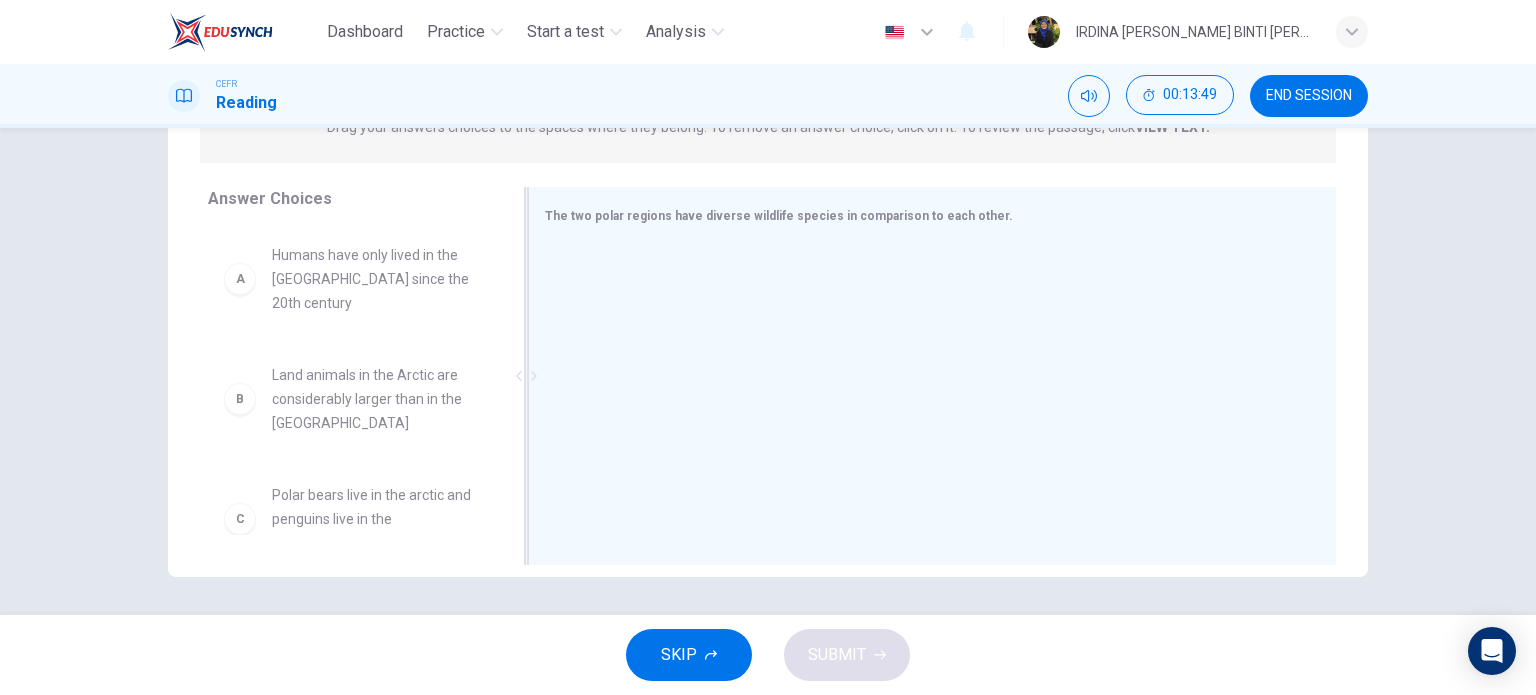 scroll, scrollTop: 288, scrollLeft: 0, axis: vertical 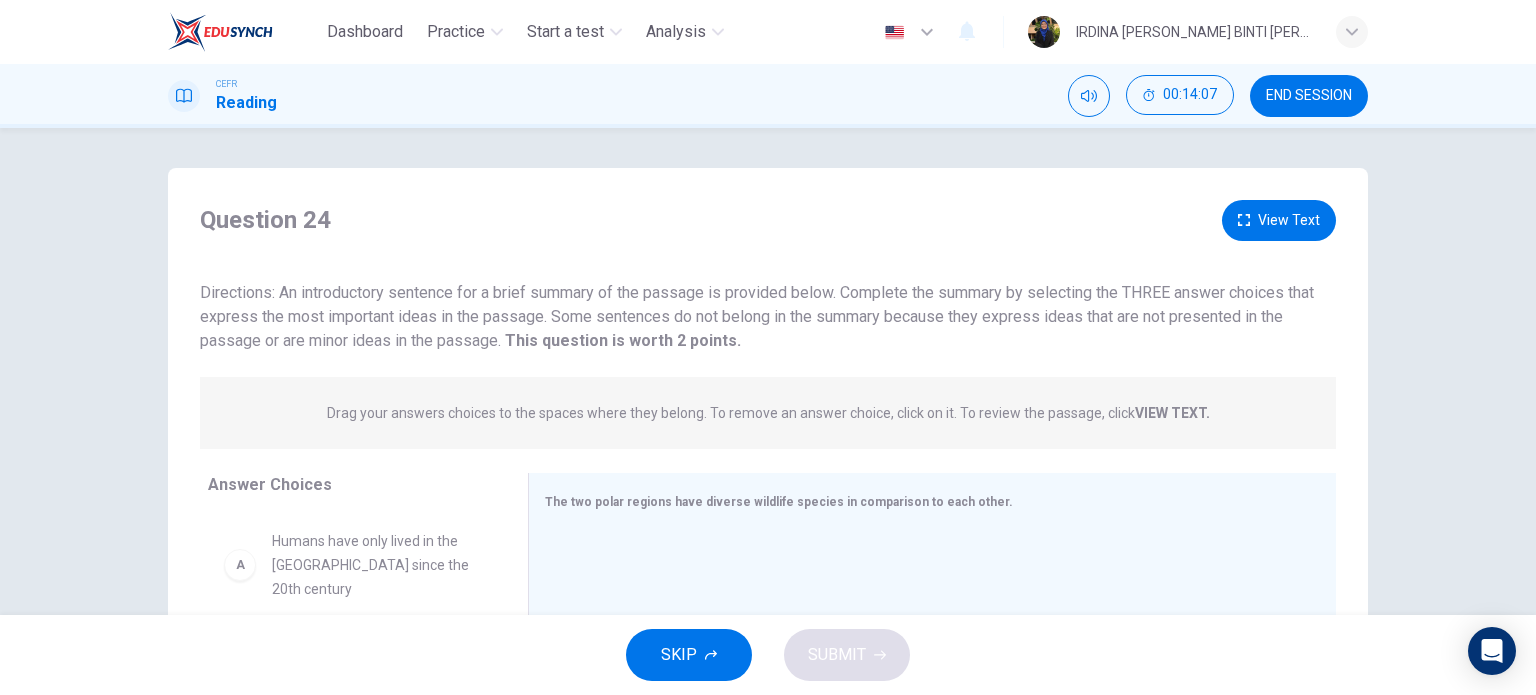 click on "View Text" at bounding box center (1279, 220) 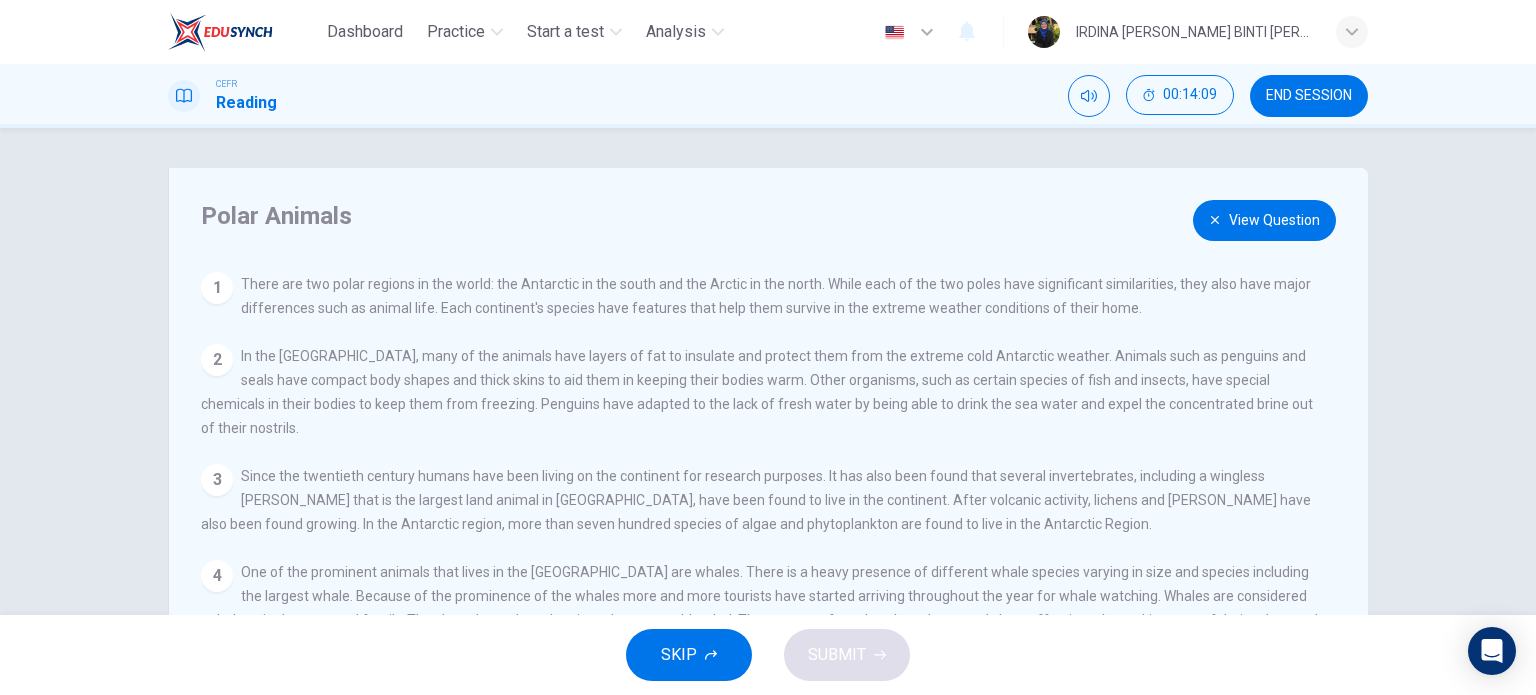 scroll, scrollTop: 64, scrollLeft: 0, axis: vertical 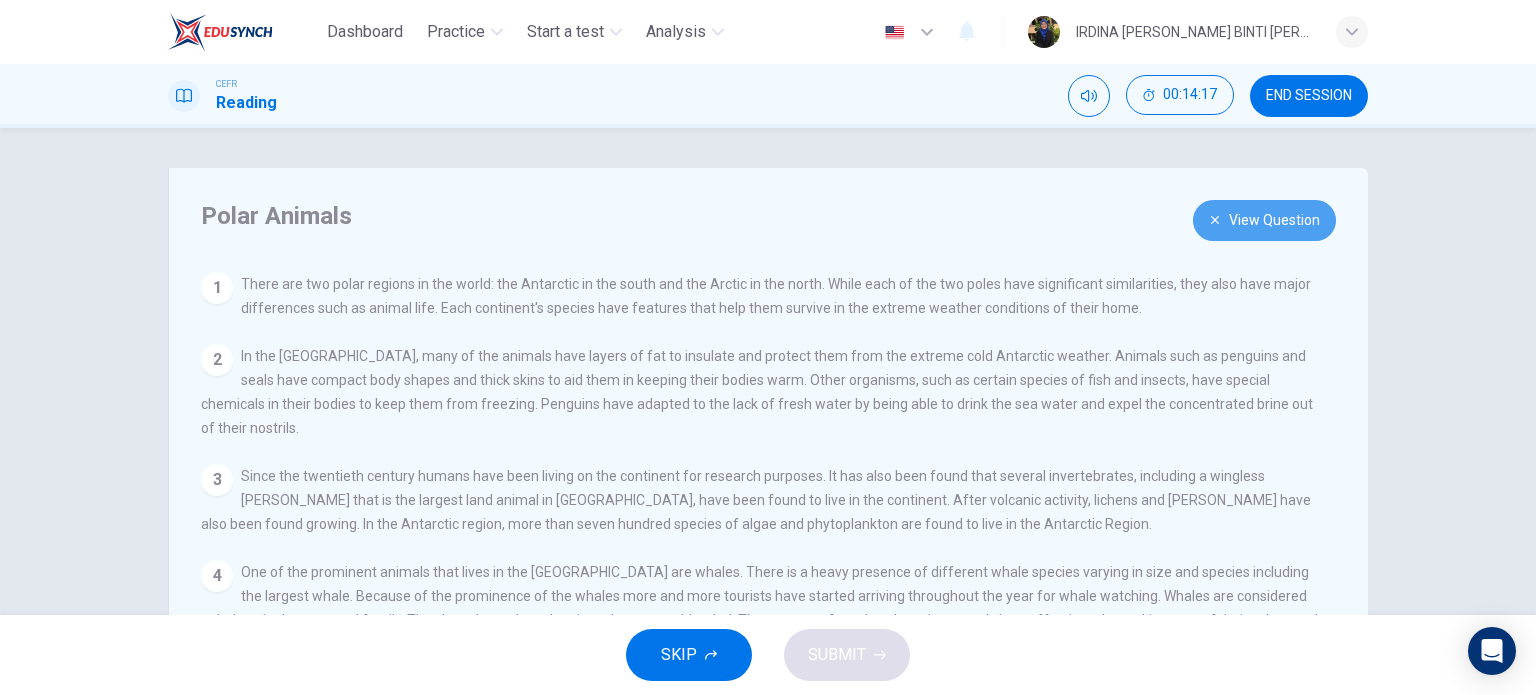 click on "View Question" at bounding box center (1264, 220) 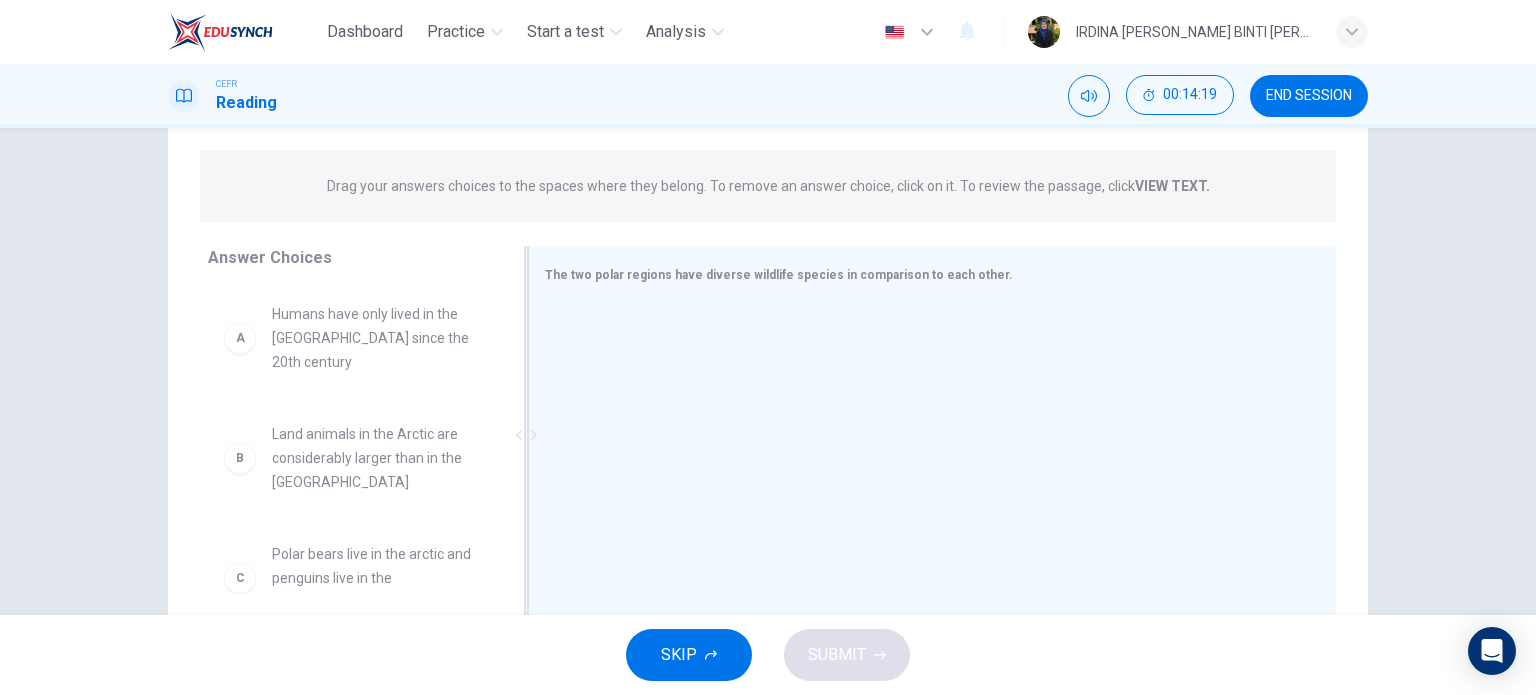 scroll, scrollTop: 231, scrollLeft: 0, axis: vertical 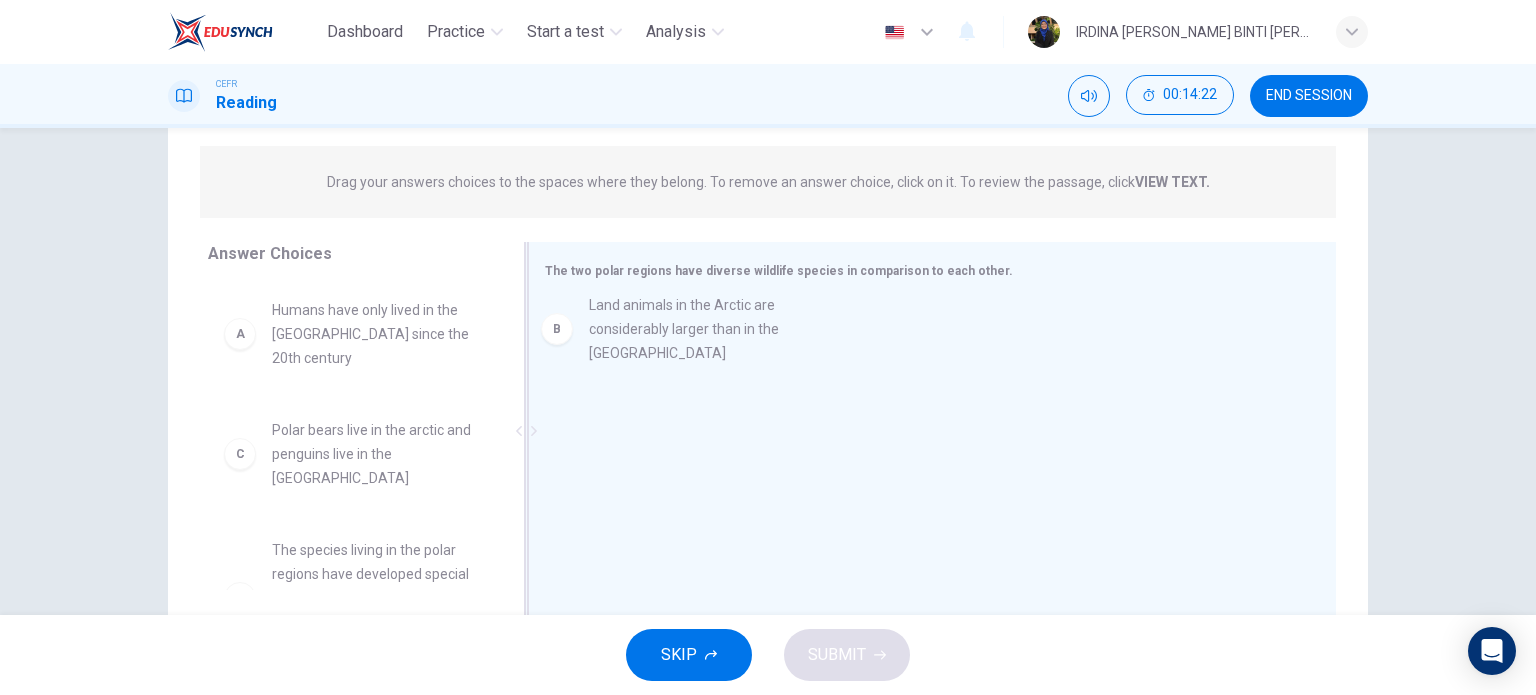 drag, startPoint x: 367, startPoint y: 441, endPoint x: 715, endPoint y: 315, distance: 370.1081 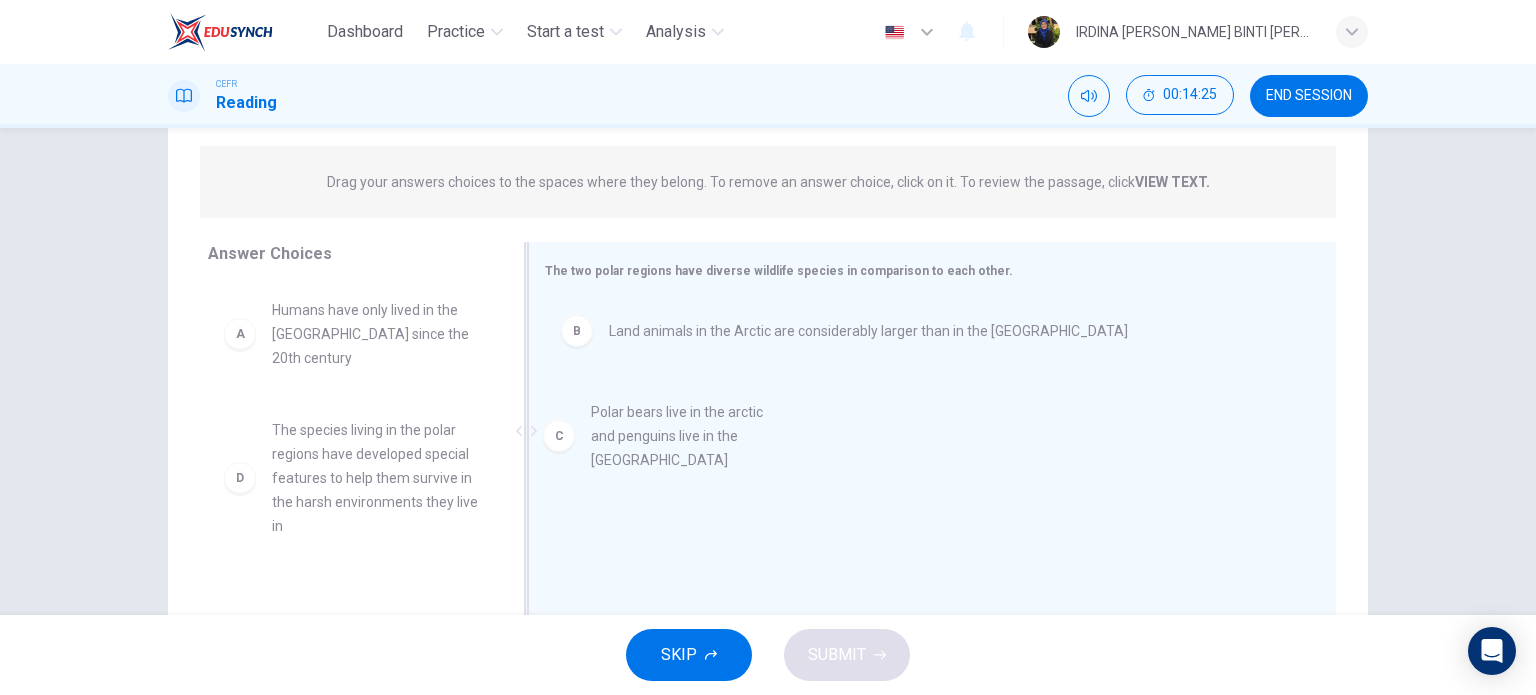 drag, startPoint x: 339, startPoint y: 451, endPoint x: 769, endPoint y: 439, distance: 430.16742 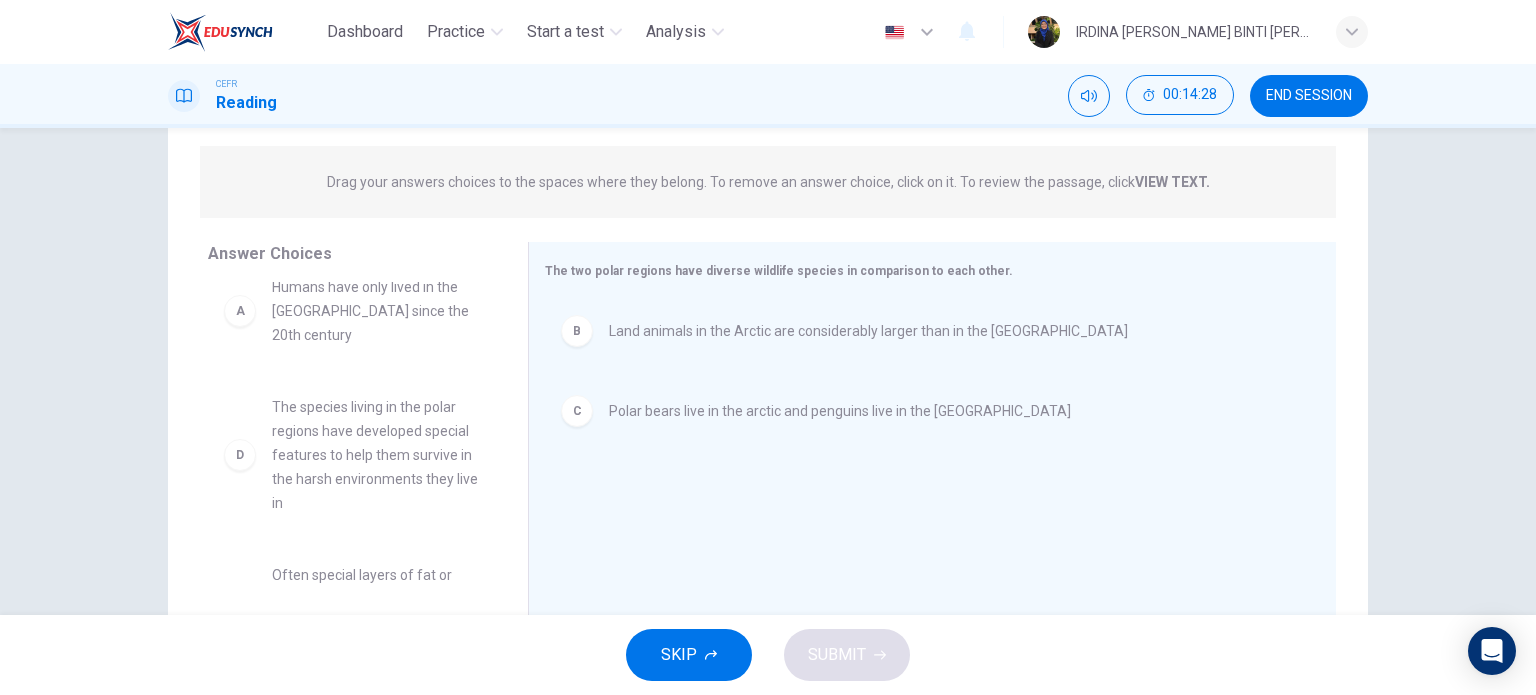 scroll, scrollTop: 40, scrollLeft: 0, axis: vertical 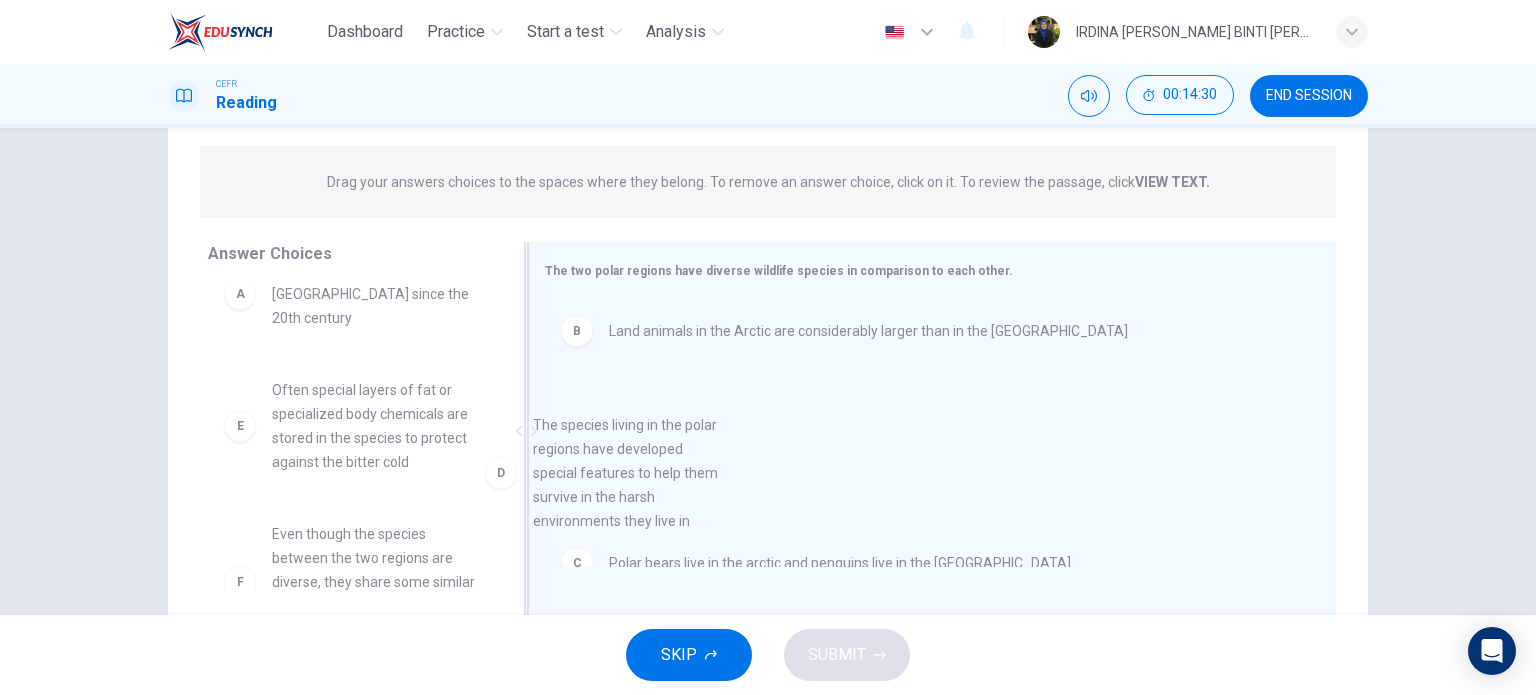 drag, startPoint x: 345, startPoint y: 453, endPoint x: 665, endPoint y: 501, distance: 323.58 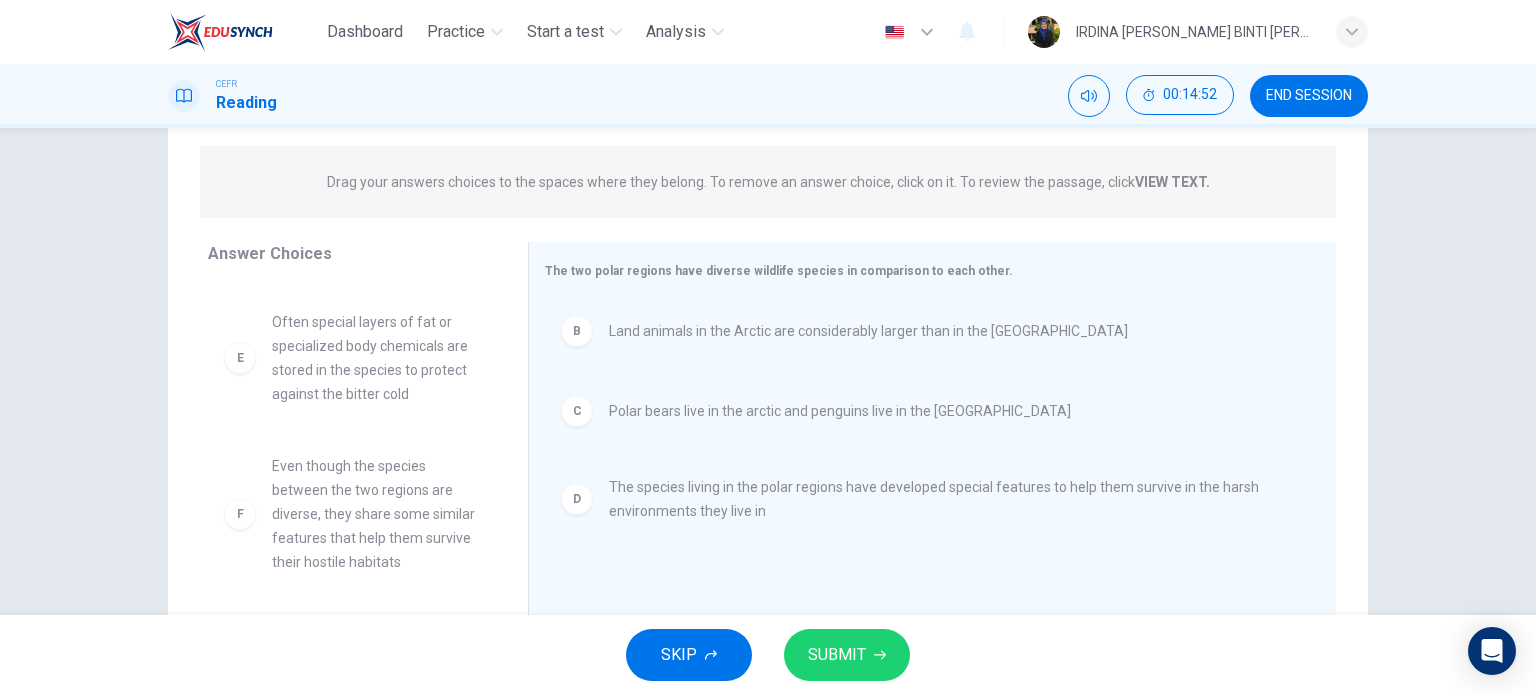 scroll, scrollTop: 108, scrollLeft: 0, axis: vertical 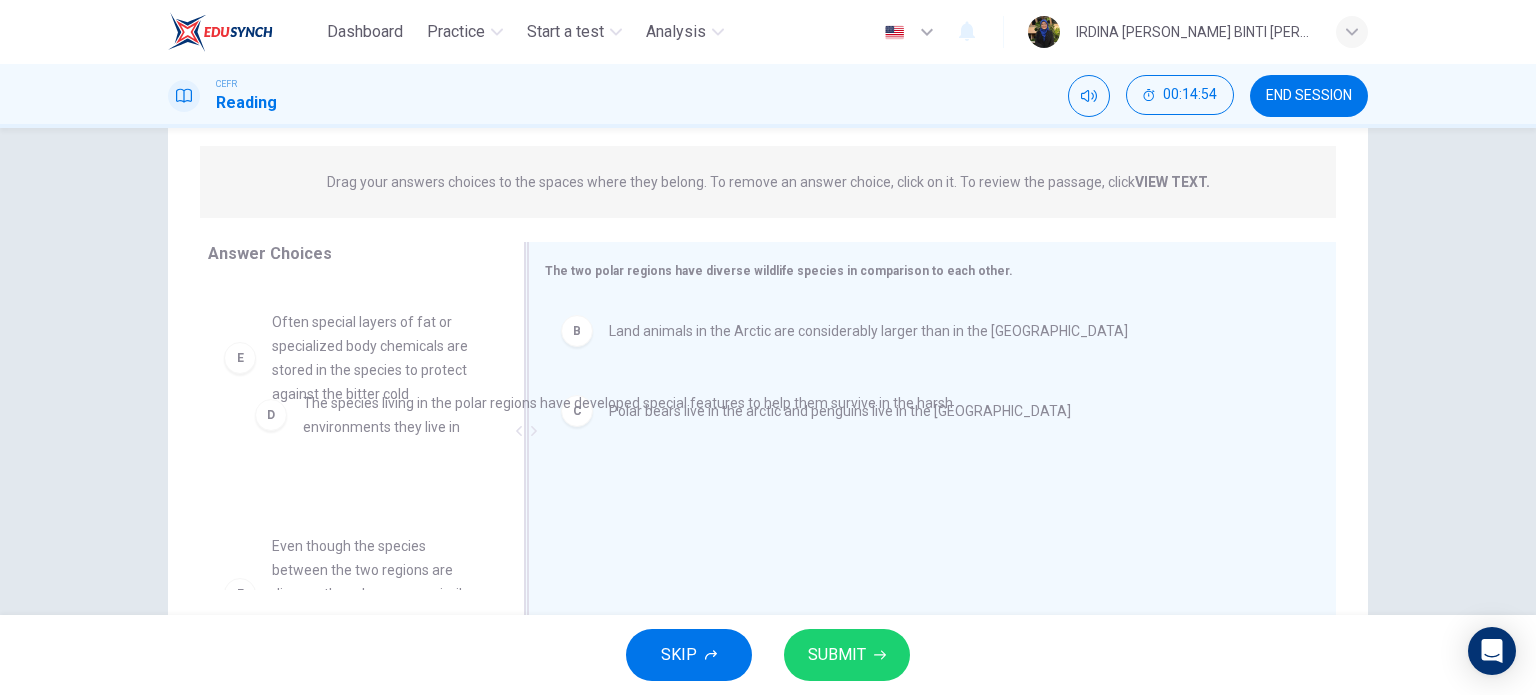 drag, startPoint x: 645, startPoint y: 496, endPoint x: 321, endPoint y: 410, distance: 335.21933 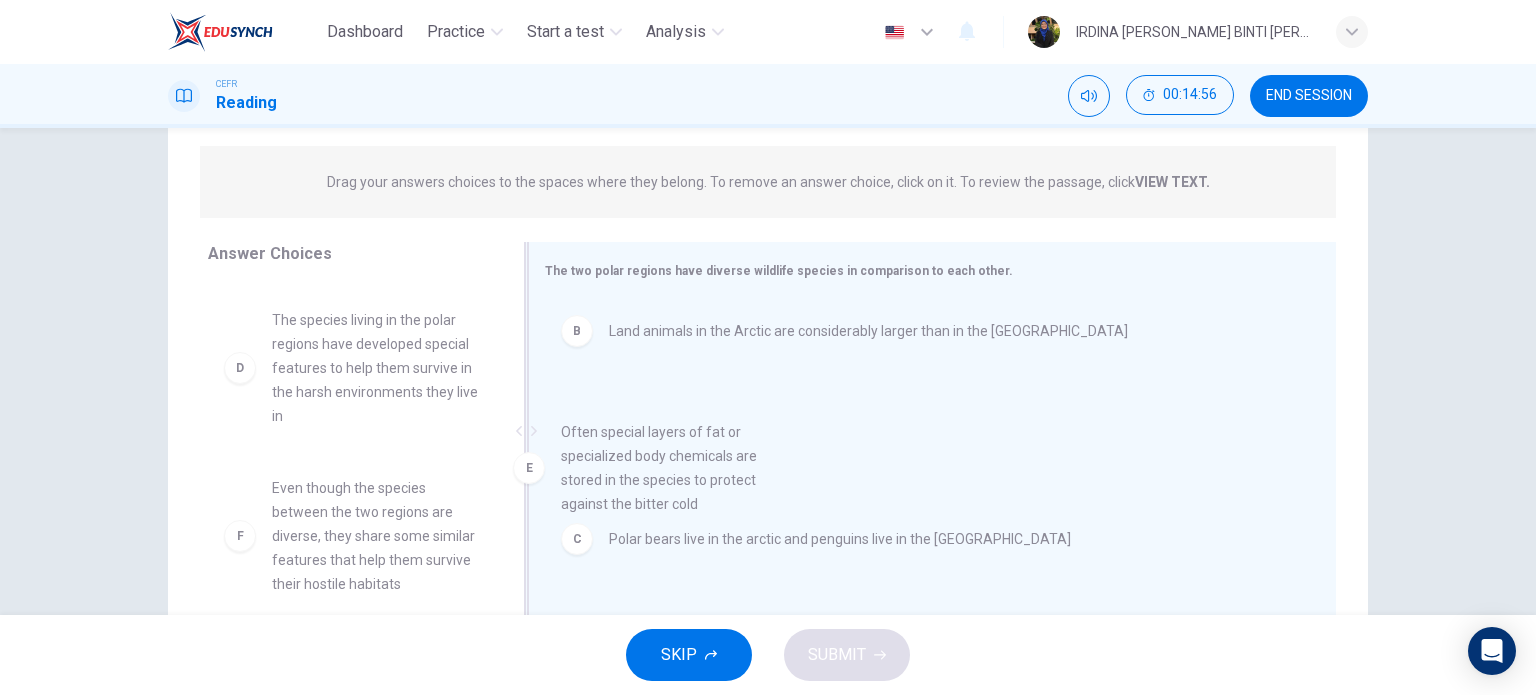 scroll, scrollTop: 111, scrollLeft: 0, axis: vertical 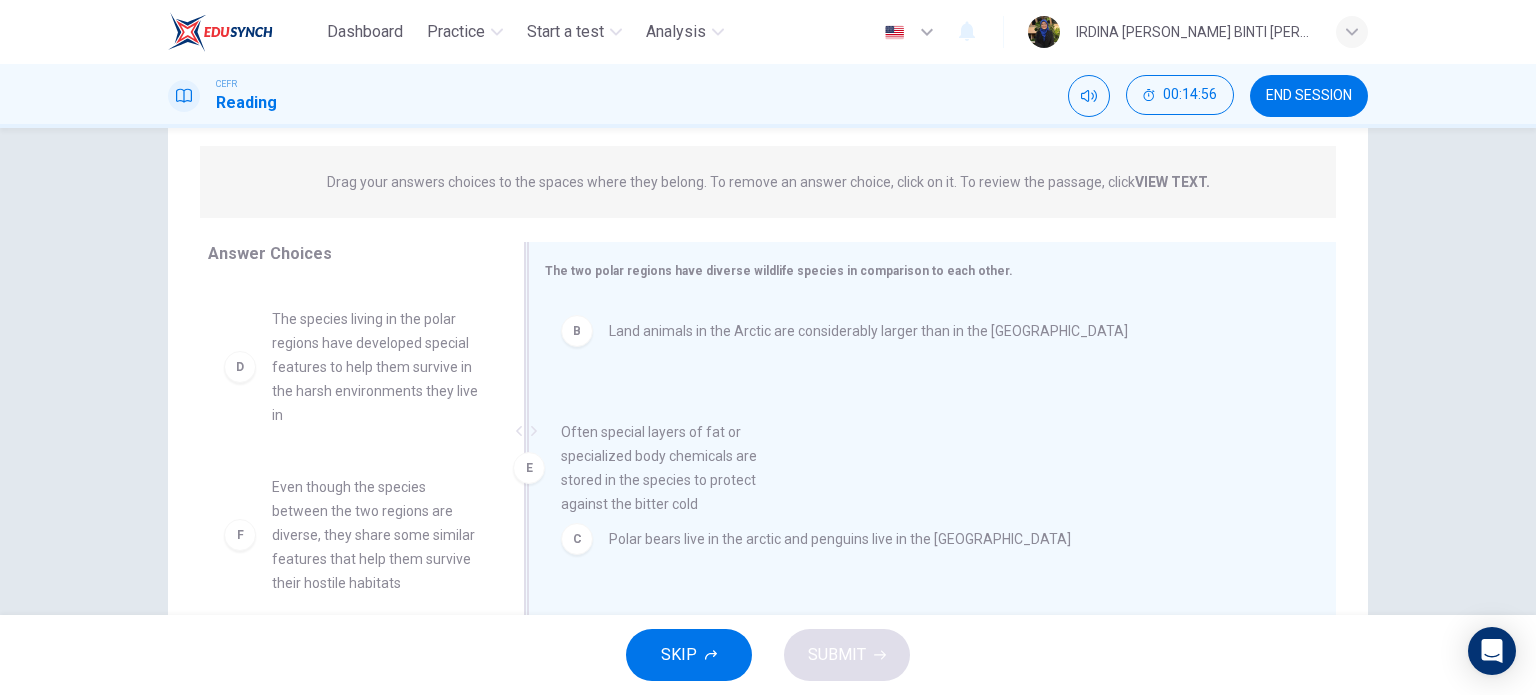 drag, startPoint x: 310, startPoint y: 559, endPoint x: 636, endPoint y: 491, distance: 333.0165 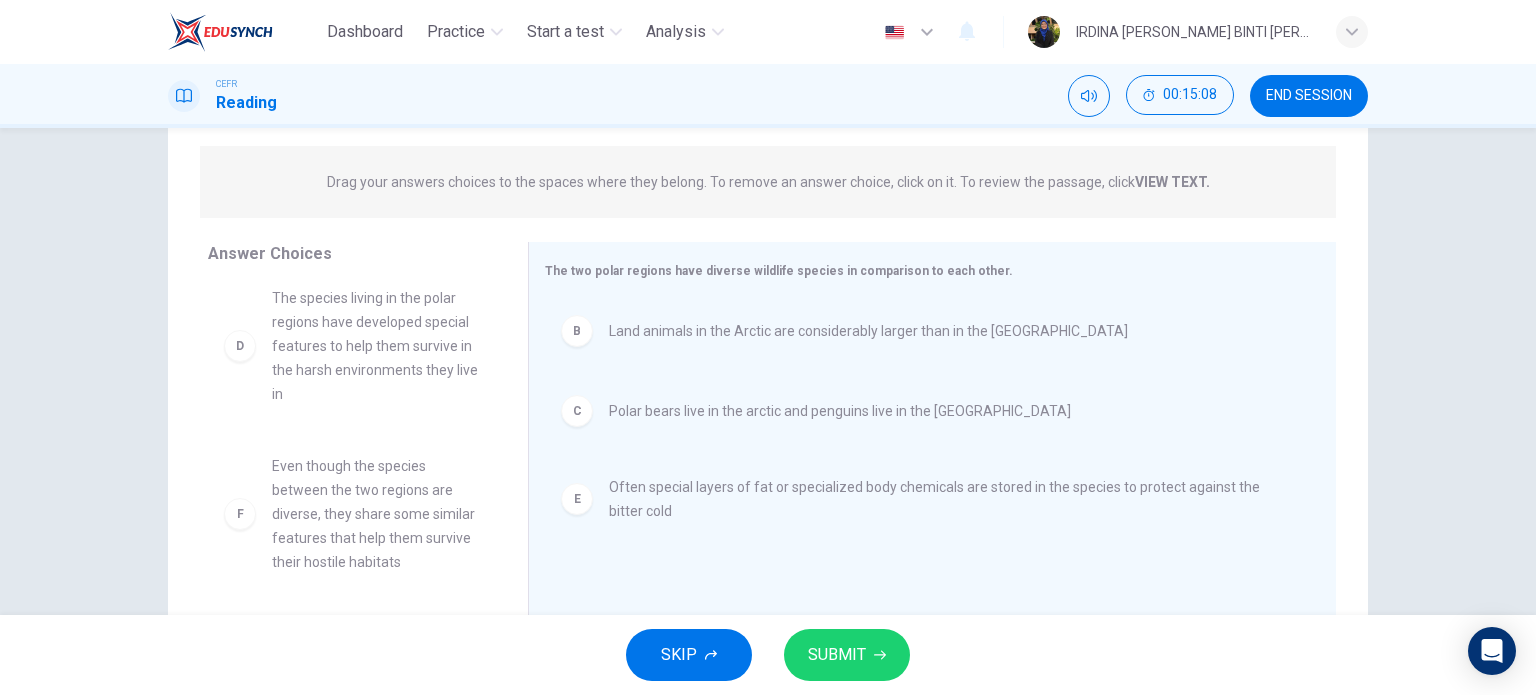 scroll, scrollTop: 132, scrollLeft: 0, axis: vertical 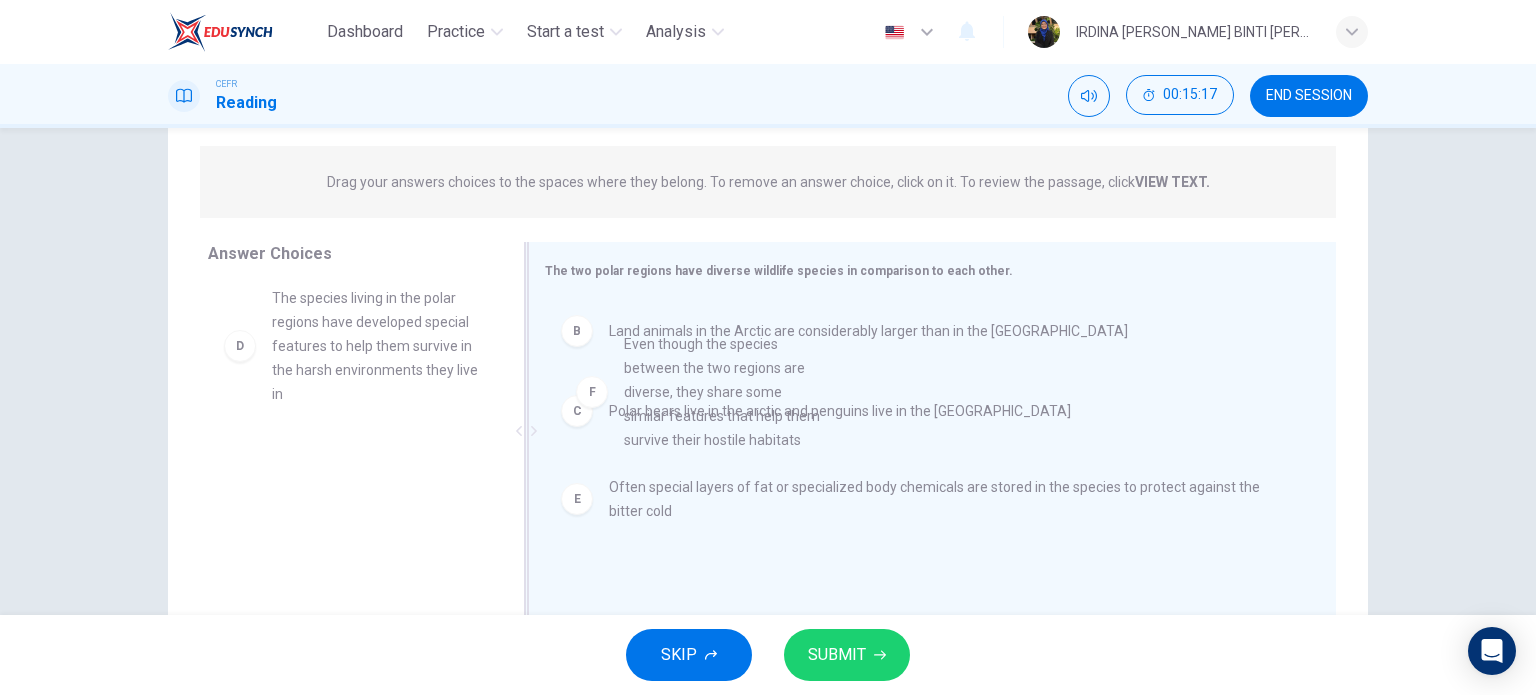 drag, startPoint x: 360, startPoint y: 527, endPoint x: 737, endPoint y: 406, distance: 395.94193 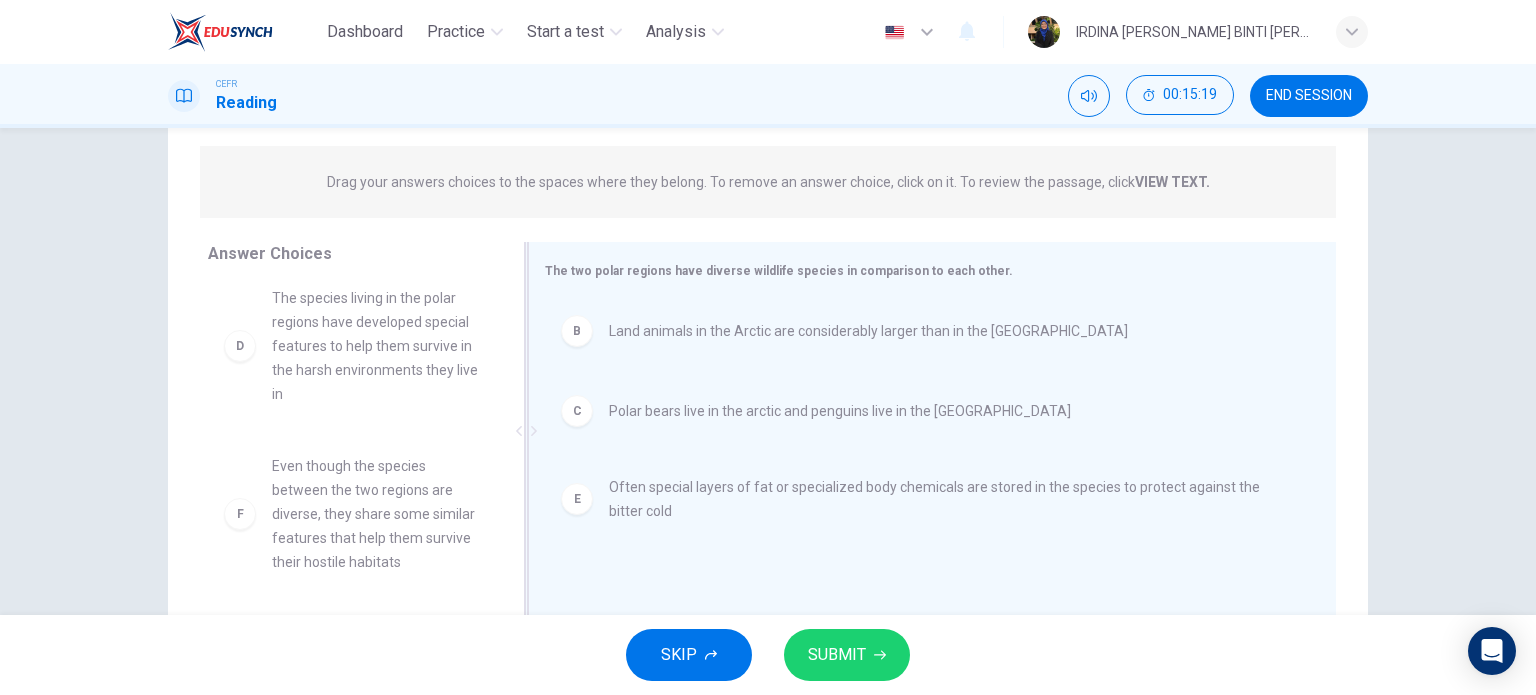 click on "Often special layers of fat or specialized body chemicals are stored in the species to protect against the bitter cold" at bounding box center (948, 499) 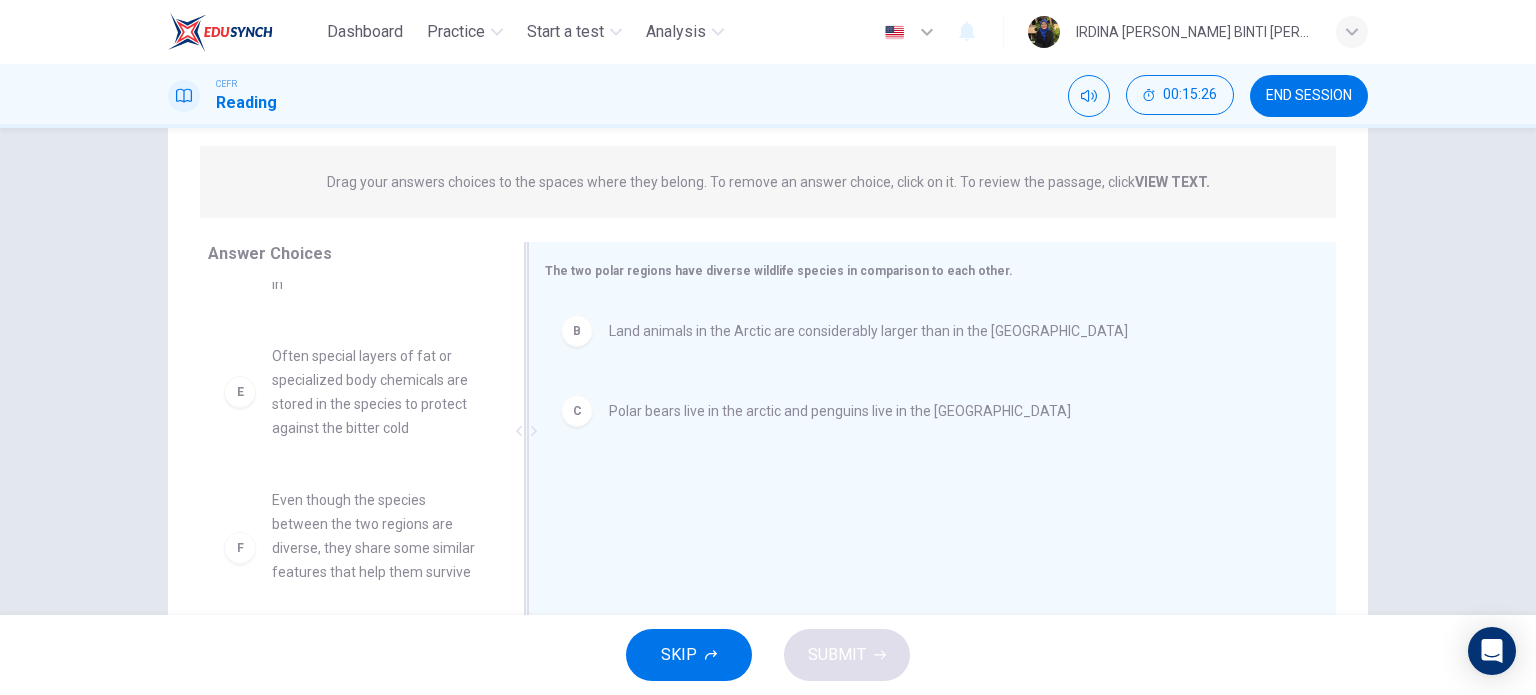 scroll, scrollTop: 276, scrollLeft: 0, axis: vertical 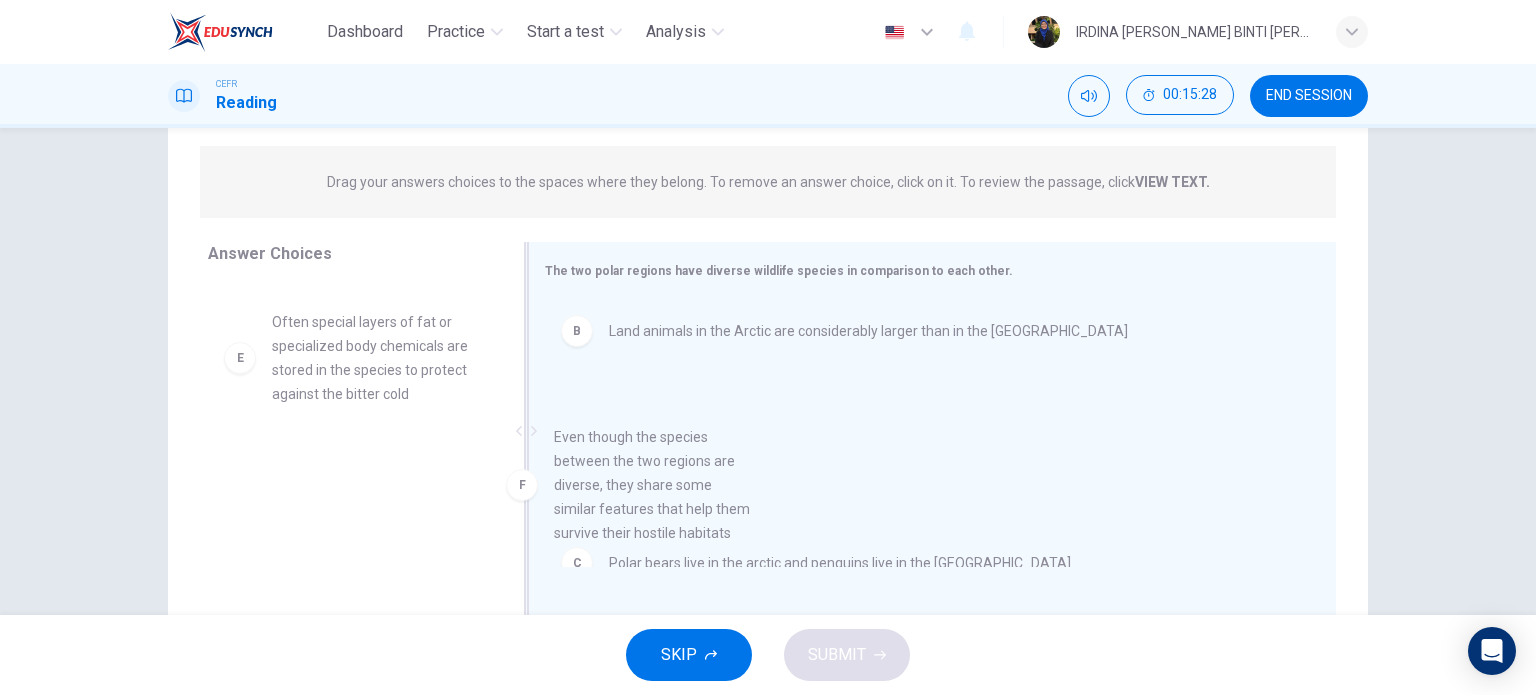 drag, startPoint x: 372, startPoint y: 491, endPoint x: 677, endPoint y: 463, distance: 306.28256 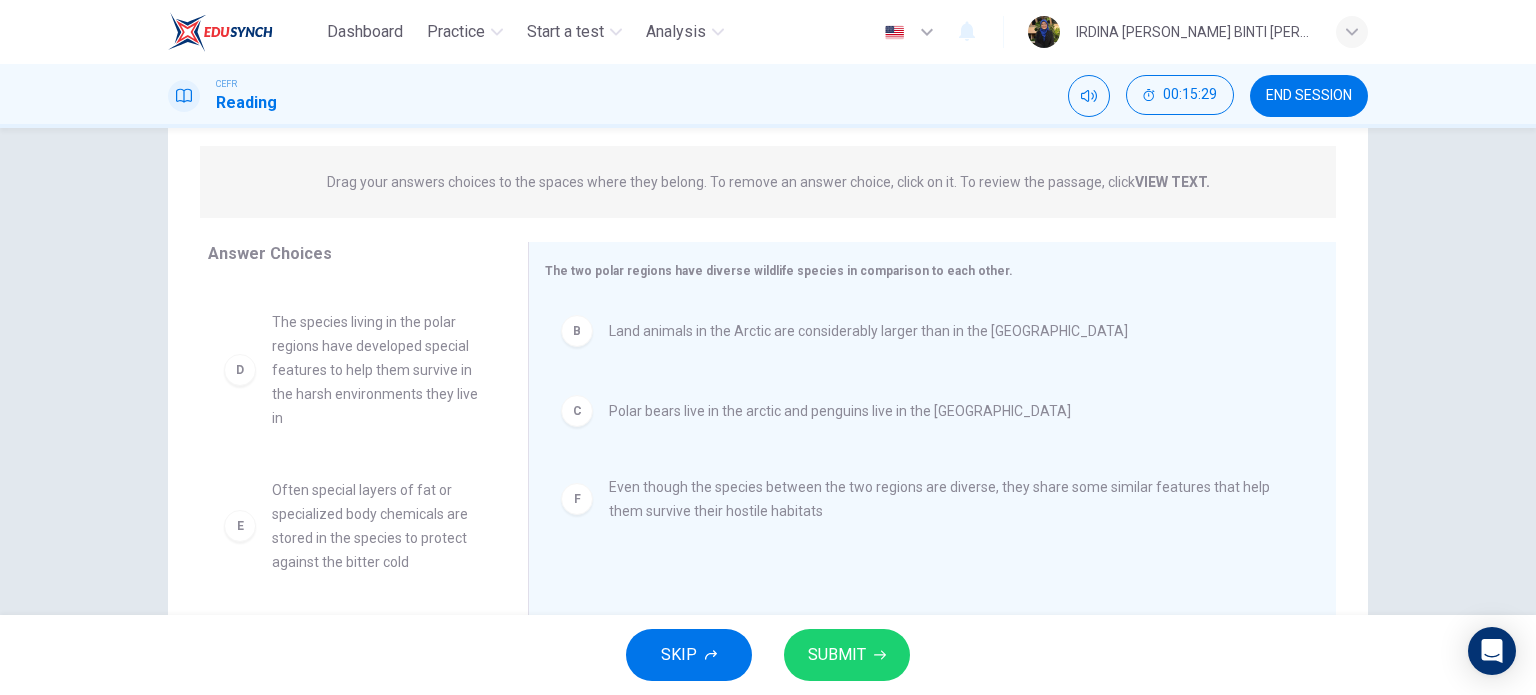 scroll, scrollTop: 0, scrollLeft: 0, axis: both 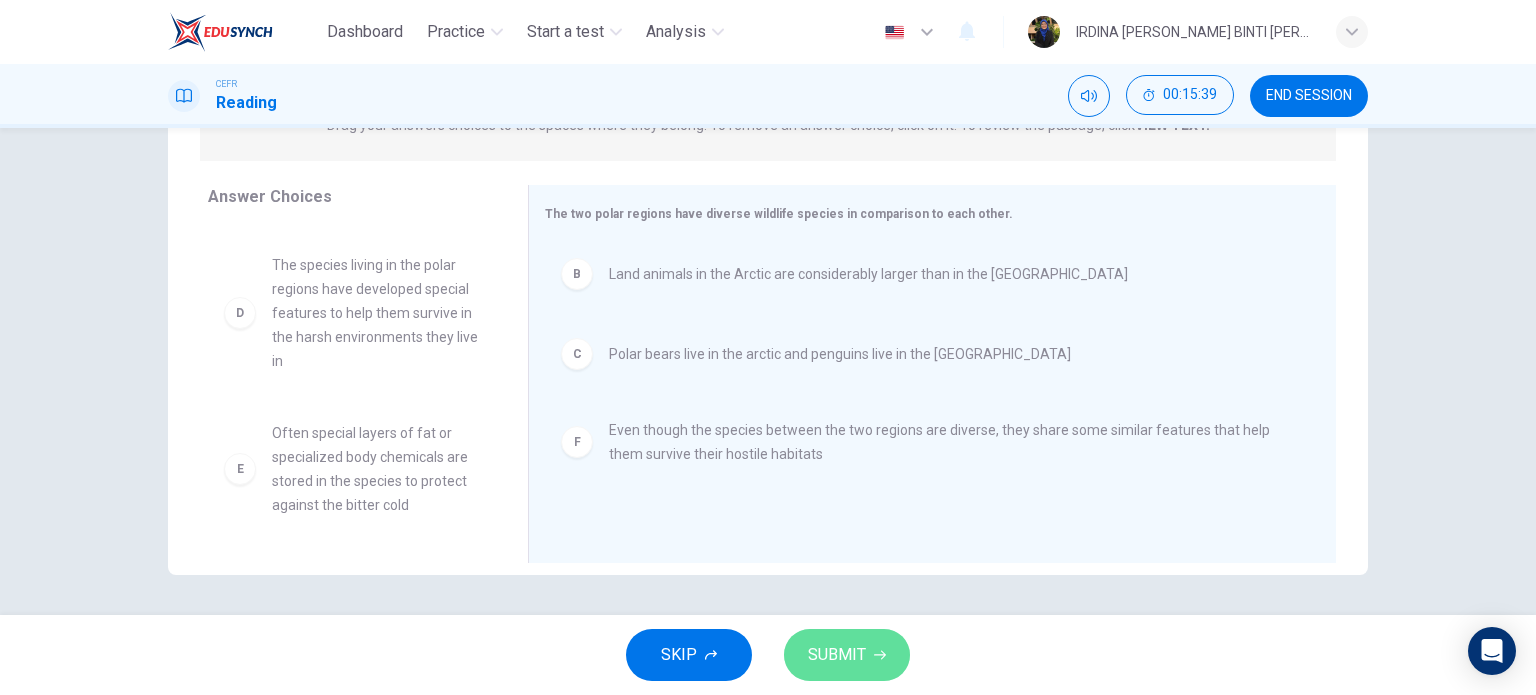 click on "SUBMIT" at bounding box center (837, 655) 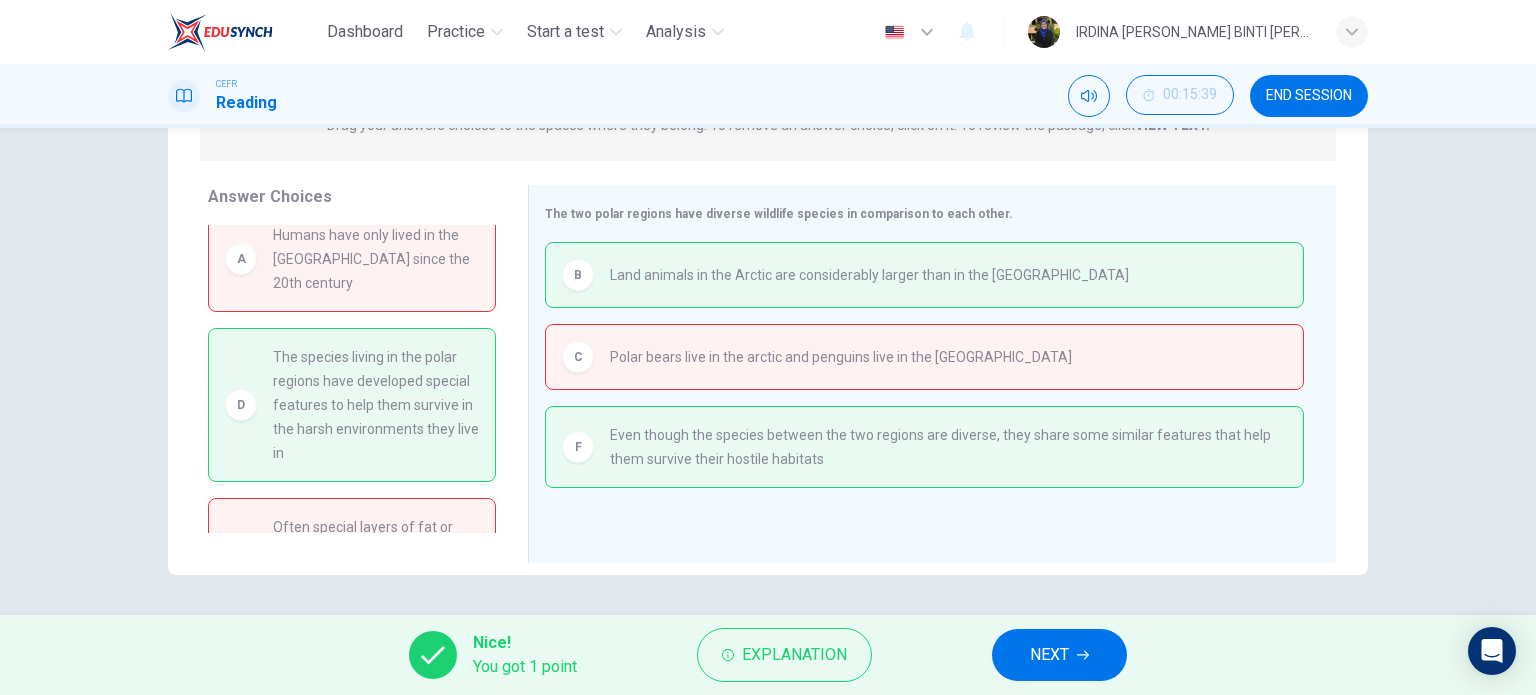 scroll, scrollTop: 0, scrollLeft: 0, axis: both 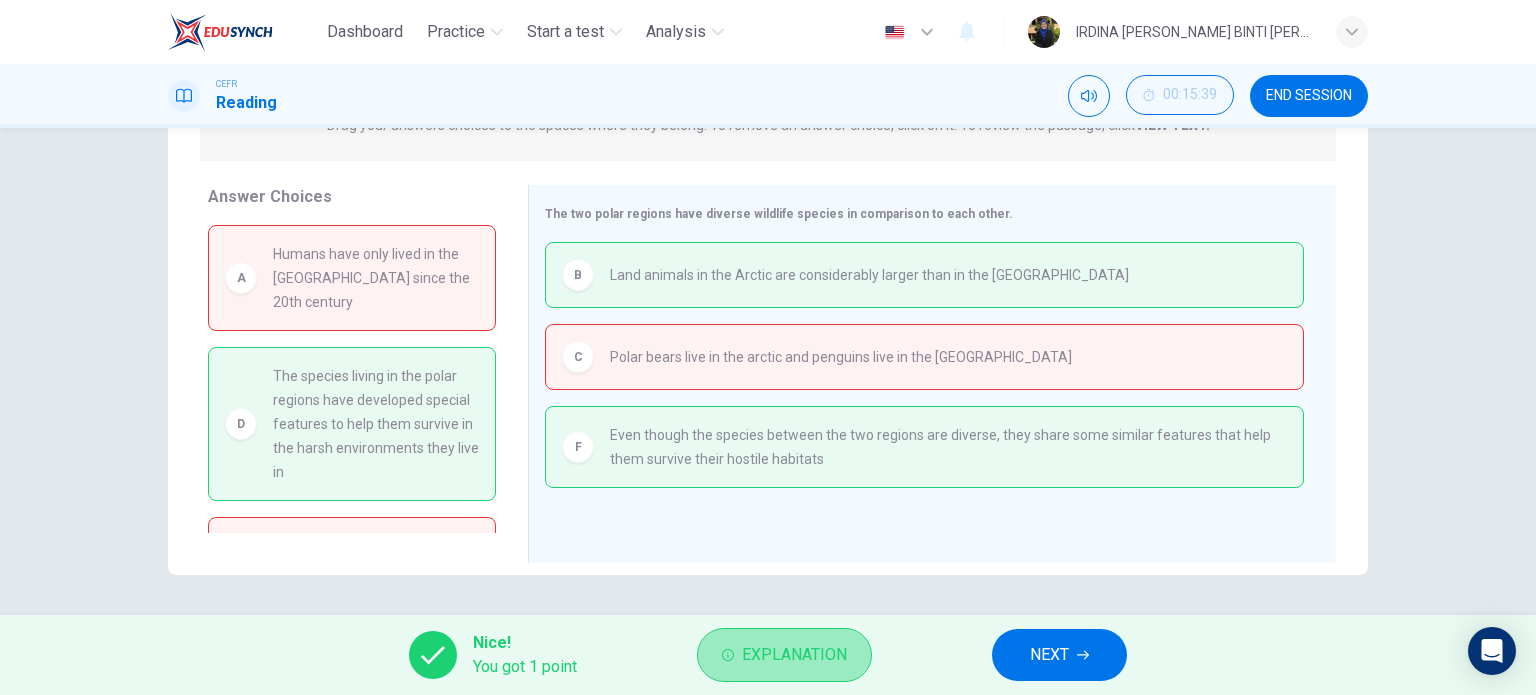 click on "Explanation" at bounding box center [794, 655] 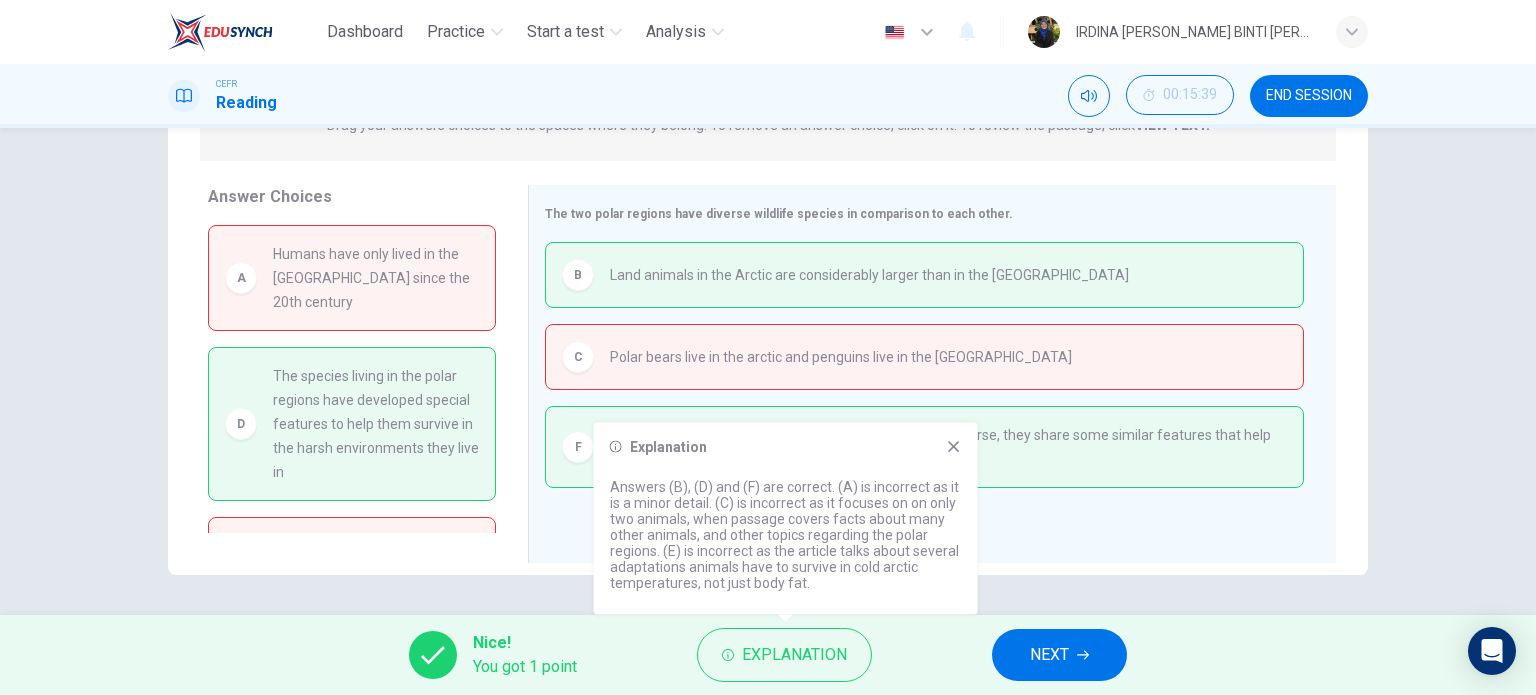 click 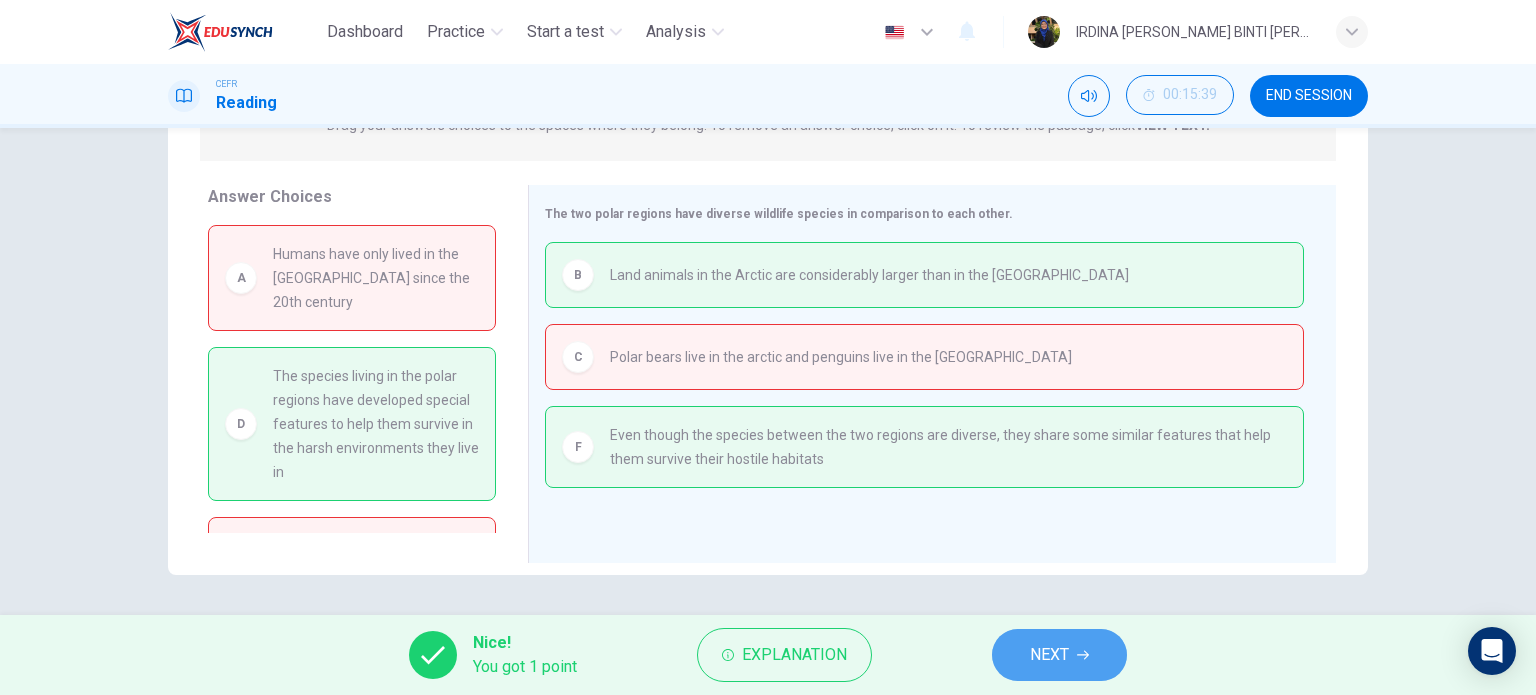 click on "NEXT" at bounding box center [1059, 655] 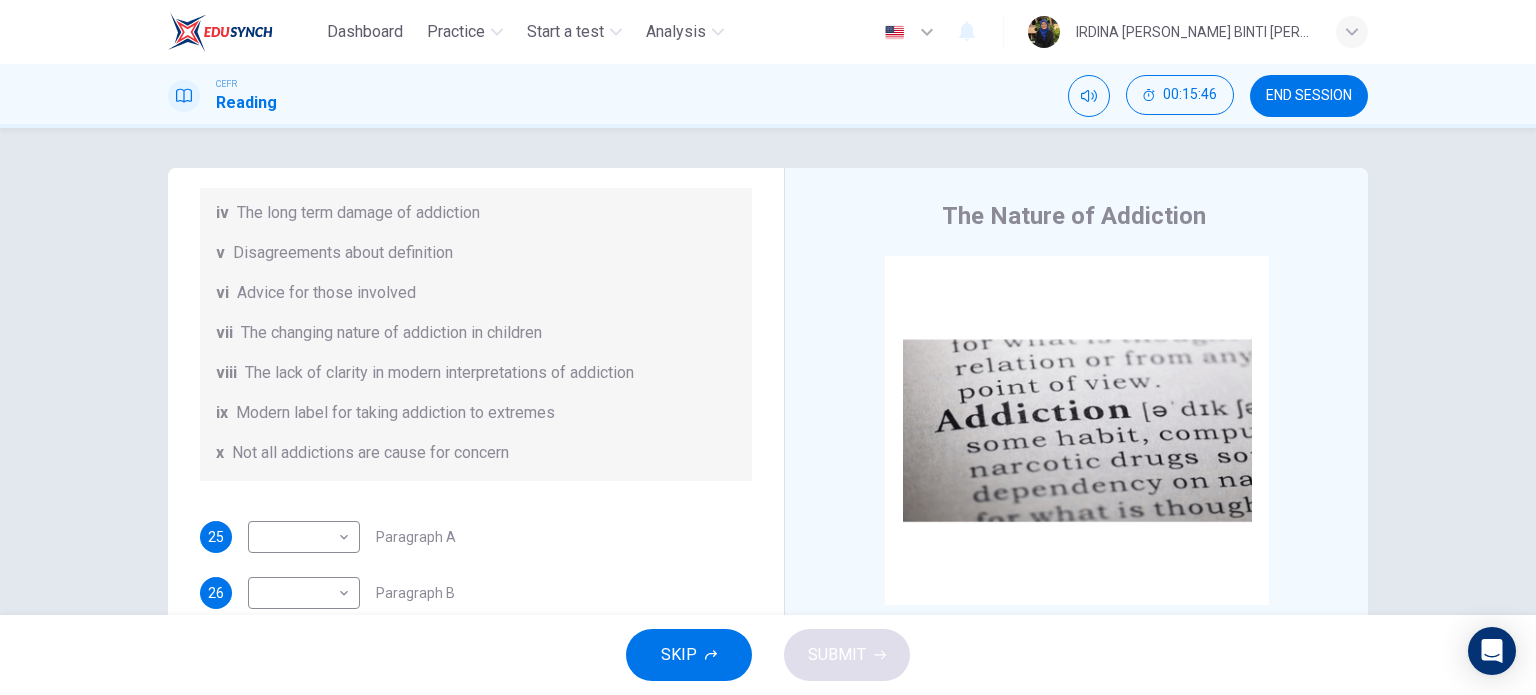 scroll, scrollTop: 432, scrollLeft: 0, axis: vertical 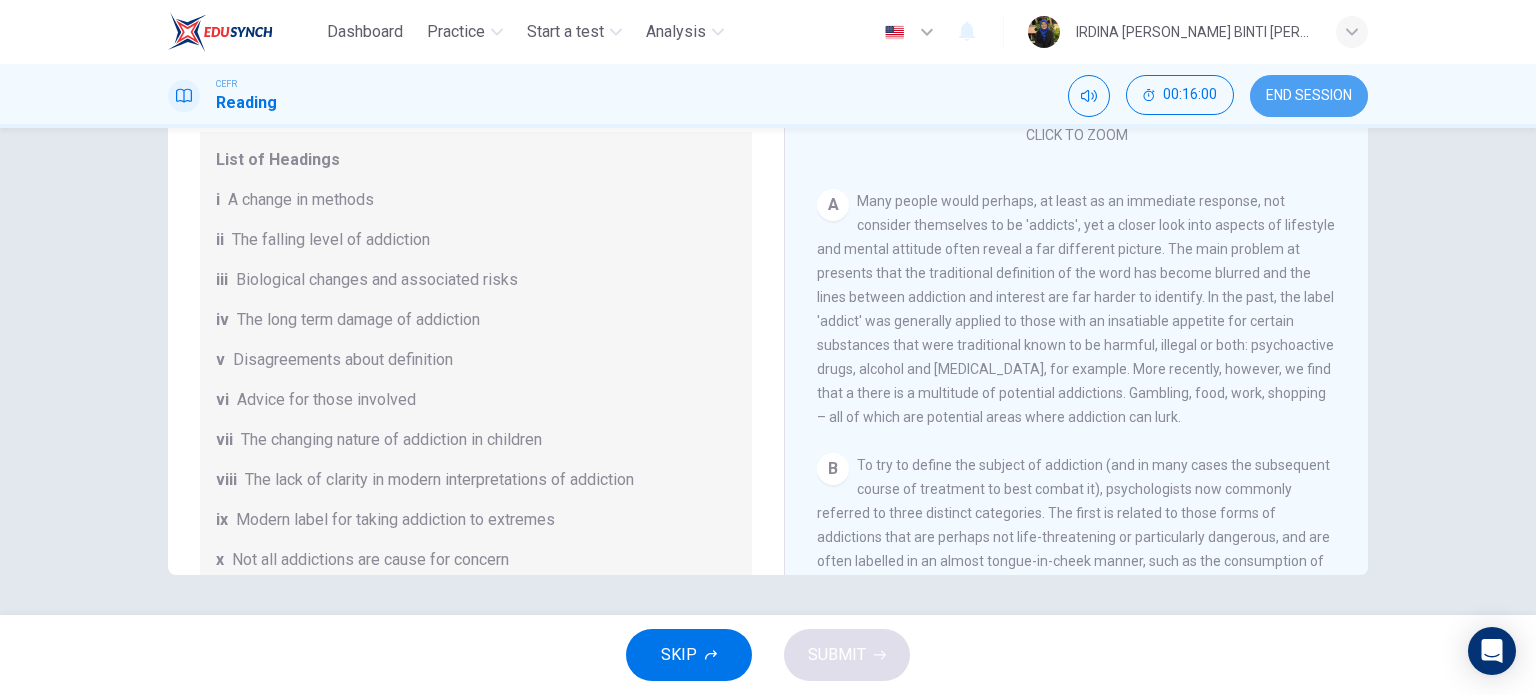 click on "END SESSION" at bounding box center [1309, 96] 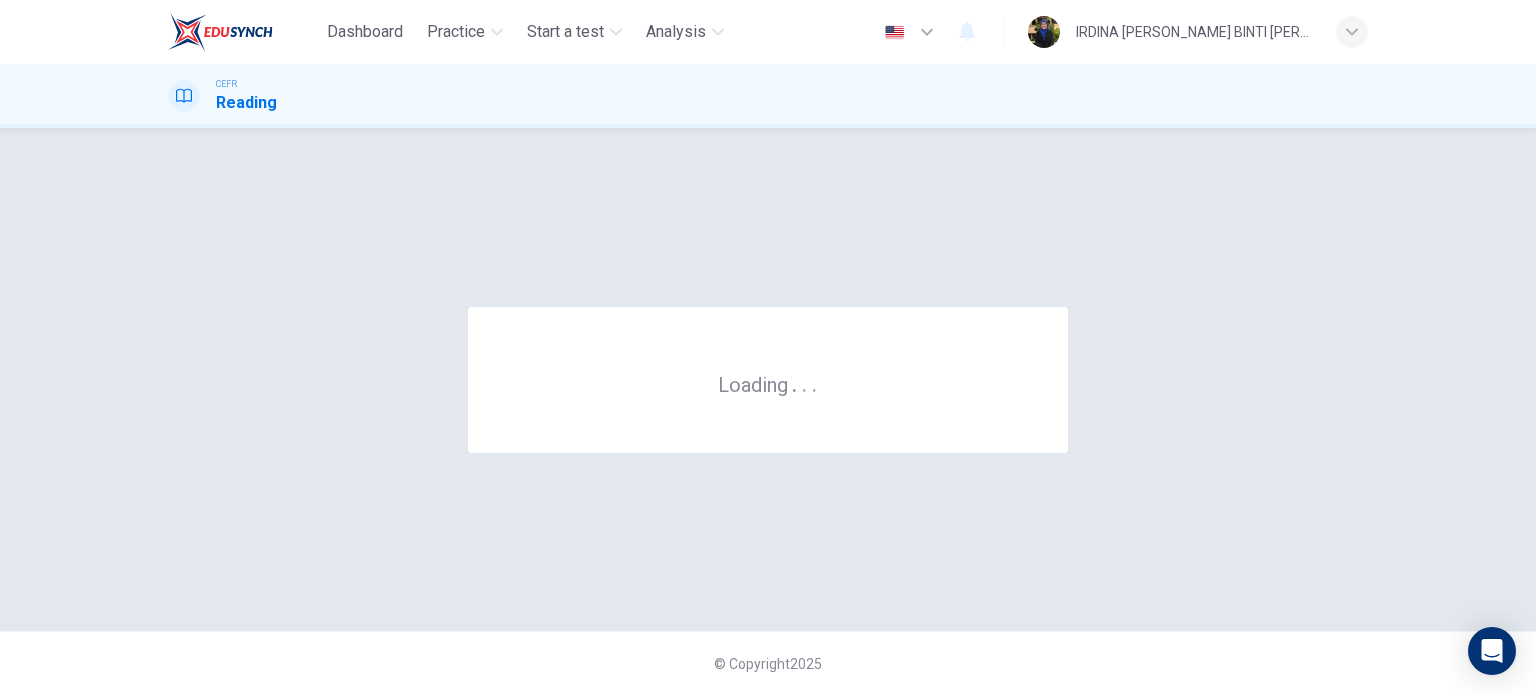 scroll, scrollTop: 0, scrollLeft: 0, axis: both 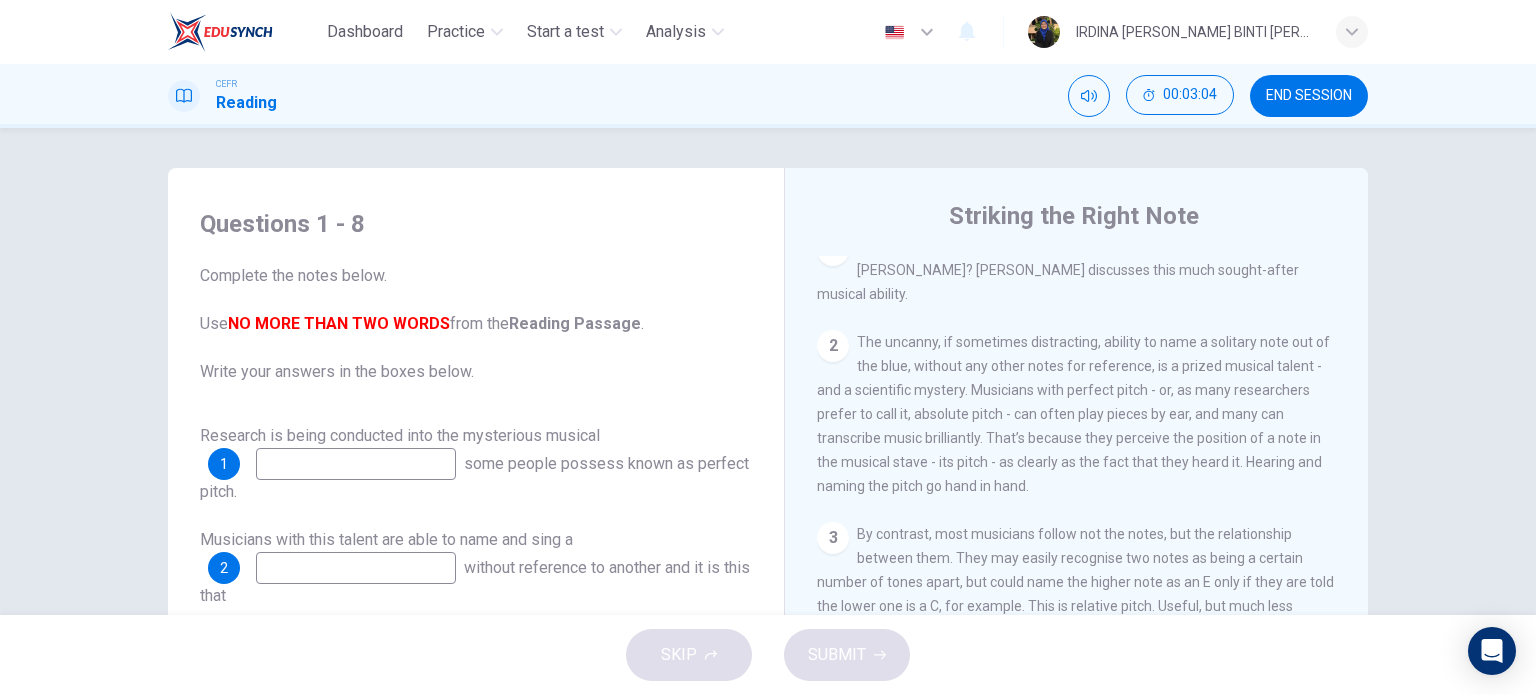 click at bounding box center (356, 464) 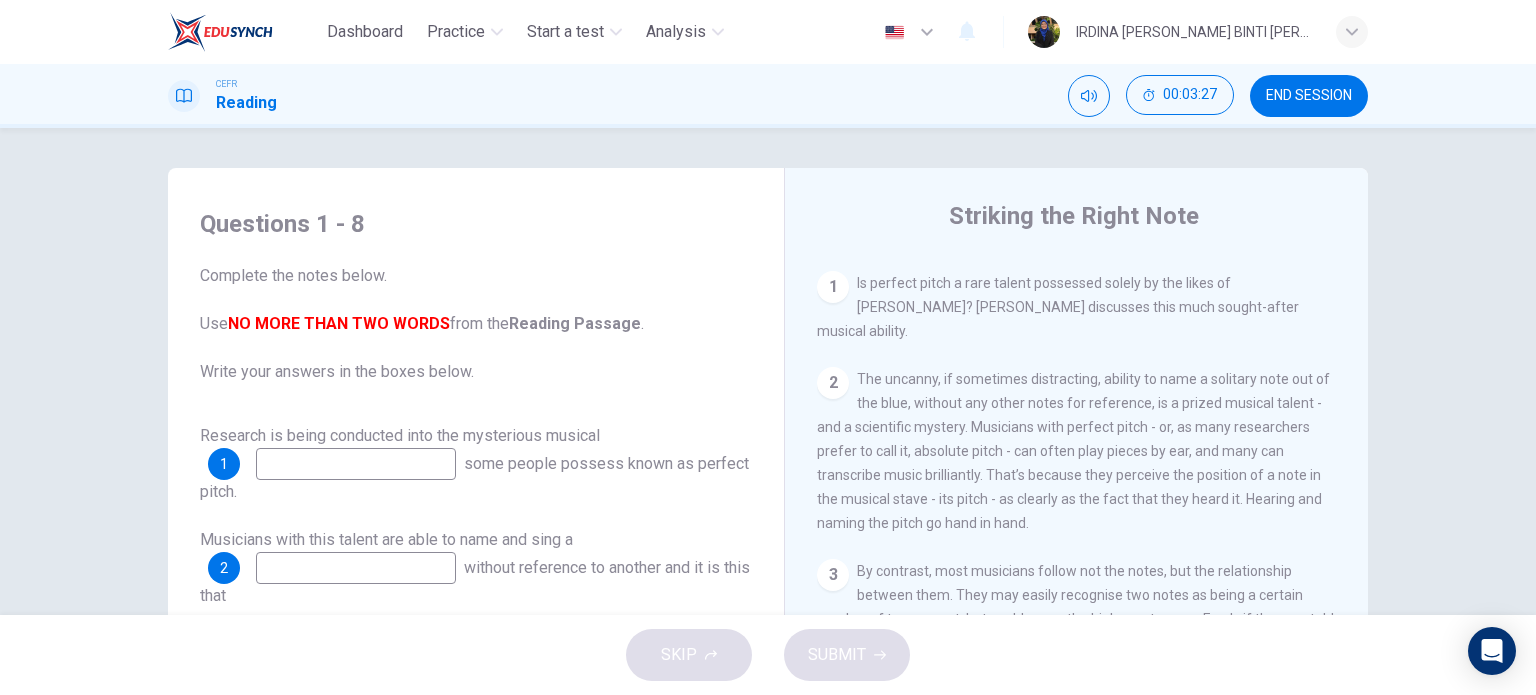 scroll, scrollTop: 407, scrollLeft: 0, axis: vertical 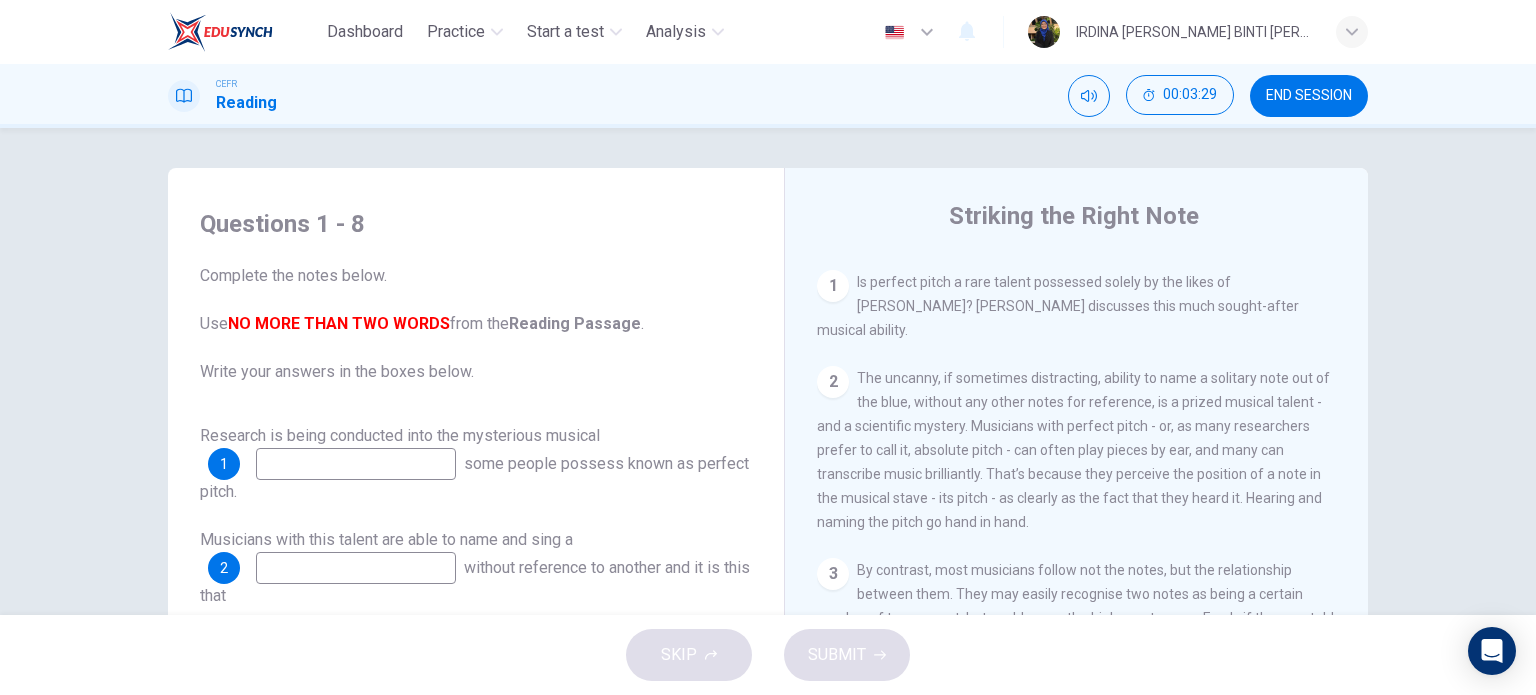 click at bounding box center [356, 464] 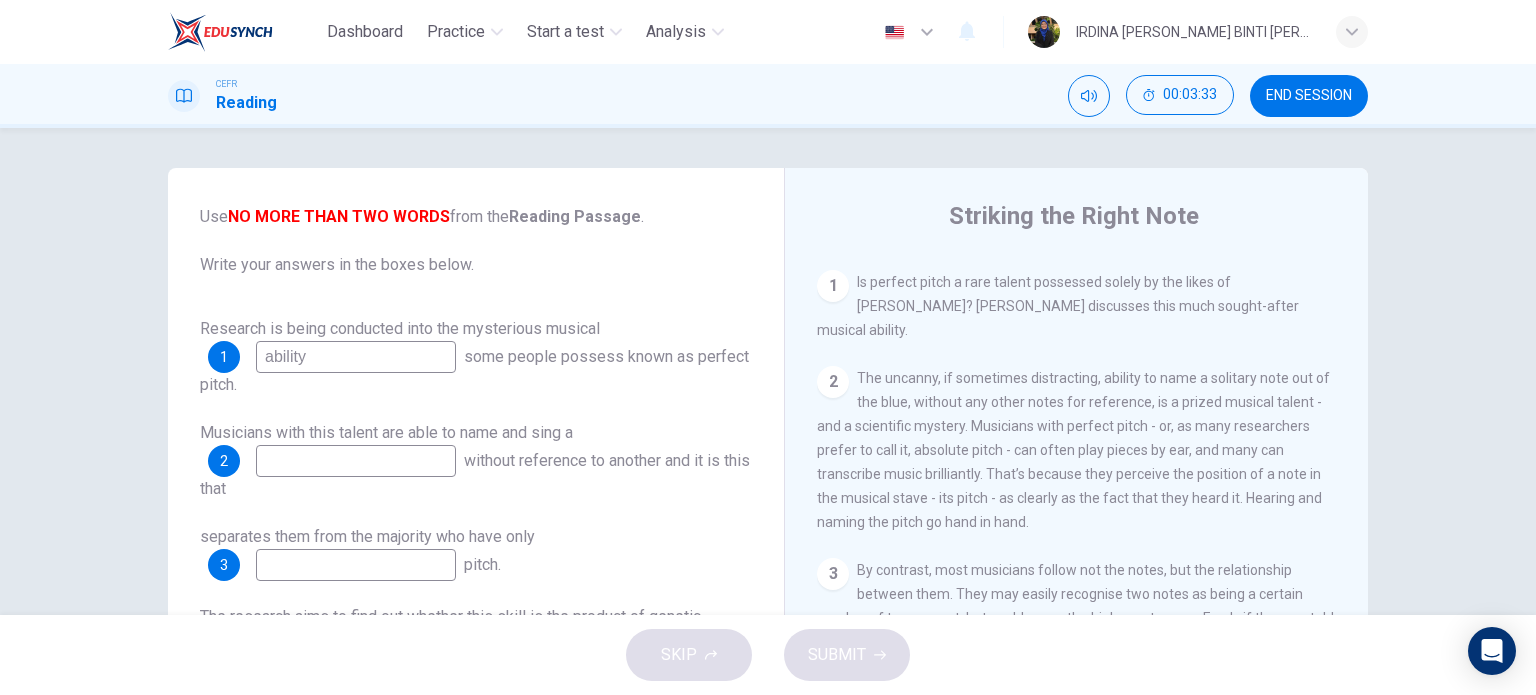 scroll, scrollTop: 111, scrollLeft: 0, axis: vertical 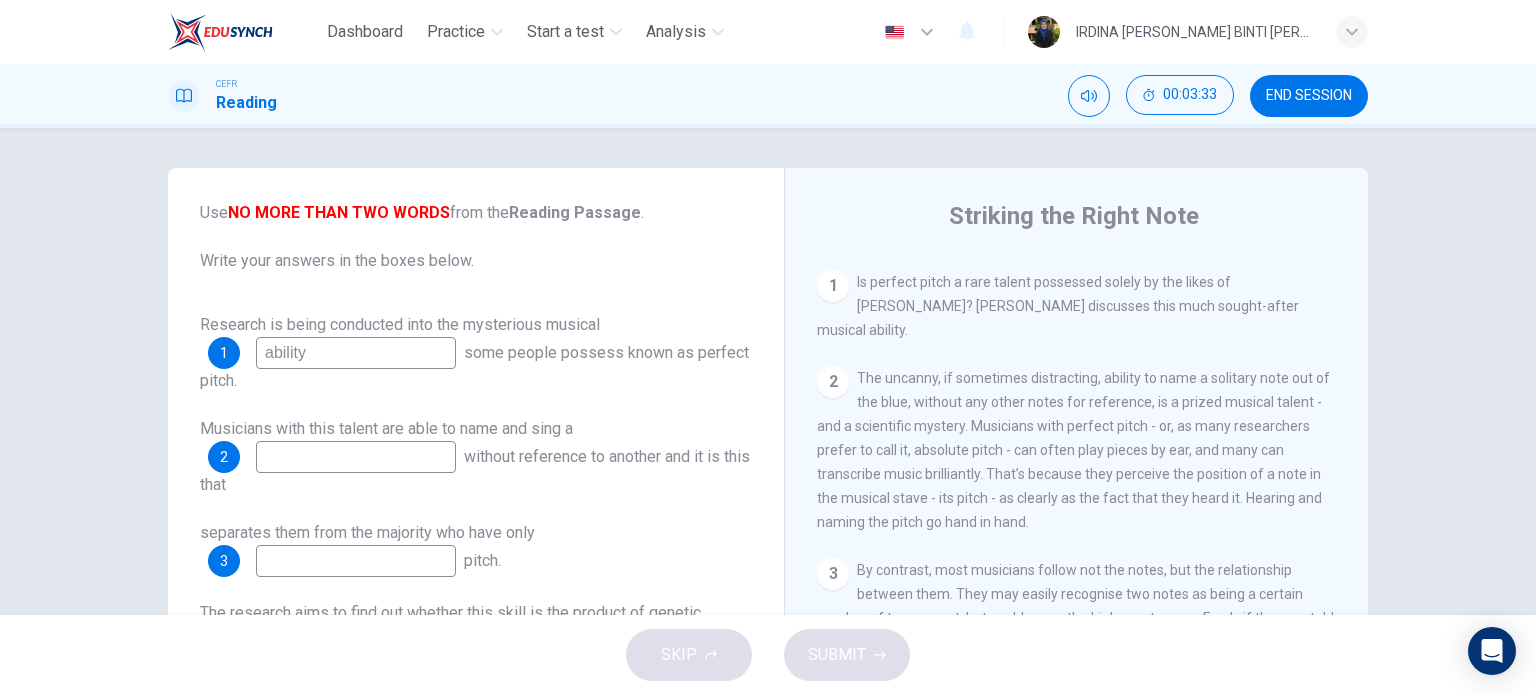 type on "ability" 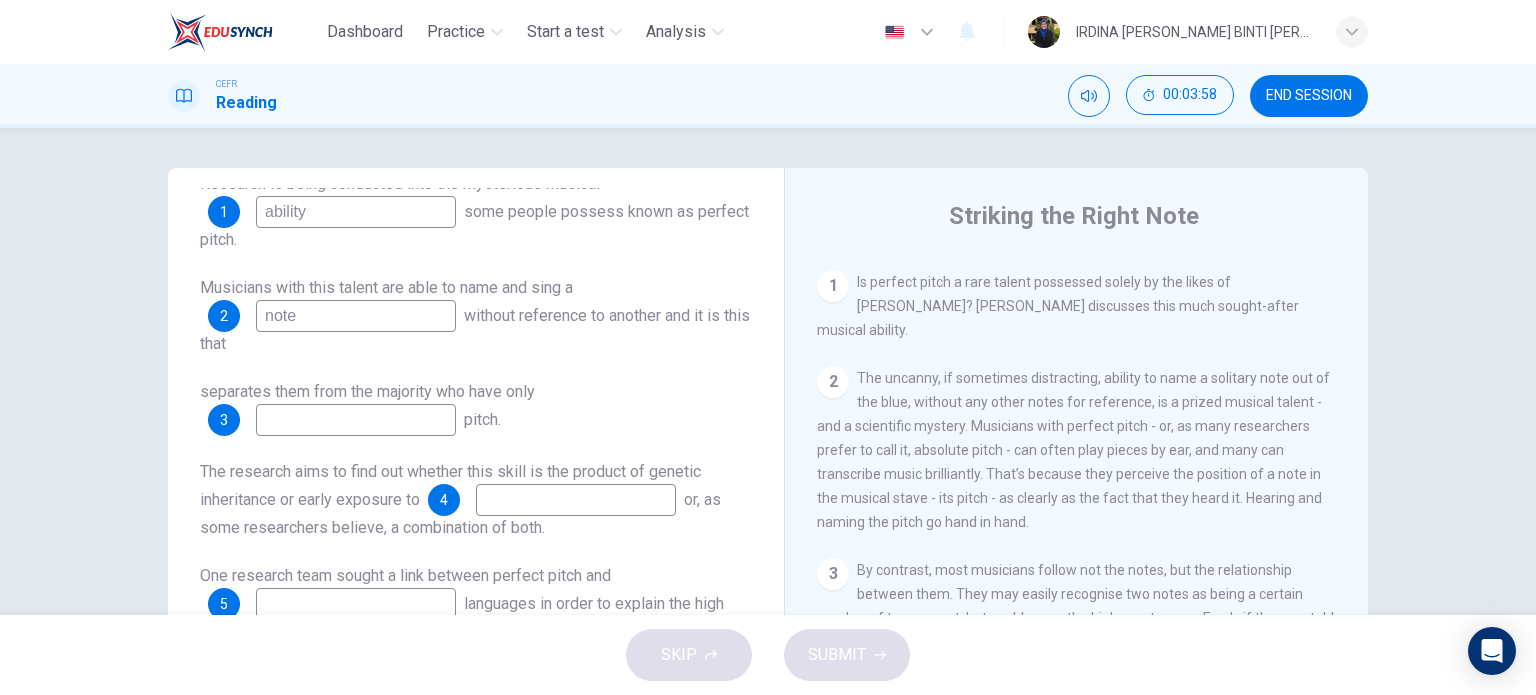 scroll, scrollTop: 264, scrollLeft: 0, axis: vertical 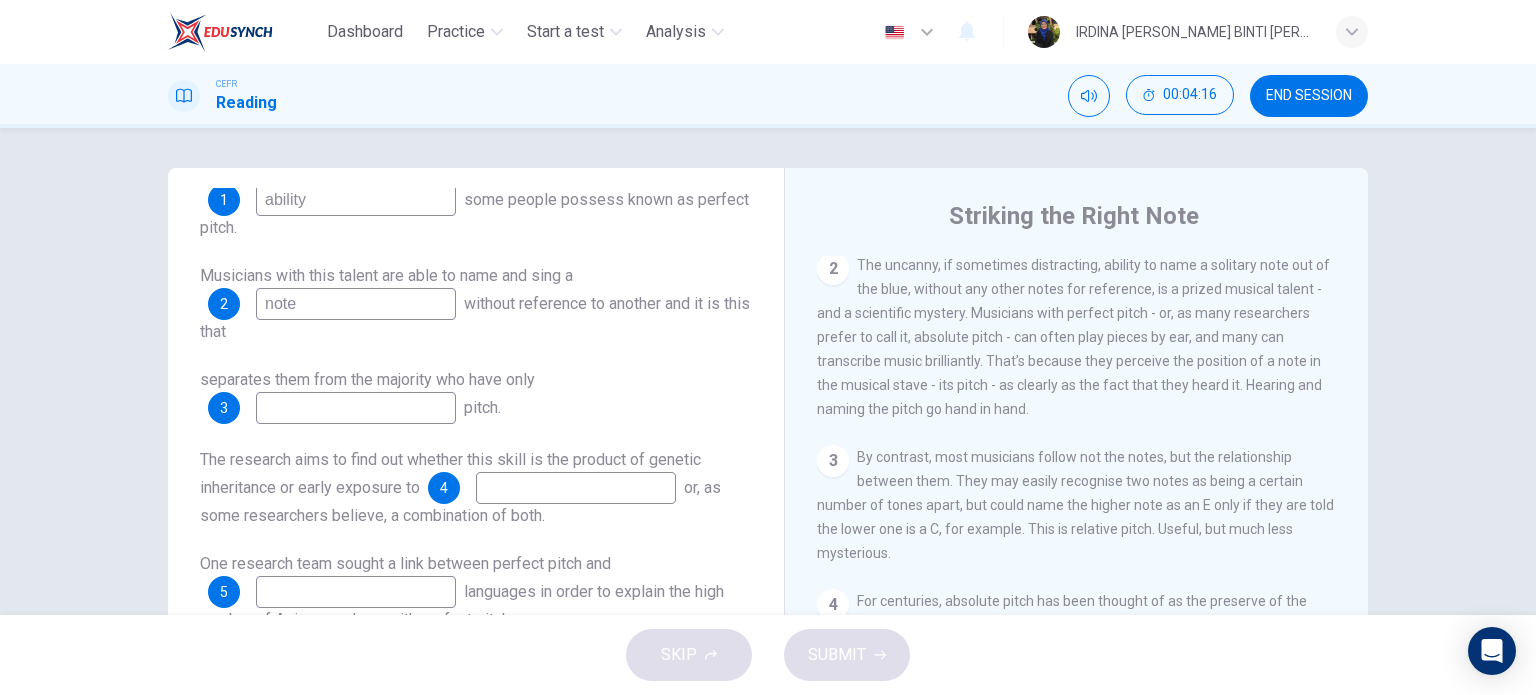 type on "note" 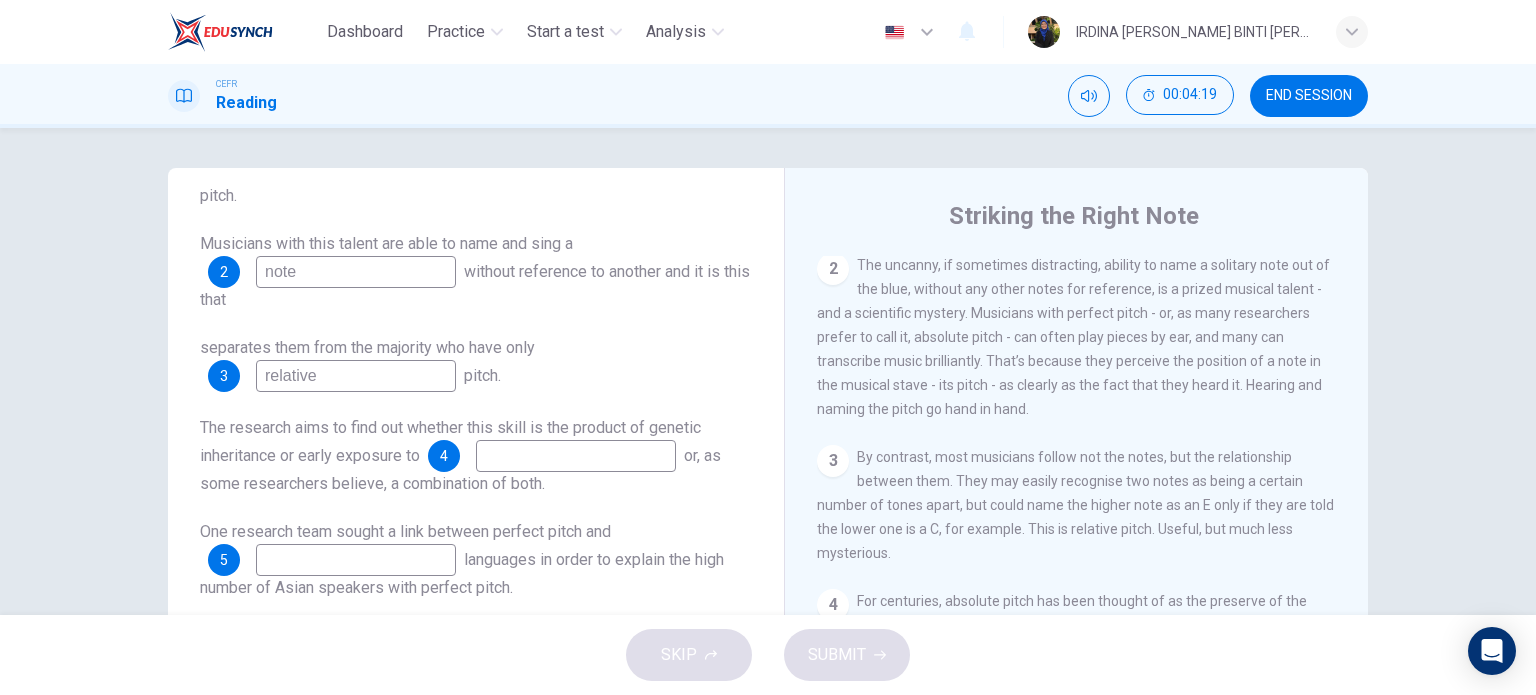 scroll, scrollTop: 336, scrollLeft: 0, axis: vertical 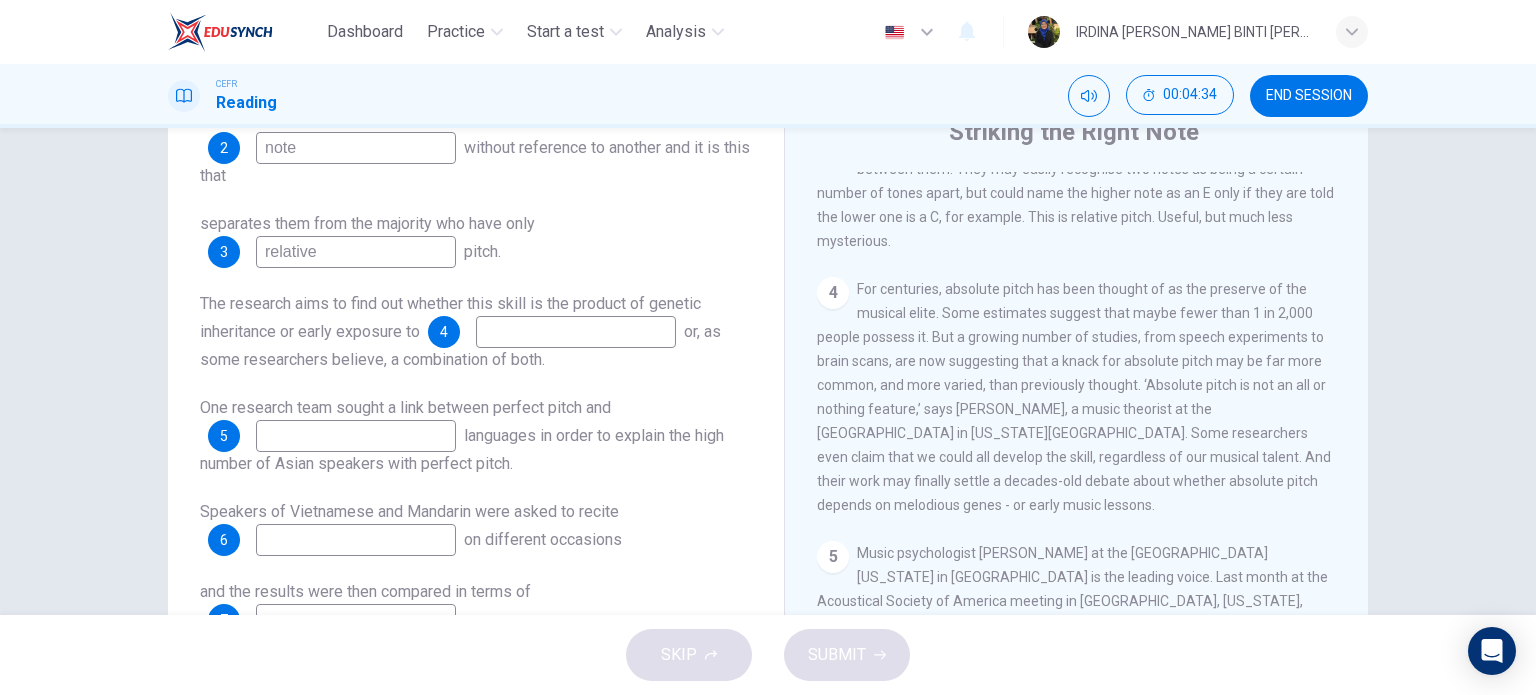 type on "relative" 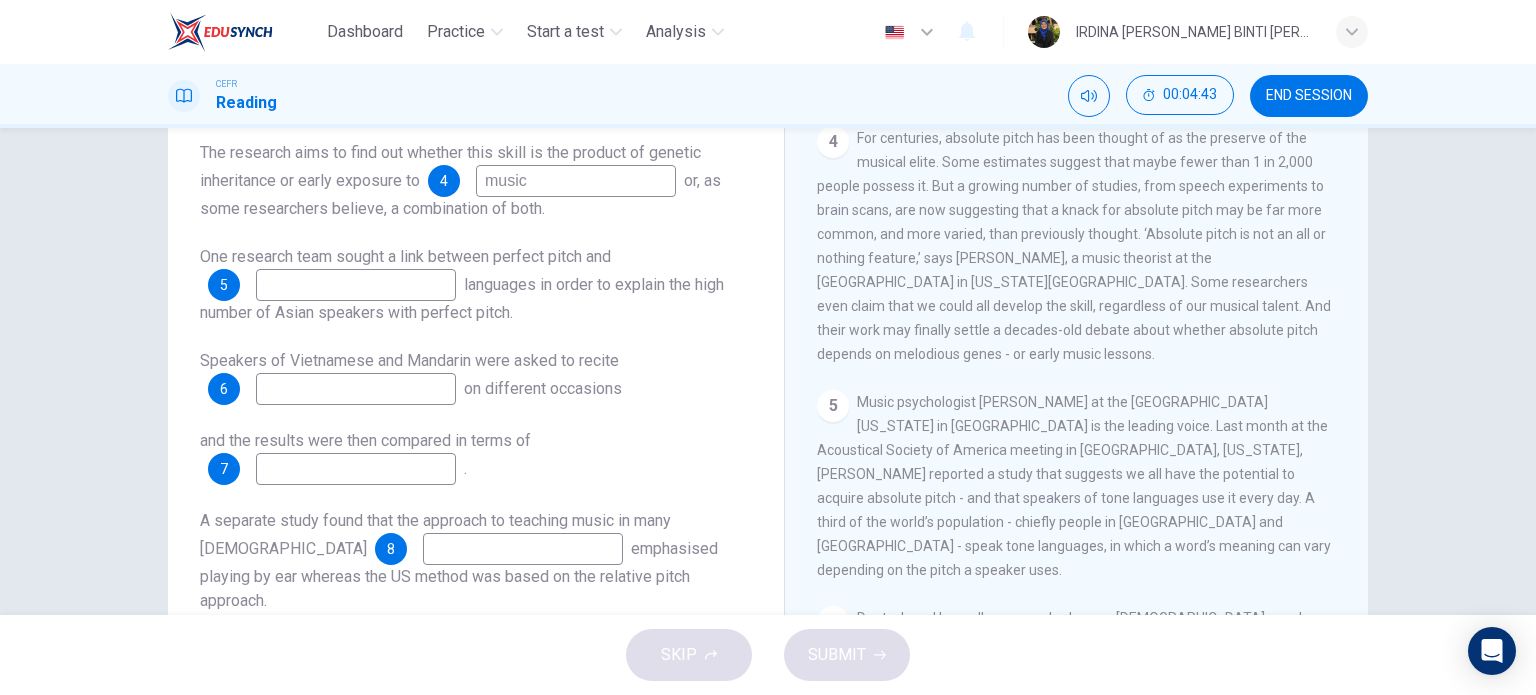 scroll, scrollTop: 236, scrollLeft: 0, axis: vertical 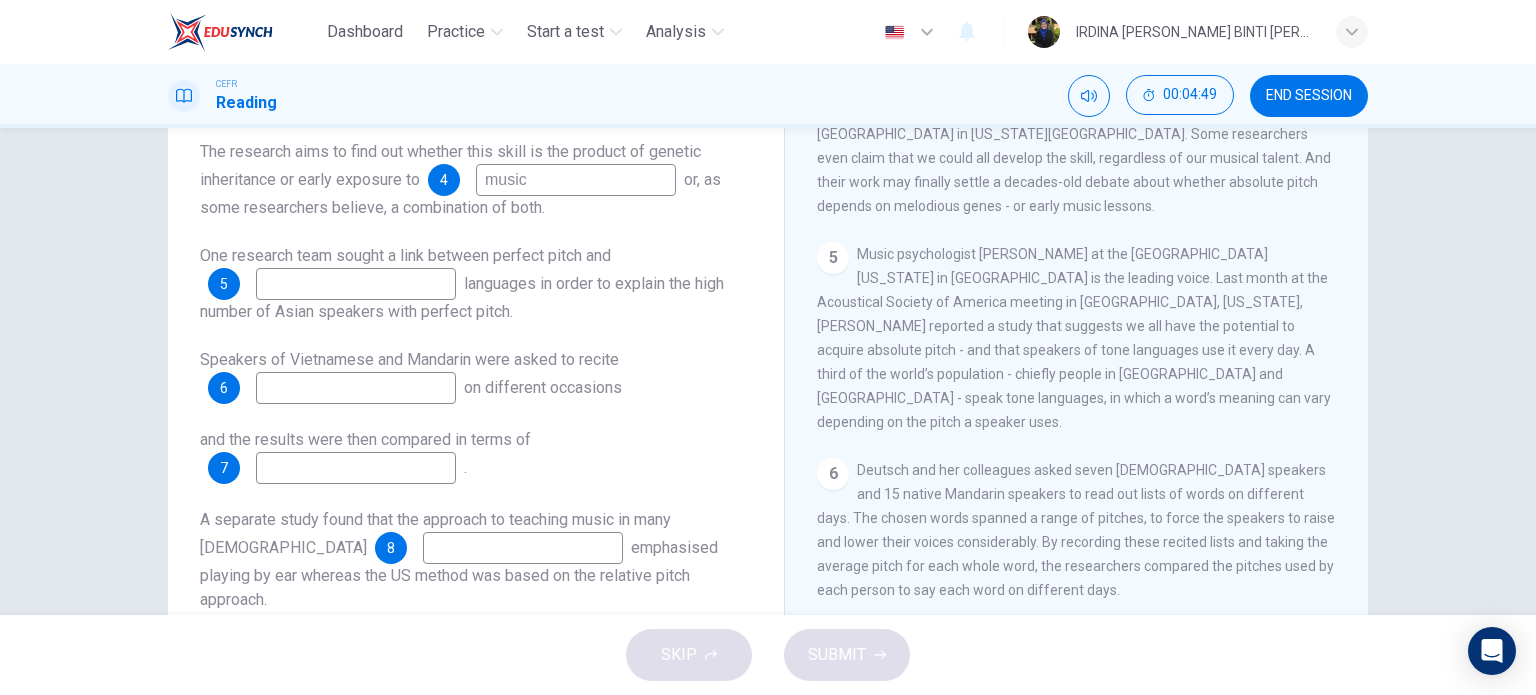 type on "music" 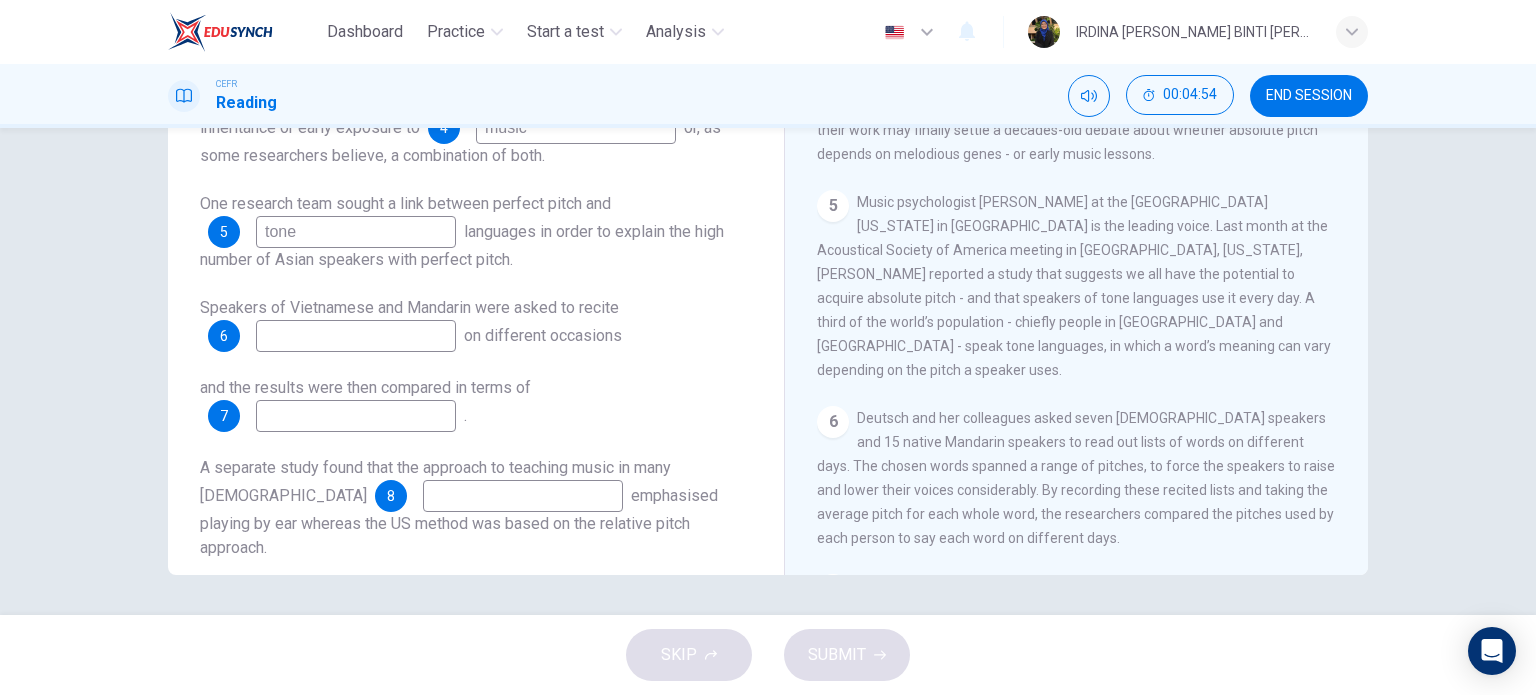 scroll, scrollTop: 287, scrollLeft: 0, axis: vertical 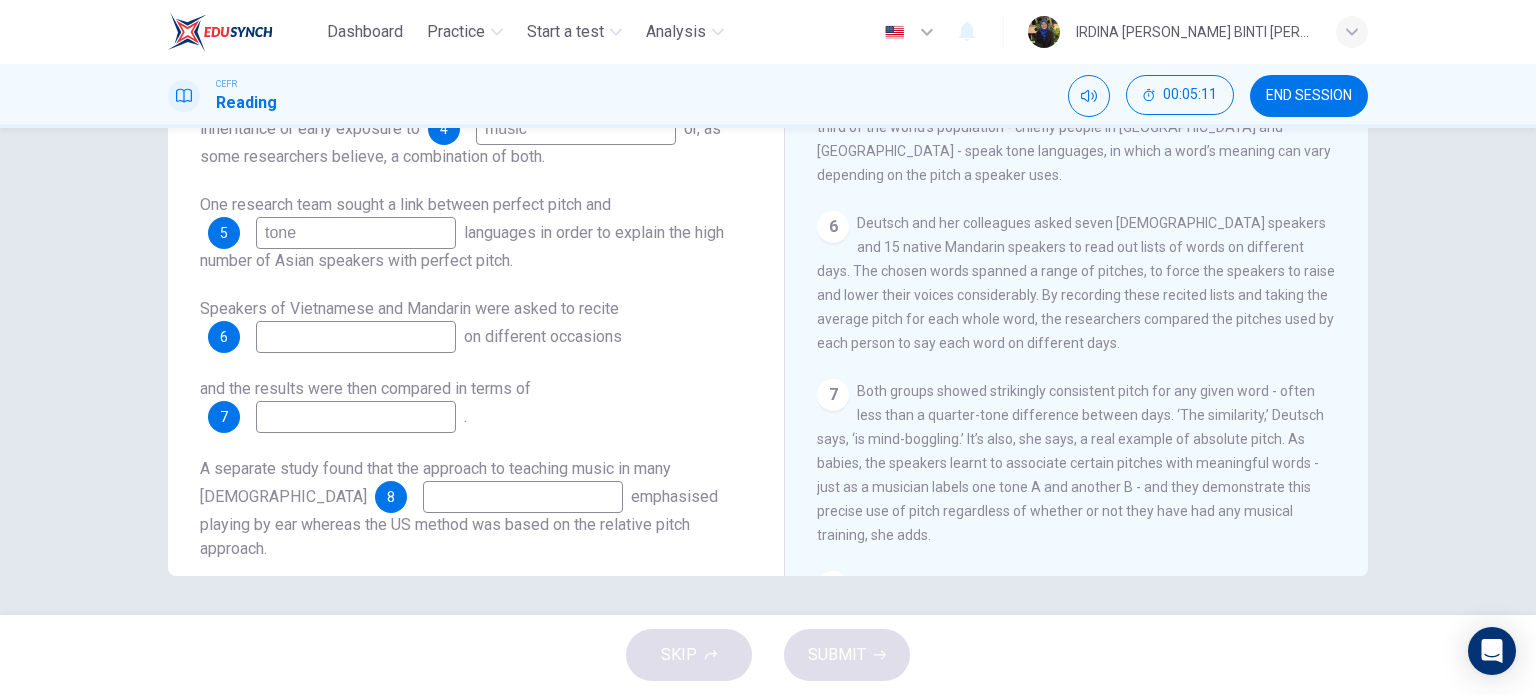type on "tone" 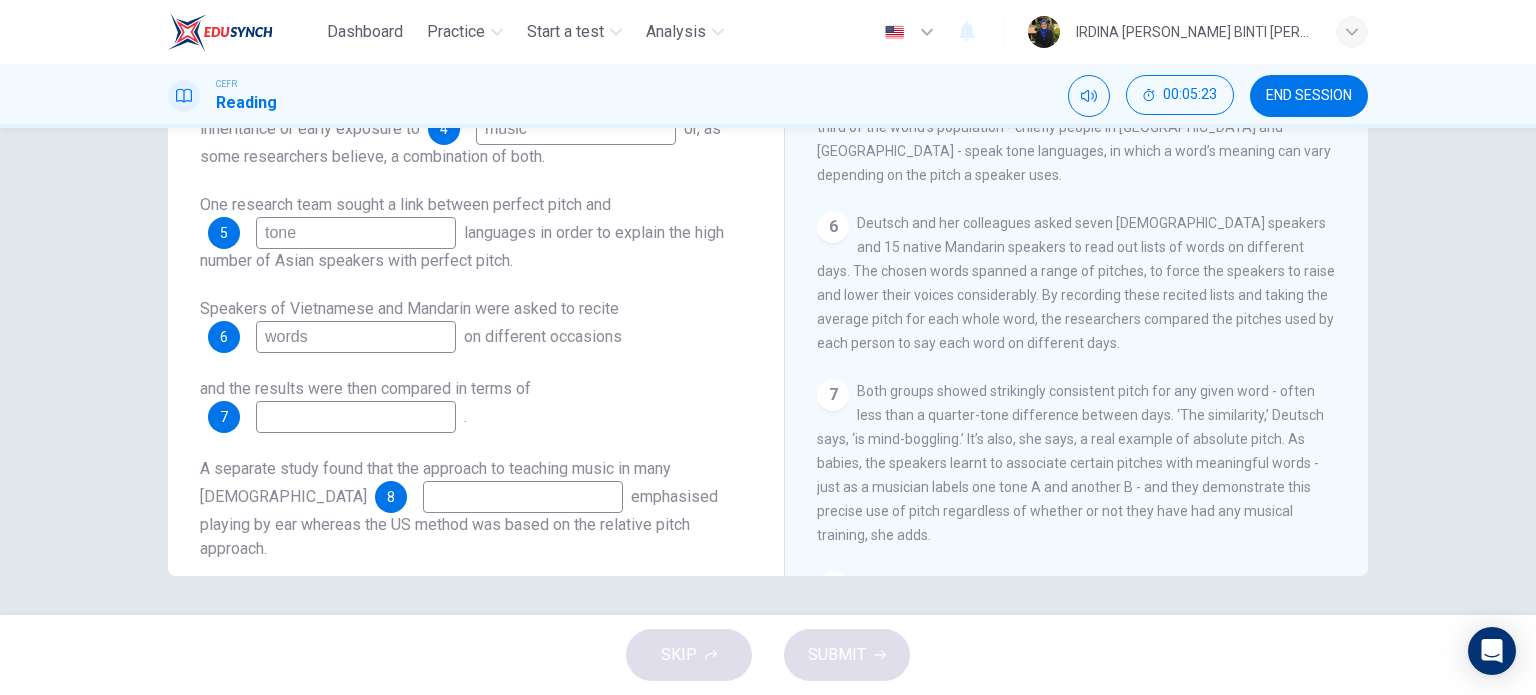 scroll, scrollTop: 288, scrollLeft: 0, axis: vertical 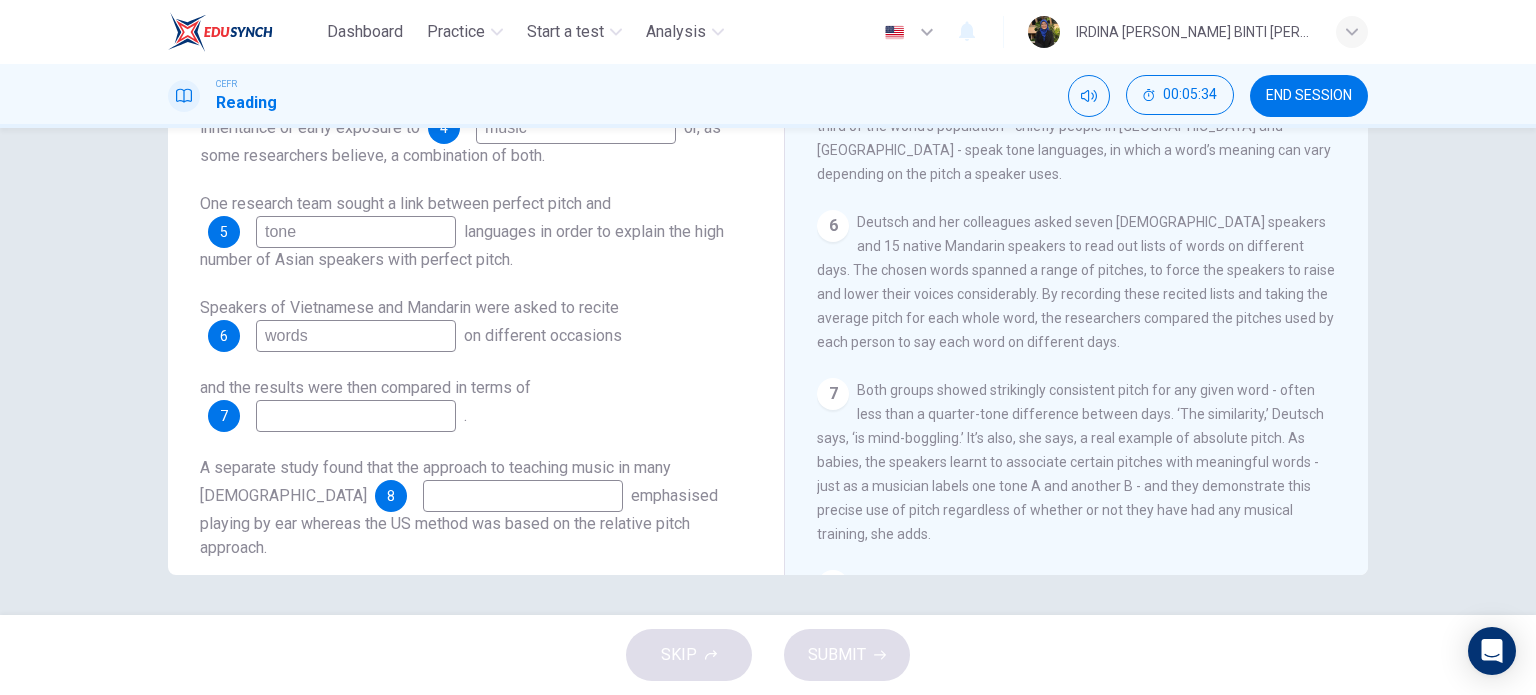 type on "words" 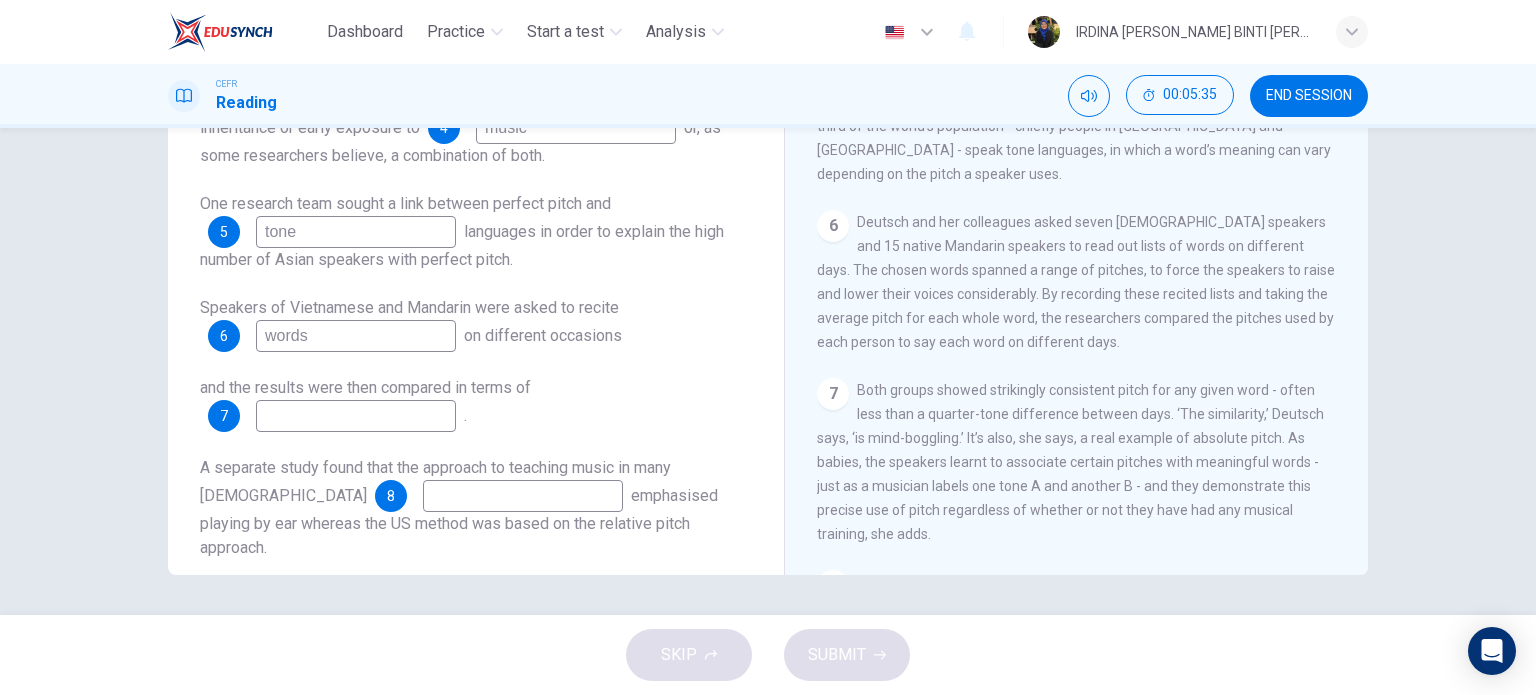 click at bounding box center [356, 416] 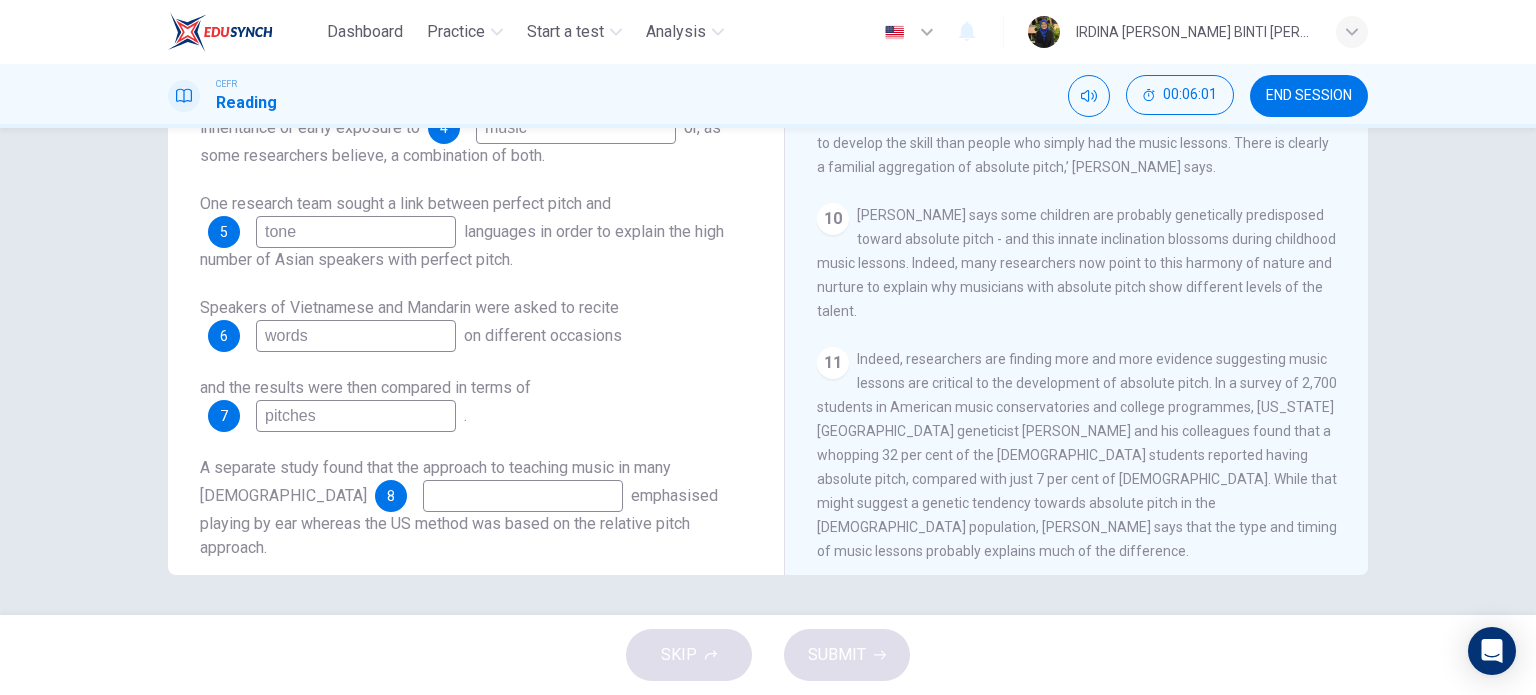 scroll, scrollTop: 1900, scrollLeft: 0, axis: vertical 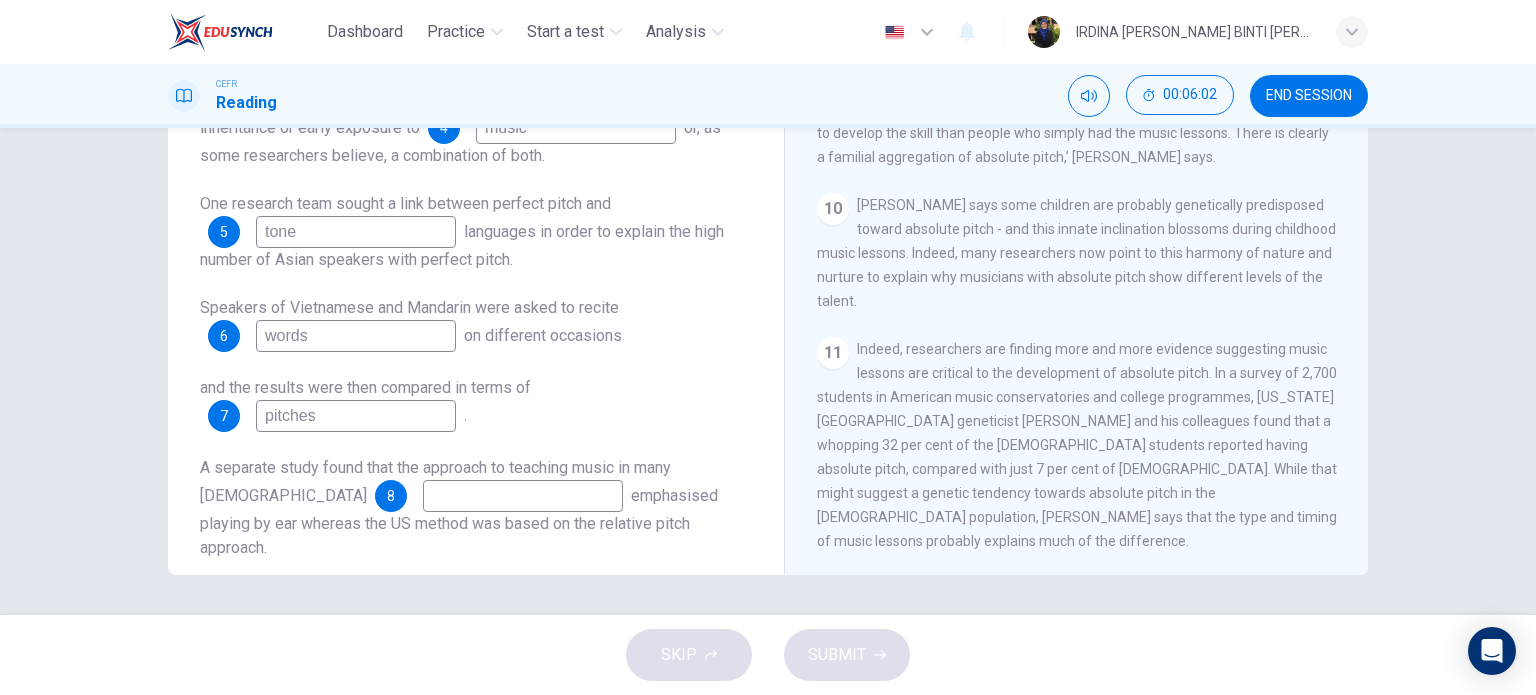 type on "pitches" 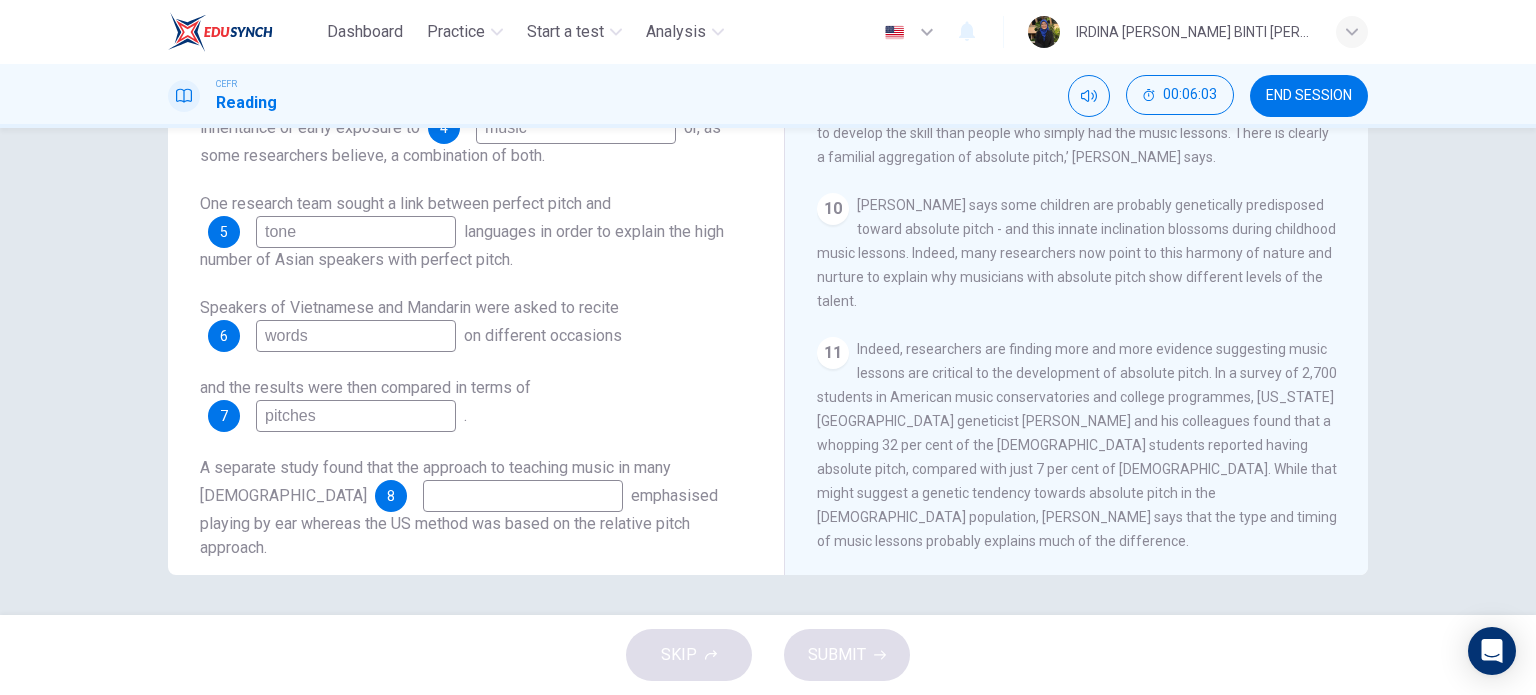 click at bounding box center (523, 496) 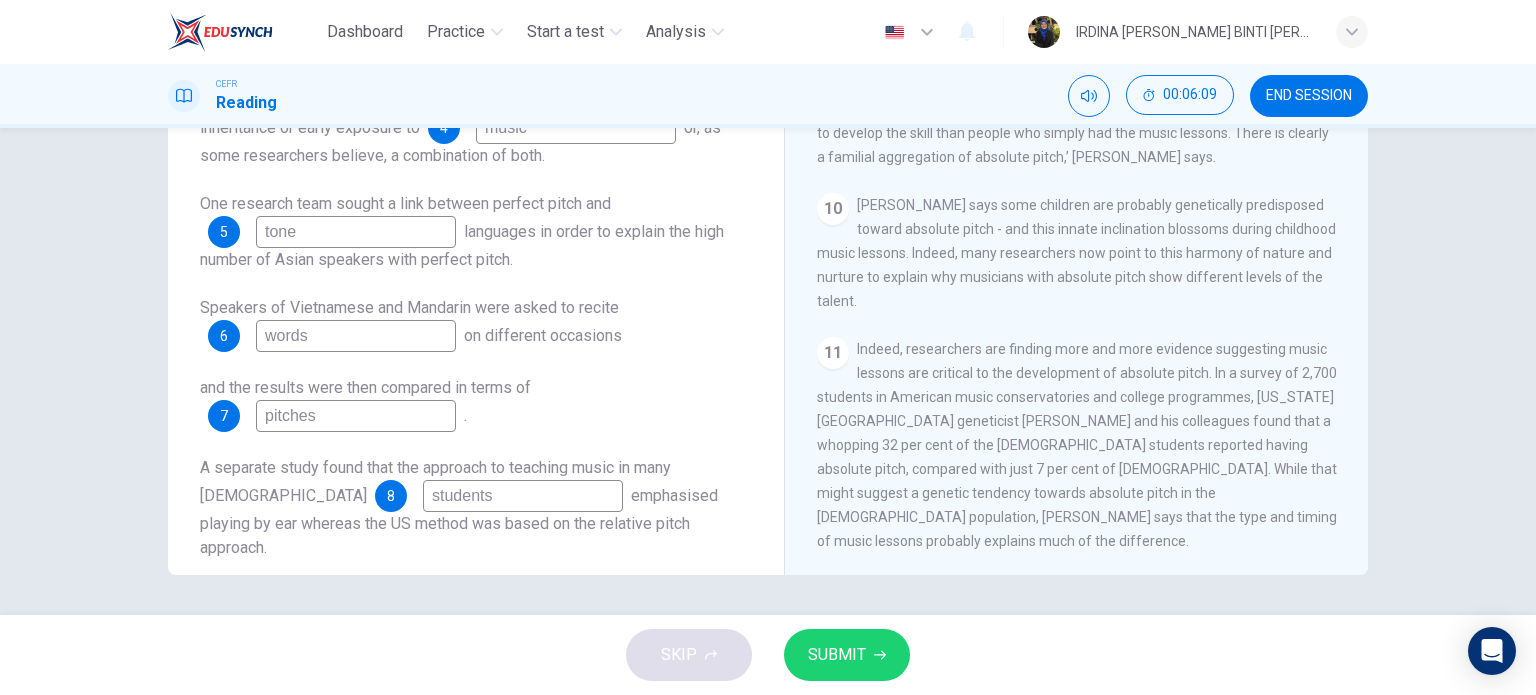 type on "students" 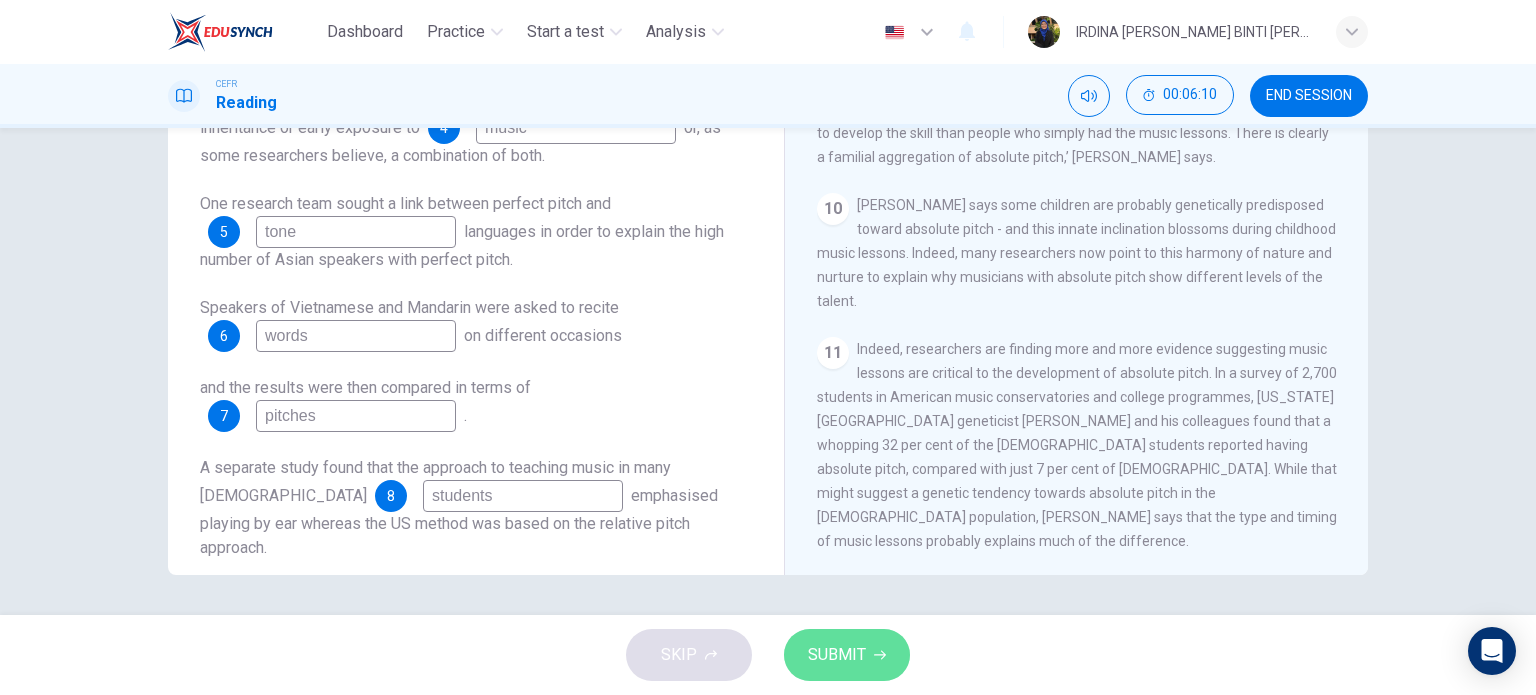 click on "SUBMIT" at bounding box center (837, 655) 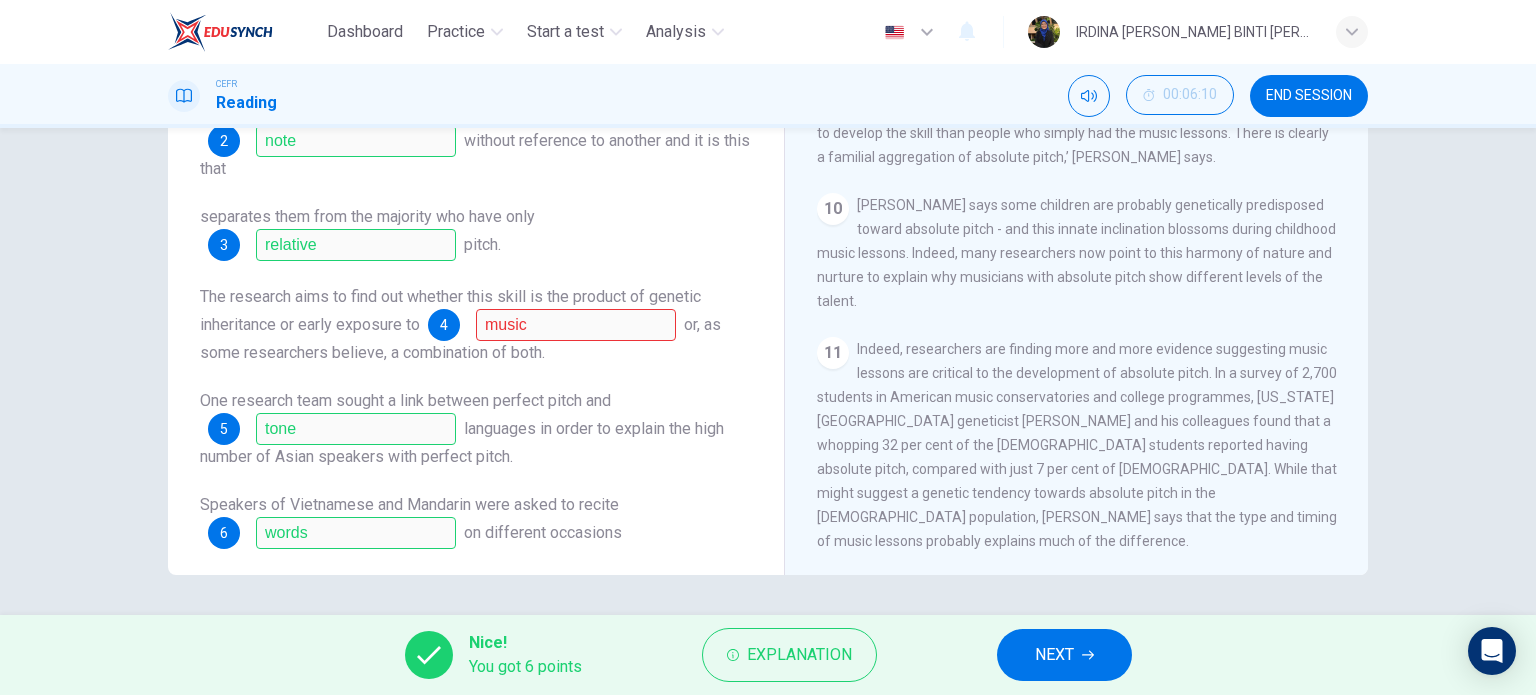 scroll, scrollTop: 140, scrollLeft: 0, axis: vertical 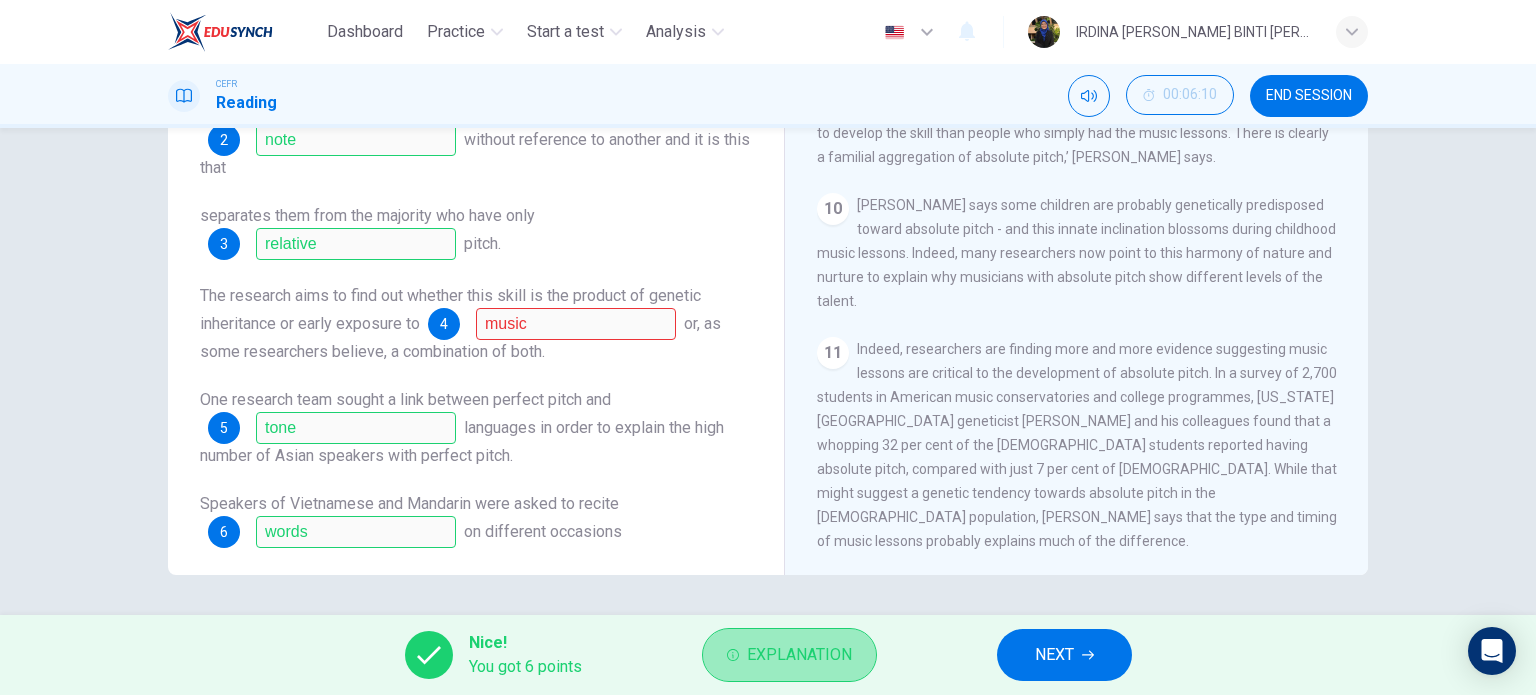 click on "Explanation" at bounding box center [799, 655] 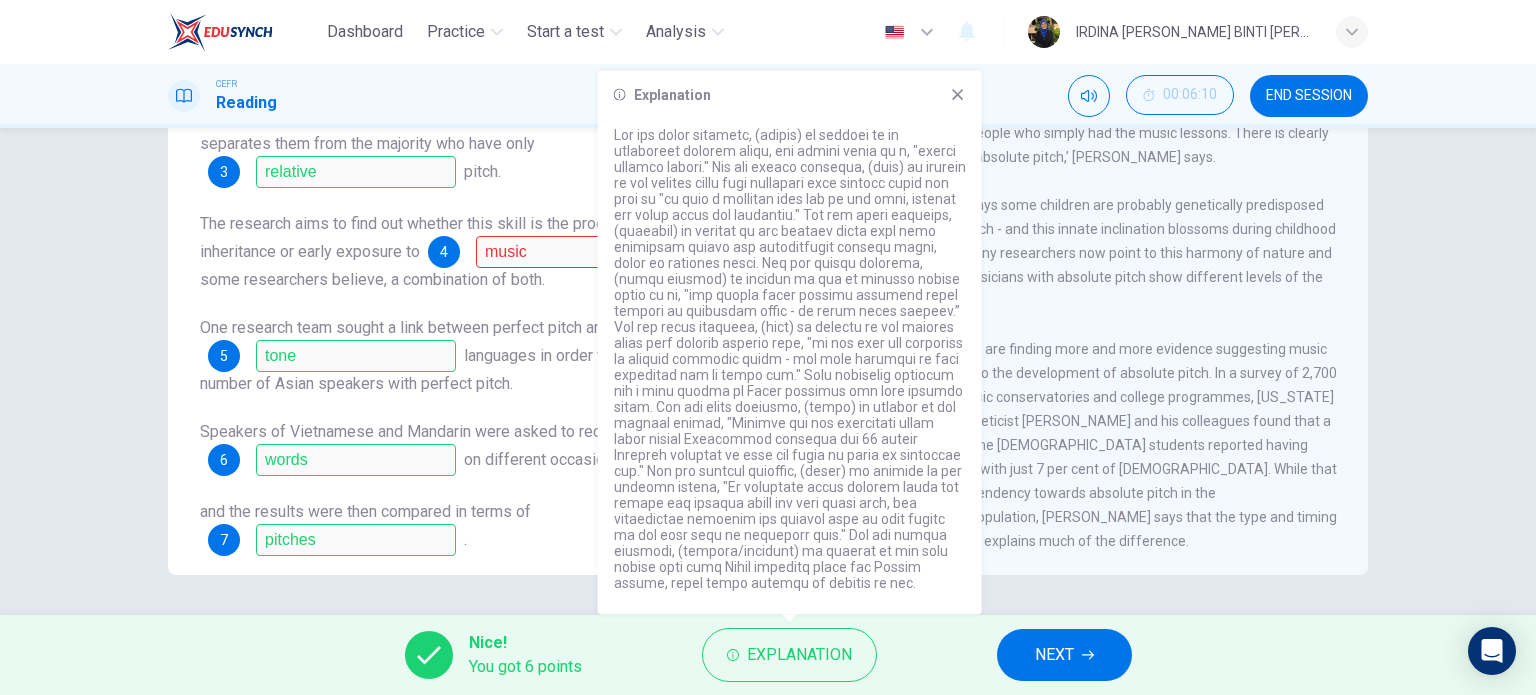 scroll, scrollTop: 336, scrollLeft: 0, axis: vertical 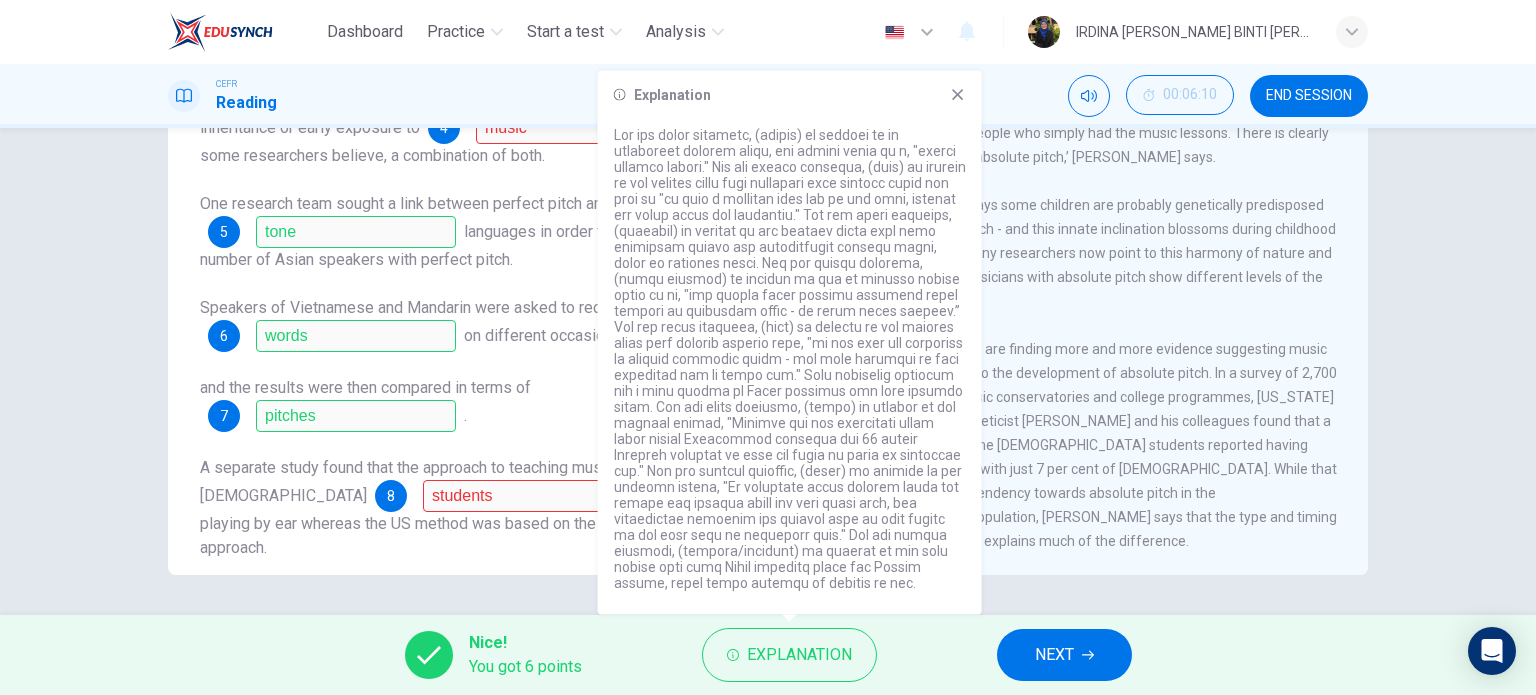 click on "Indeed, researchers are finding more and more evidence suggesting music lessons are critical to the development of absolute pitch. In a survey of 2,700 students in American music conservatories and college programmes, [US_STATE][GEOGRAPHIC_DATA] geneticist [PERSON_NAME] and his colleagues found that a whopping 32 per cent of the [DEMOGRAPHIC_DATA] students reported having absolute pitch, compared with just 7 per cent of [DEMOGRAPHIC_DATA]. While that might suggest a genetic tendency towards absolute pitch in the [DEMOGRAPHIC_DATA] population, [PERSON_NAME] says that the type and timing of music lessons probably explains much of the difference." at bounding box center [1077, 445] 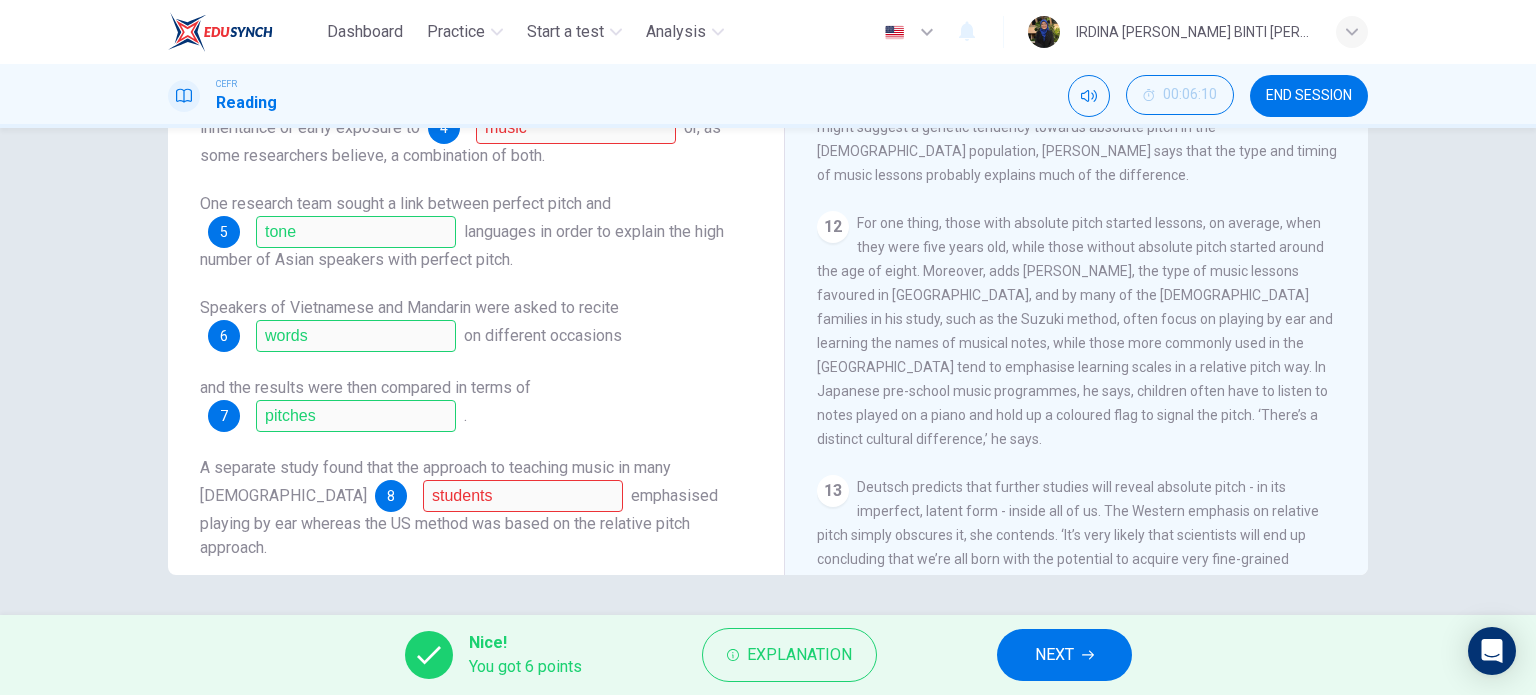 scroll, scrollTop: 2280, scrollLeft: 0, axis: vertical 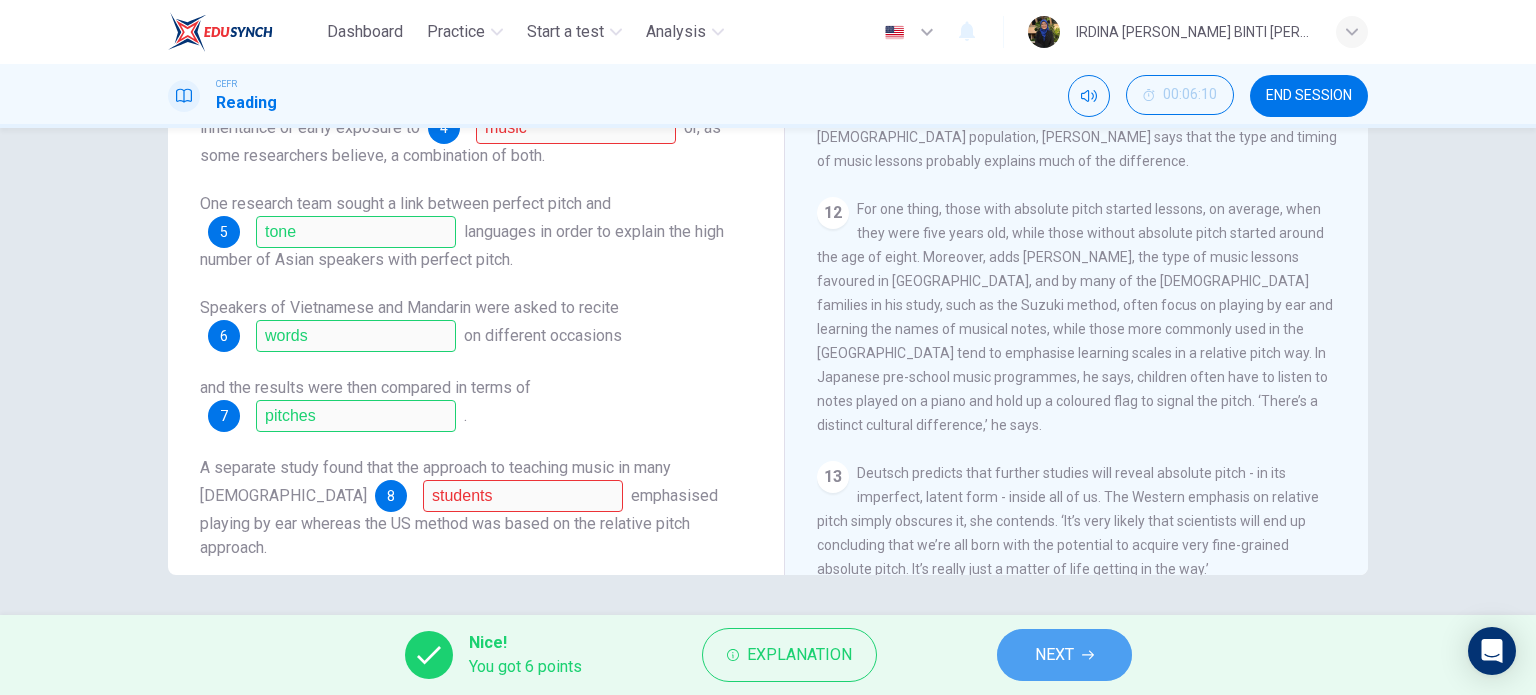click on "NEXT" at bounding box center [1064, 655] 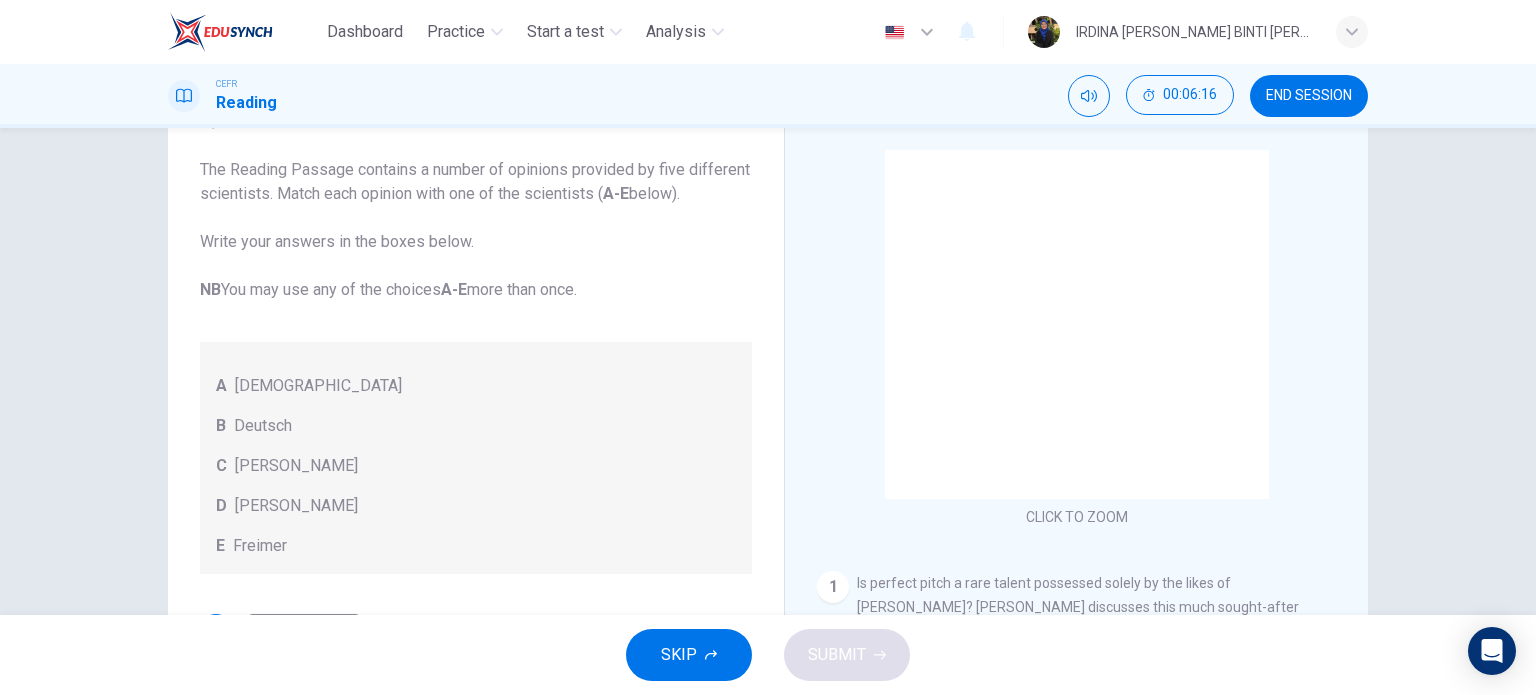 scroll, scrollTop: 104, scrollLeft: 0, axis: vertical 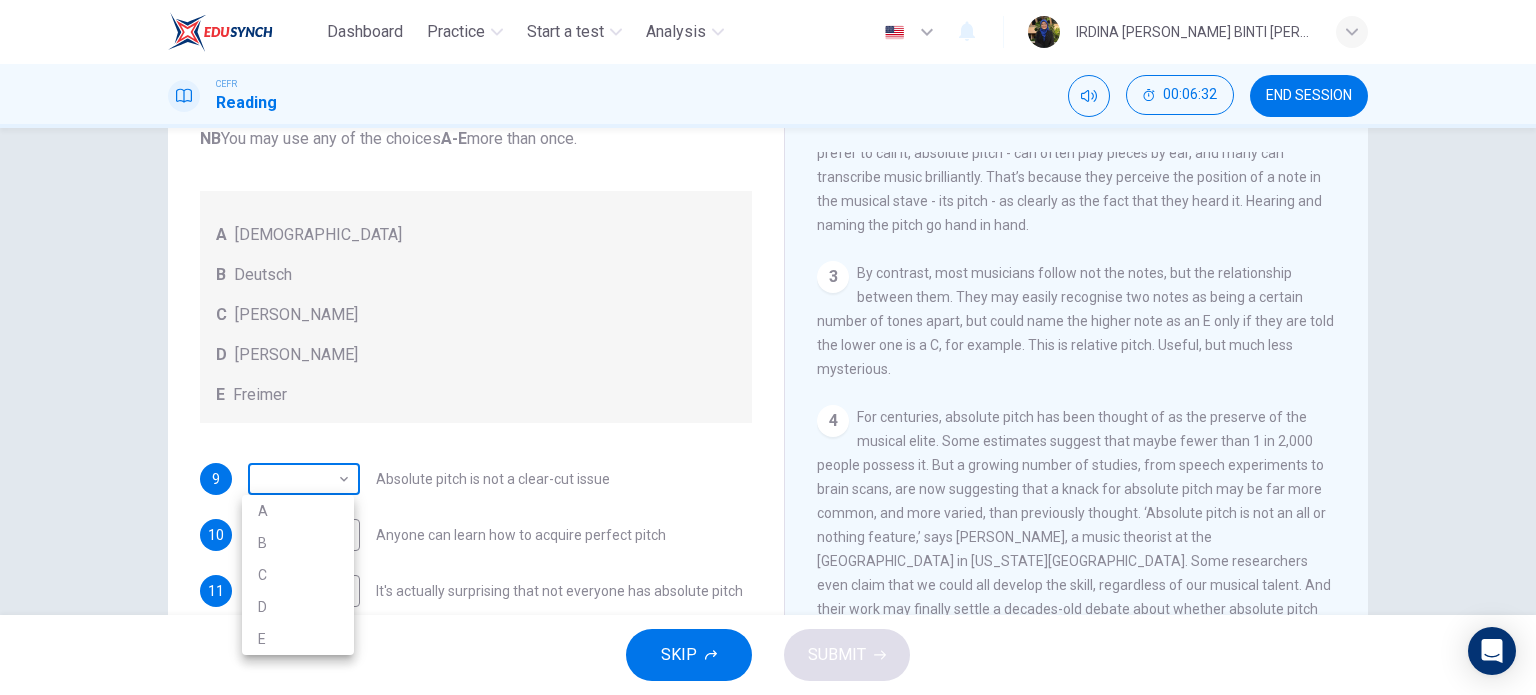 click on "Dashboard Practice Start a test Analysis English en ​ IRDINA [PERSON_NAME] BINTI [PERSON_NAME] CEFR Reading 00:06:32 END SESSION Questions 9 - 13 The Reading Passage contains a number of opinions provided by five different scientists. Match each opinion with one of the scientists ( A-E  below).
Write your answers in the boxes below.
NB  You may use any of the choices  A-E  more than once. A Levitin B Deutsch C [PERSON_NAME] D [PERSON_NAME] 9 ​ ​ Absolute pitch is not a clear-cut issue 10 ​ ​ Anyone can learn how to acquire perfect pitch 11 ​ ​ It's actually surprising that not everyone has absolute pitch 12 ​ ​ The perfect pitch ability is genetic 13 ​ ​ The important thing is the age at which music lessons are started Striking the Right Note CLICK TO ZOOM Click to Zoom 1 Is perfect pitch a rare talent possessed solely by the likes of
[PERSON_NAME]? [PERSON_NAME] discusses this much sought-after musical ability. 2 3 4 5 6 7 8 9 10 11 12 13 SKIP SUBMIT
Dashboard Practice Start a test 2025" at bounding box center [768, 347] 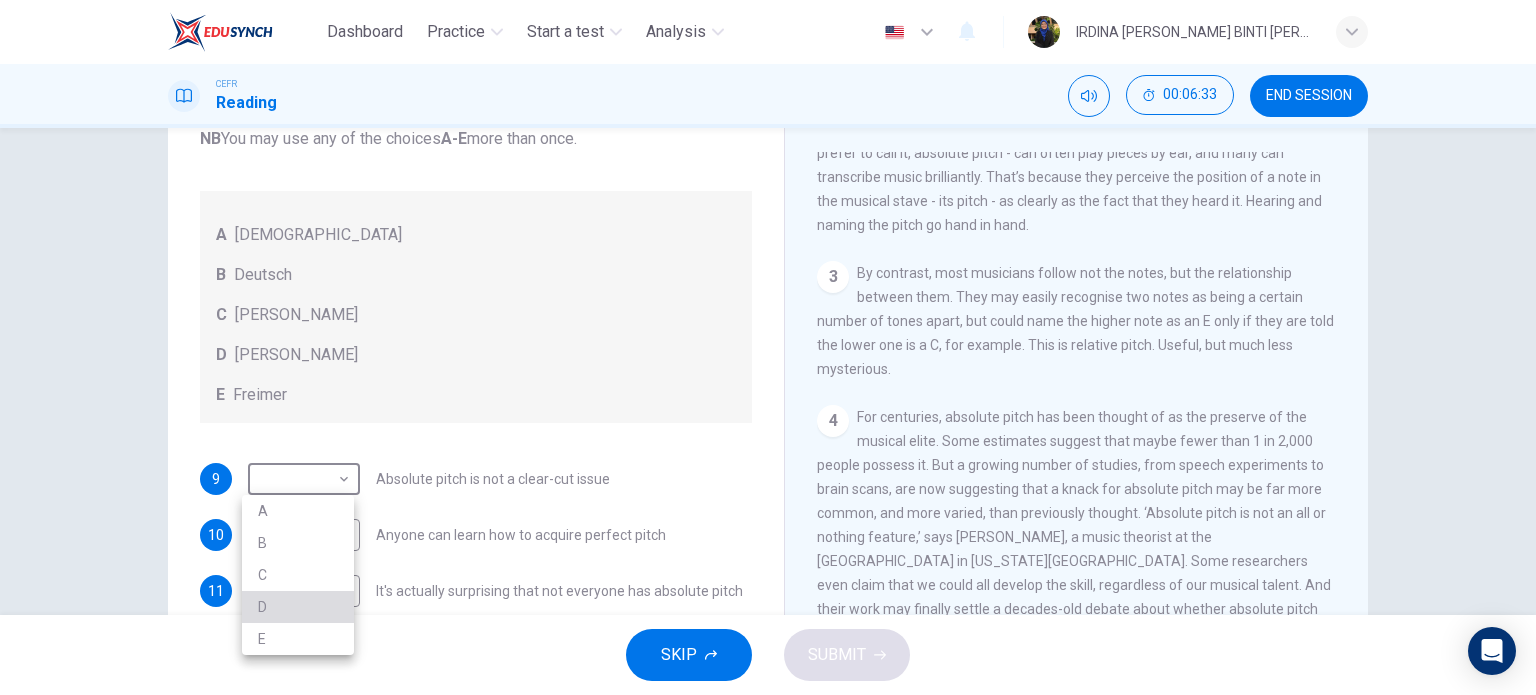 click on "D" at bounding box center [298, 607] 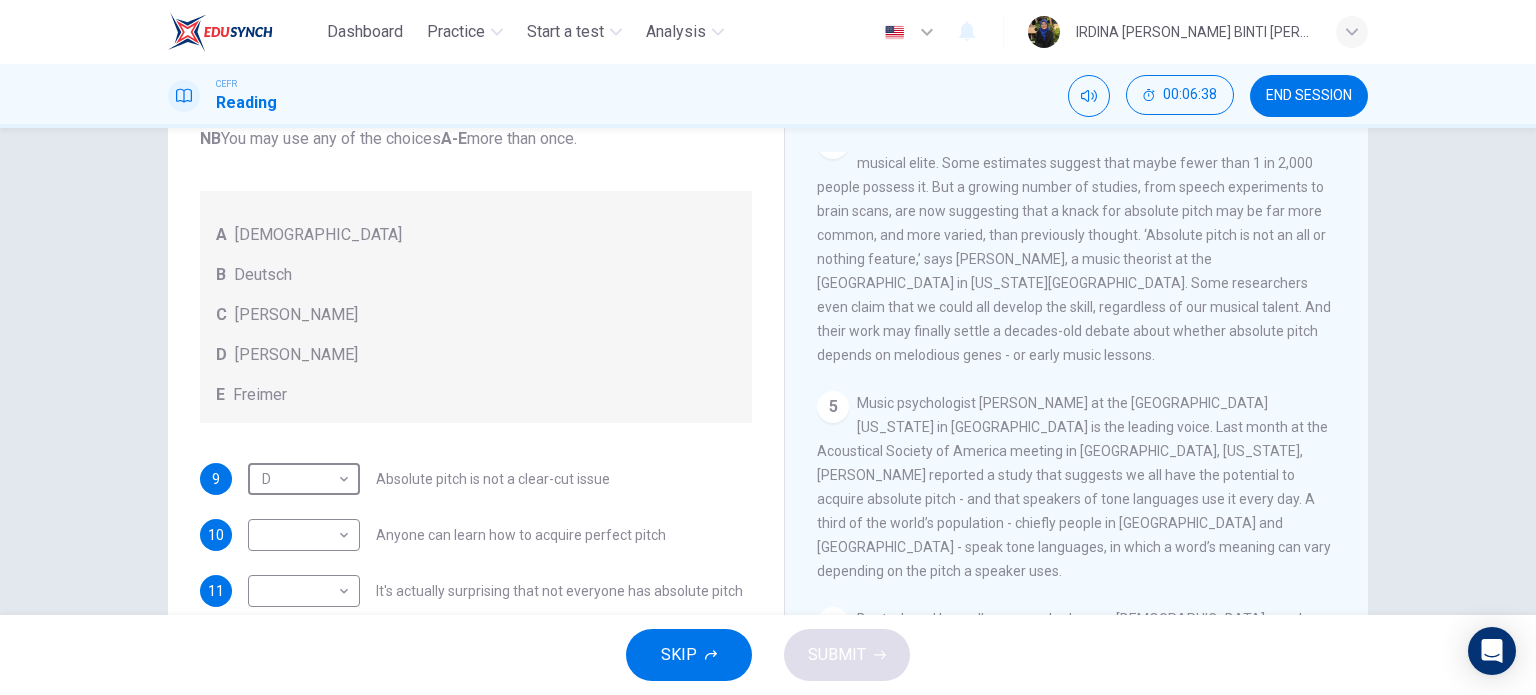 scroll, scrollTop: 882, scrollLeft: 0, axis: vertical 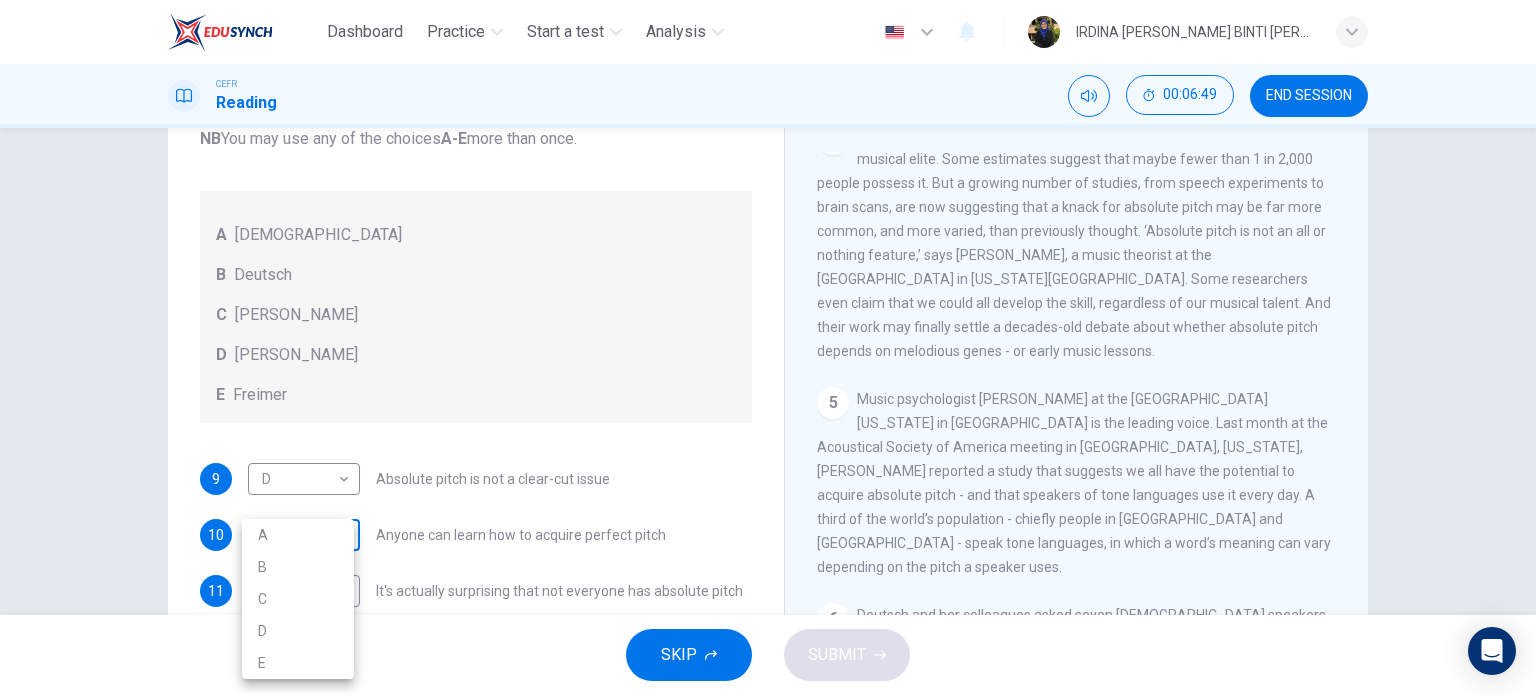 click on "Dashboard Practice Start a test Analysis English en ​ IRDINA [PERSON_NAME] BINTI [PERSON_NAME] CEFR Reading 00:06:49 END SESSION Questions 9 - 13 The Reading Passage contains a number of opinions provided by five different scientists. Match each opinion with one of the scientists ( A-E  below).
Write your answers in the boxes below.
NB  You may use any of the choices  A-E  more than once. A Levitin B Deutsch C [PERSON_NAME] D [PERSON_NAME] 9 D D ​ Absolute pitch is not a clear-cut issue 10 ​ ​ Anyone can learn how to acquire perfect pitch 11 ​ ​ It's actually surprising that not everyone has absolute pitch 12 ​ ​ The perfect pitch ability is genetic 13 ​ ​ The important thing is the age at which music lessons are started Striking the Right Note CLICK TO ZOOM Click to Zoom 1 Is perfect pitch a rare talent possessed solely by the likes of
[PERSON_NAME]? [PERSON_NAME] discusses this much sought-after musical ability. 2 3 4 5 6 7 8 9 10 11 12 13 SKIP SUBMIT
Dashboard Practice Start a test 2025" at bounding box center [768, 347] 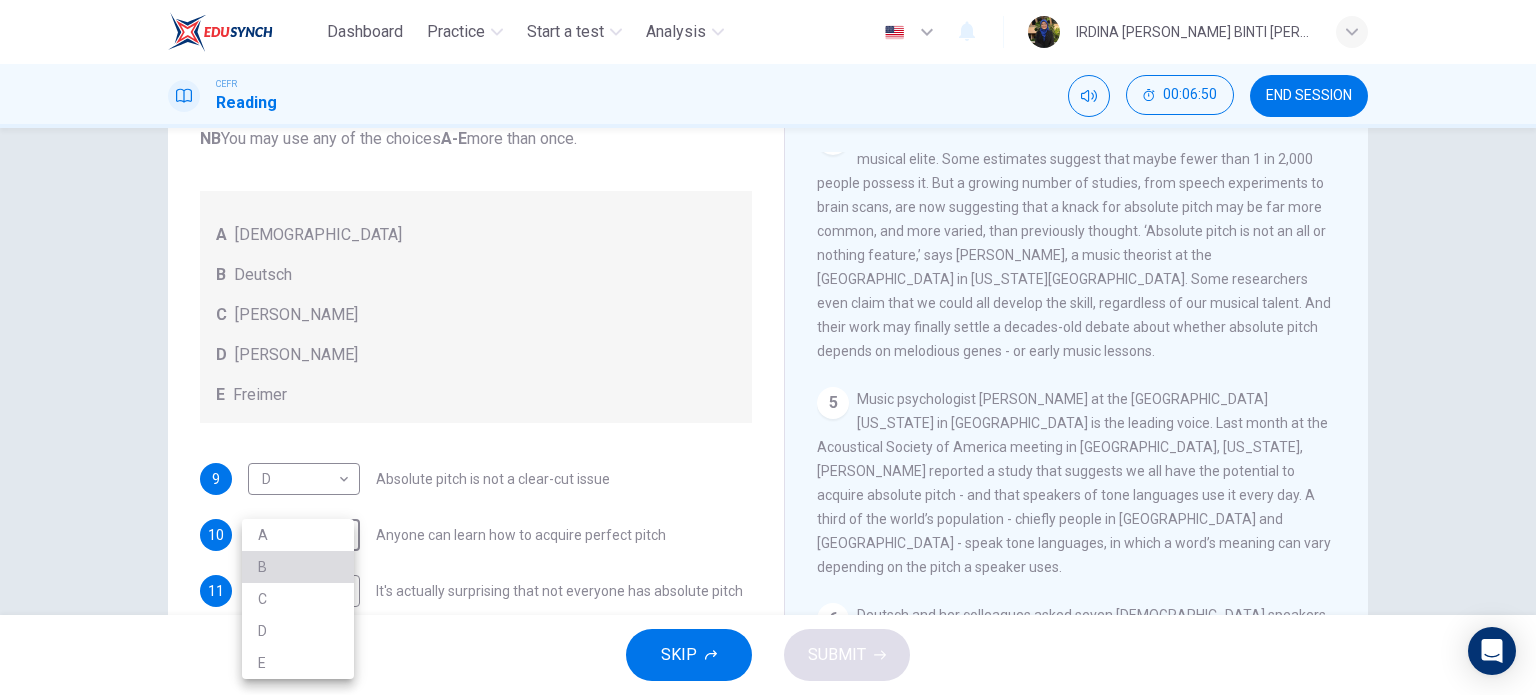 click on "B" at bounding box center (298, 567) 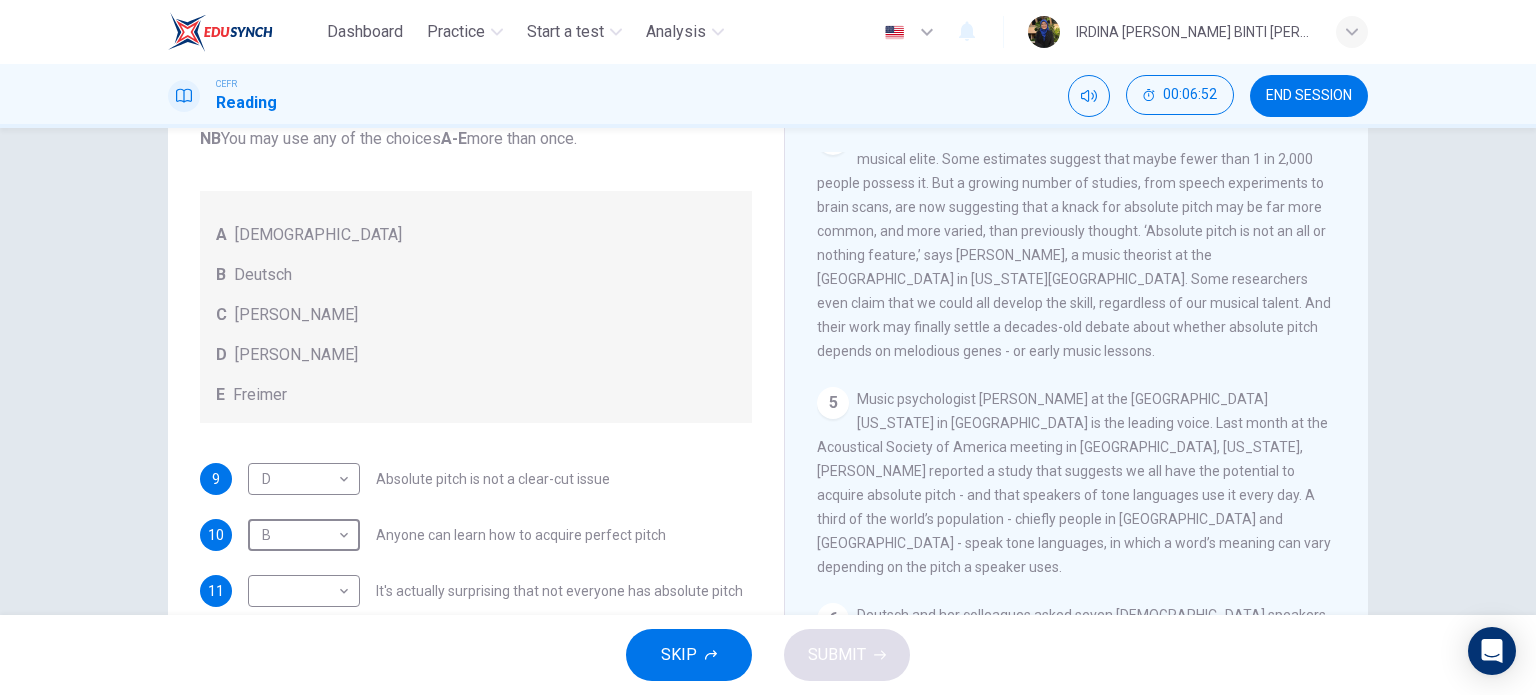 scroll, scrollTop: 176, scrollLeft: 0, axis: vertical 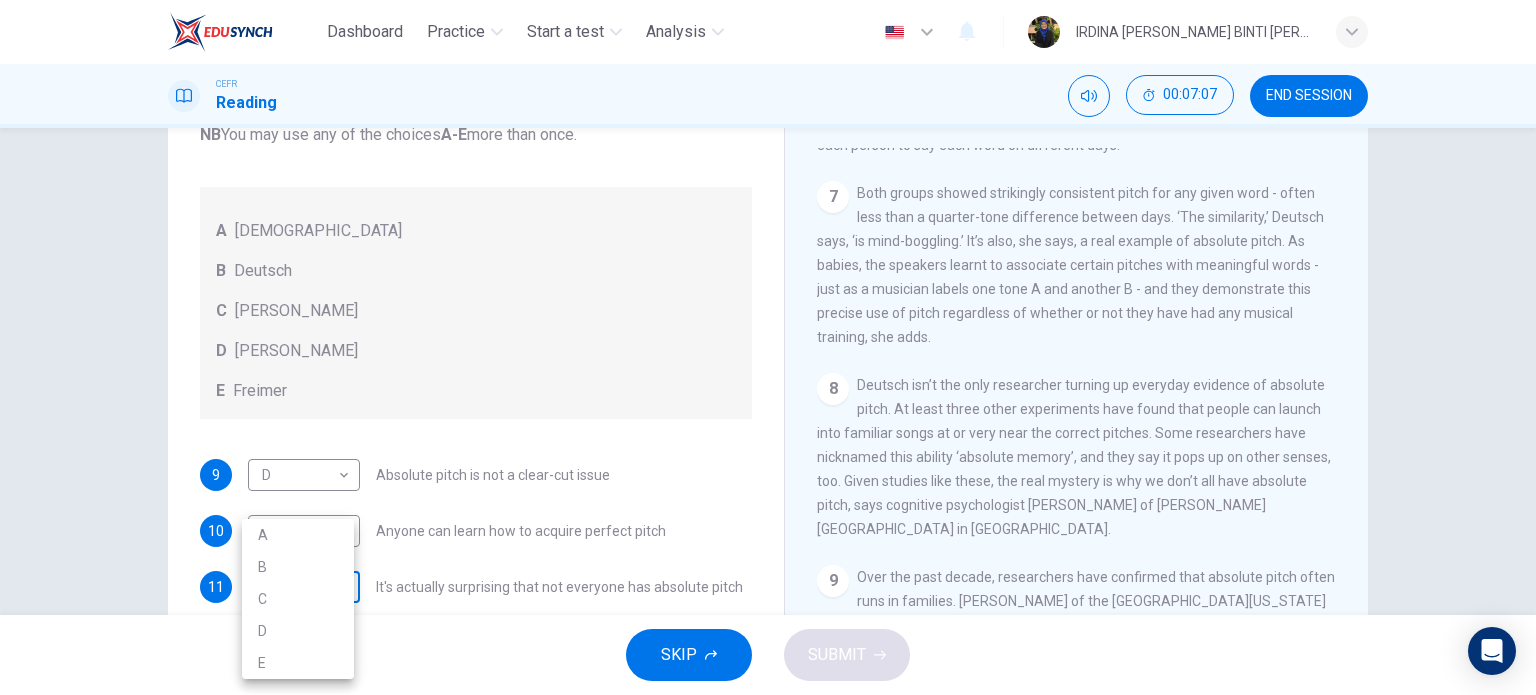 click on "Dashboard Practice Start a test Analysis English en ​ IRDINA [PERSON_NAME] BINTI [PERSON_NAME] CEFR Reading 00:07:07 END SESSION Questions 9 - 13 The Reading Passage contains a number of opinions provided by five different scientists. Match each opinion with one of the scientists ( A-E  below).
Write your answers in the boxes below.
NB  You may use any of the choices  A-E  more than once. A Levitin B Deutsch C [PERSON_NAME] D [PERSON_NAME] 9 D D ​ Absolute pitch is not a clear-cut issue 10 B B ​ Anyone can learn how to acquire perfect pitch 11 ​ ​ It's actually surprising that not everyone has absolute pitch 12 ​ ​ The perfect pitch ability is genetic 13 ​ ​ The important thing is the age at which music lessons are started Striking the Right Note CLICK TO ZOOM Click to Zoom 1 Is perfect pitch a rare talent possessed solely by the likes of
[PERSON_NAME]? [PERSON_NAME] discusses this much sought-after musical ability. 2 3 4 5 6 7 8 9 10 11 12 13 SKIP SUBMIT
Dashboard Practice Start a test 2025" at bounding box center [768, 347] 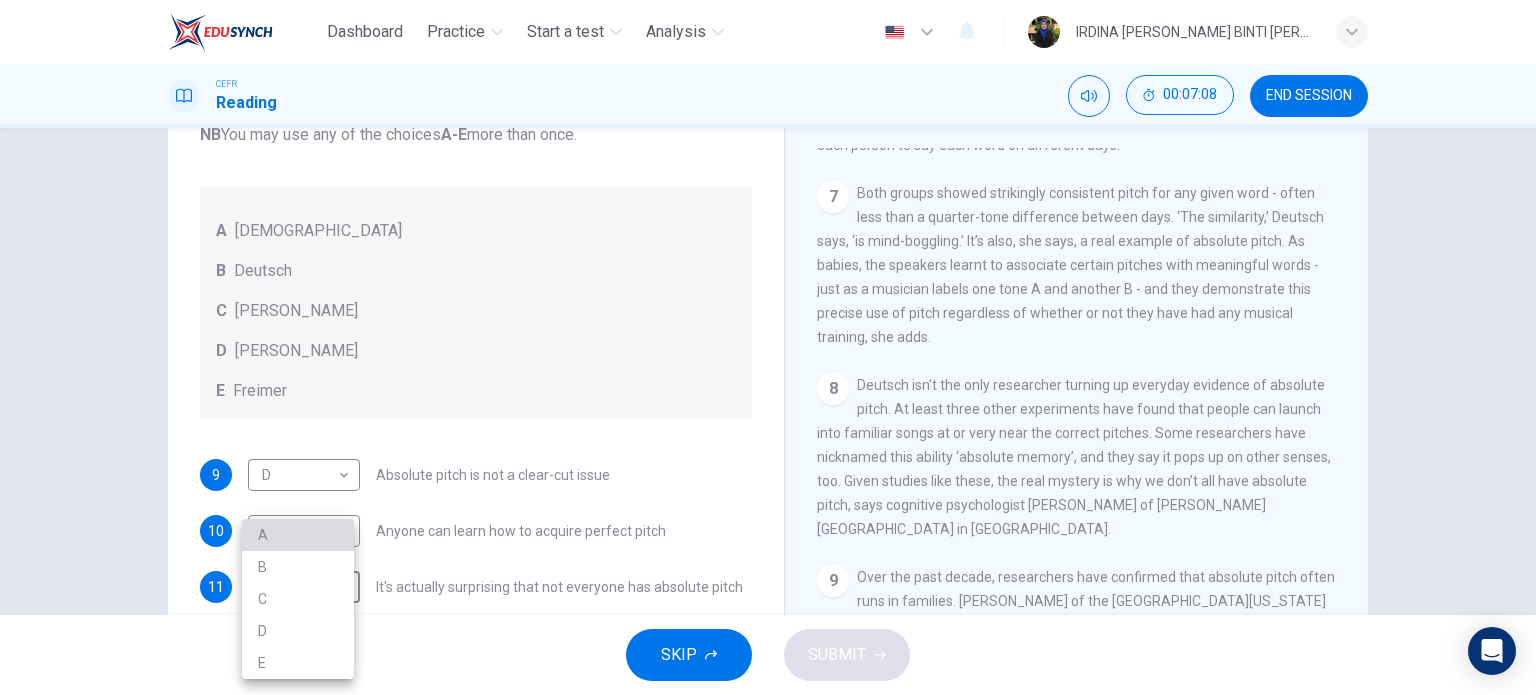 click on "A" at bounding box center [298, 535] 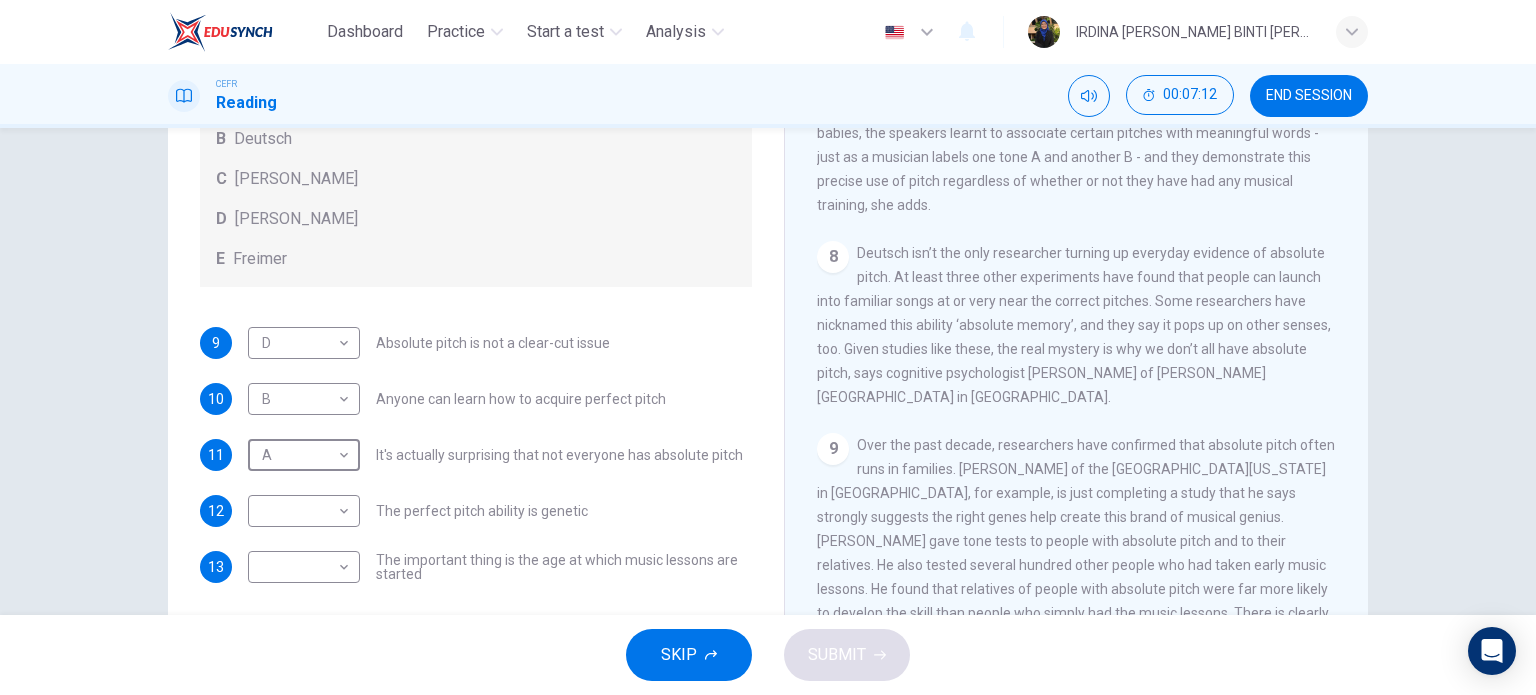 scroll, scrollTop: 240, scrollLeft: 0, axis: vertical 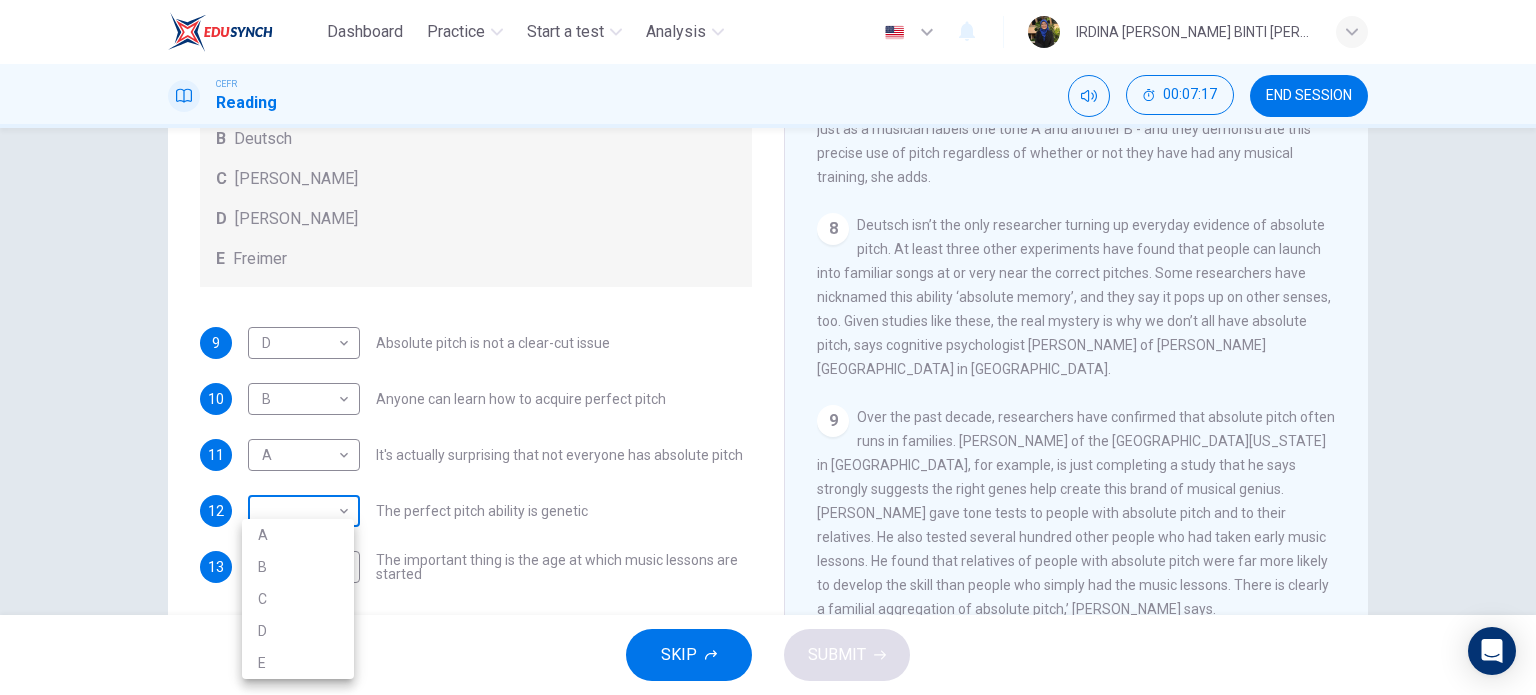 click on "Dashboard Practice Start a test Analysis English en ​ IRDINA [PERSON_NAME] BINTI [PERSON_NAME] CEFR Reading 00:07:17 END SESSION Questions 9 - 13 The Reading Passage contains a number of opinions provided by five different scientists. Match each opinion with one of the scientists ( A-E  below).
Write your answers in the boxes below.
NB  You may use any of the choices  A-E  more than once. A Levitin B Deutsch C [PERSON_NAME] D [PERSON_NAME] 9 D D ​ Absolute pitch is not a clear-cut issue 10 B B ​ Anyone can learn how to acquire perfect pitch 11 A A ​ It's actually surprising that not everyone has absolute pitch 12 ​ ​ The perfect pitch ability is genetic 13 ​ ​ The important thing is the age at which music lessons are started Striking the Right Note CLICK TO ZOOM Click to Zoom 1 Is perfect pitch a rare talent possessed solely by the likes of
[PERSON_NAME]? [PERSON_NAME] discusses this much sought-after musical ability. 2 3 4 5 6 7 8 9 10 11 12 13 SKIP SUBMIT
Dashboard Practice Start a test 2025" at bounding box center [768, 347] 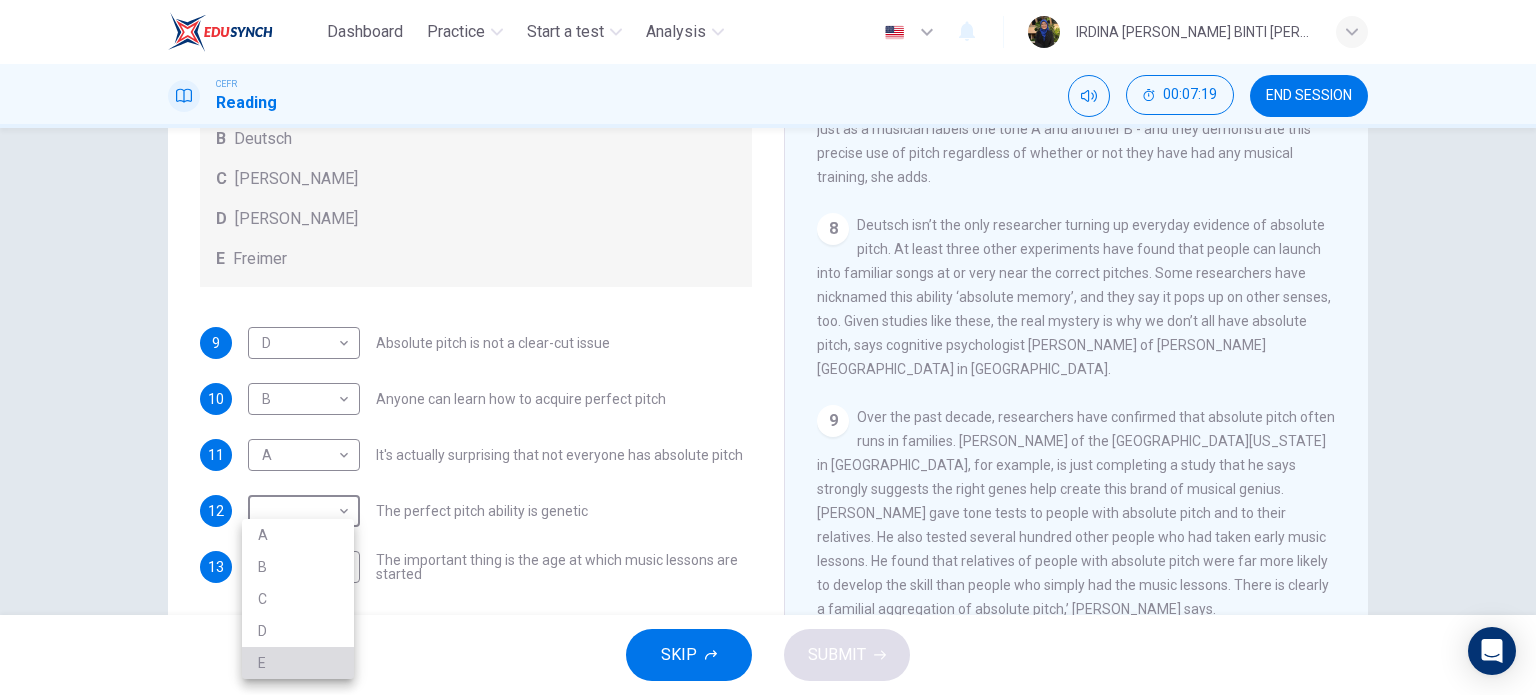 click on "E" at bounding box center (298, 663) 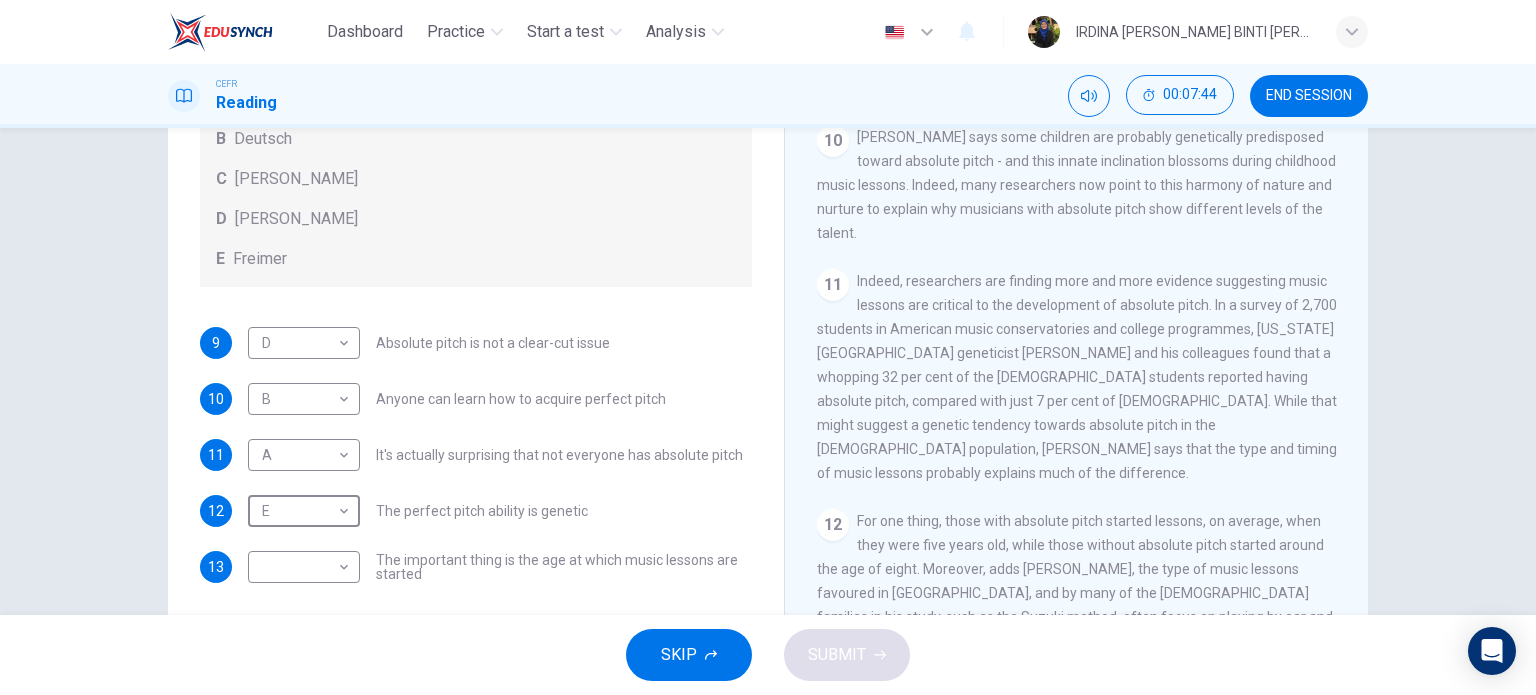 scroll, scrollTop: 2016, scrollLeft: 0, axis: vertical 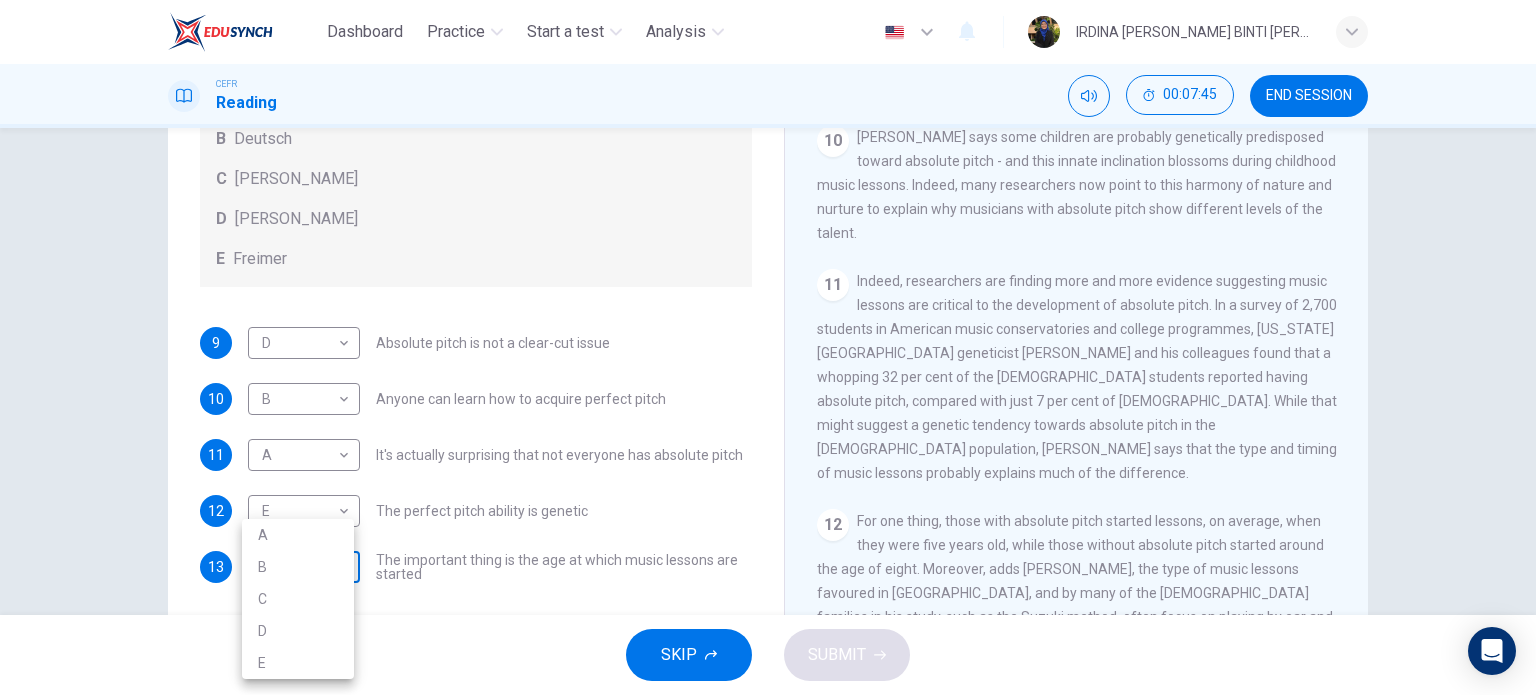click on "Dashboard Practice Start a test Analysis English en ​ IRDINA [PERSON_NAME] BINTI [PERSON_NAME] CEFR Reading 00:07:45 END SESSION Questions 9 - 13 The Reading Passage contains a number of opinions provided by five different scientists. Match each opinion with one of the scientists ( A-E  below).
Write your answers in the boxes below.
NB  You may use any of the choices  A-E  more than once. A Levitin B Deutsch C [PERSON_NAME] D [PERSON_NAME] 9 D D ​ Absolute pitch is not a clear-cut issue 10 B B ​ Anyone can learn how to acquire perfect pitch 11 A A ​ It's actually surprising that not everyone has absolute pitch 12 E E ​ The perfect pitch ability is genetic 13 ​ ​ The important thing is the age at which music lessons are started Striking the Right Note CLICK TO ZOOM Click to Zoom 1 Is perfect pitch a rare talent possessed solely by the likes of
[PERSON_NAME]? [PERSON_NAME] discusses this much sought-after musical ability. 2 3 4 5 6 7 8 9 10 11 12 13 SKIP SUBMIT
Dashboard Practice Start a test 2025" at bounding box center (768, 347) 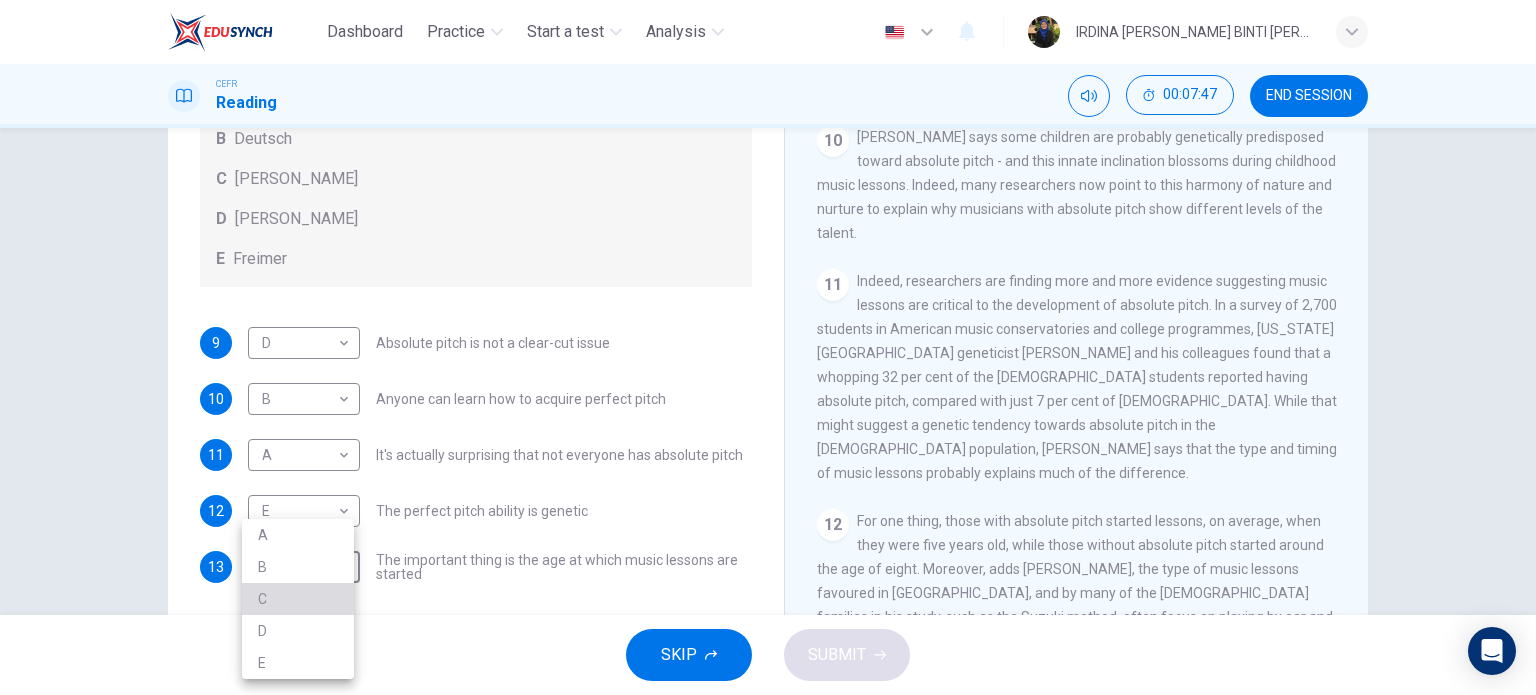 click on "C" at bounding box center [298, 599] 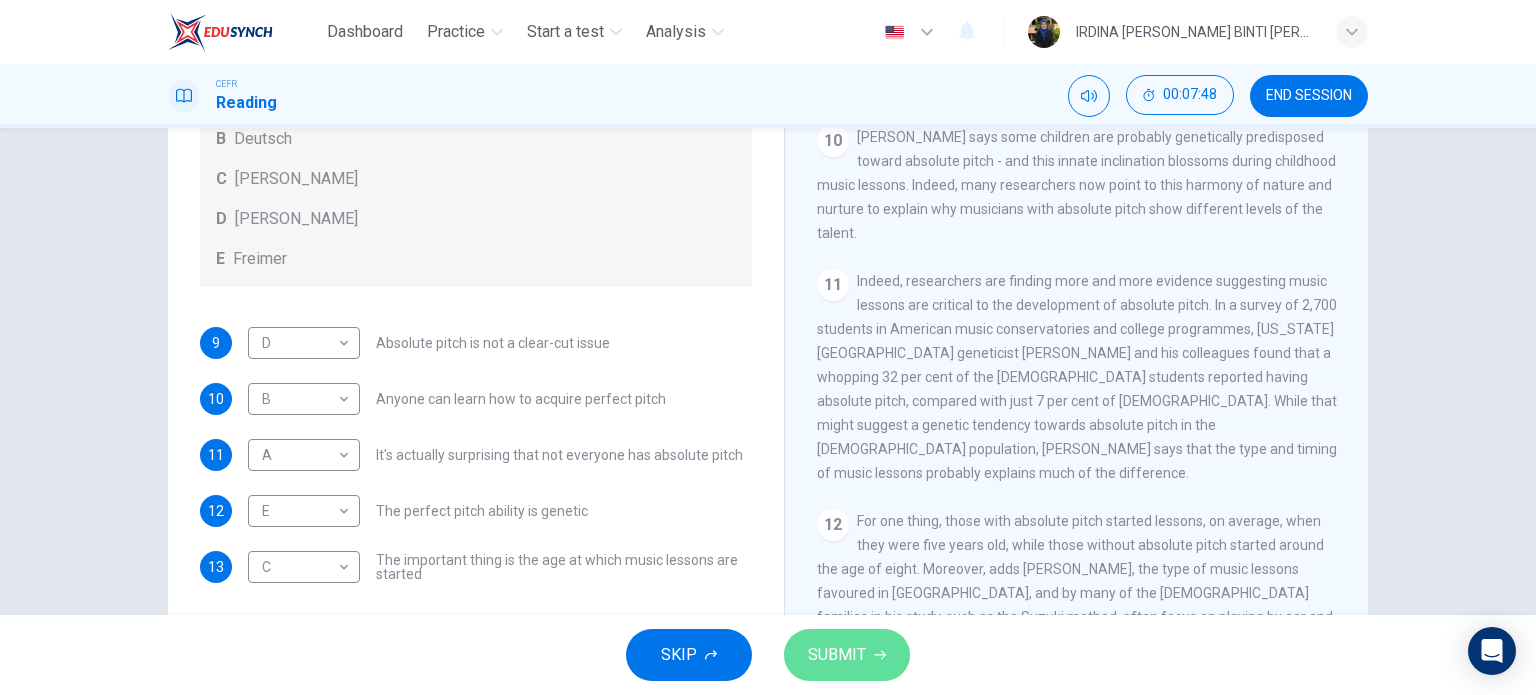 click on "SUBMIT" at bounding box center [837, 655] 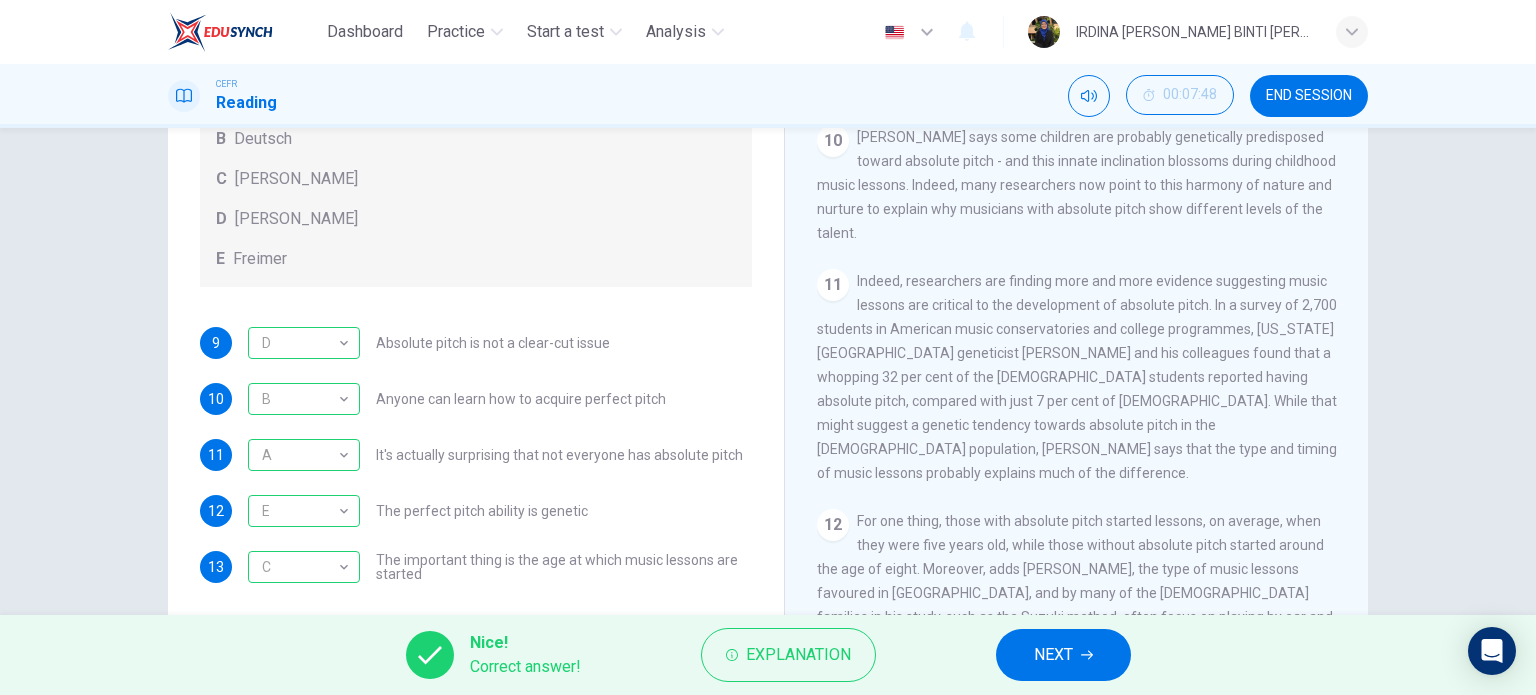 scroll, scrollTop: 288, scrollLeft: 0, axis: vertical 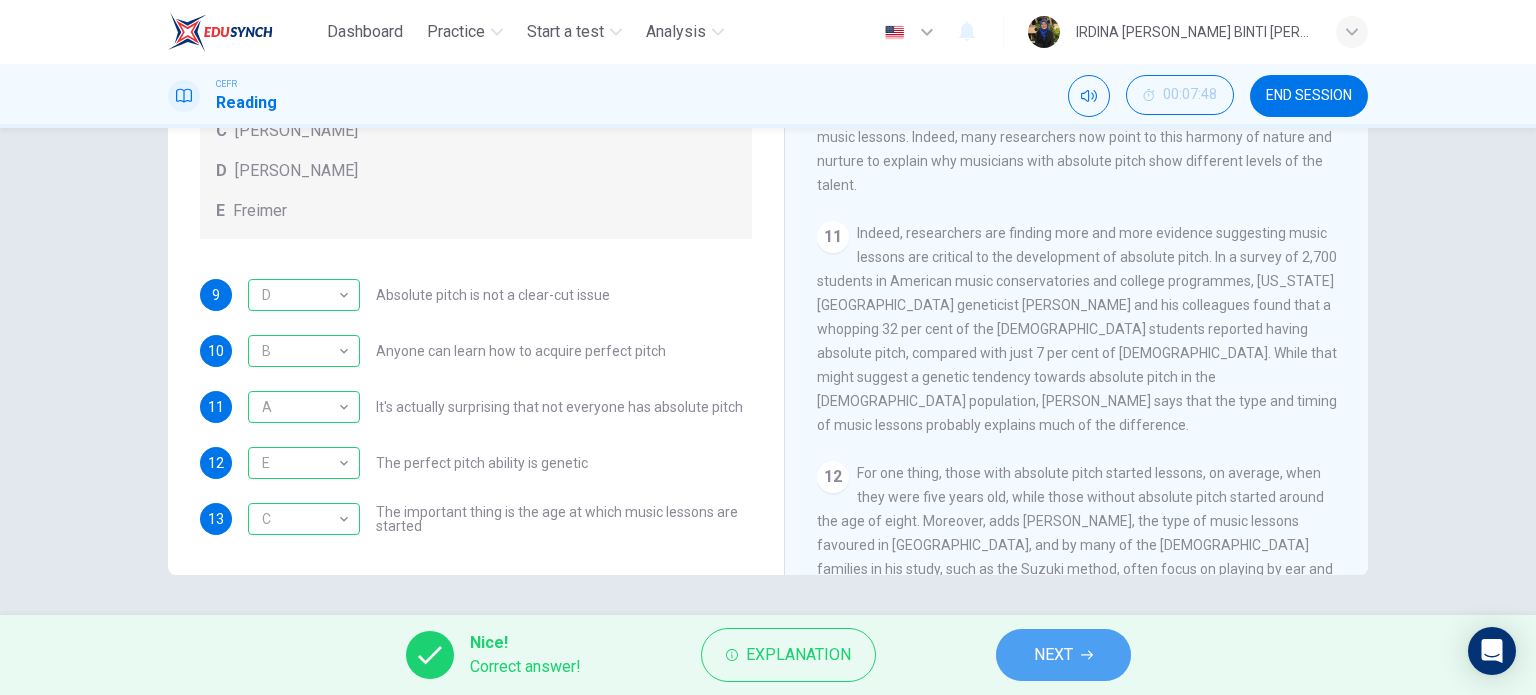 click on "NEXT" at bounding box center [1063, 655] 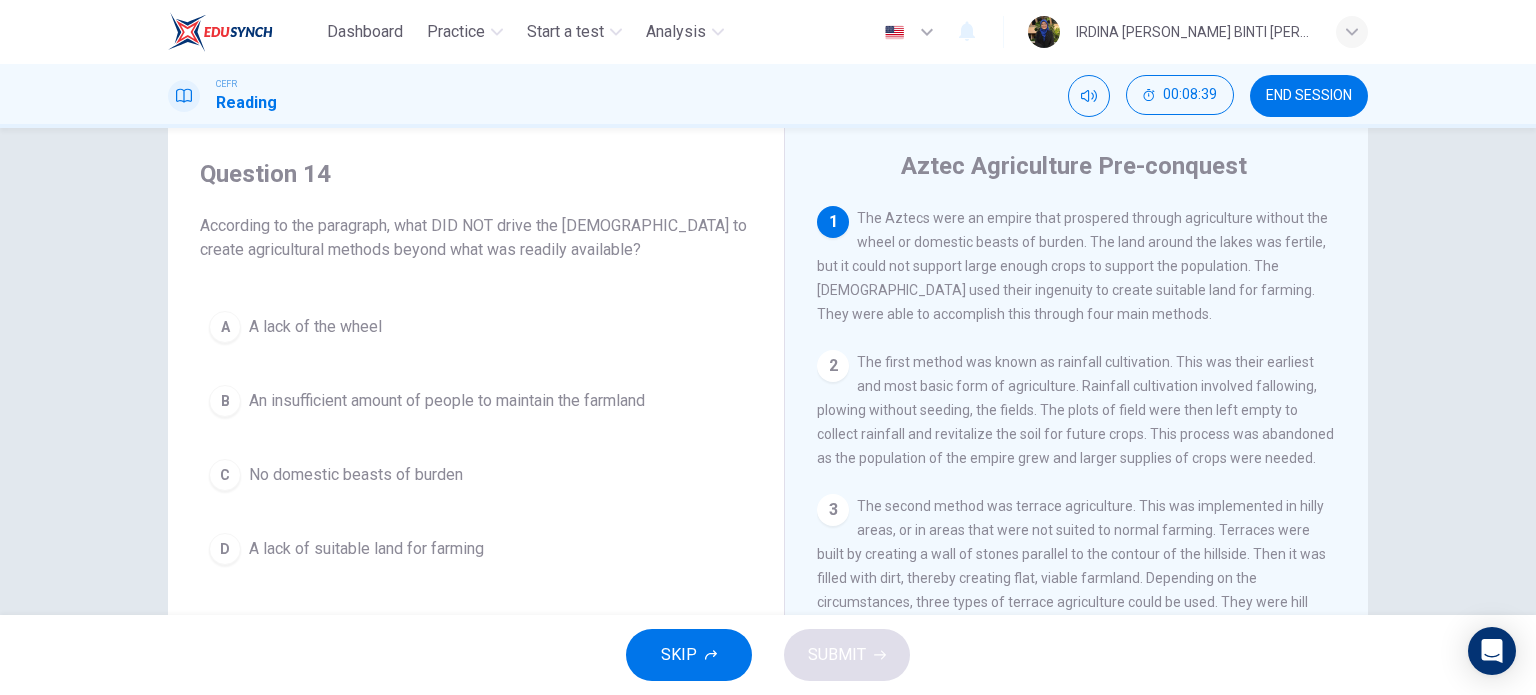 scroll, scrollTop: 51, scrollLeft: 0, axis: vertical 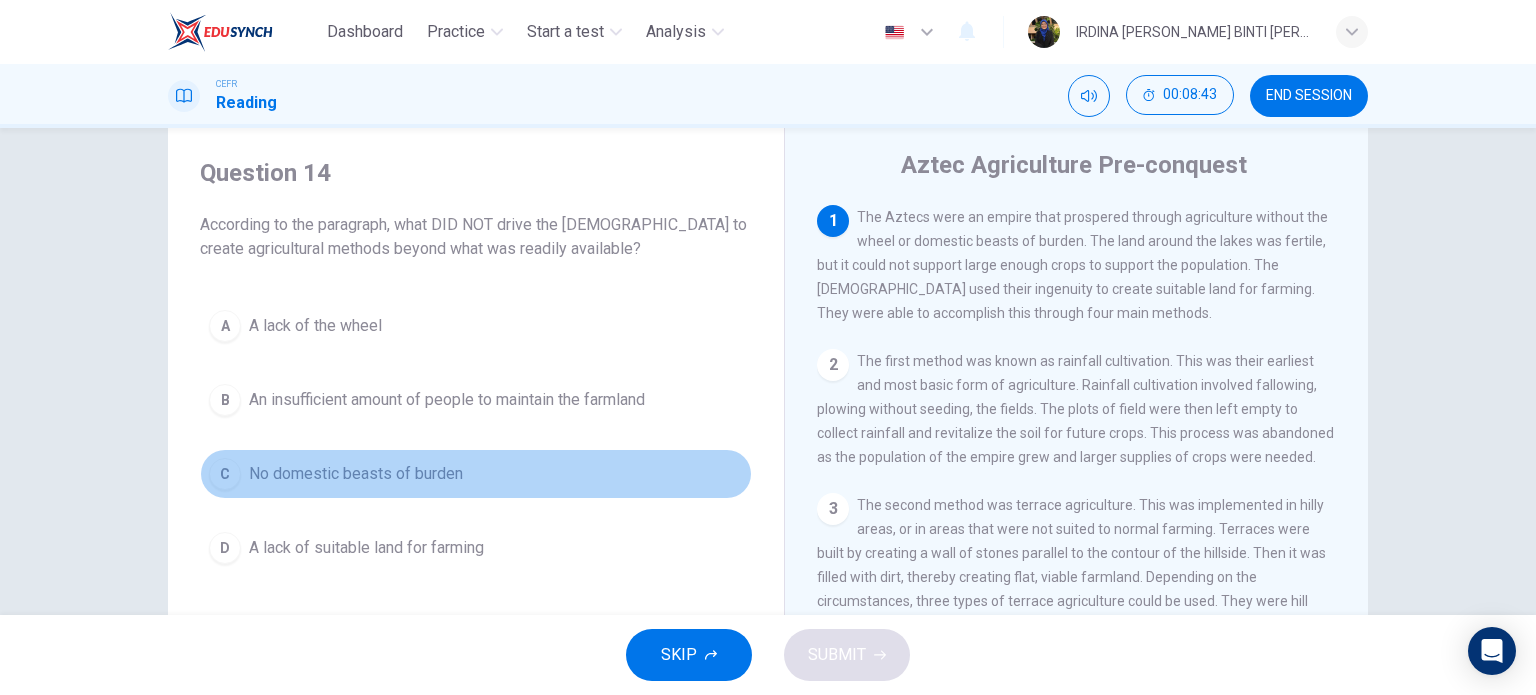 click on "C" at bounding box center [225, 474] 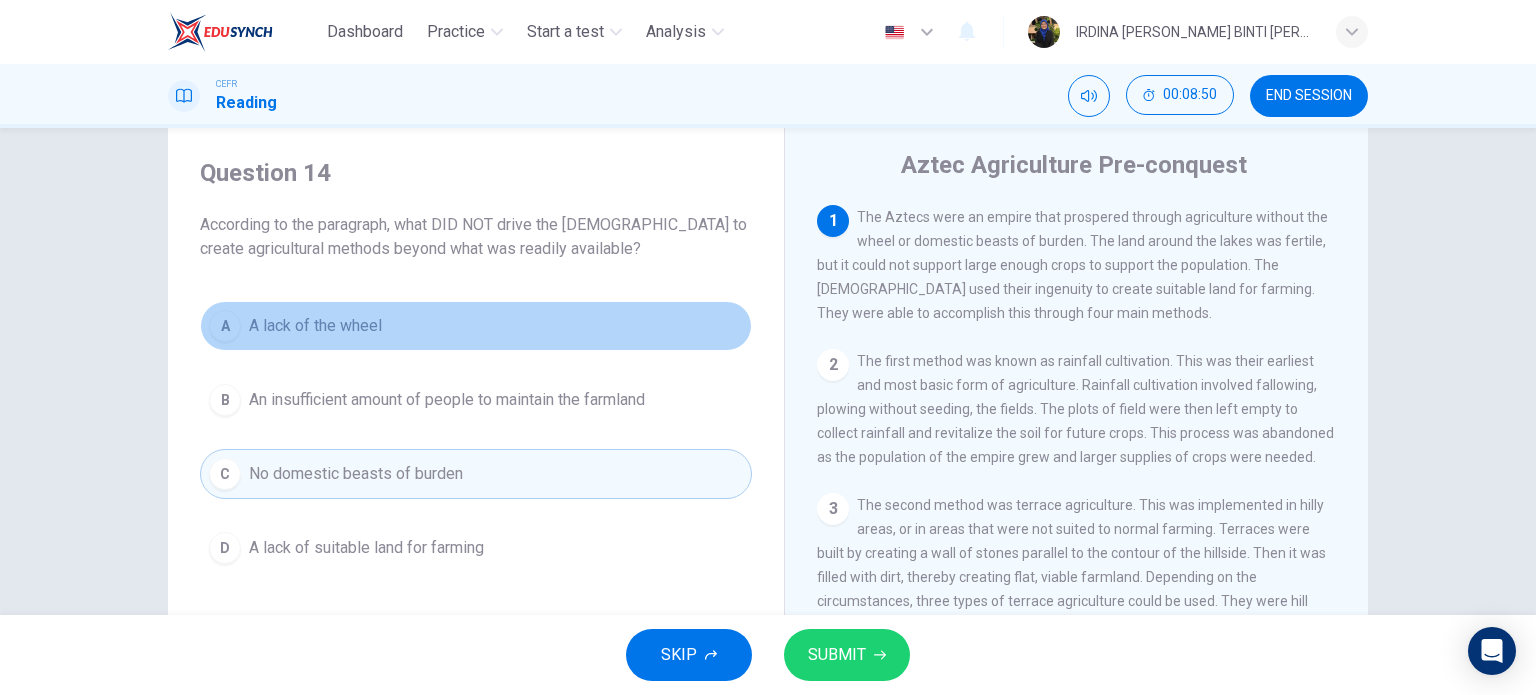click on "A A lack of the wheel" at bounding box center (476, 326) 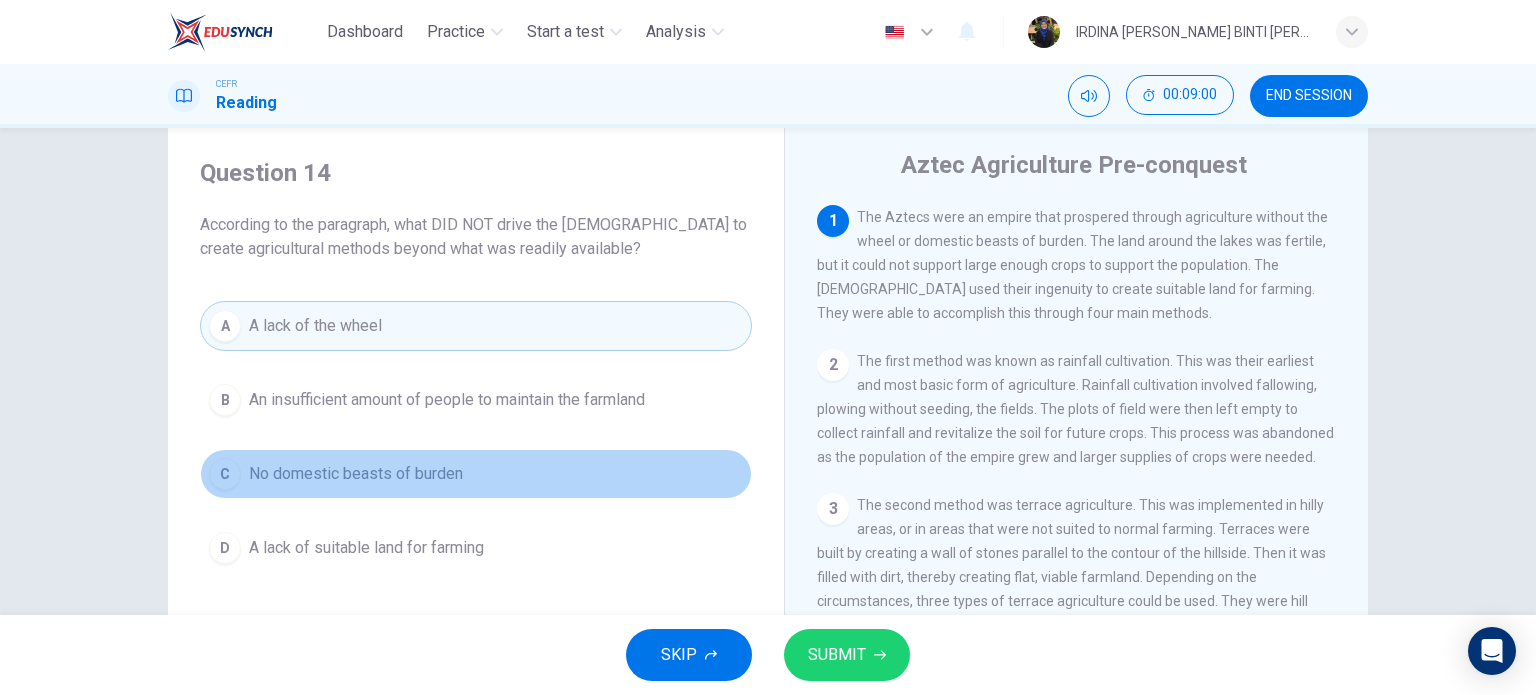 click on "C No domestic beasts of burden" at bounding box center [476, 474] 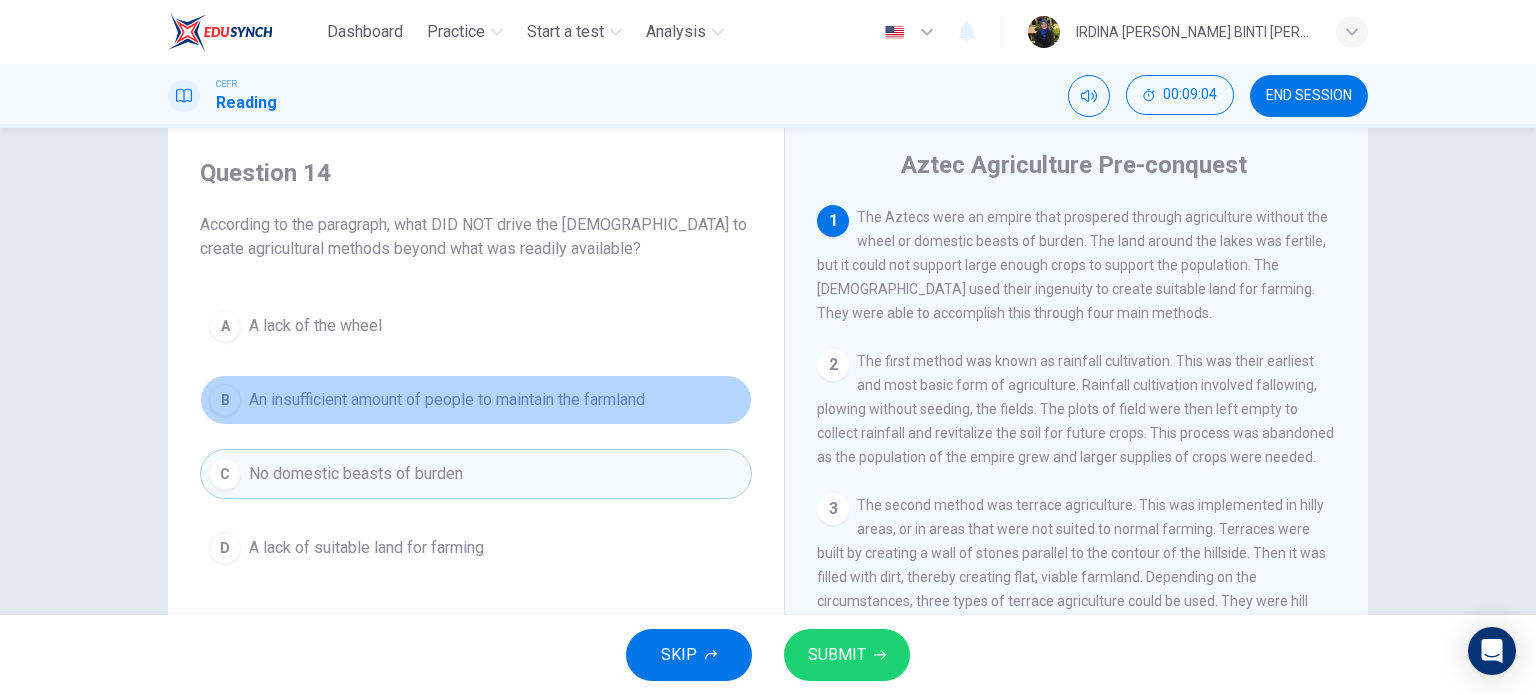 click on "An insufficient amount of people to maintain the farmland" at bounding box center [447, 400] 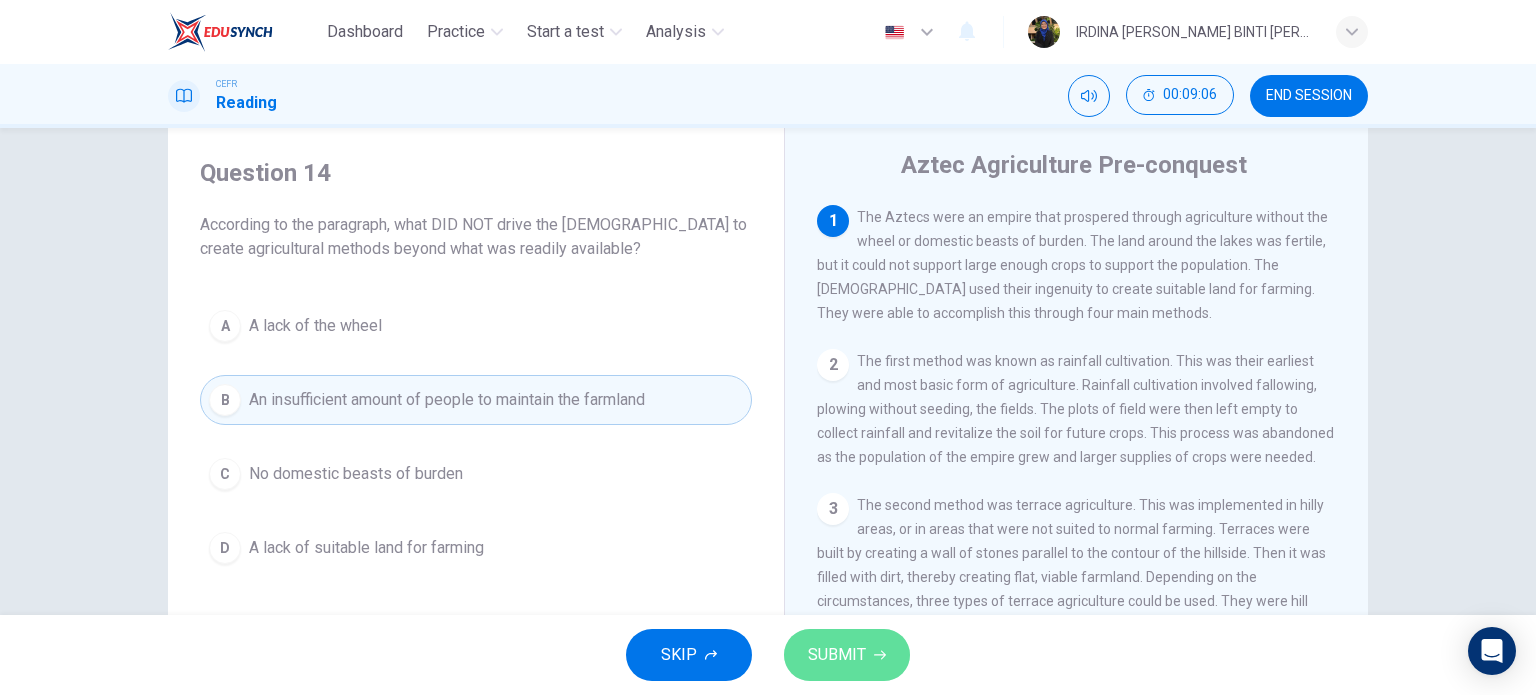 click on "SUBMIT" at bounding box center [837, 655] 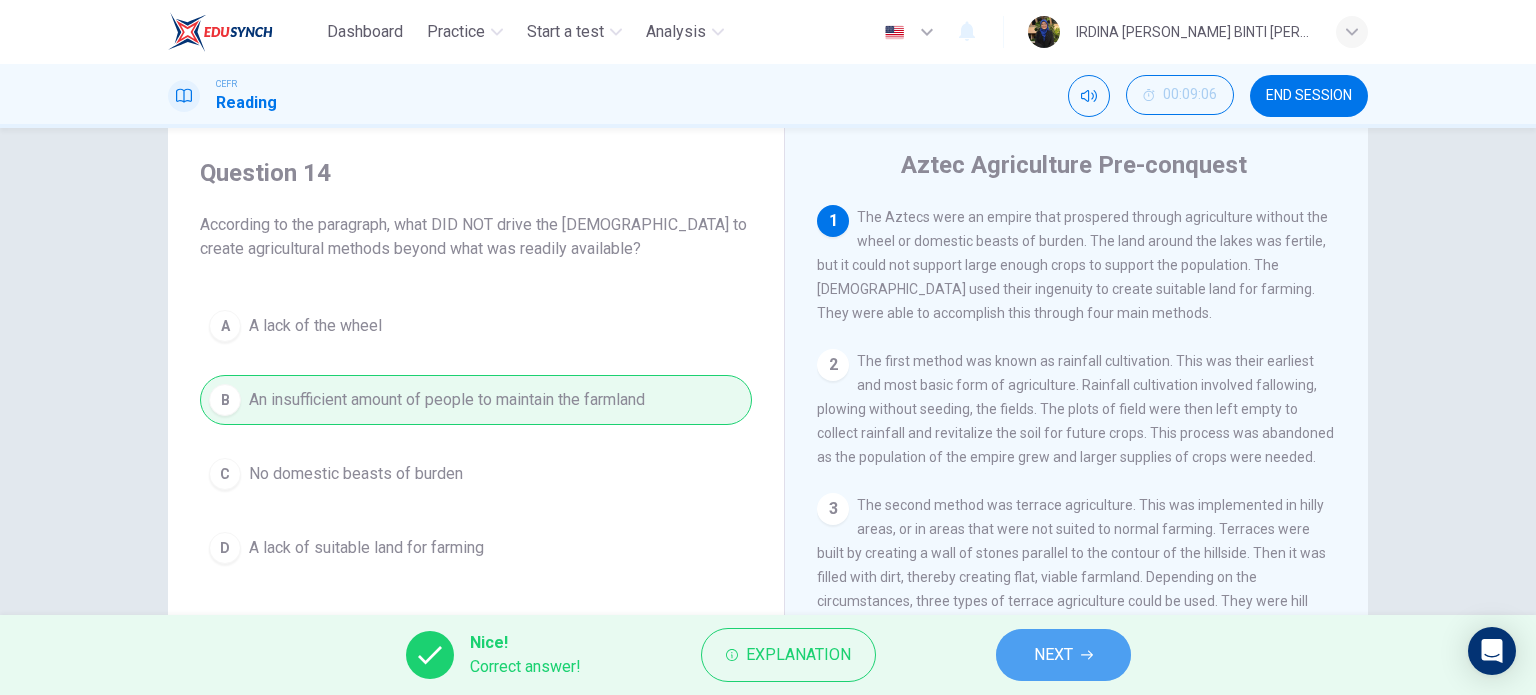click on "NEXT" at bounding box center [1063, 655] 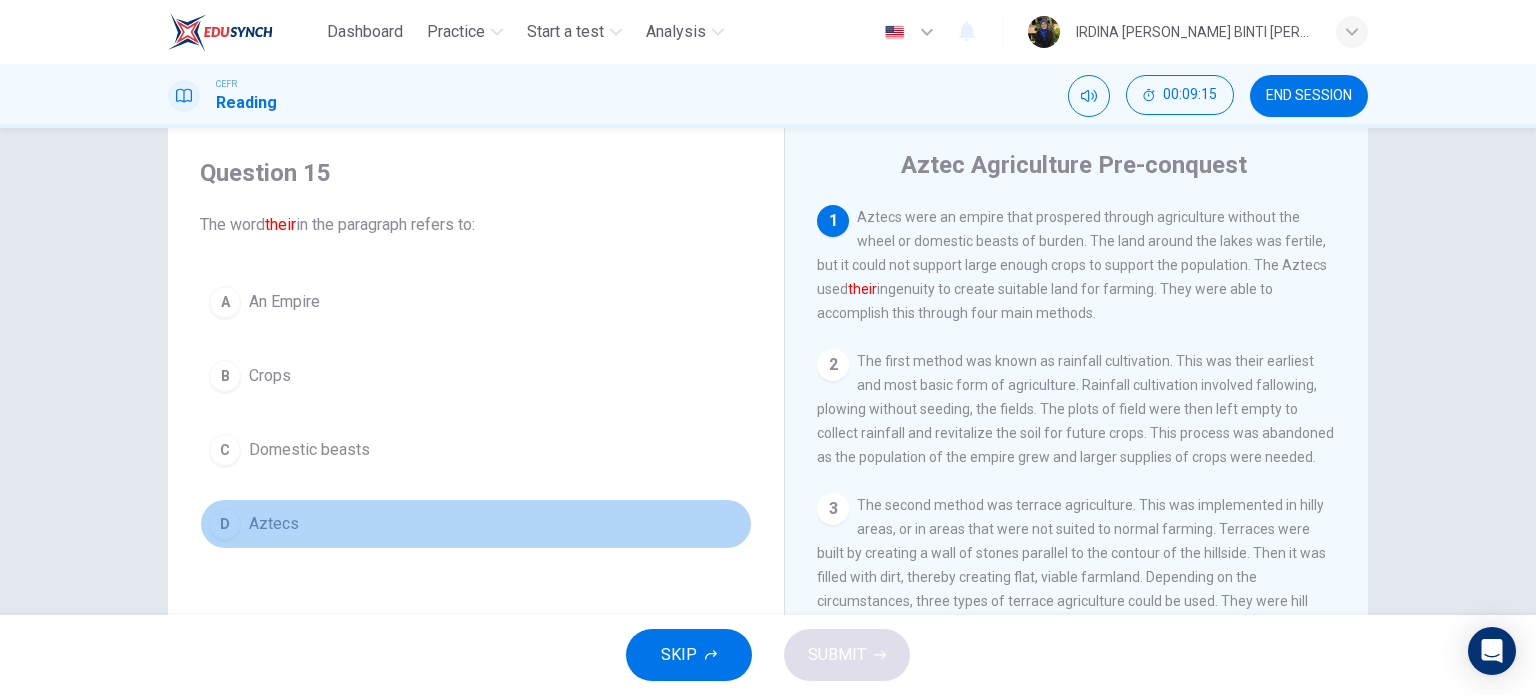 click on "D Aztecs" at bounding box center (476, 524) 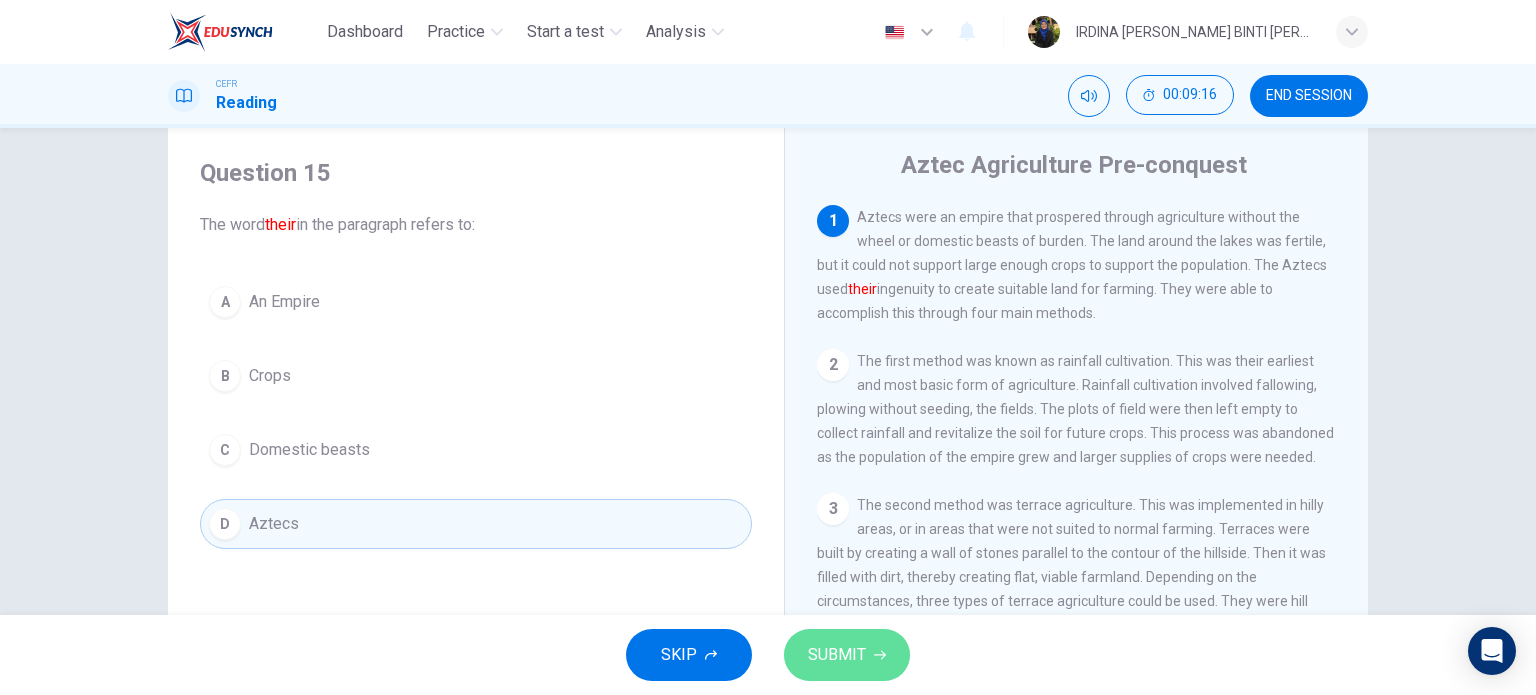 click on "SUBMIT" at bounding box center (837, 655) 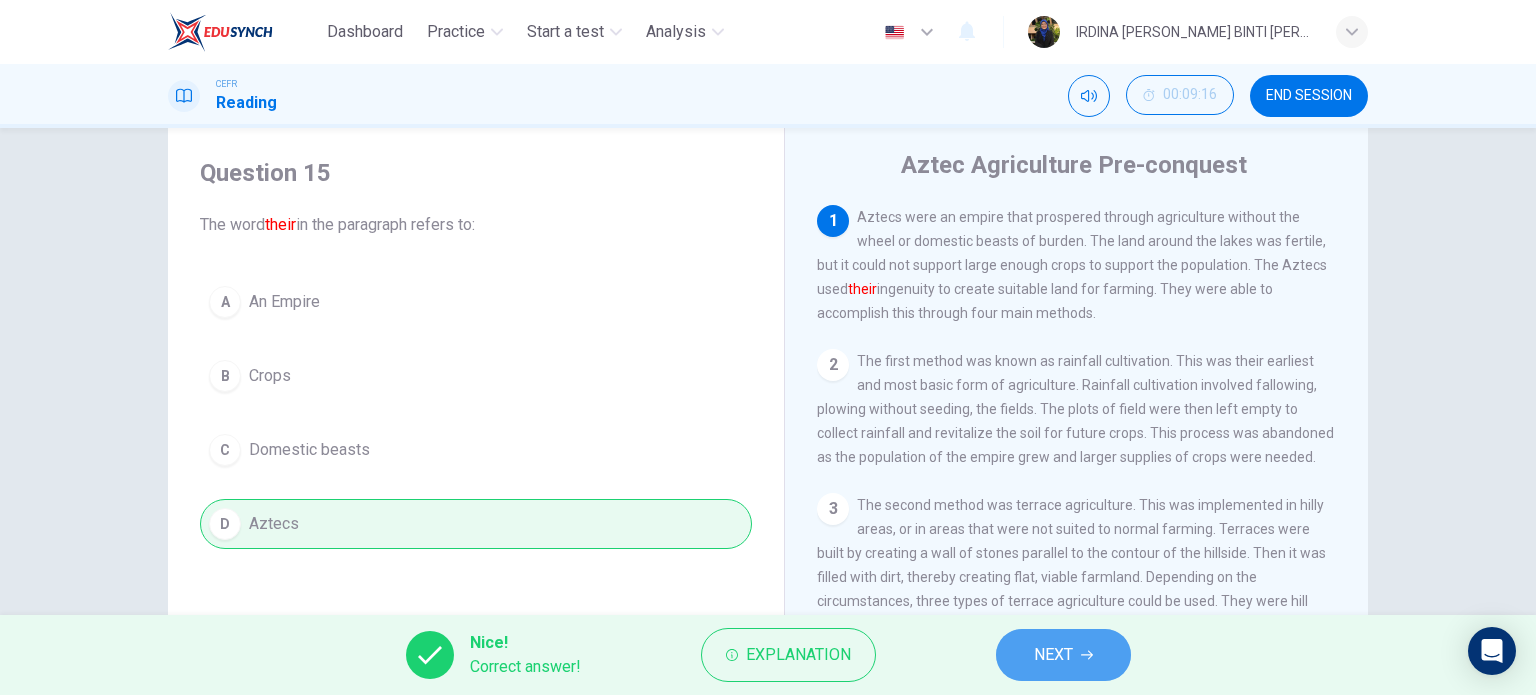click on "NEXT" at bounding box center [1063, 655] 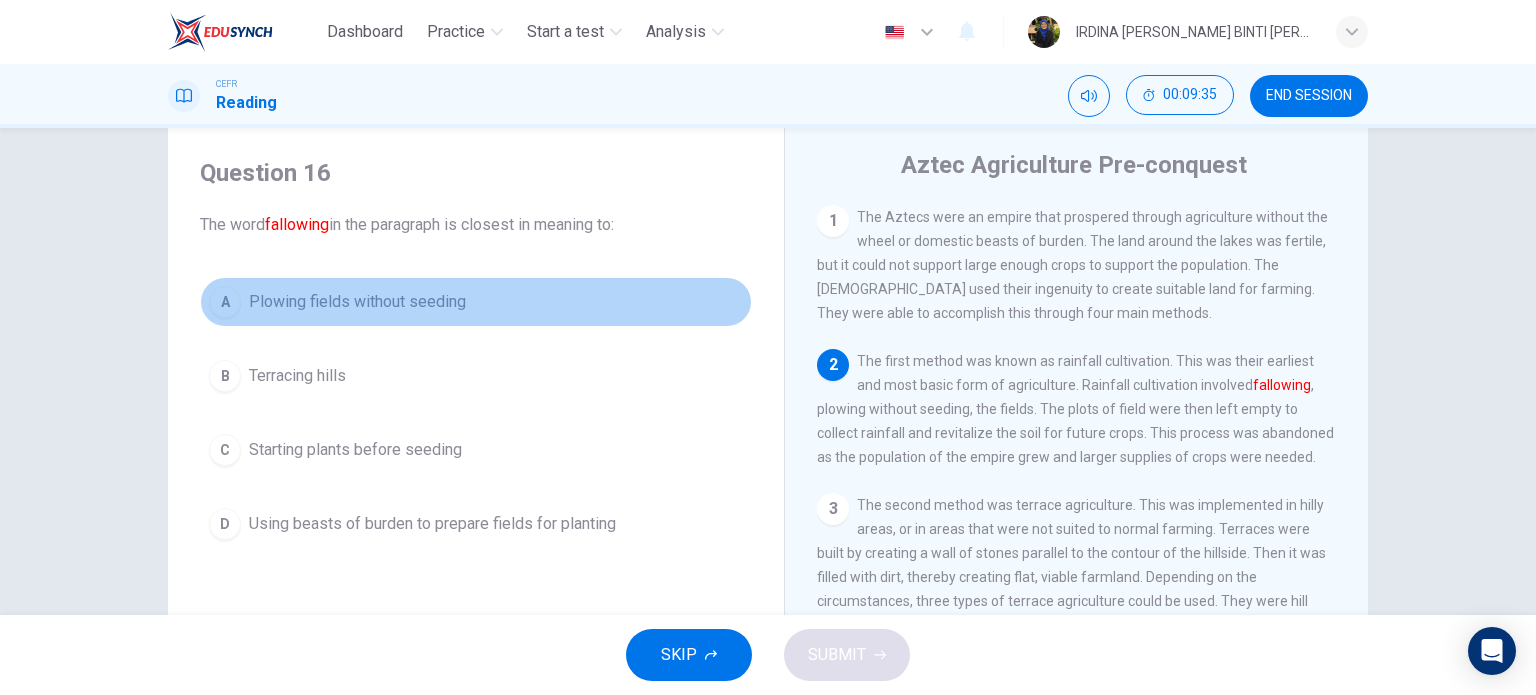 click on "Plowing fields without seeding" at bounding box center [357, 302] 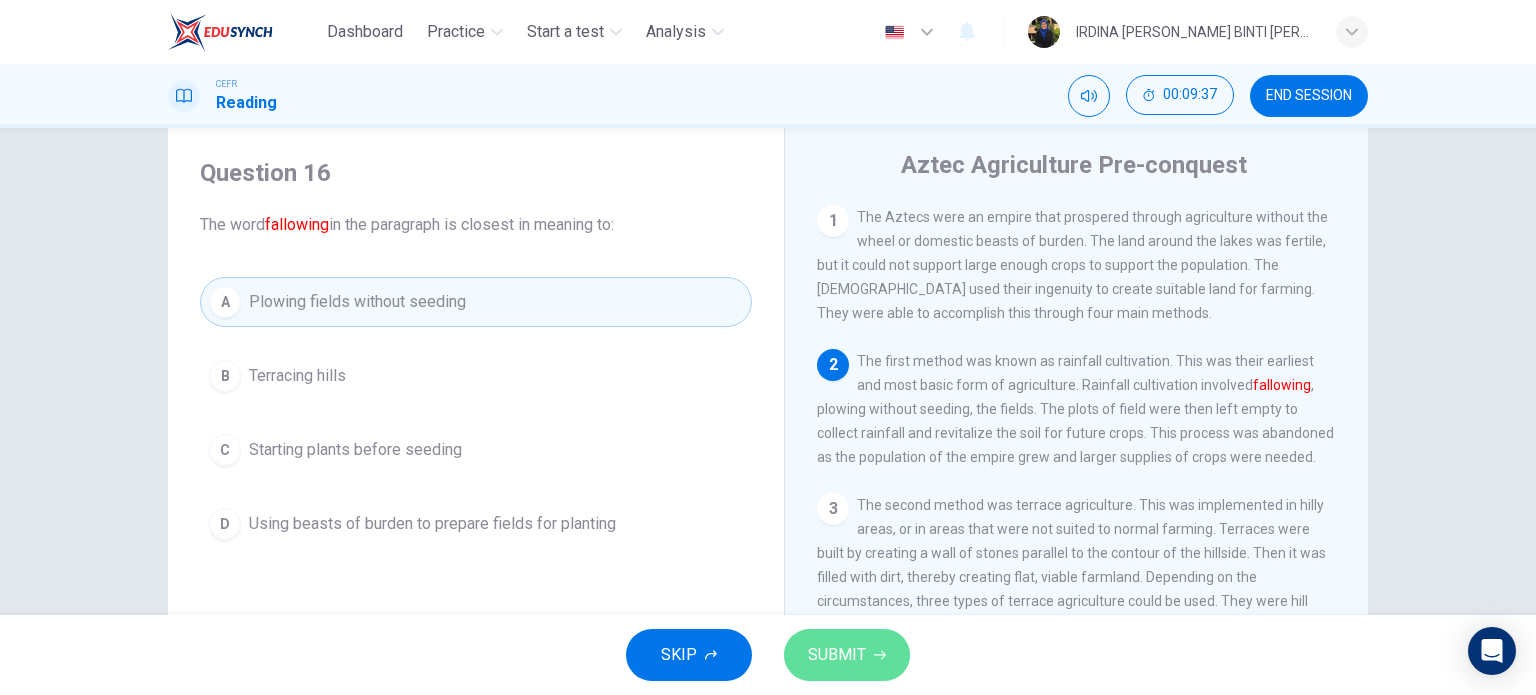 click on "SUBMIT" at bounding box center [837, 655] 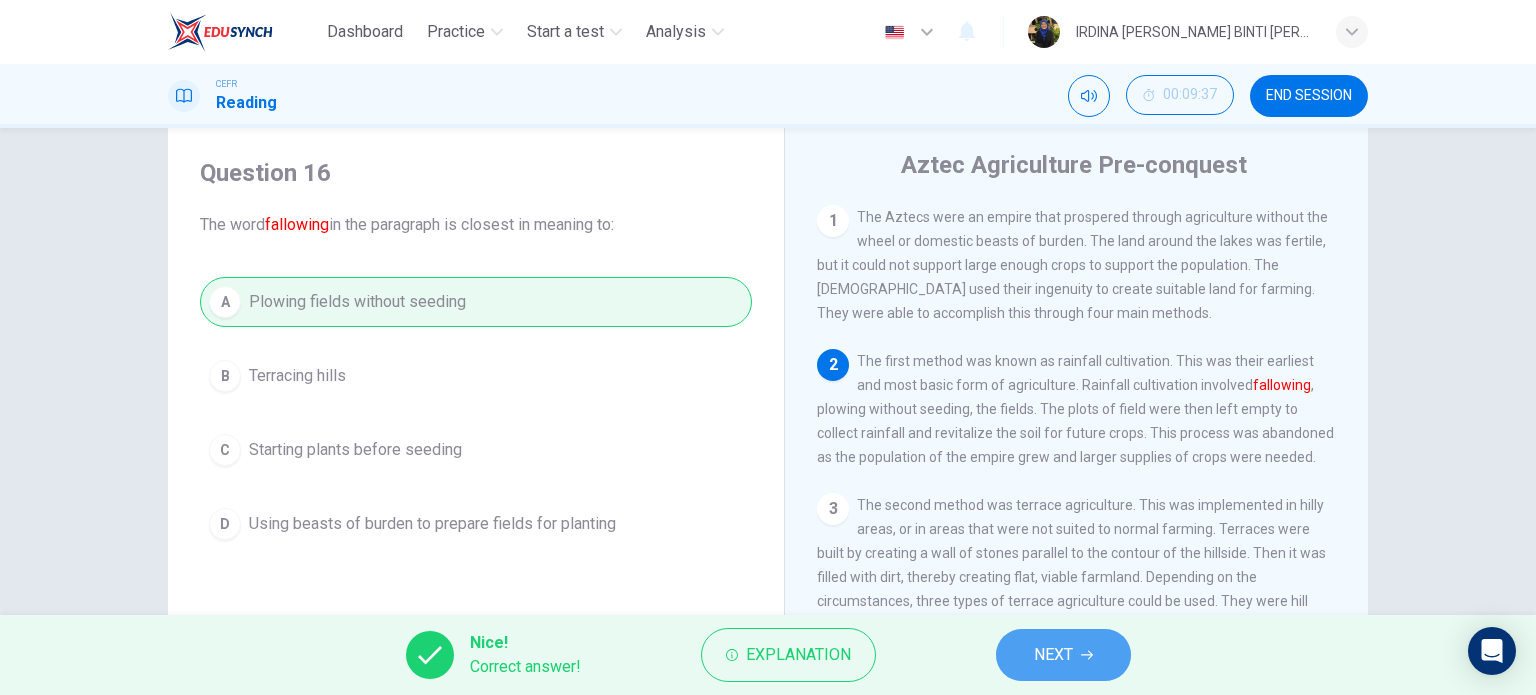 click on "NEXT" at bounding box center (1053, 655) 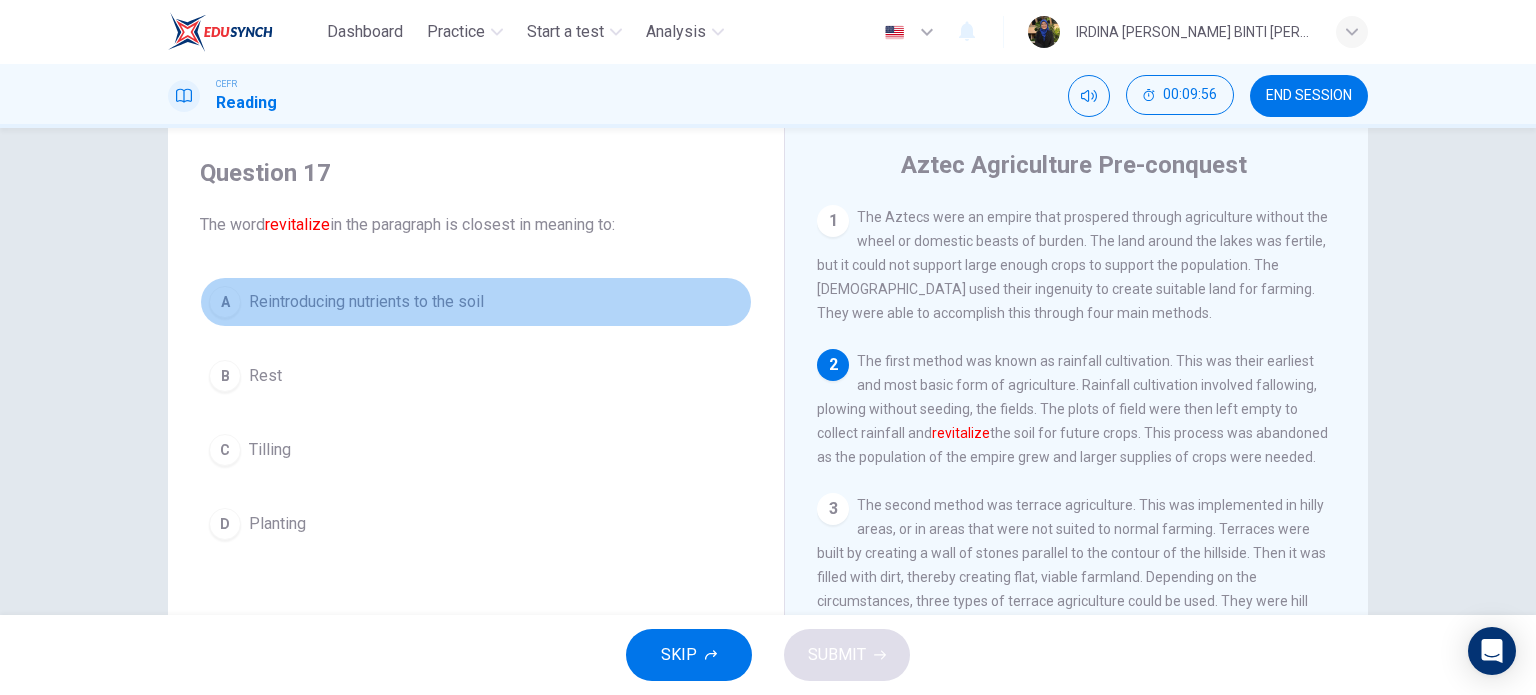 click on "Reintroducing nutrients to the soil" at bounding box center (366, 302) 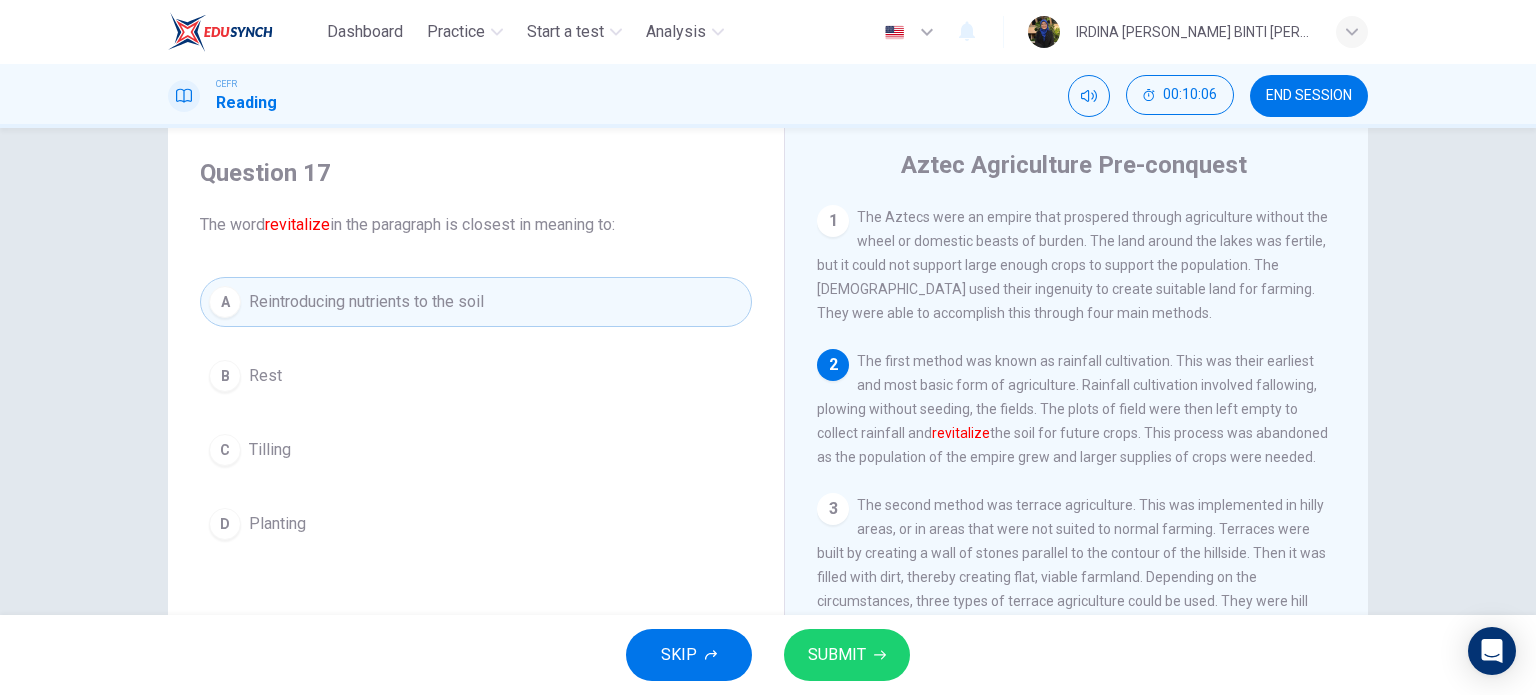 click 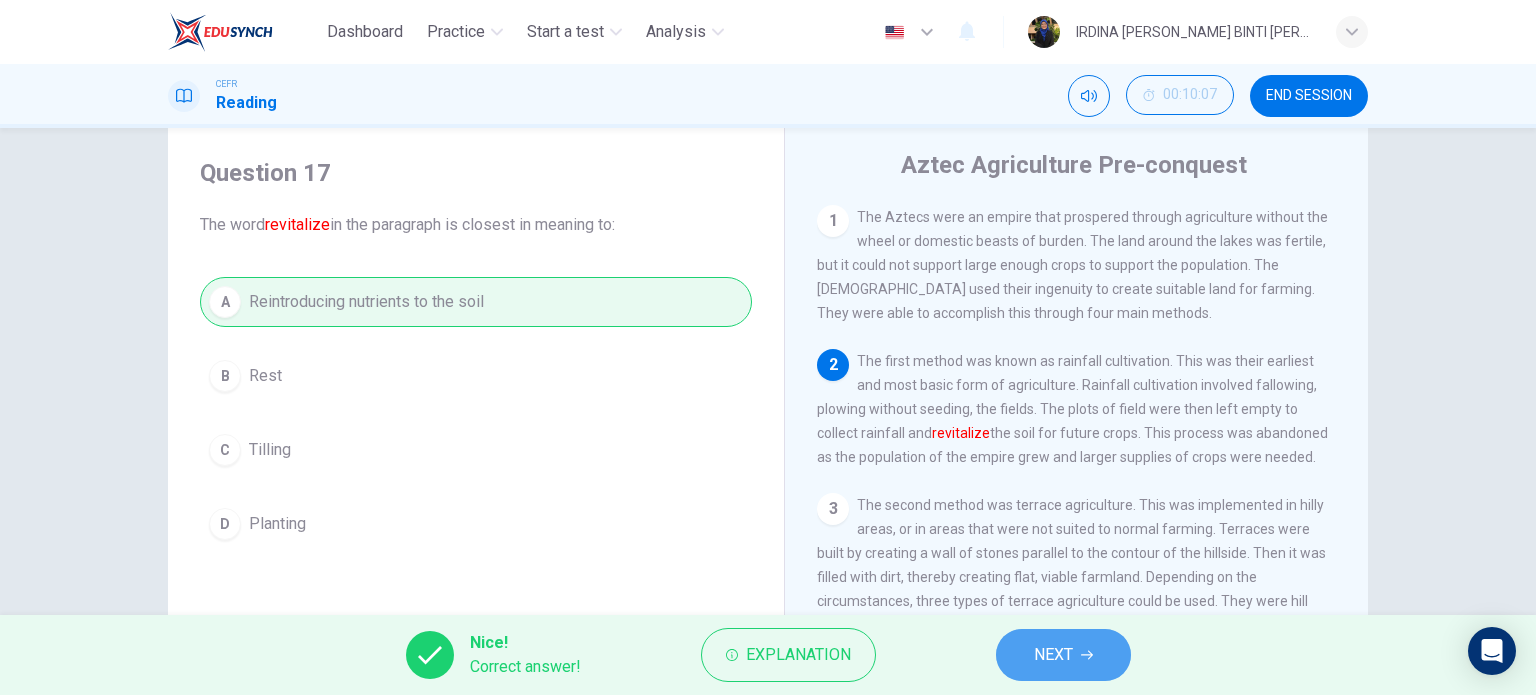 click on "NEXT" at bounding box center (1063, 655) 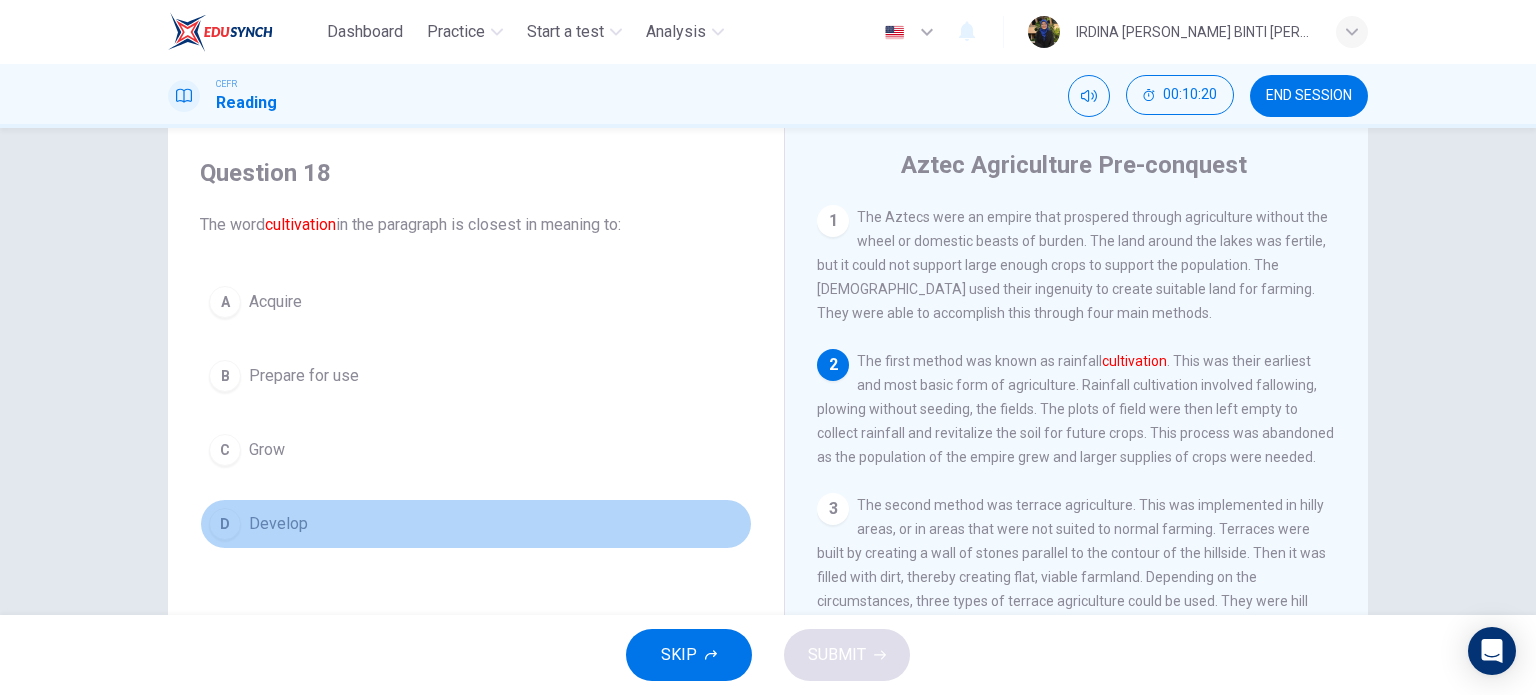 click on "Develop" at bounding box center (278, 524) 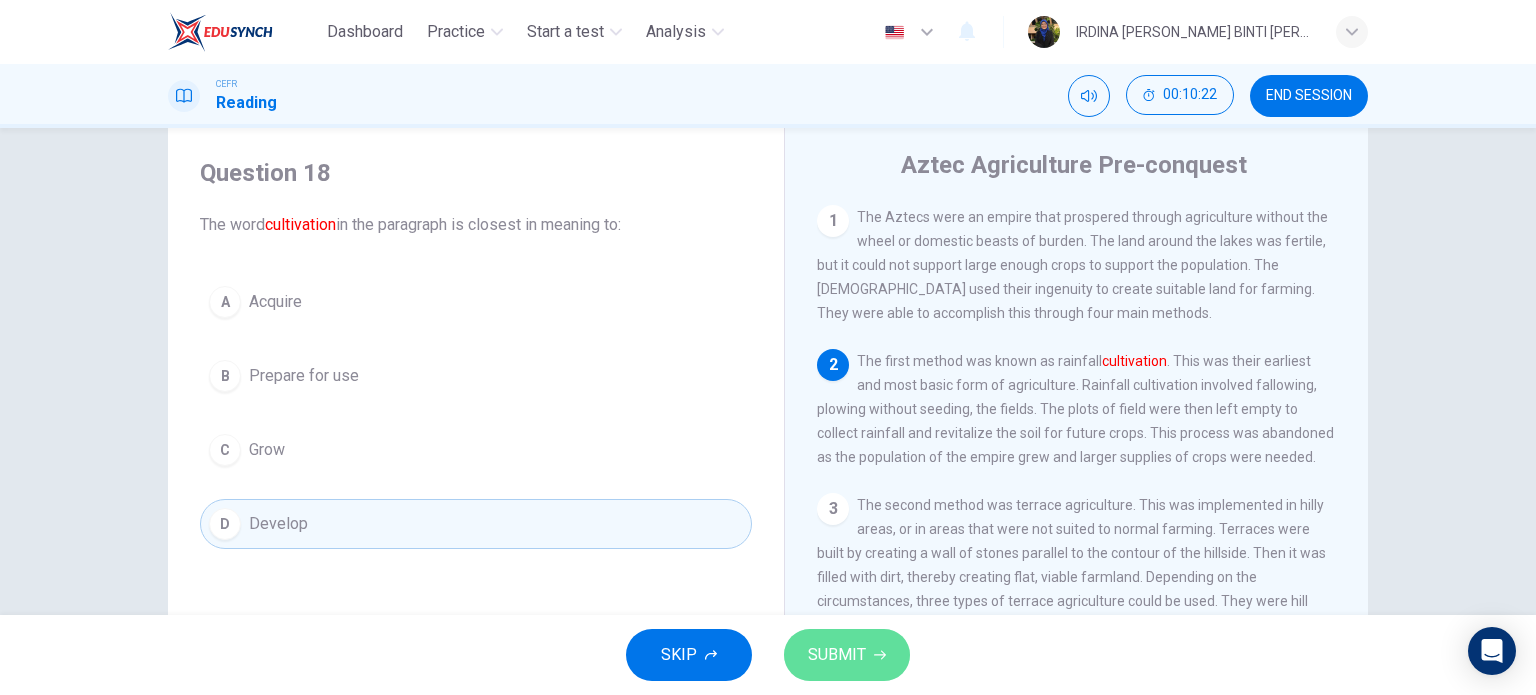 click on "SUBMIT" at bounding box center (837, 655) 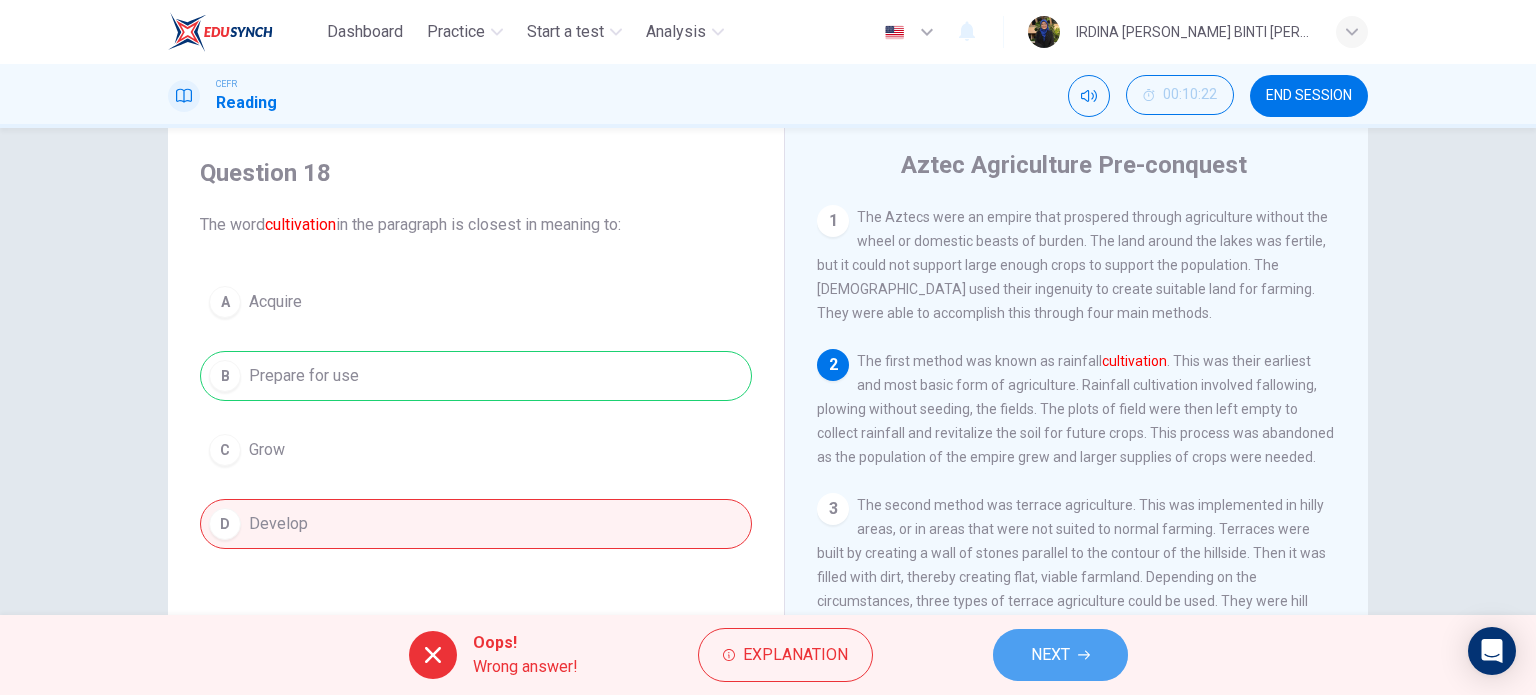 click on "NEXT" at bounding box center [1050, 655] 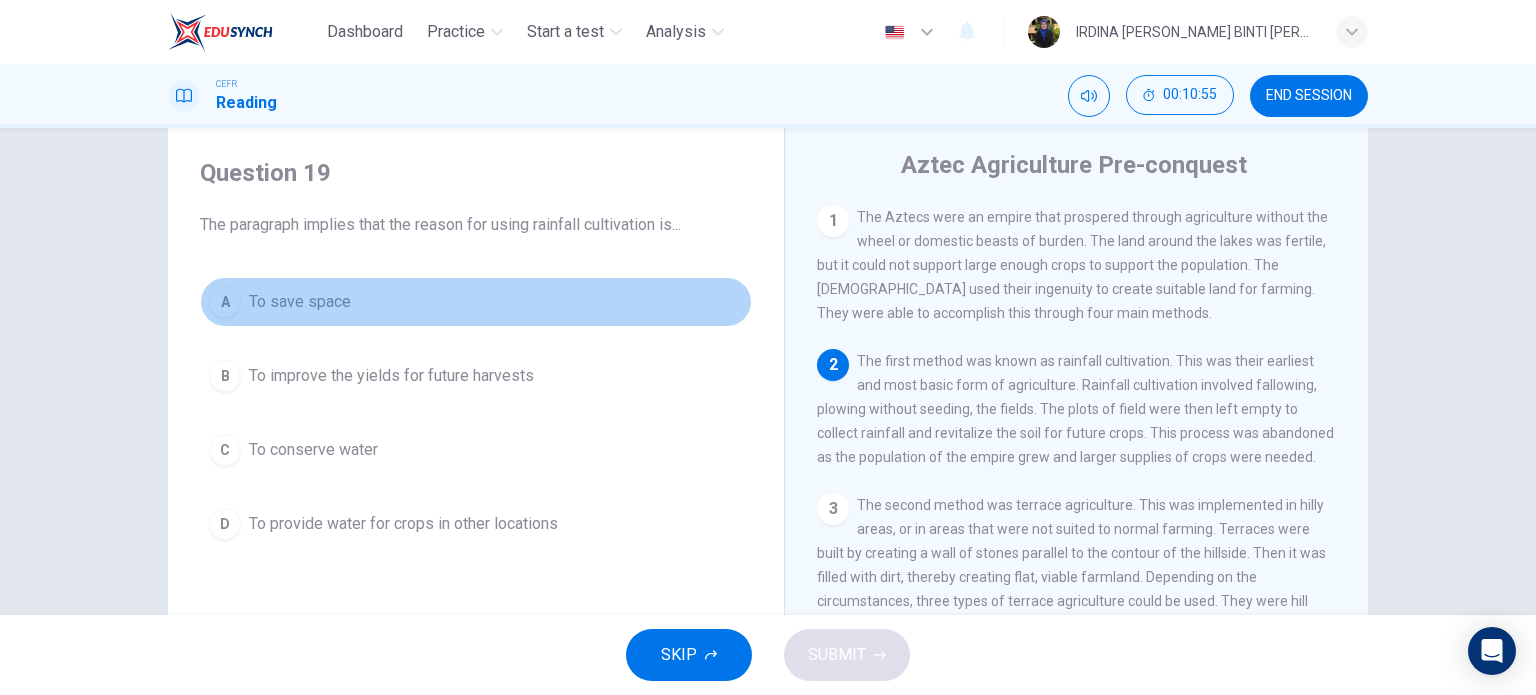 click on "A To save space" at bounding box center [476, 302] 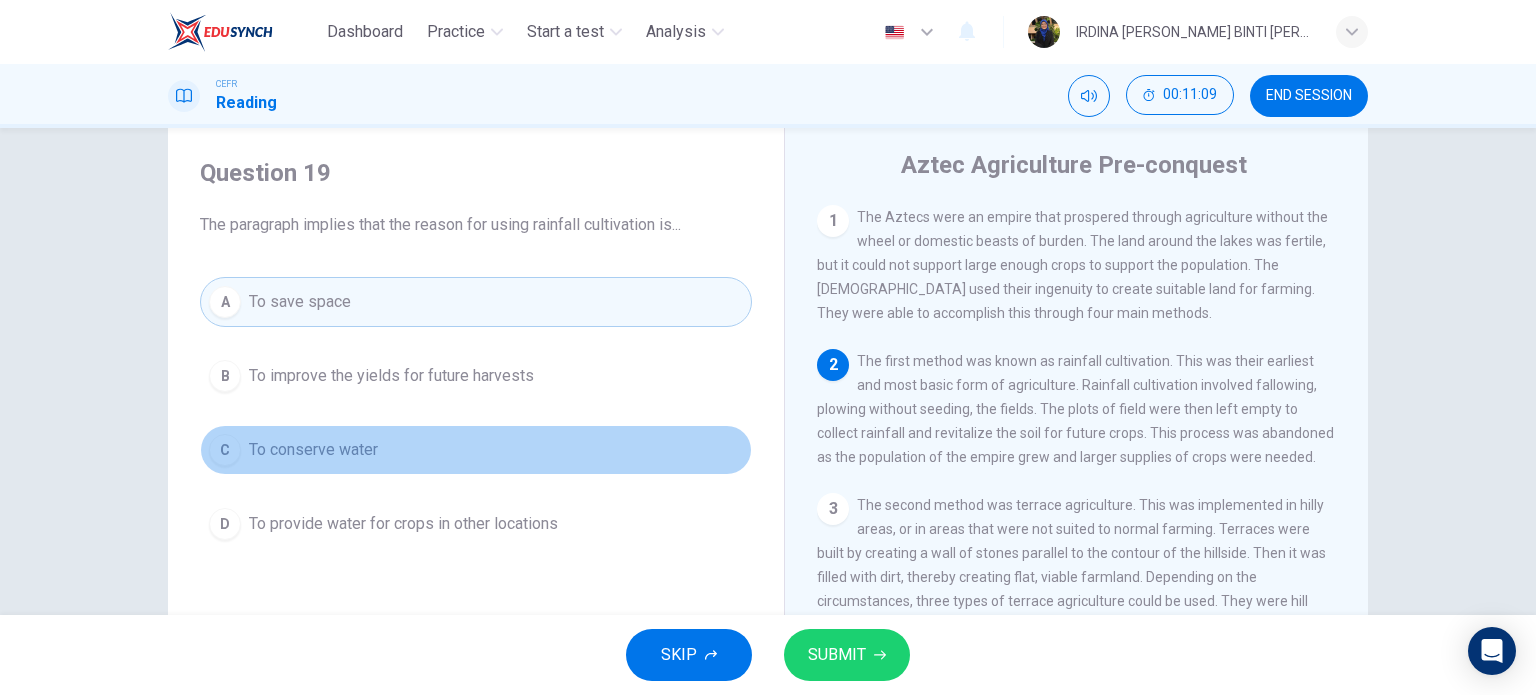 click on "To conserve water" at bounding box center [313, 450] 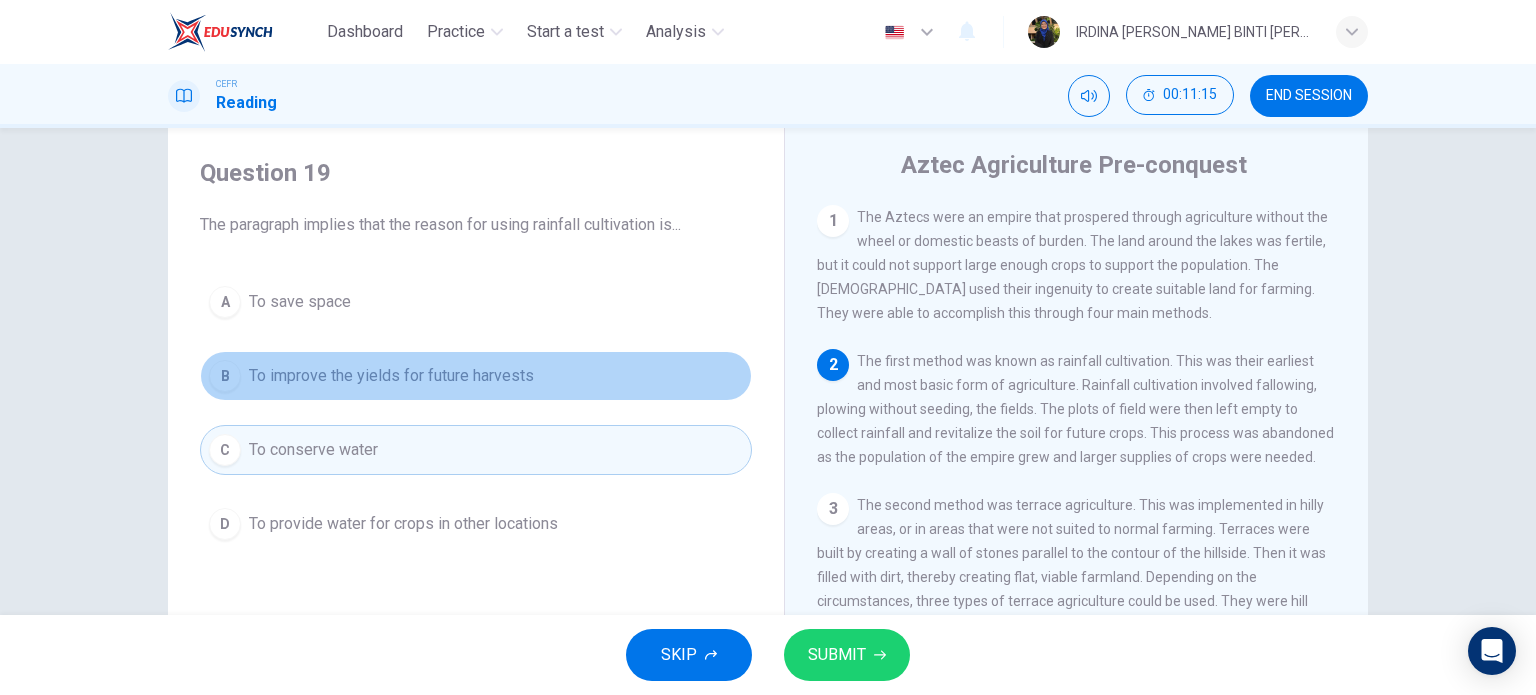 click on "B To improve the yields for future harvests" at bounding box center [476, 376] 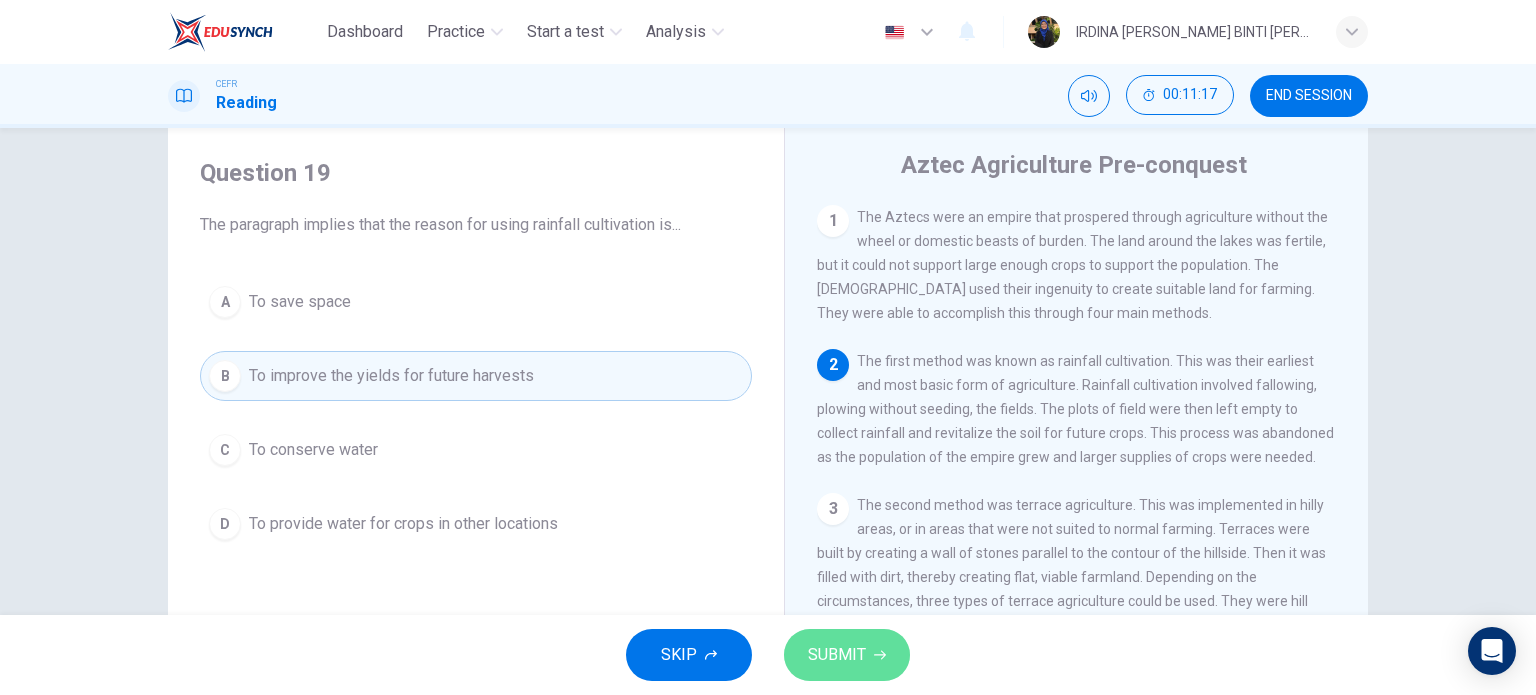 click on "SUBMIT" at bounding box center [837, 655] 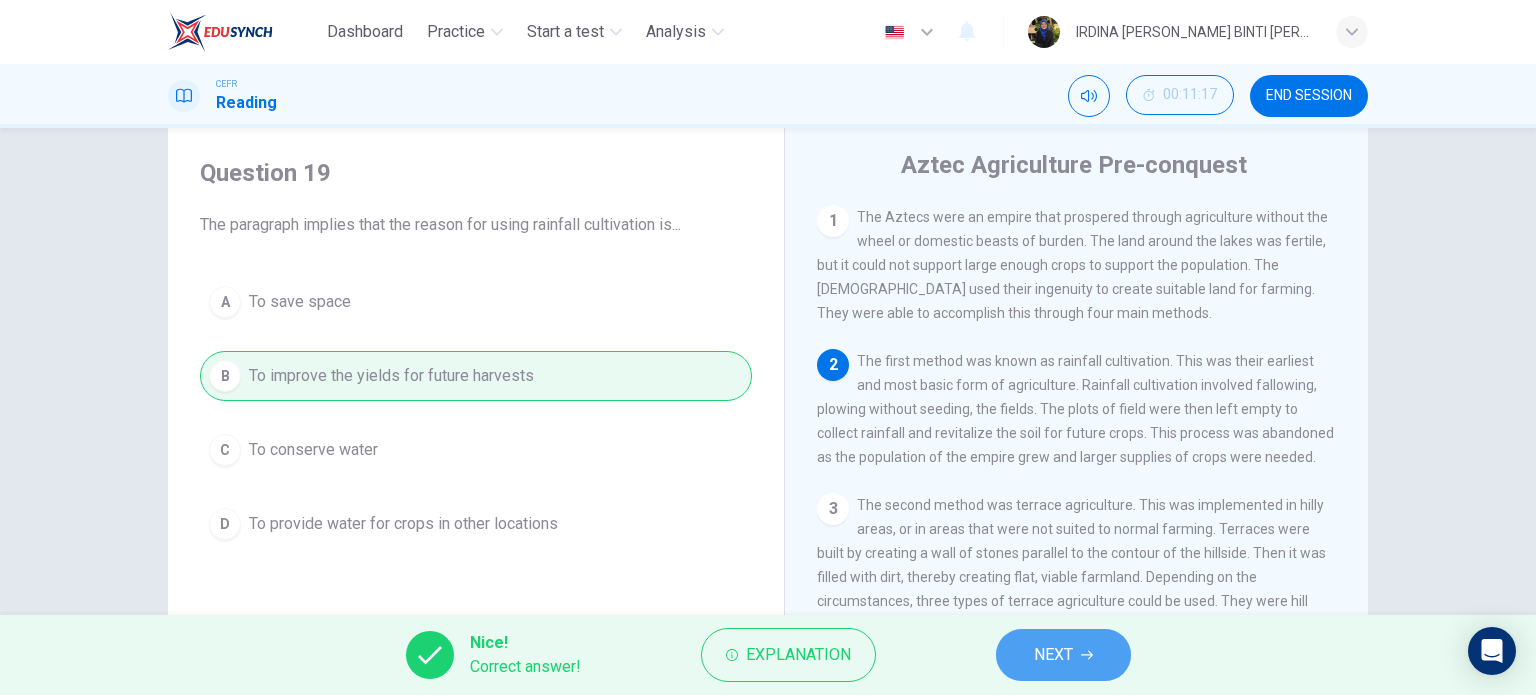 click on "NEXT" at bounding box center (1063, 655) 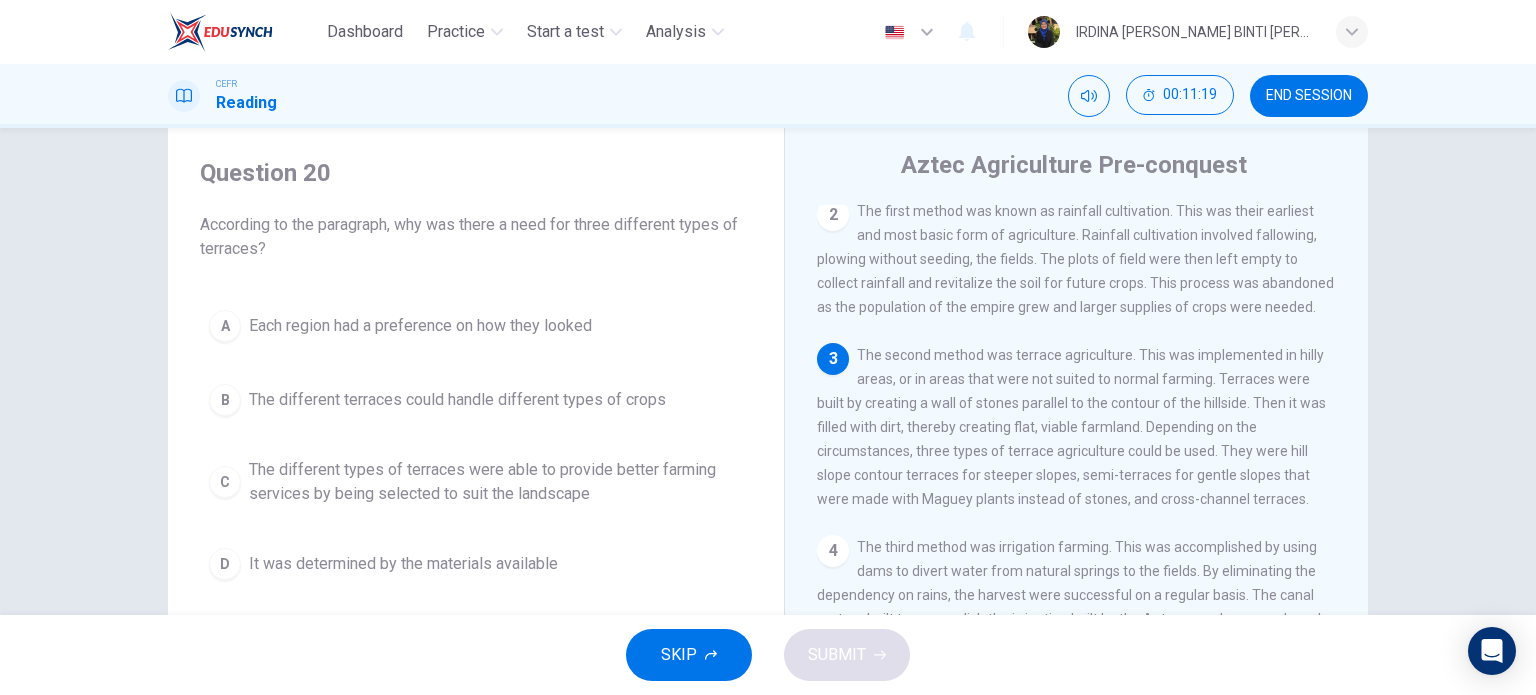 scroll, scrollTop: 174, scrollLeft: 0, axis: vertical 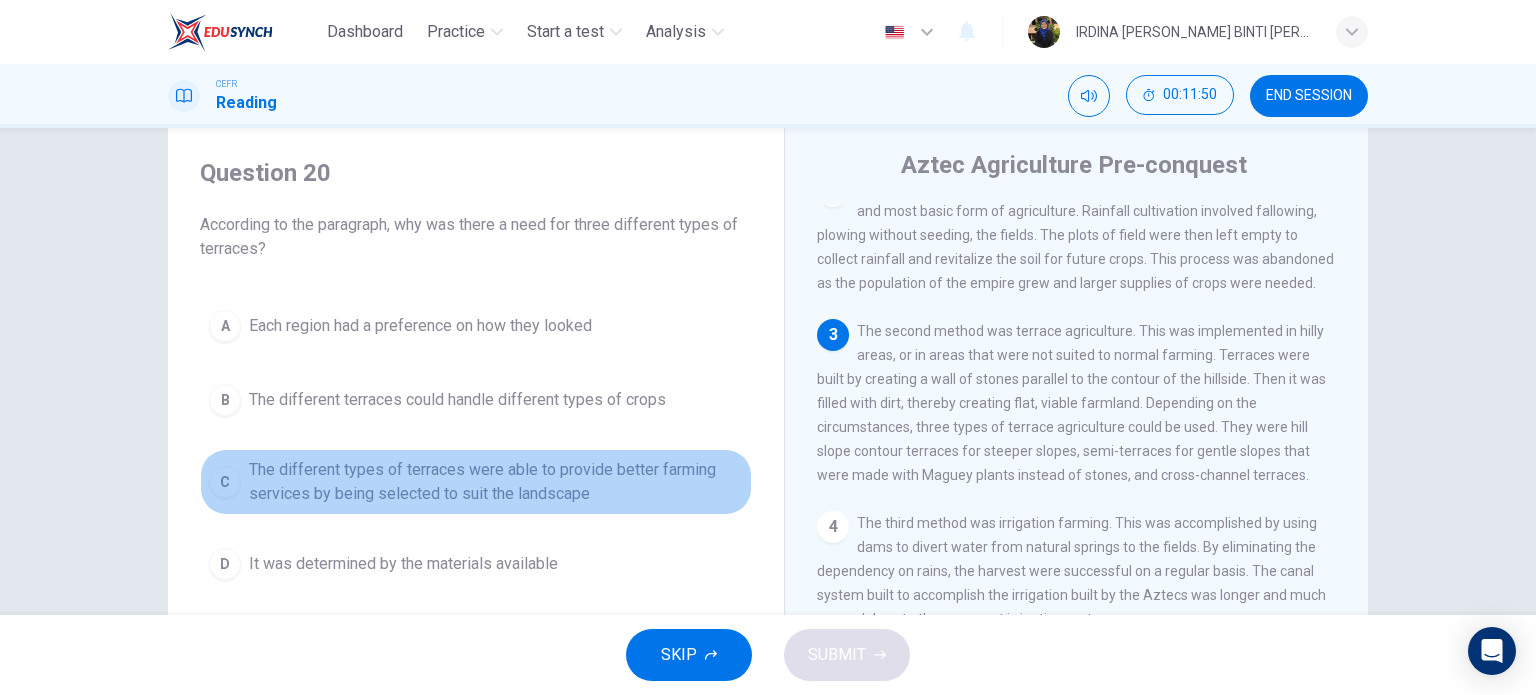 click on "The different types of terraces were able to provide better farming services by being selected to suit the landscape" at bounding box center [496, 482] 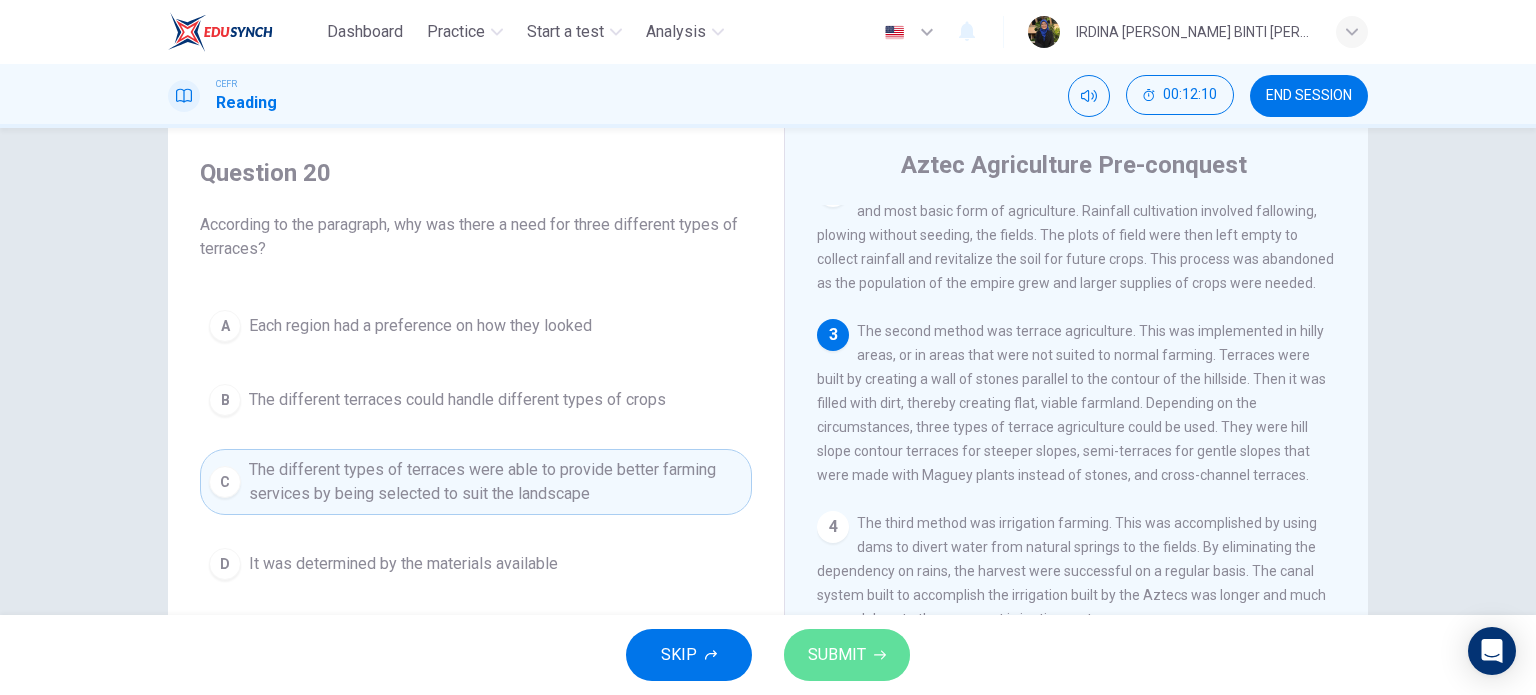 click on "SUBMIT" at bounding box center [847, 655] 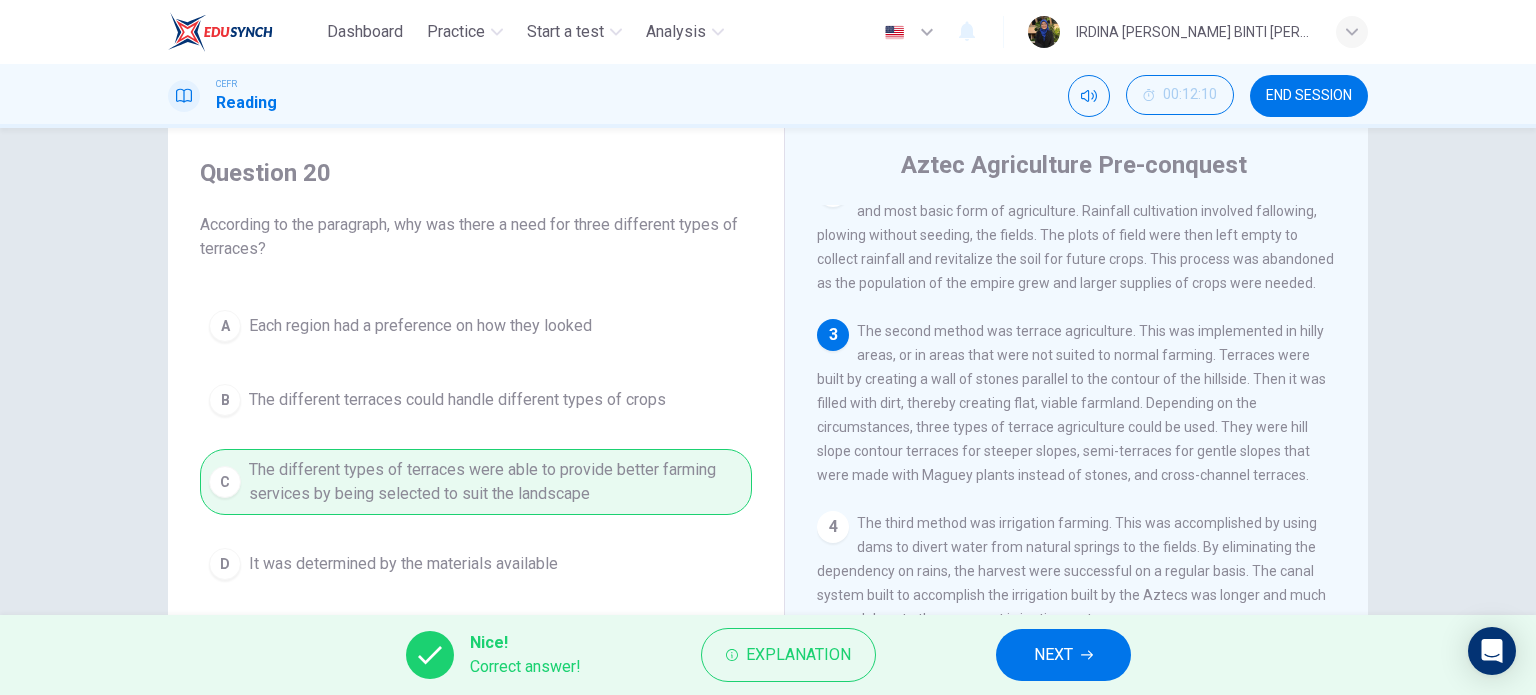 click on "NEXT" at bounding box center (1053, 655) 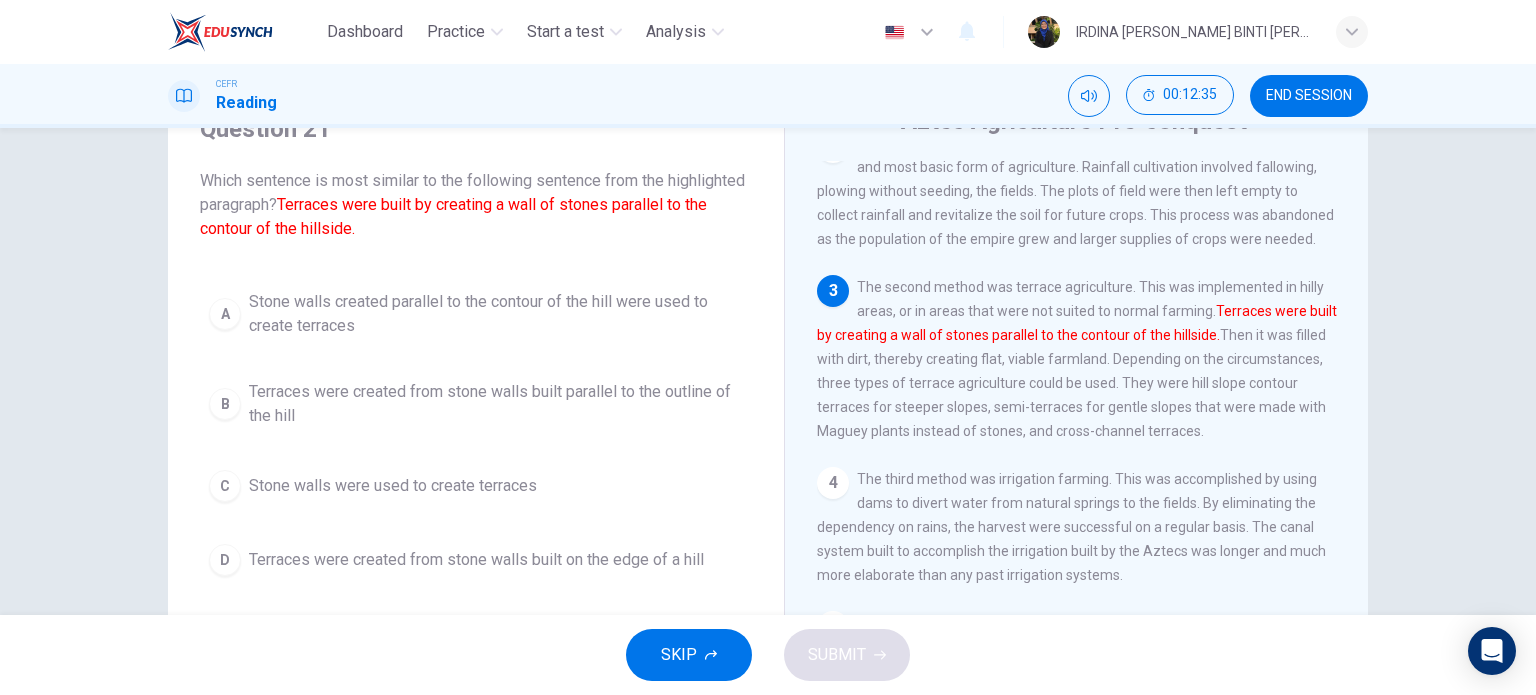 scroll, scrollTop: 96, scrollLeft: 0, axis: vertical 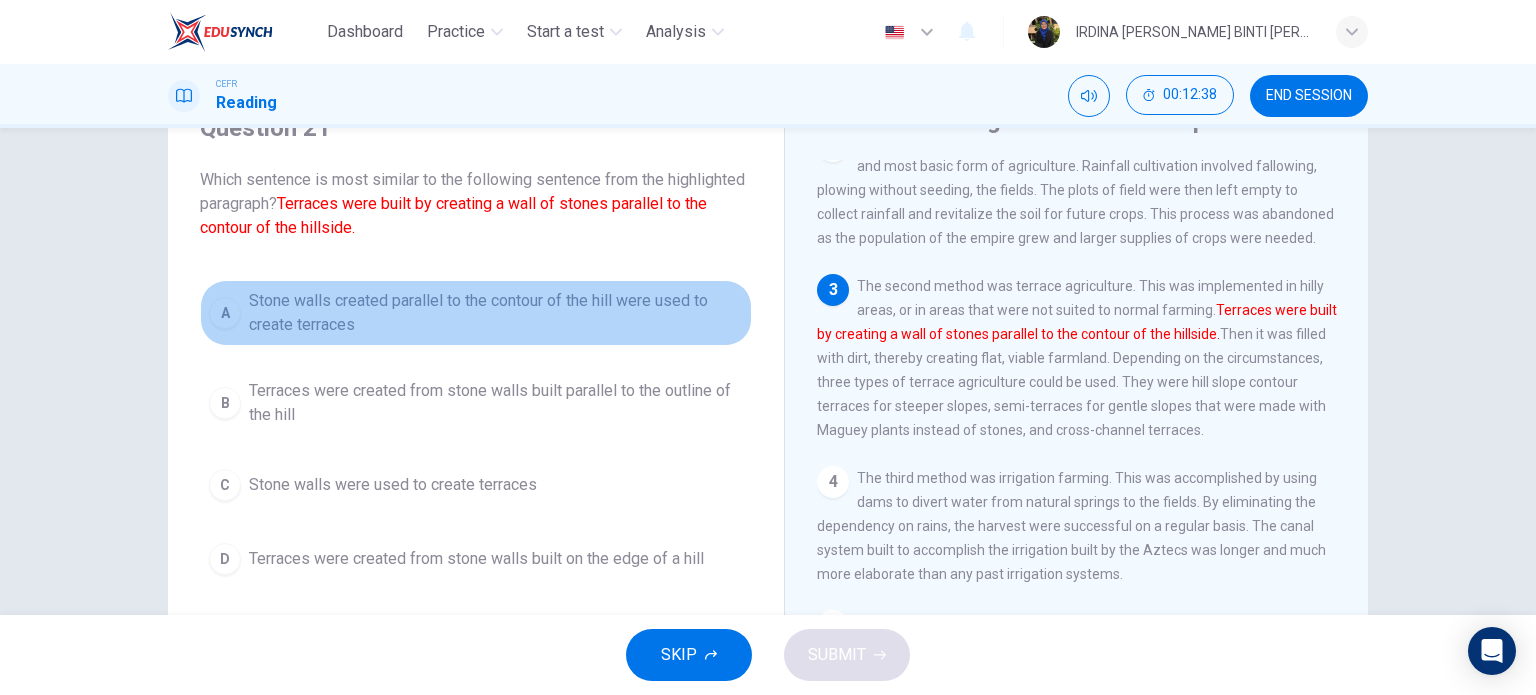 click on "Stone walls created parallel to the contour of the hill were used to create terraces" at bounding box center [496, 313] 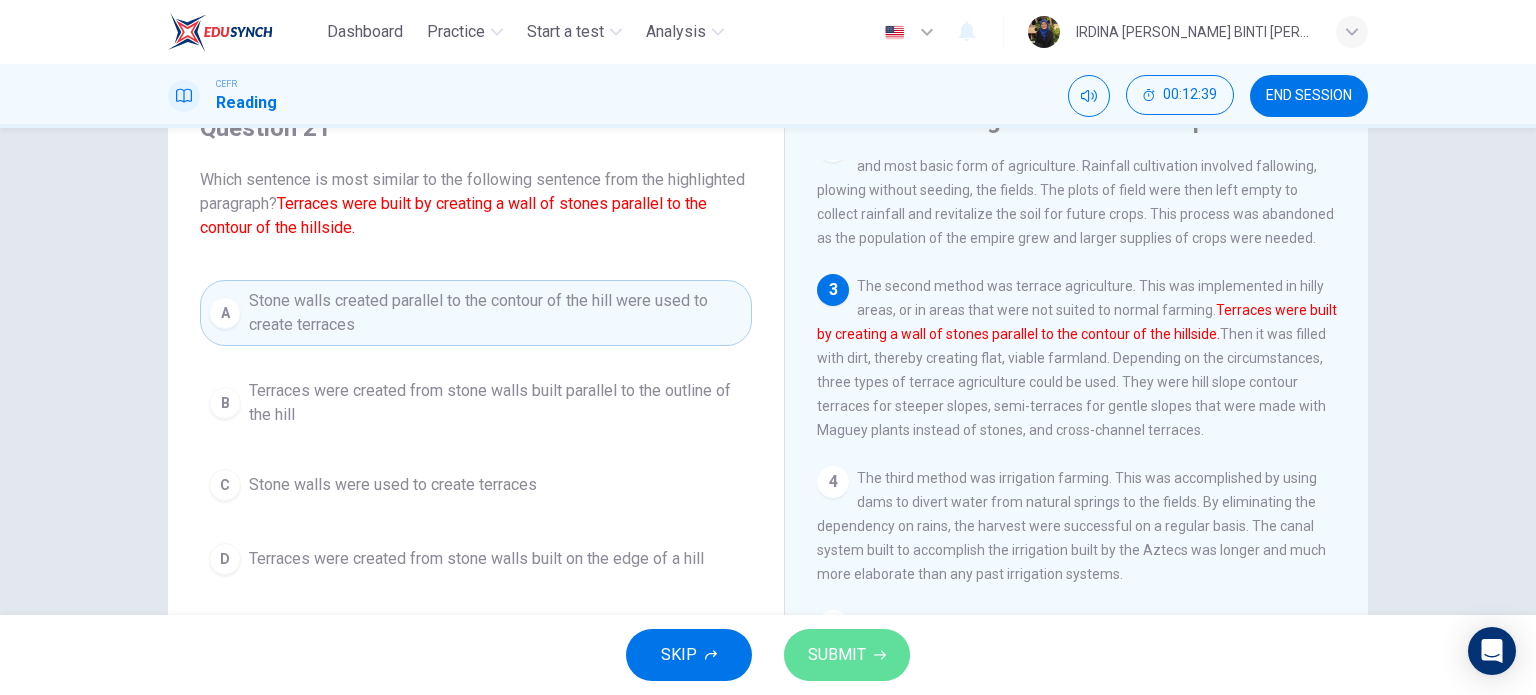 click 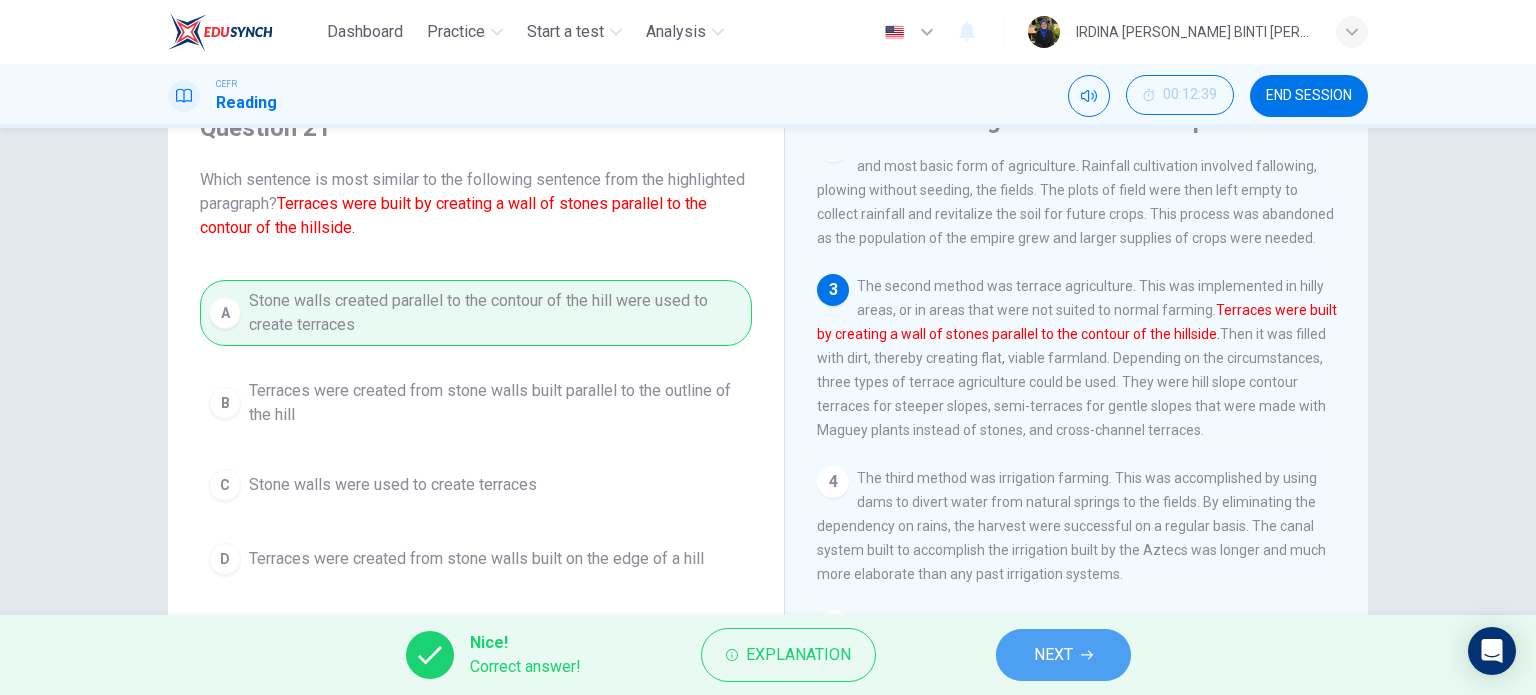 click 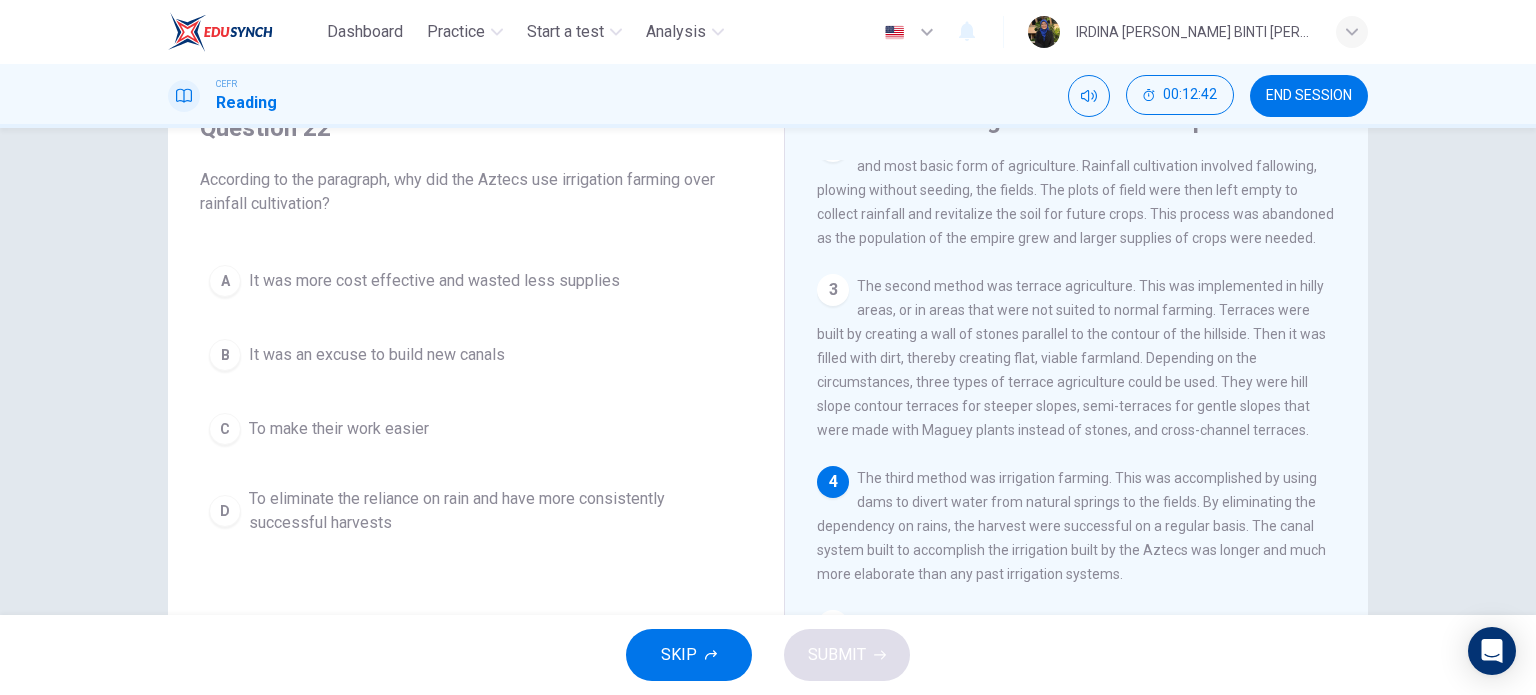 scroll, scrollTop: 232, scrollLeft: 0, axis: vertical 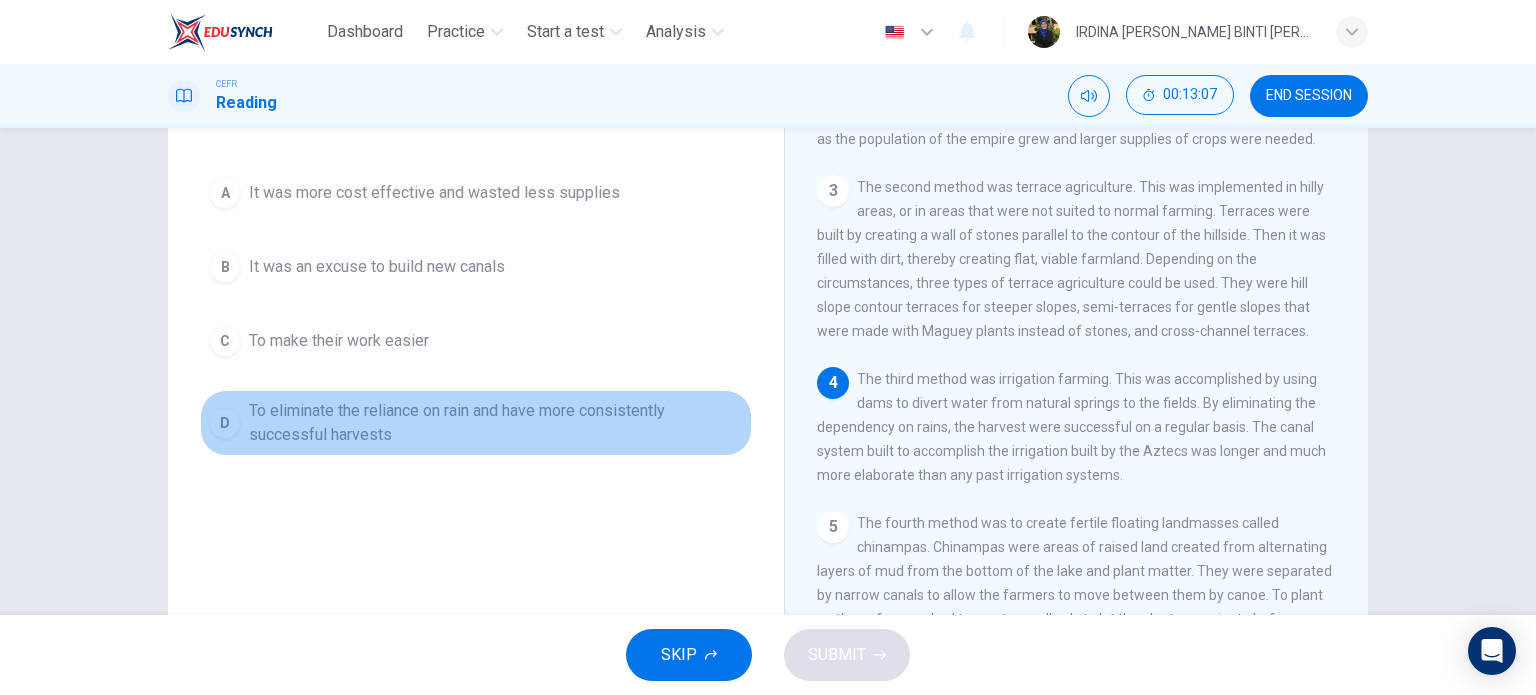 click on "D To eliminate the reliance on rain and have more consistently successful harvests" at bounding box center [476, 423] 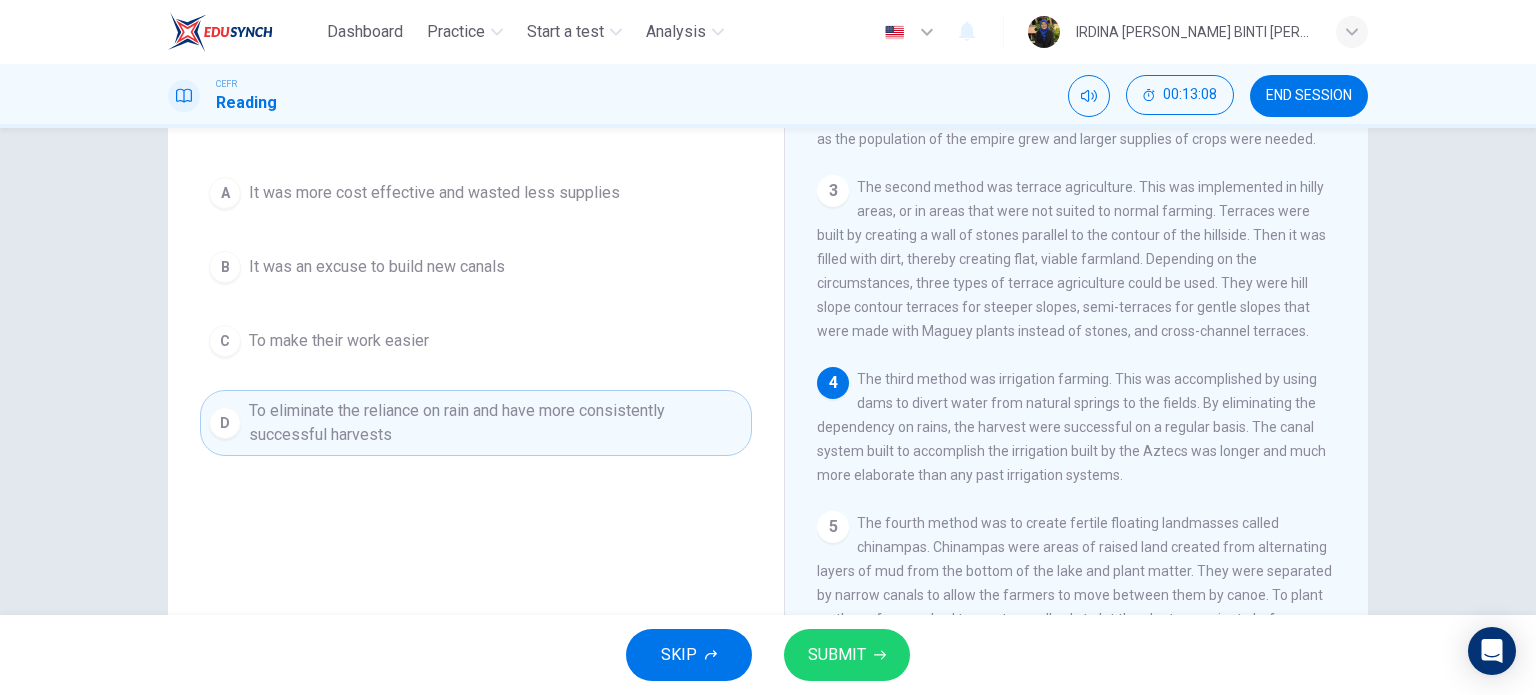 click on "SUBMIT" at bounding box center [837, 655] 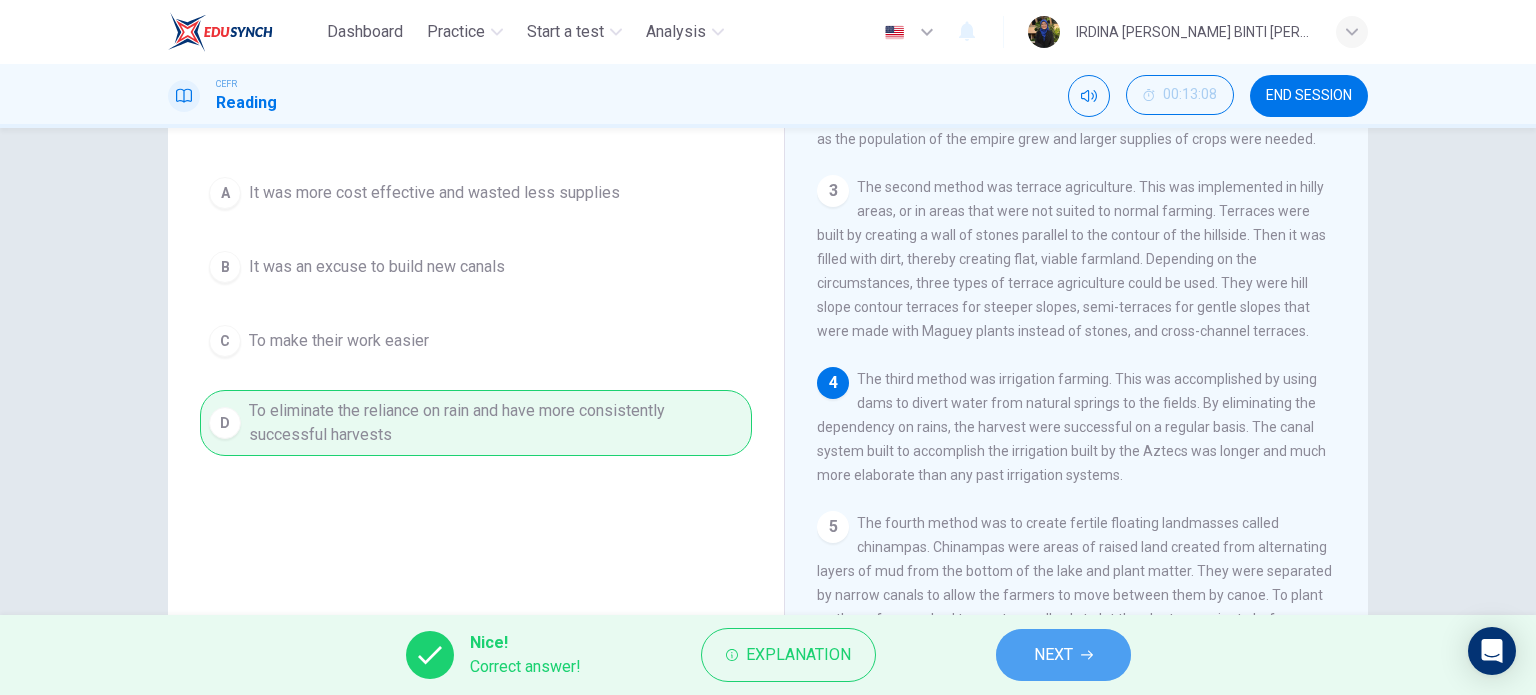 click on "NEXT" at bounding box center (1053, 655) 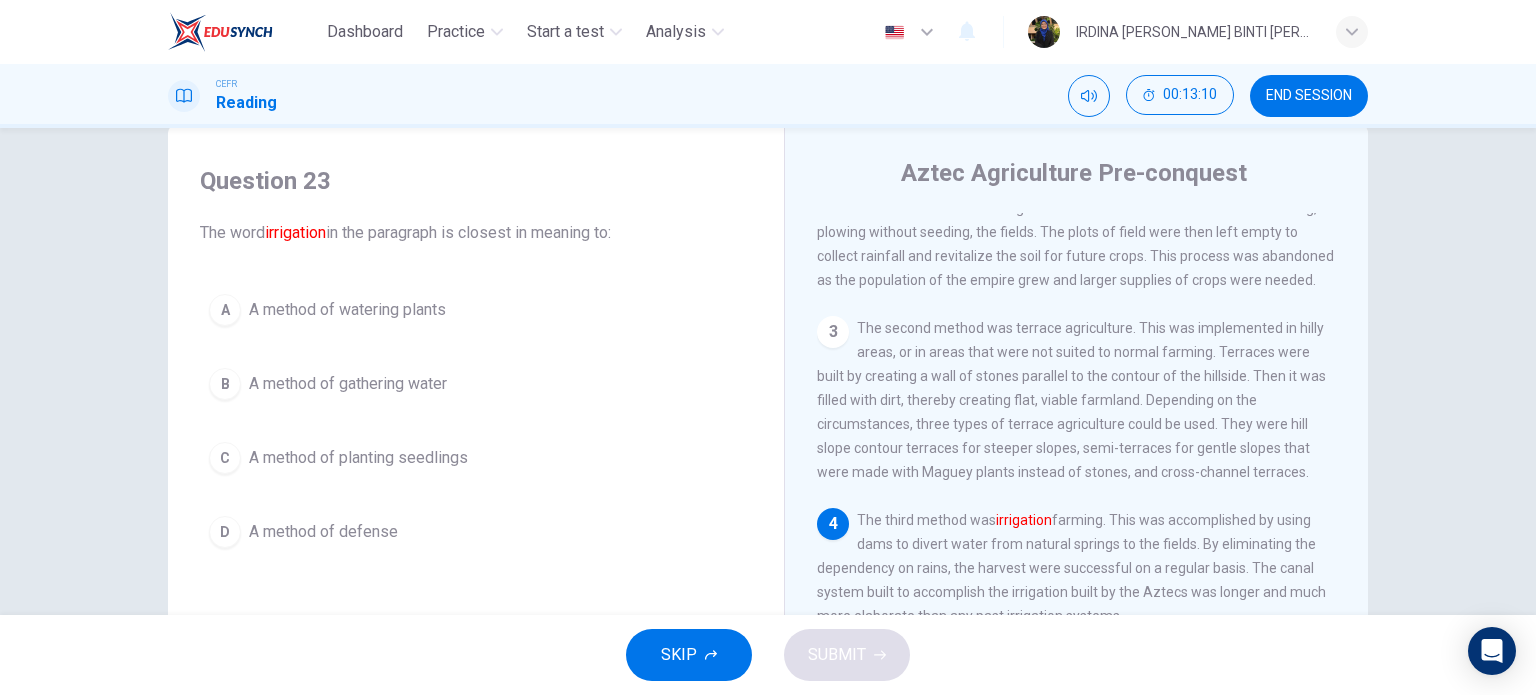 scroll, scrollTop: 46, scrollLeft: 0, axis: vertical 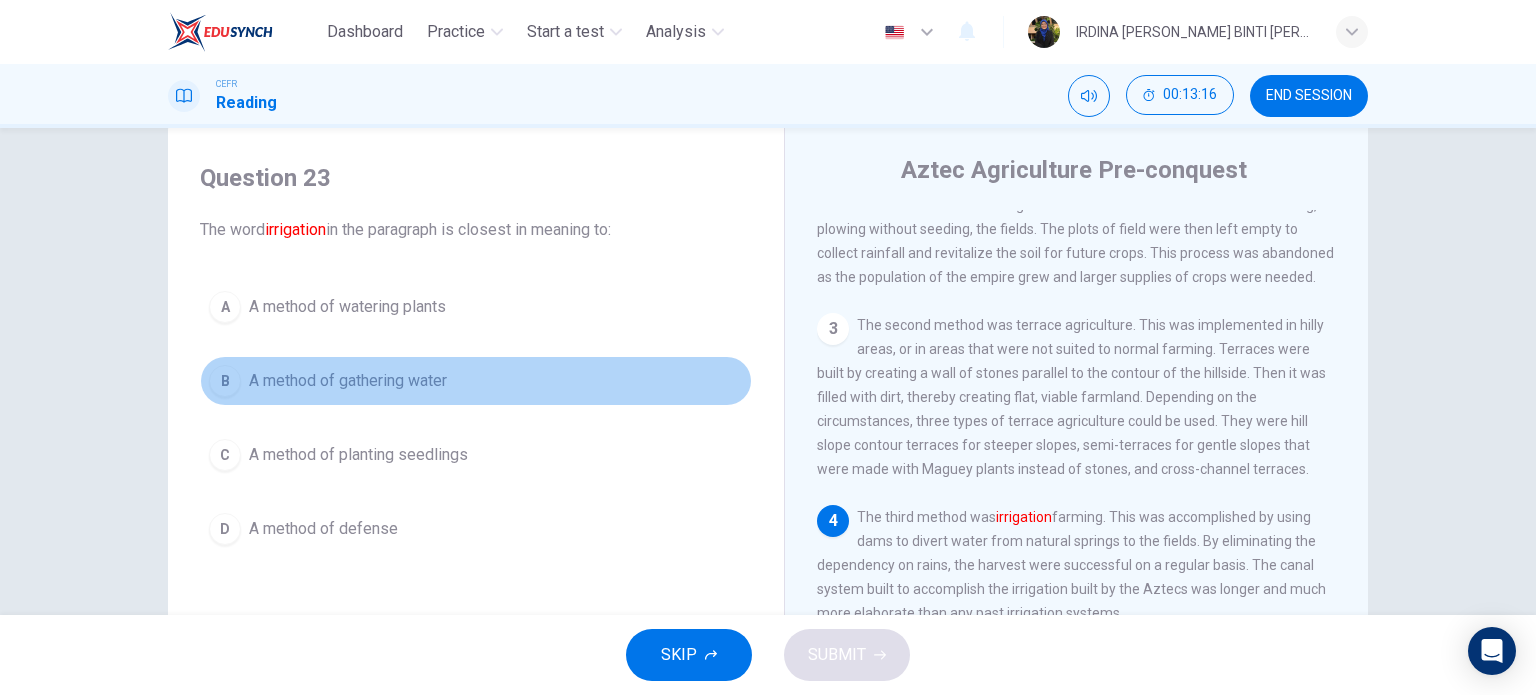 click on "A method of gathering water" at bounding box center [348, 381] 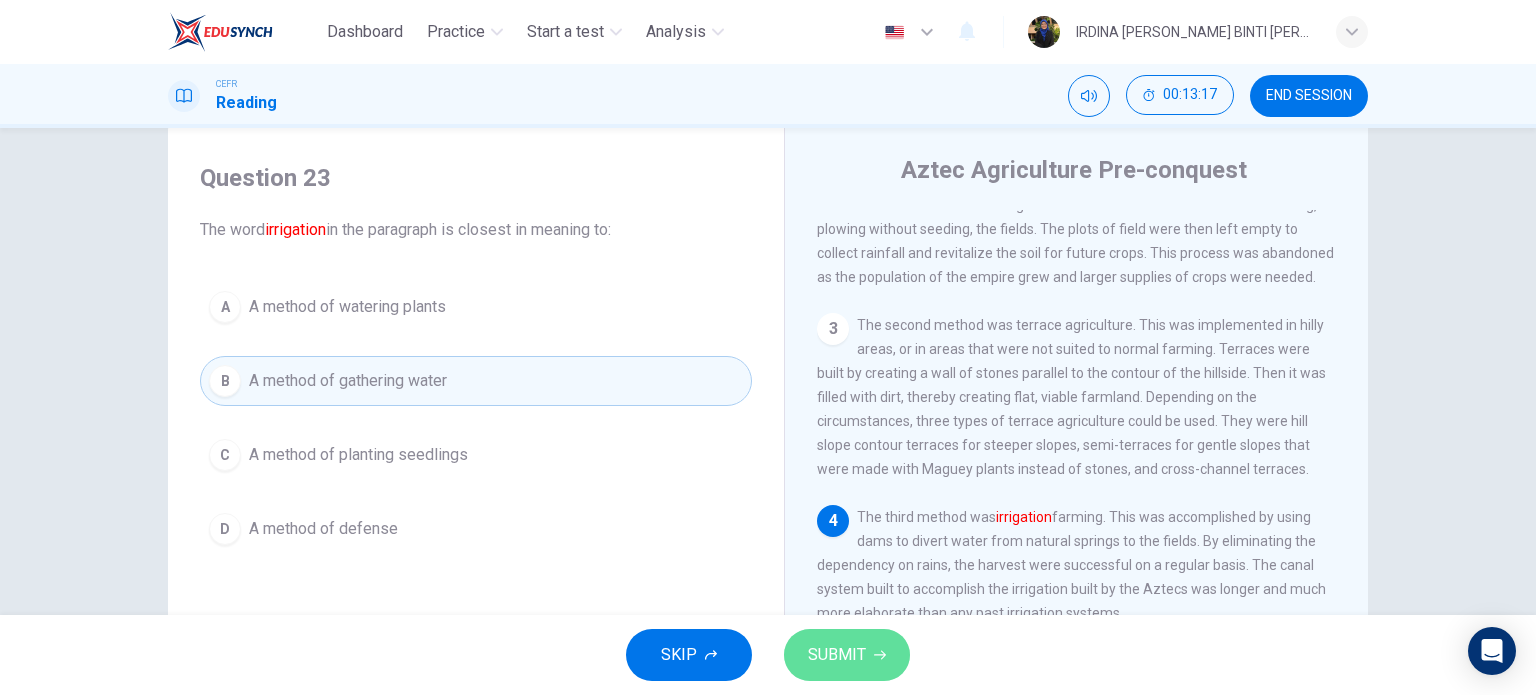 click on "SUBMIT" at bounding box center [837, 655] 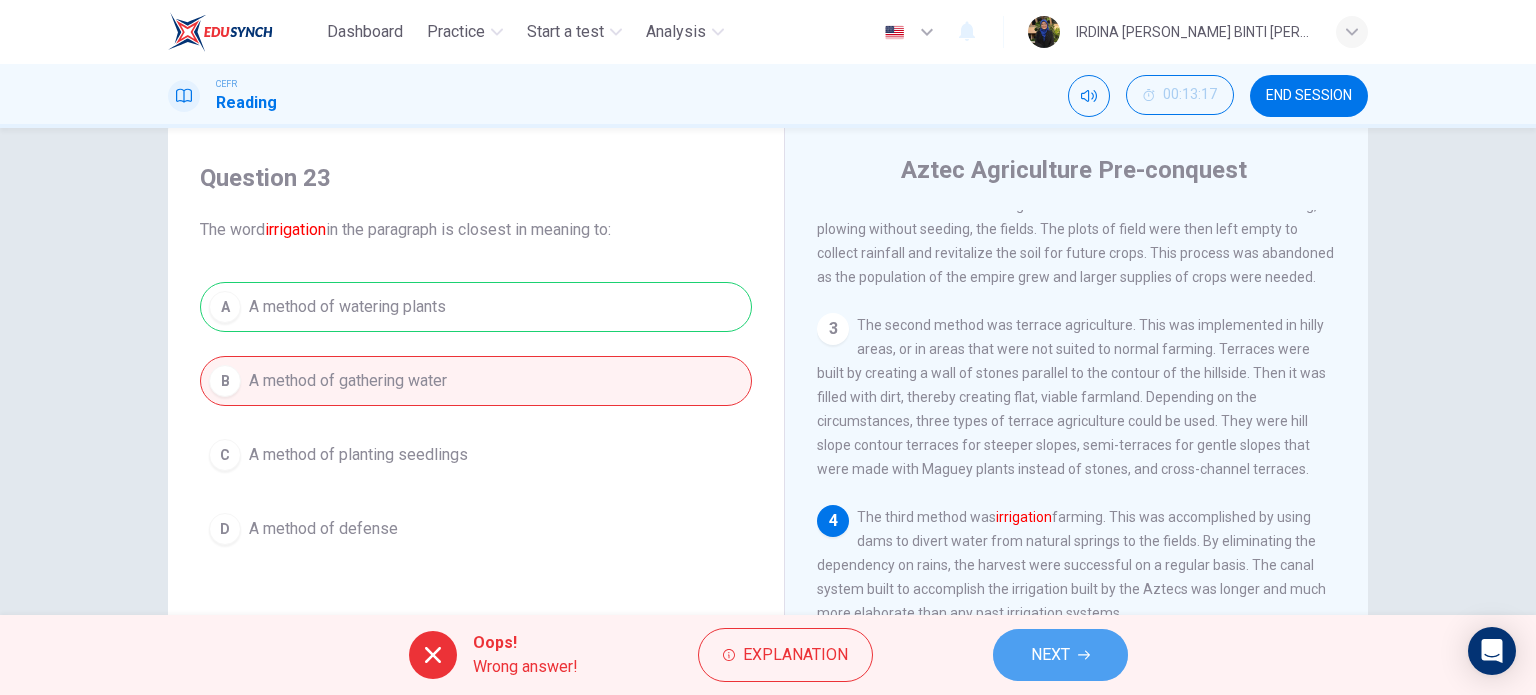 click on "NEXT" at bounding box center [1050, 655] 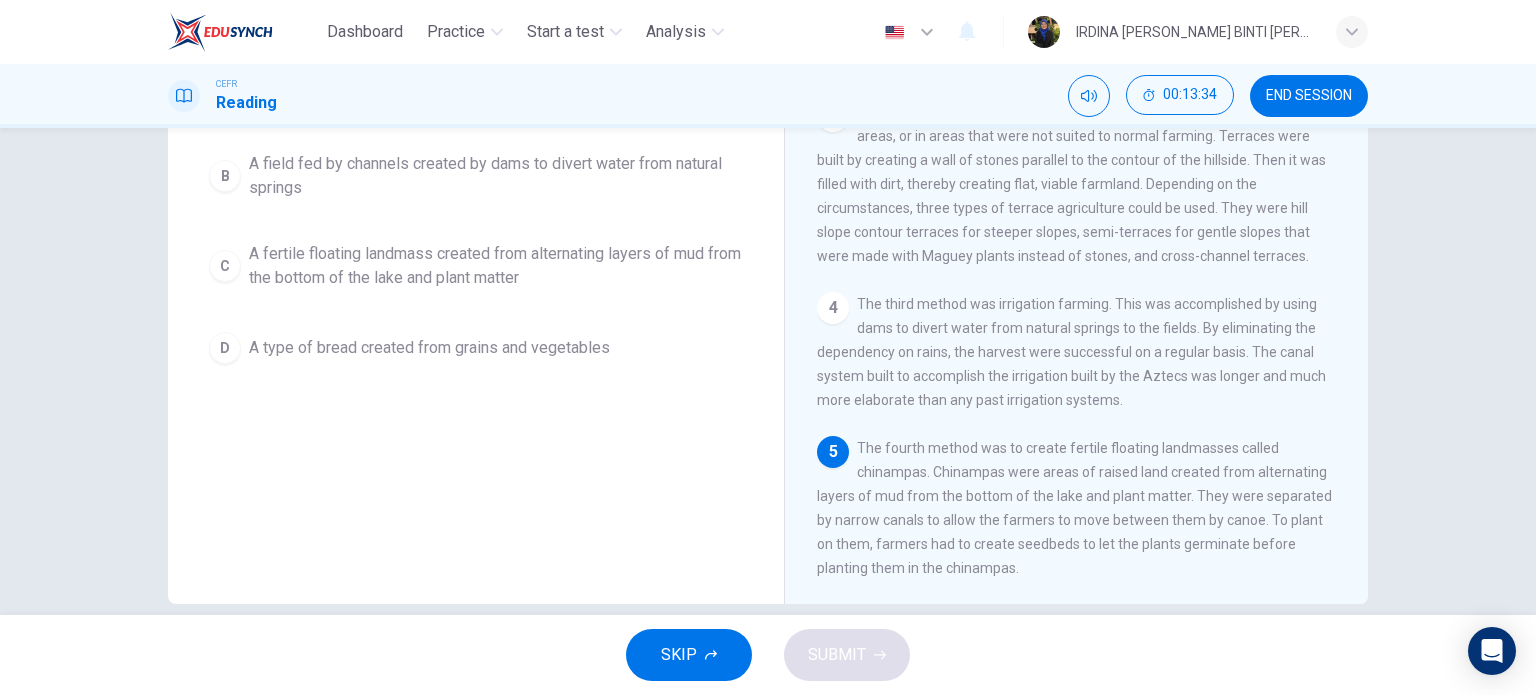 scroll, scrollTop: 258, scrollLeft: 0, axis: vertical 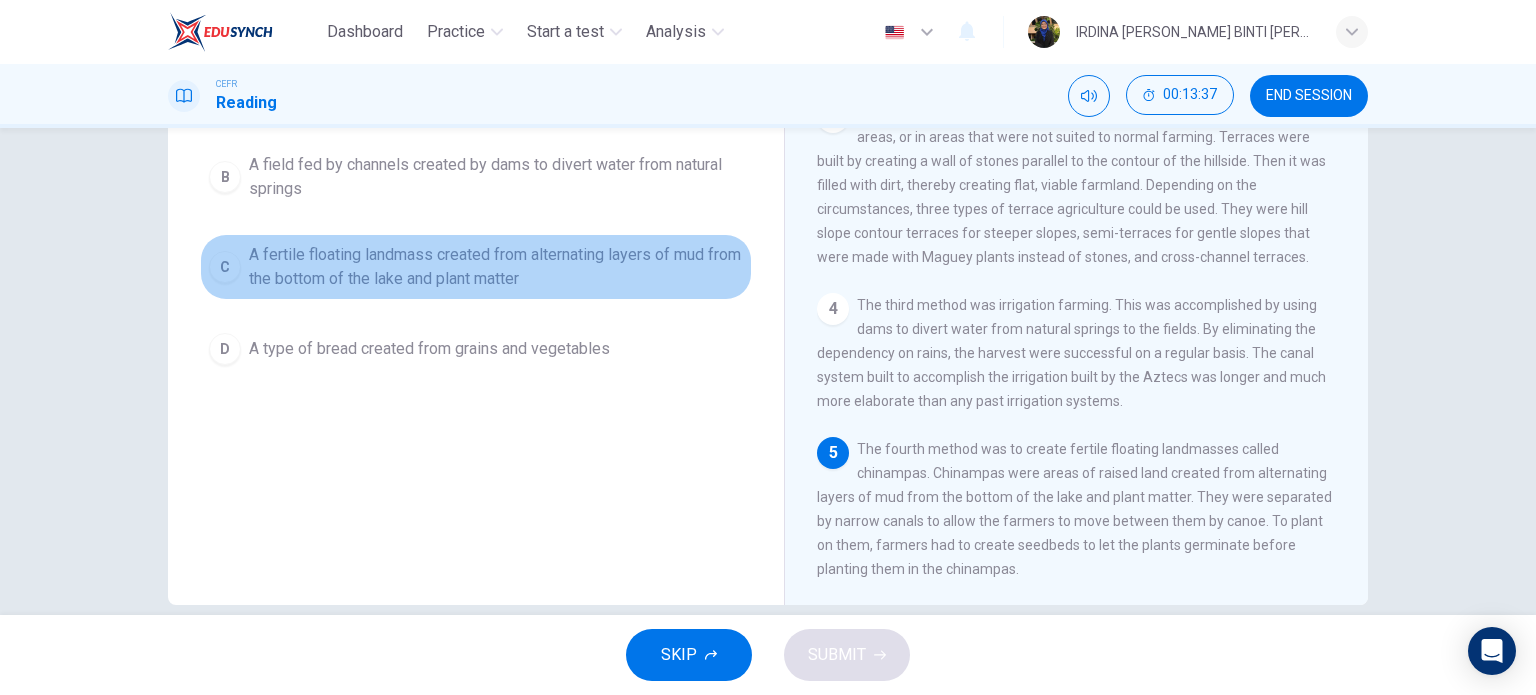 click on "A fertile floating landmass created from alternating layers of mud from the bottom of the lake and plant matter" at bounding box center (496, 267) 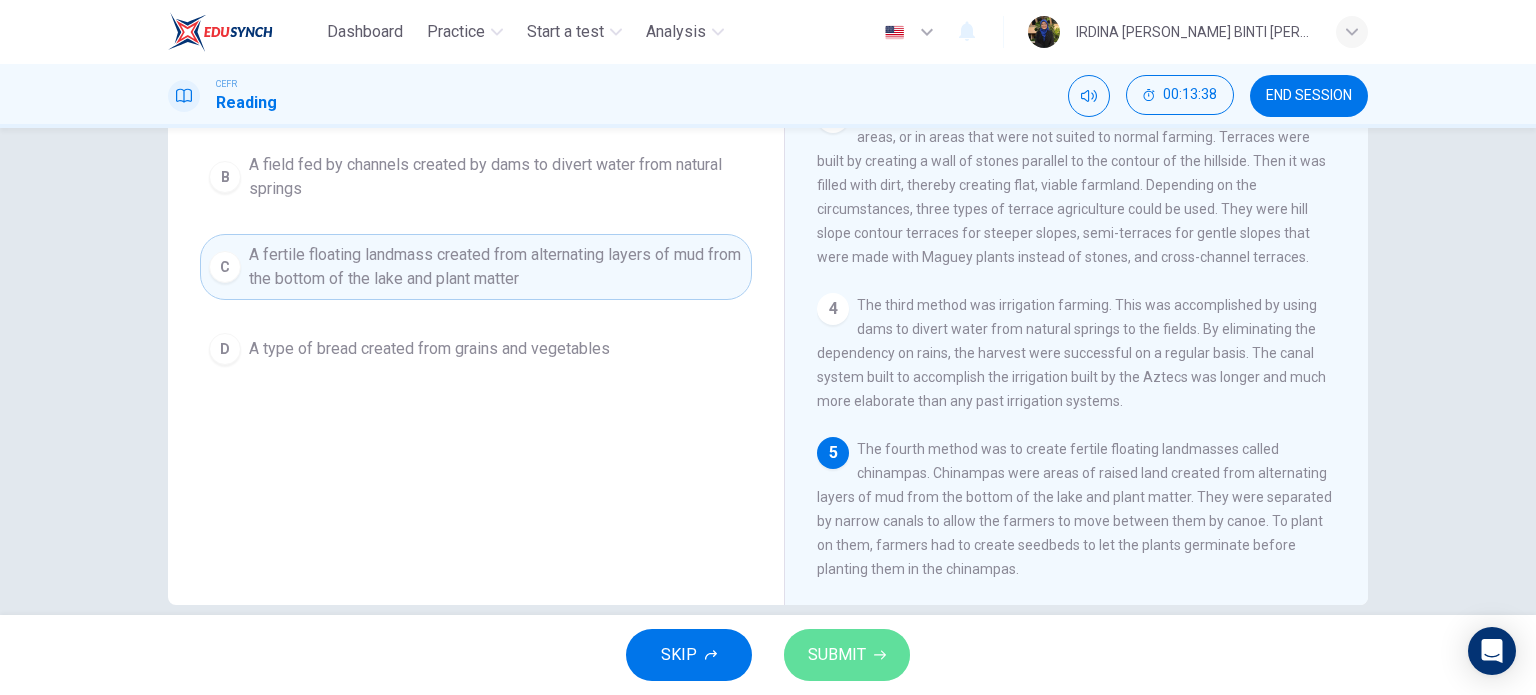 click on "SUBMIT" at bounding box center (847, 655) 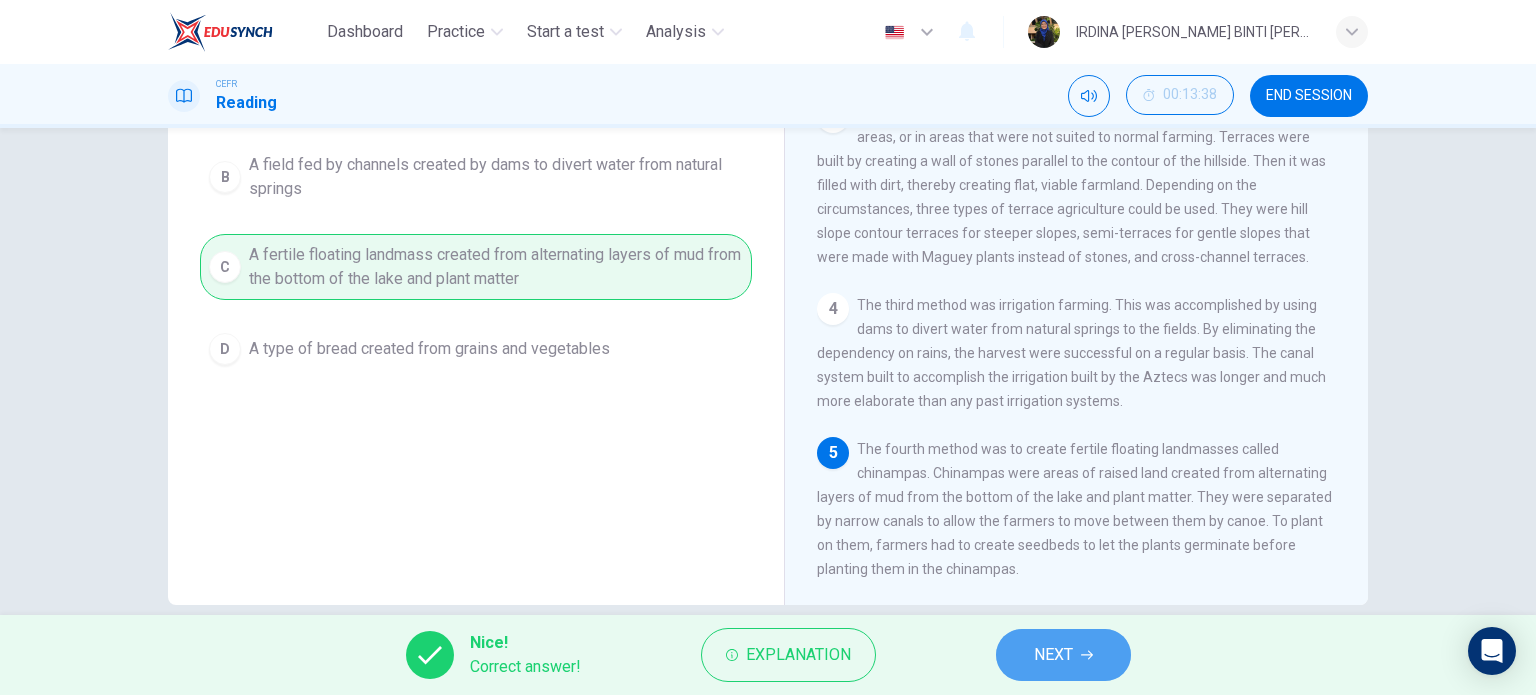 click on "NEXT" at bounding box center [1053, 655] 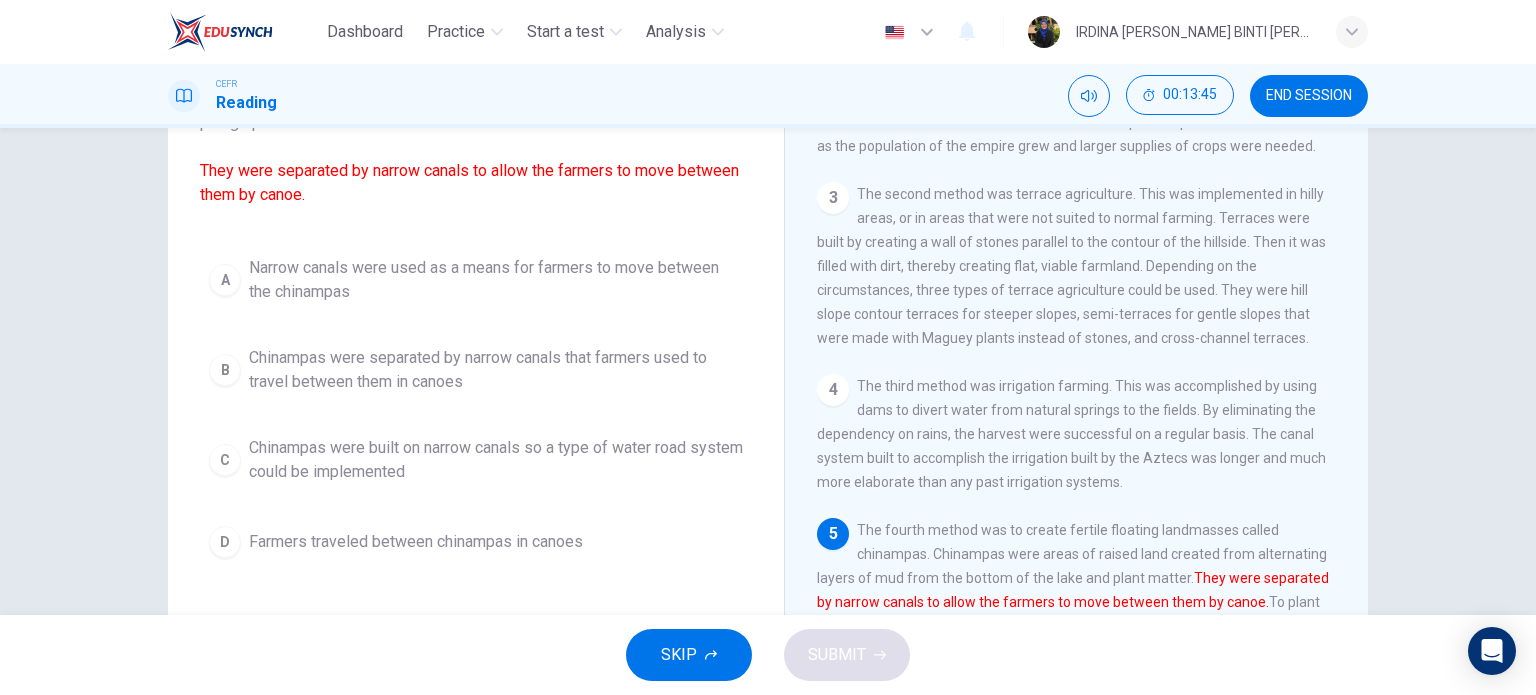 scroll, scrollTop: 176, scrollLeft: 0, axis: vertical 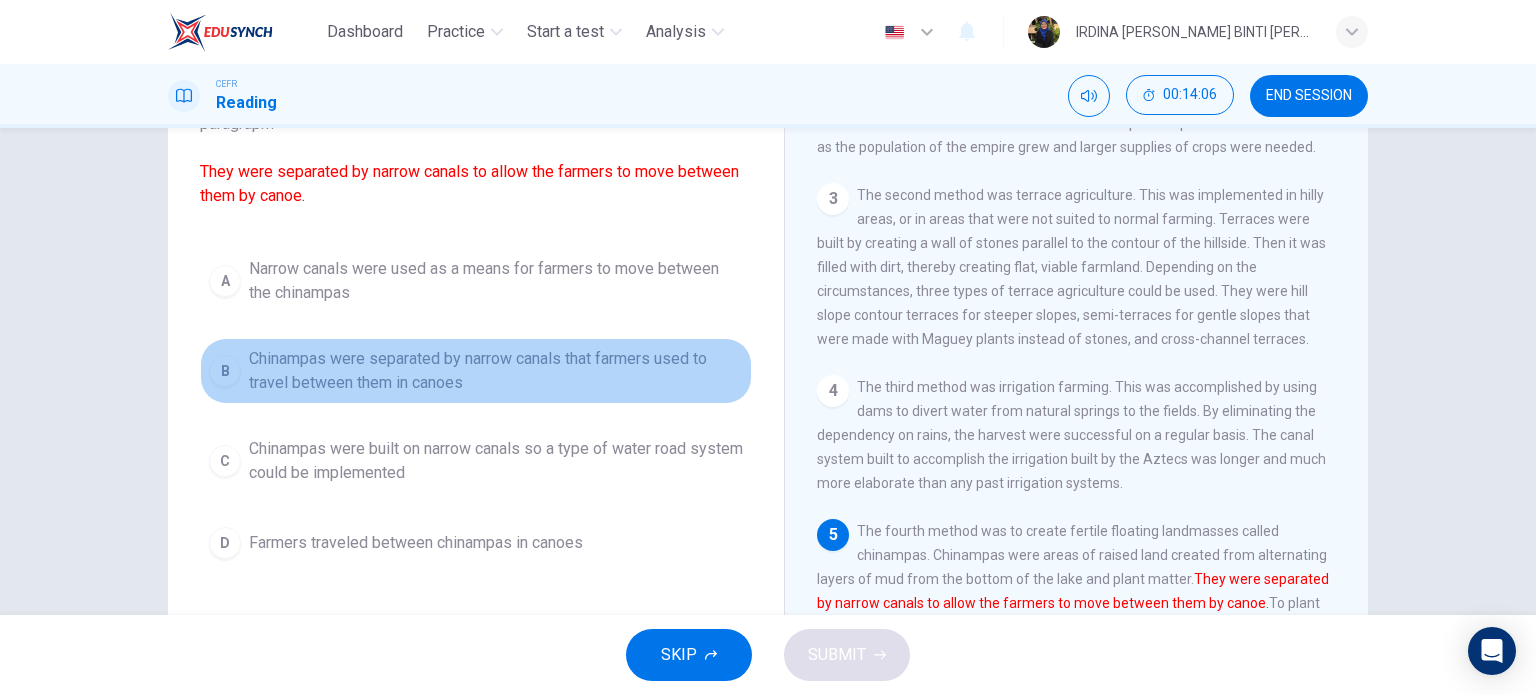 click on "Chinampas were separated by narrow canals that farmers used to travel between them in canoes" at bounding box center [496, 371] 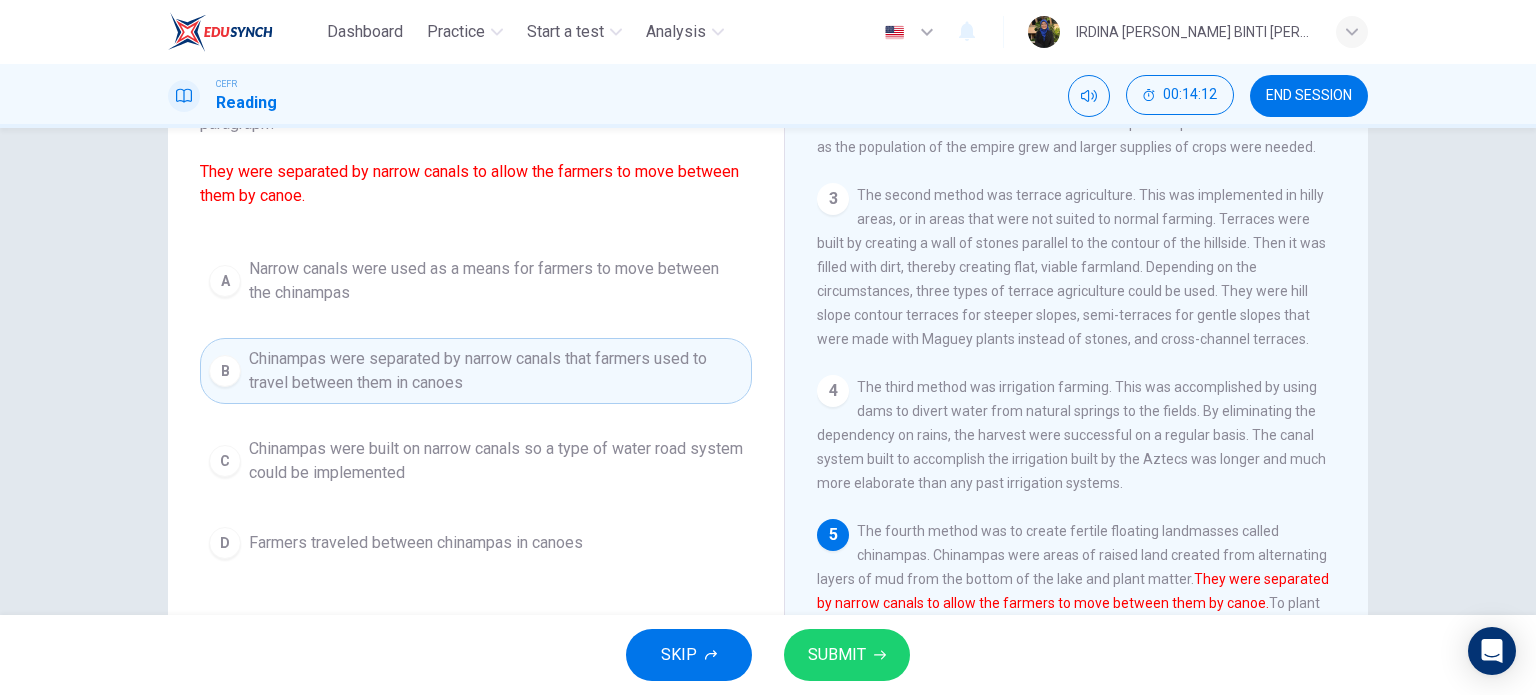 click on "SUBMIT" at bounding box center [837, 655] 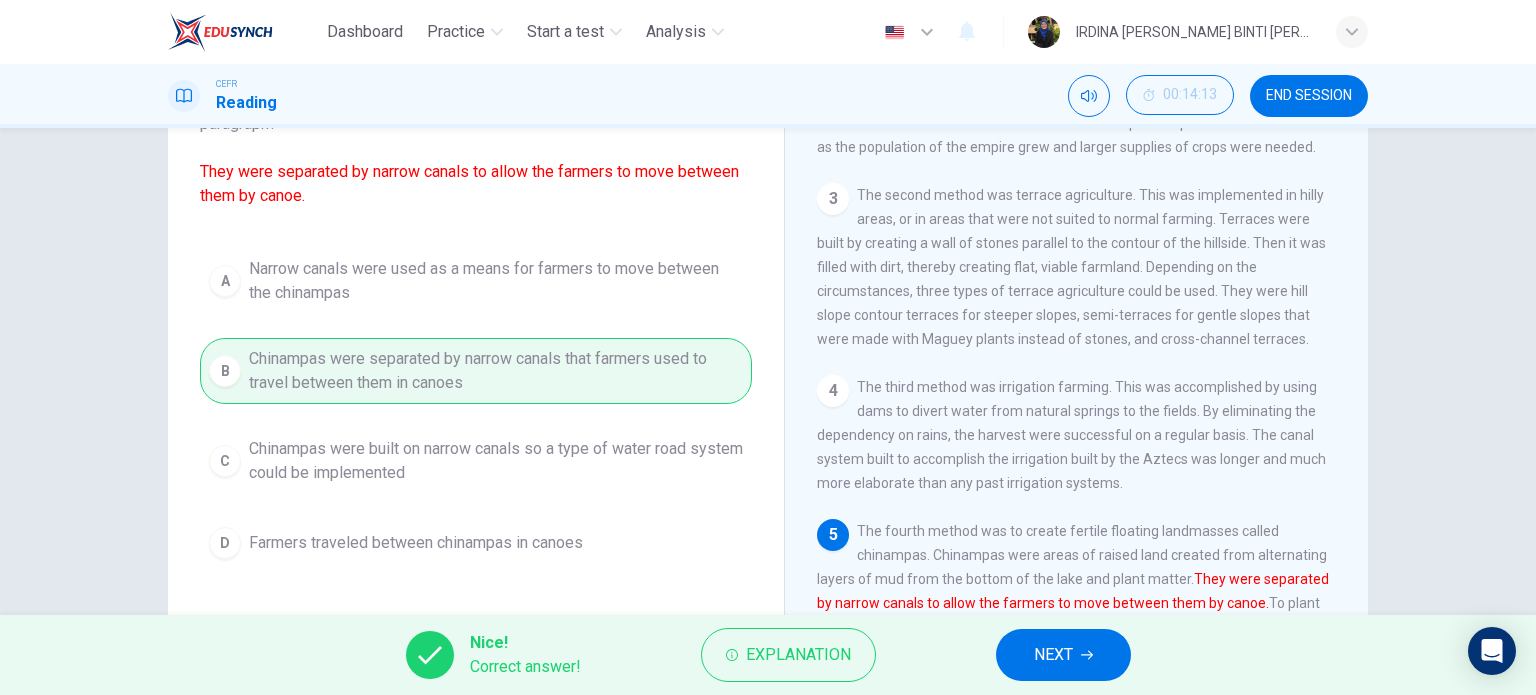 click on "NEXT" at bounding box center (1053, 655) 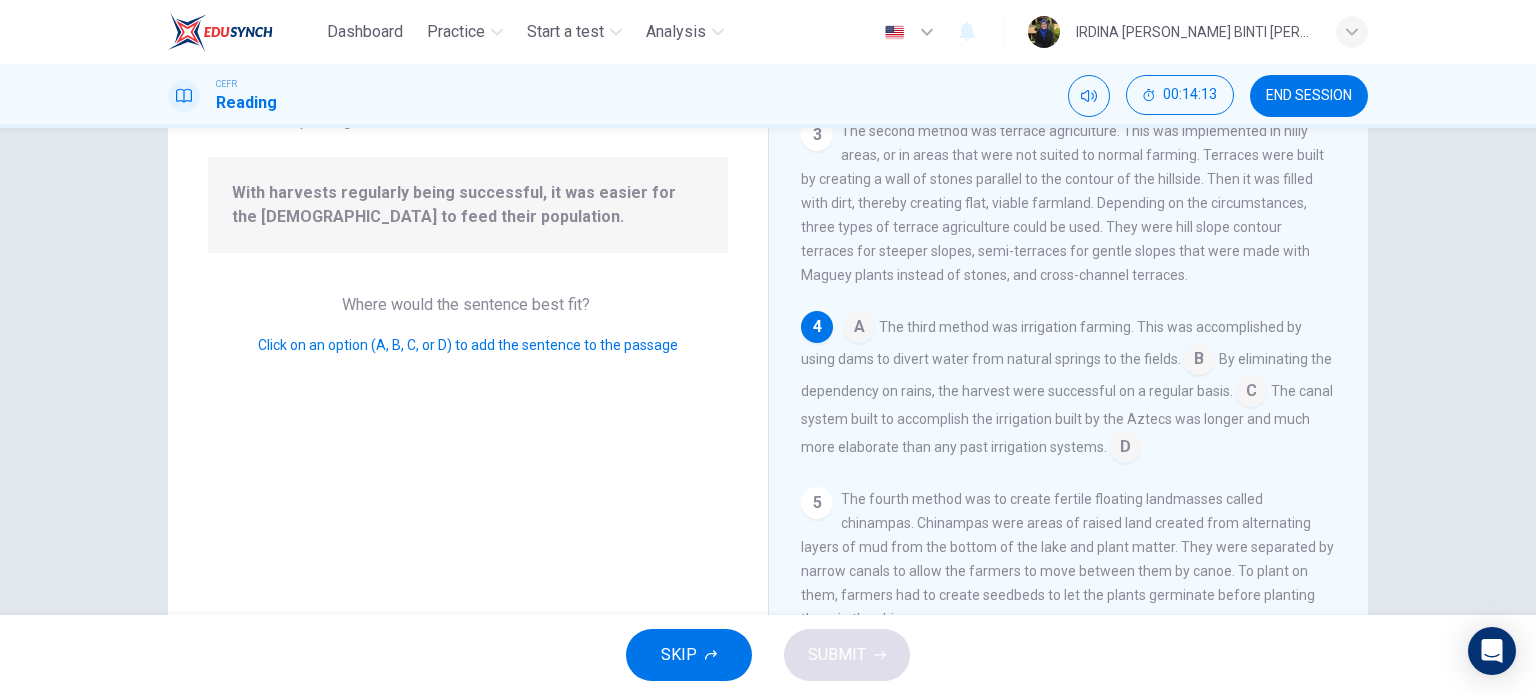 scroll, scrollTop: 267, scrollLeft: 0, axis: vertical 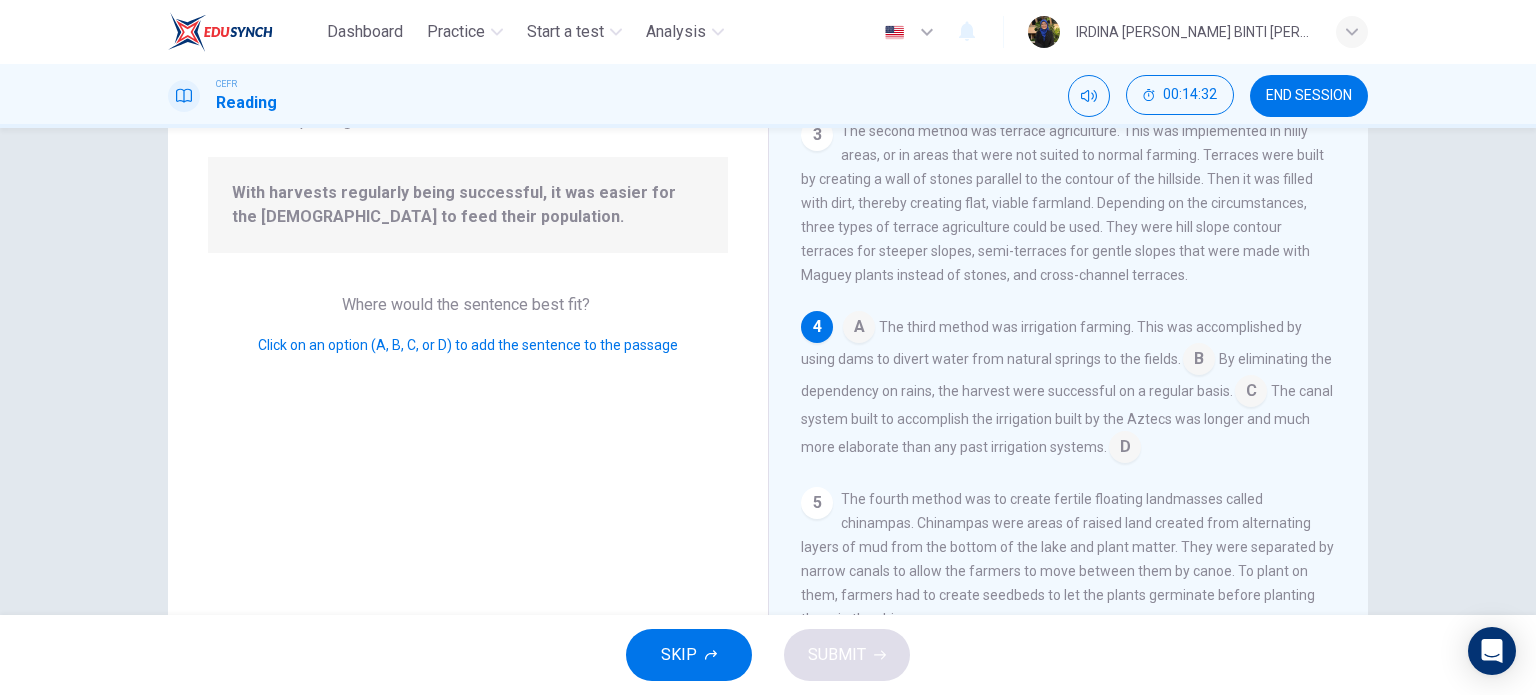 click at bounding box center (1125, 449) 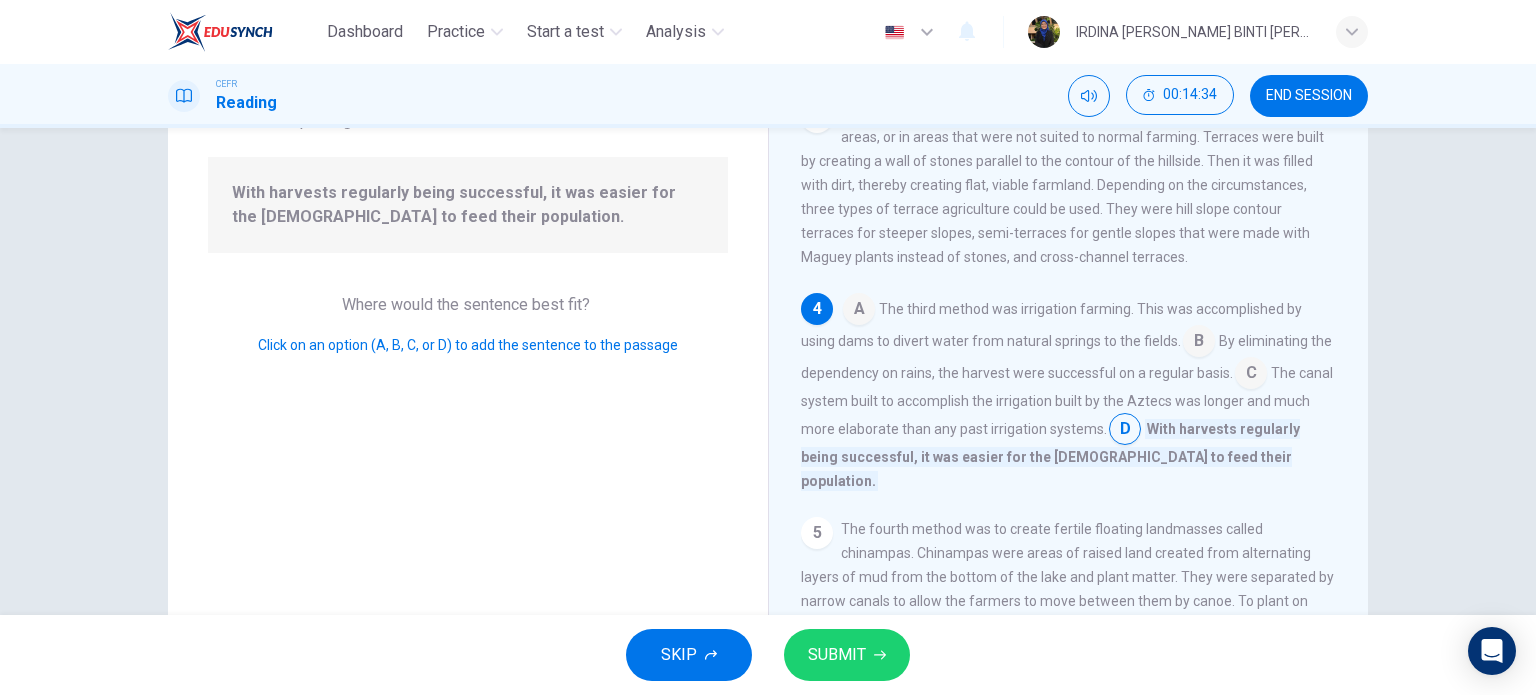 click on "SUBMIT" at bounding box center [847, 655] 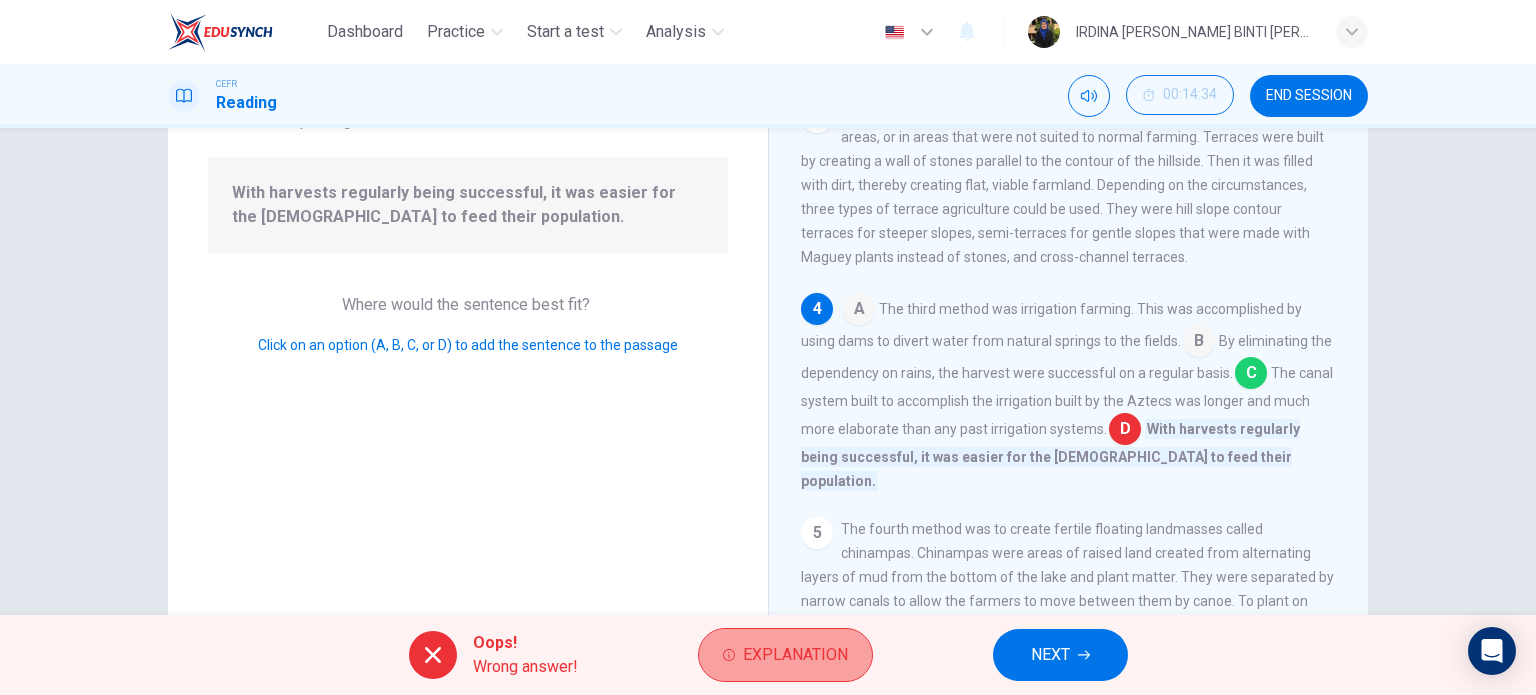 click on "Explanation" at bounding box center [795, 655] 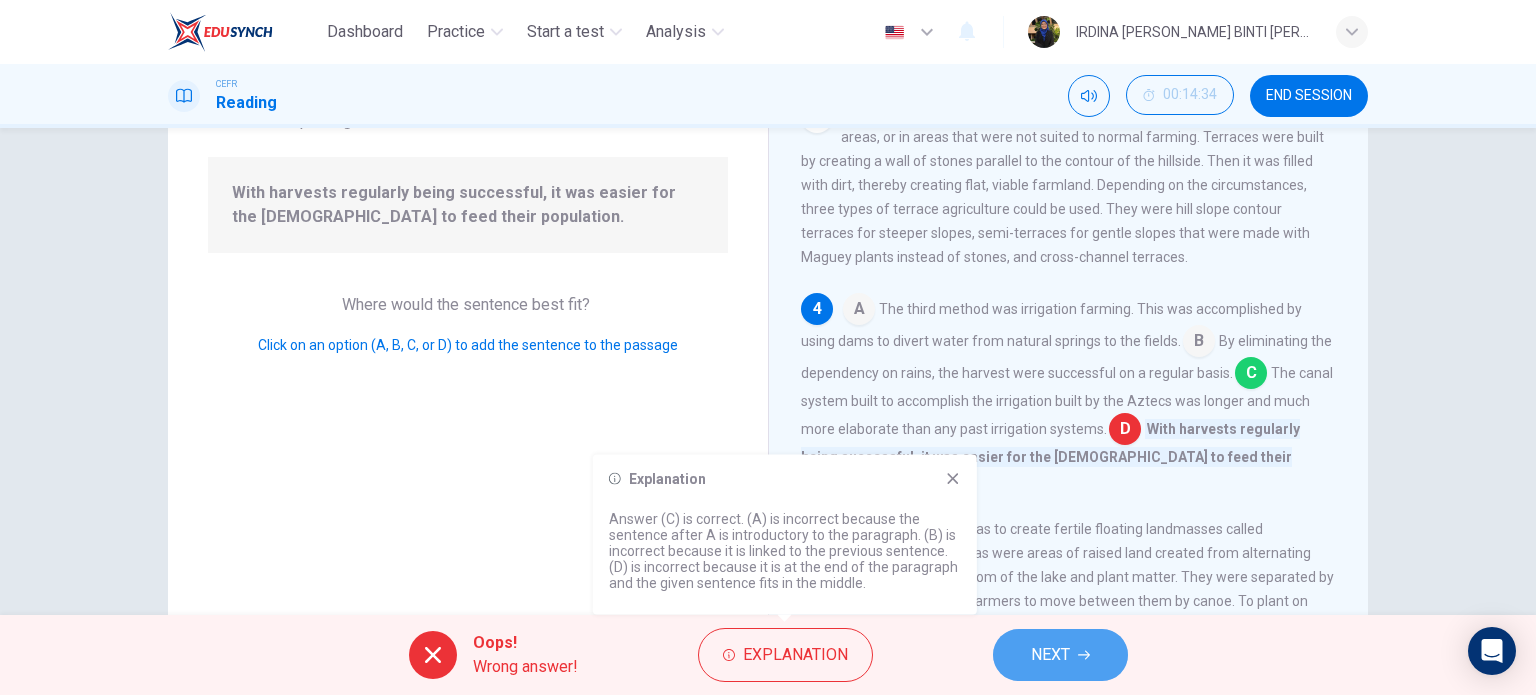 click on "NEXT" at bounding box center [1050, 655] 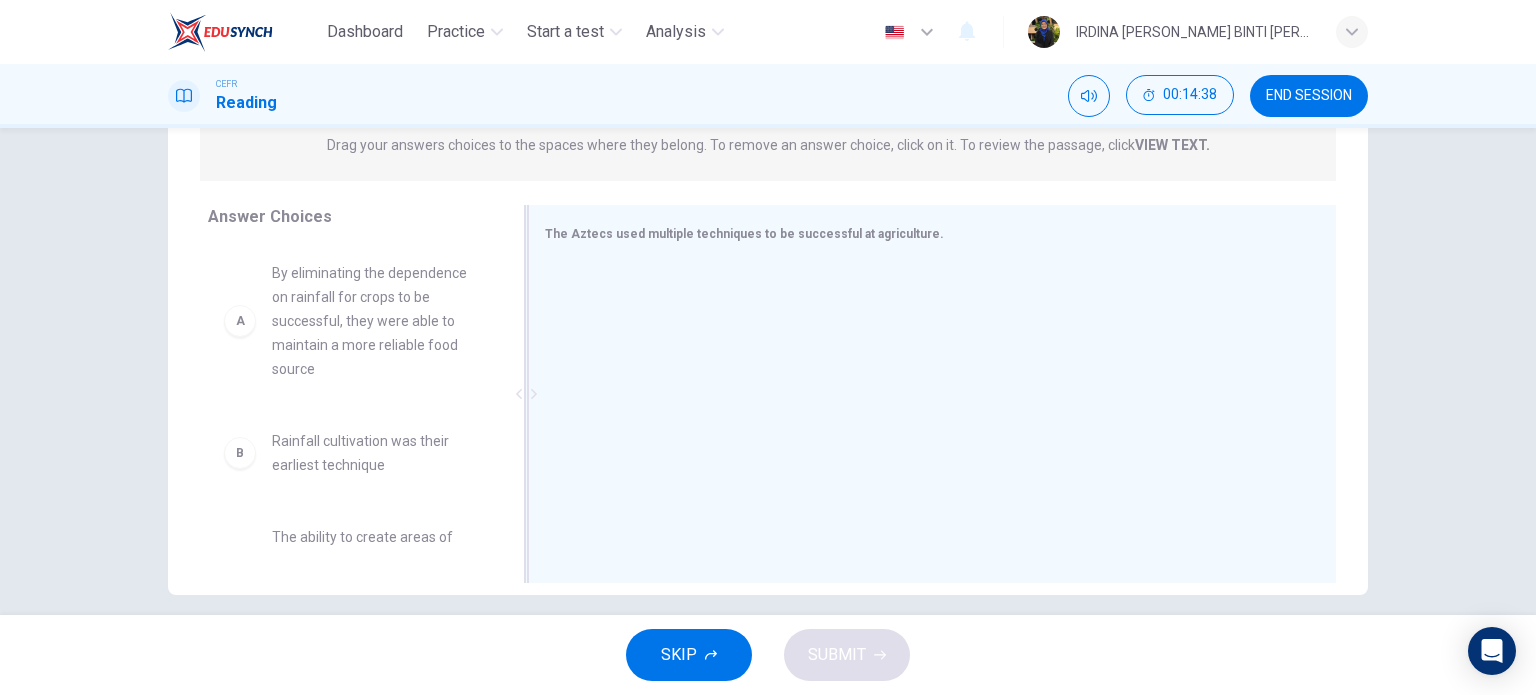 scroll, scrollTop: 288, scrollLeft: 0, axis: vertical 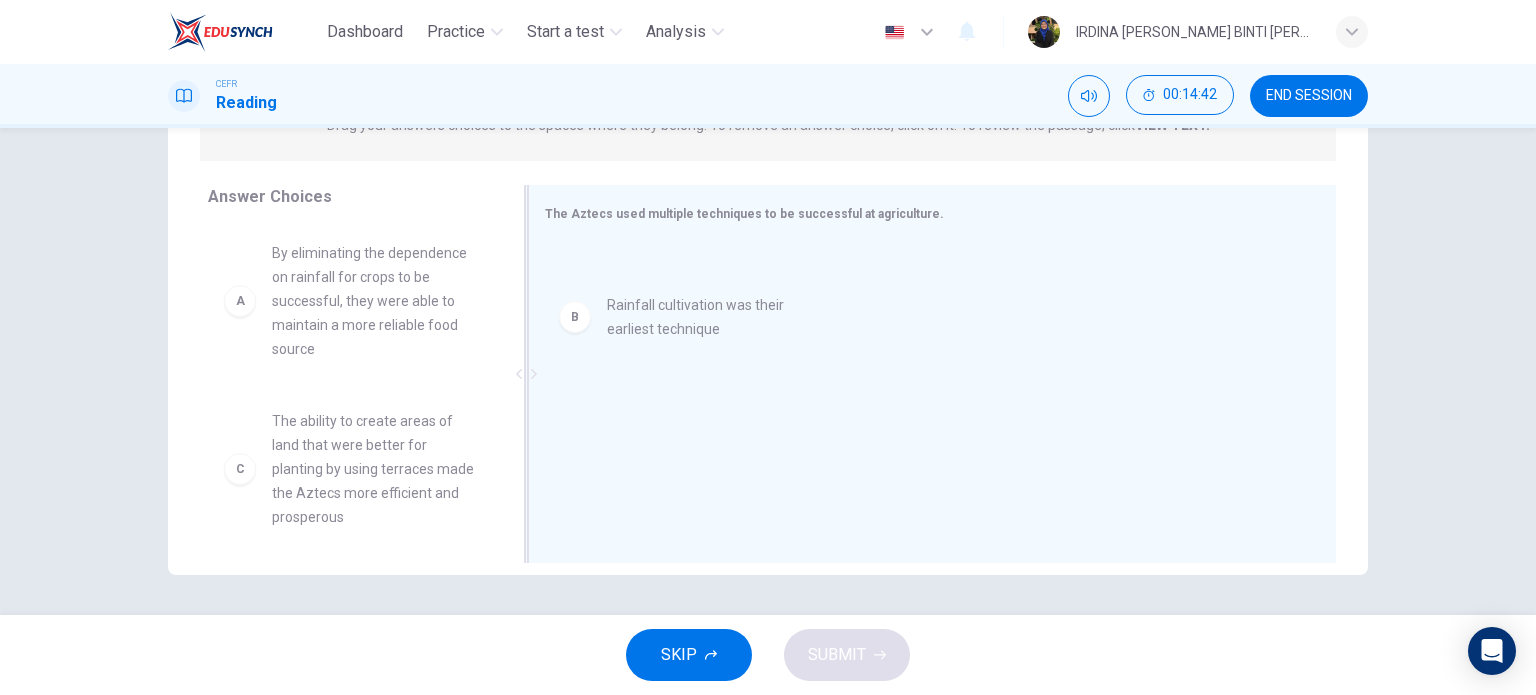 drag, startPoint x: 372, startPoint y: 451, endPoint x: 800, endPoint y: 326, distance: 445.88004 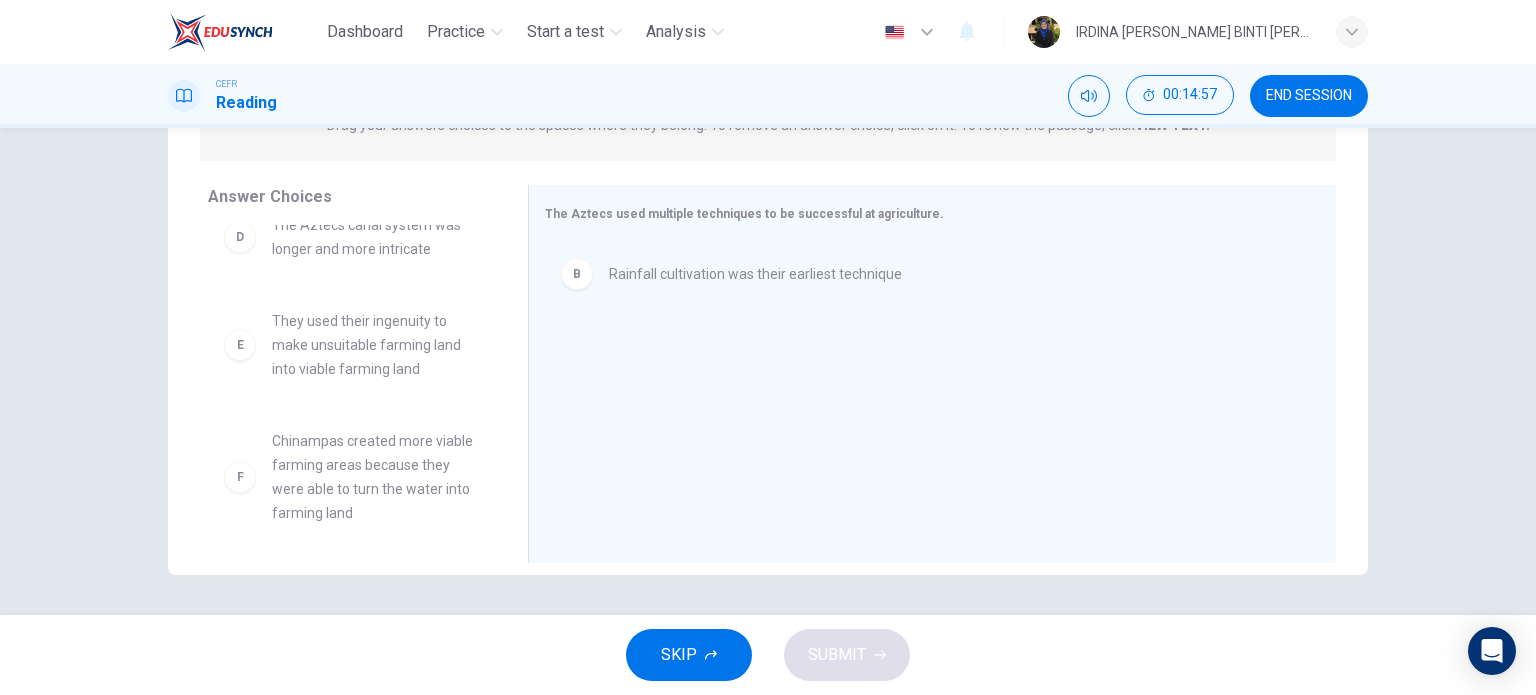 scroll, scrollTop: 372, scrollLeft: 0, axis: vertical 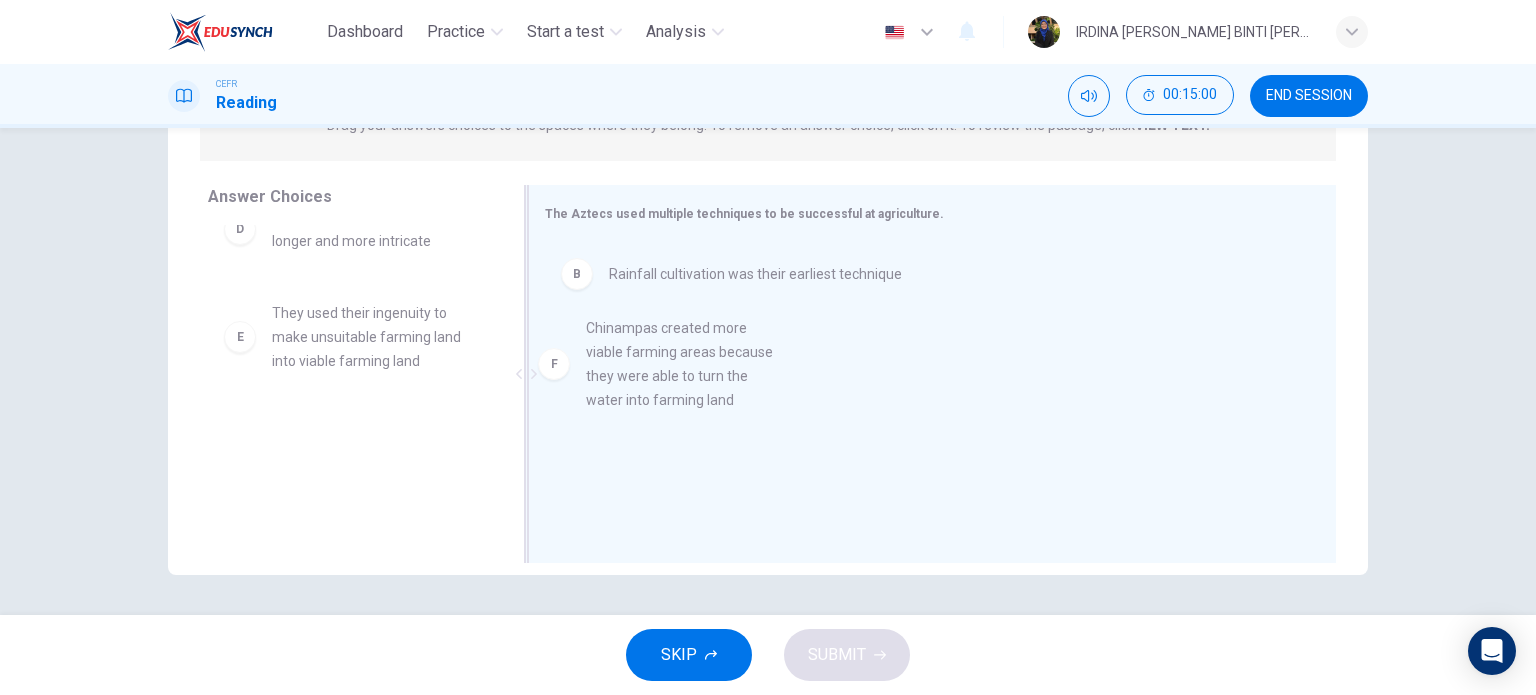 drag, startPoint x: 420, startPoint y: 475, endPoint x: 749, endPoint y: 367, distance: 346.273 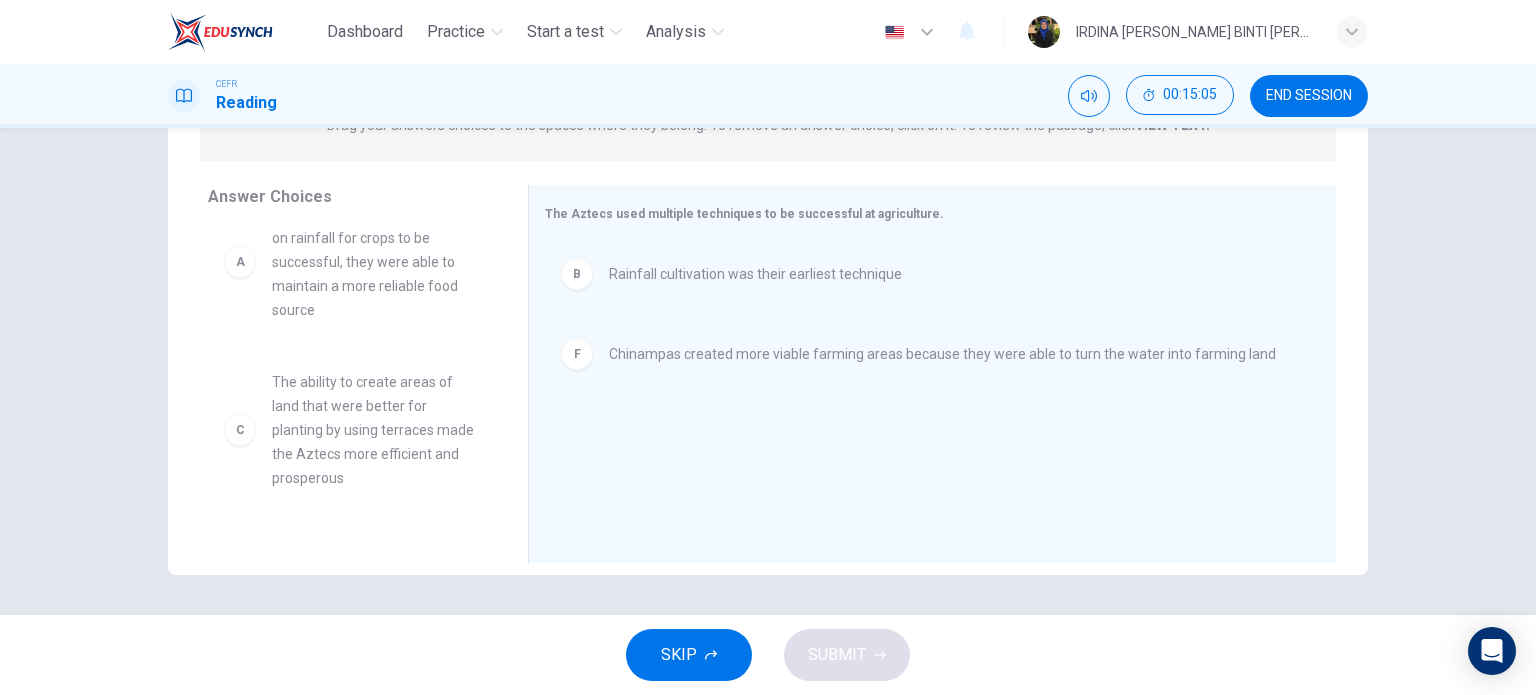 scroll, scrollTop: 38, scrollLeft: 0, axis: vertical 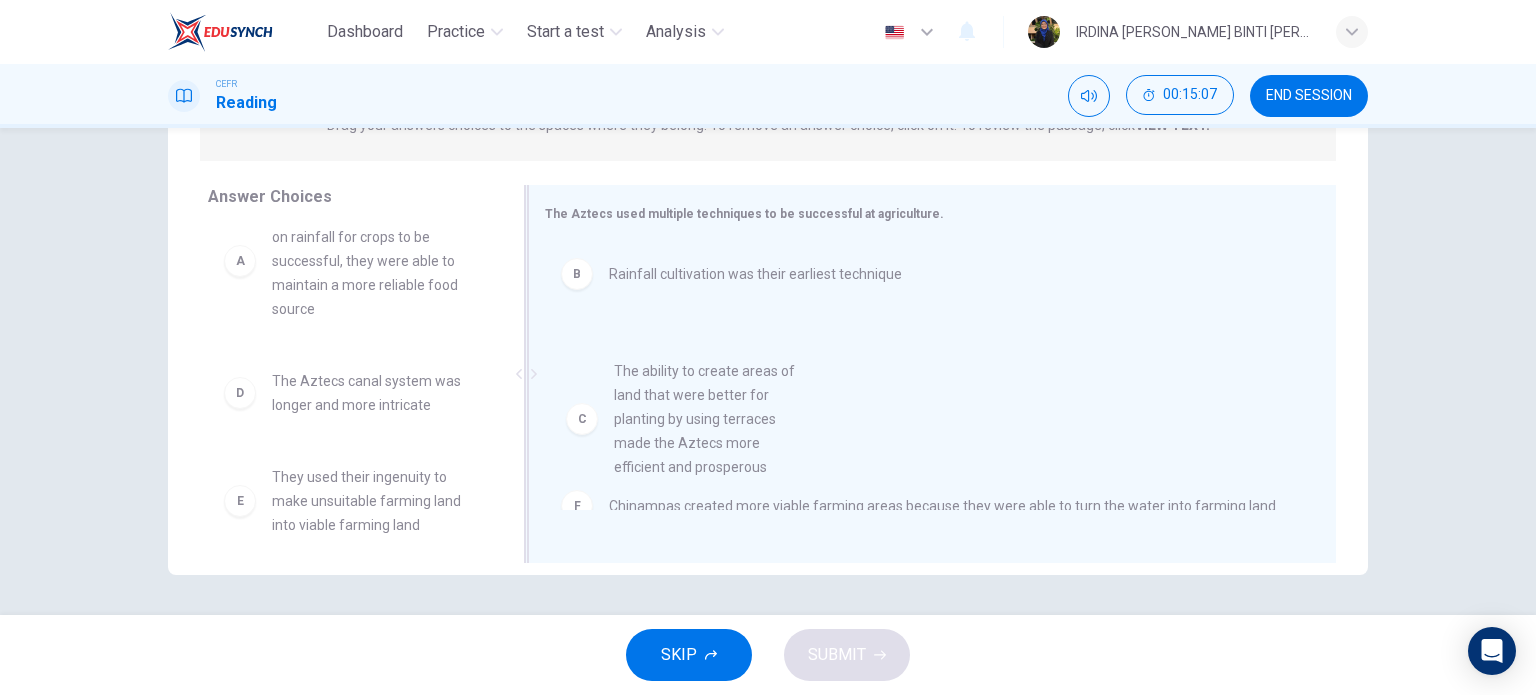 drag, startPoint x: 360, startPoint y: 443, endPoint x: 756, endPoint y: 426, distance: 396.36475 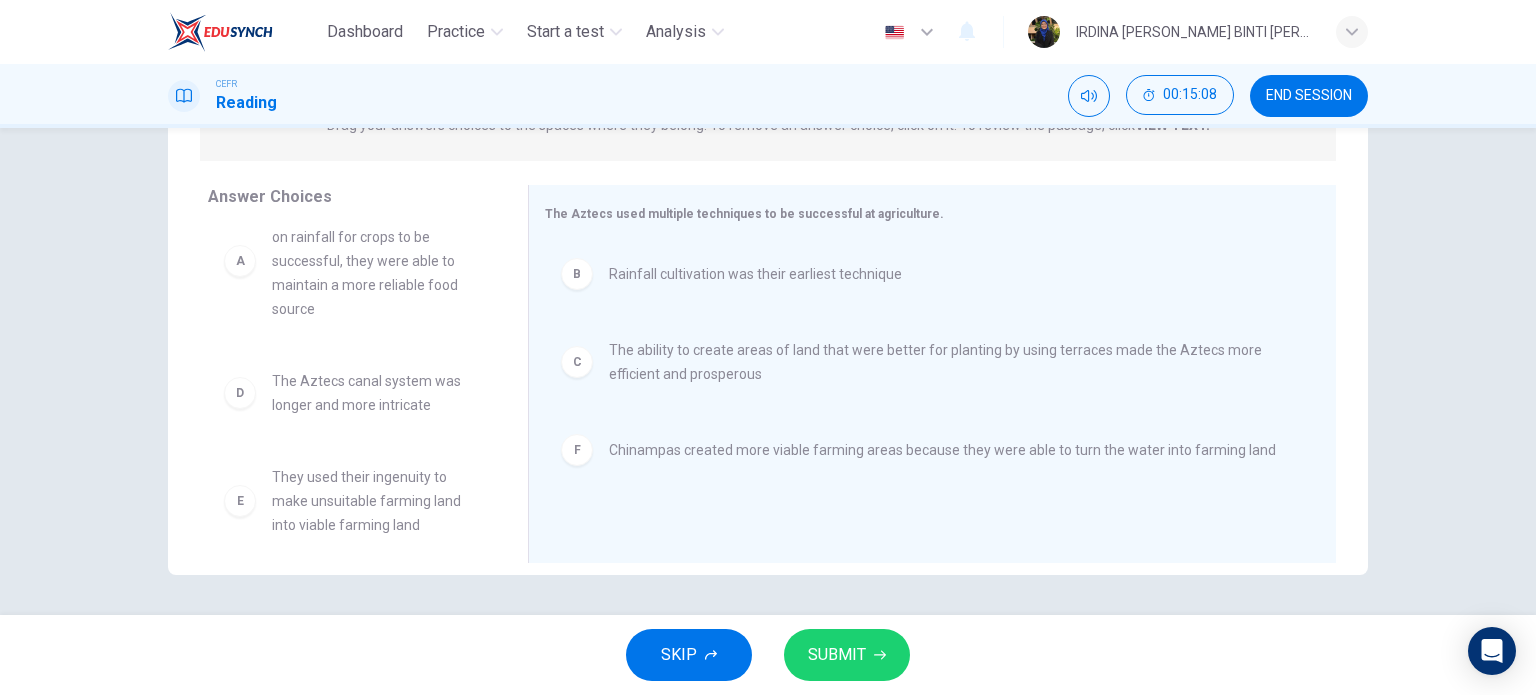 scroll, scrollTop: 0, scrollLeft: 0, axis: both 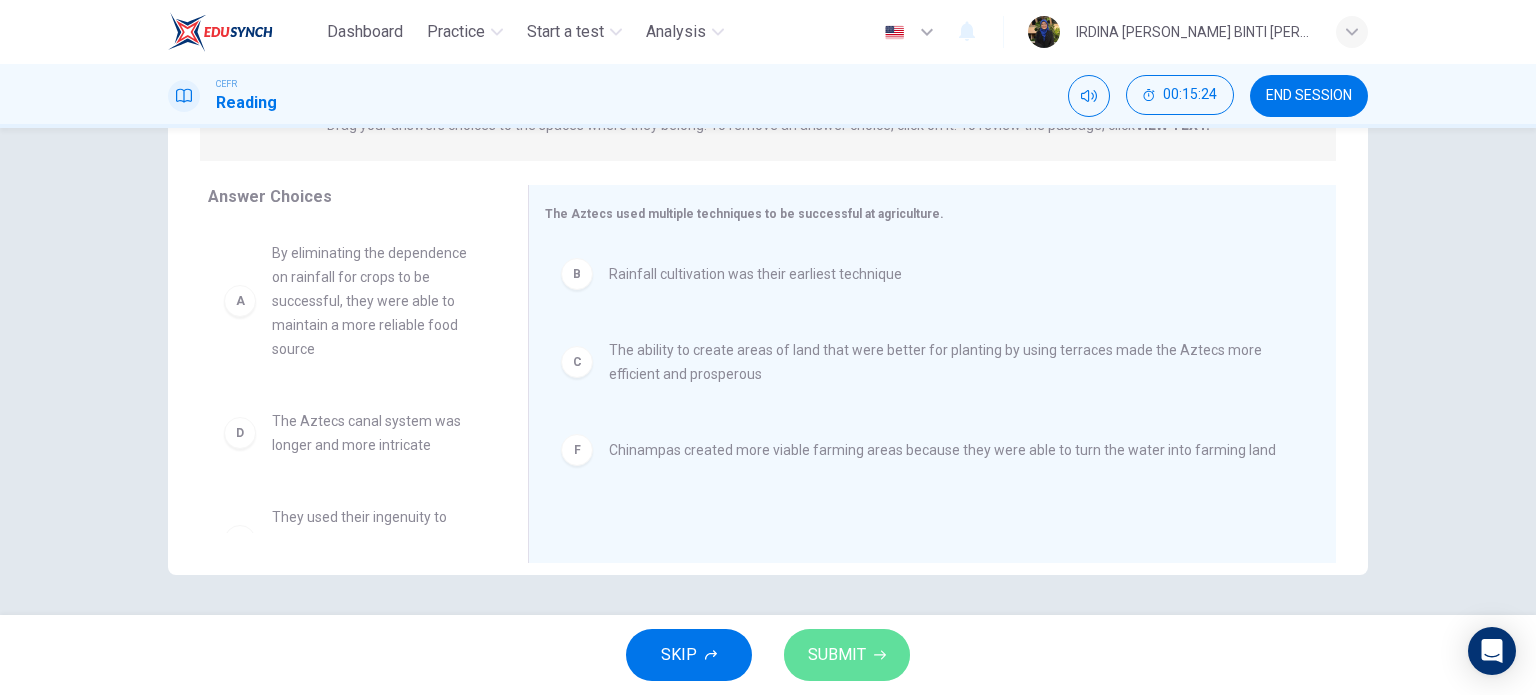 click on "SUBMIT" at bounding box center (847, 655) 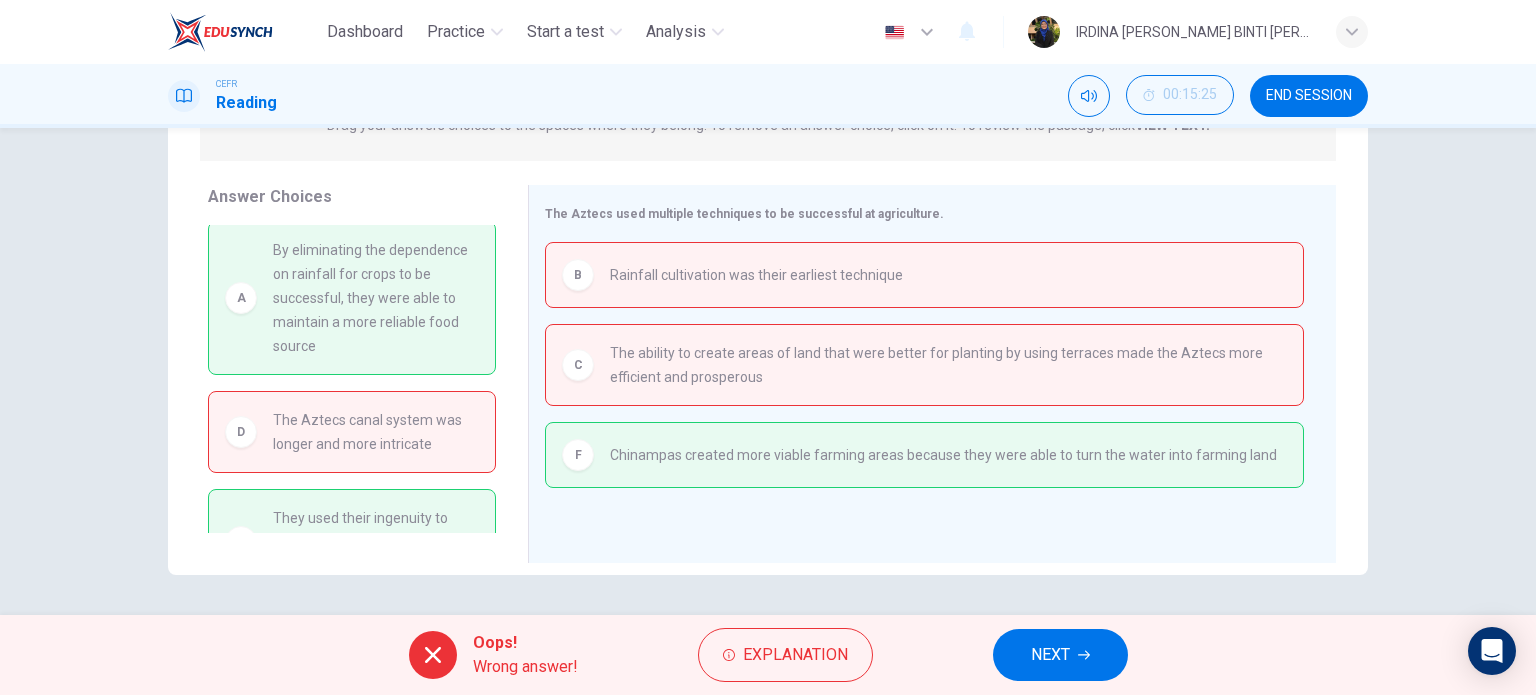 scroll, scrollTop: 0, scrollLeft: 0, axis: both 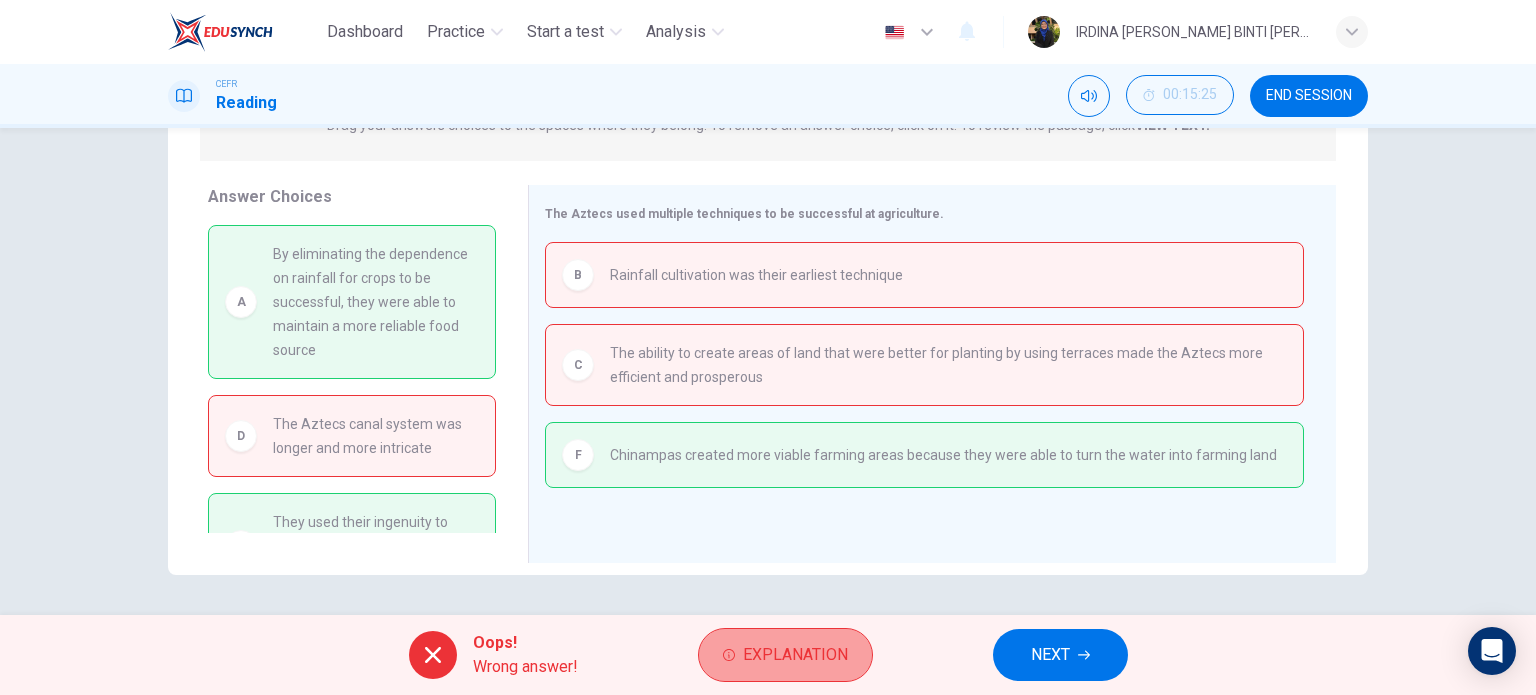 click on "Explanation" at bounding box center (795, 655) 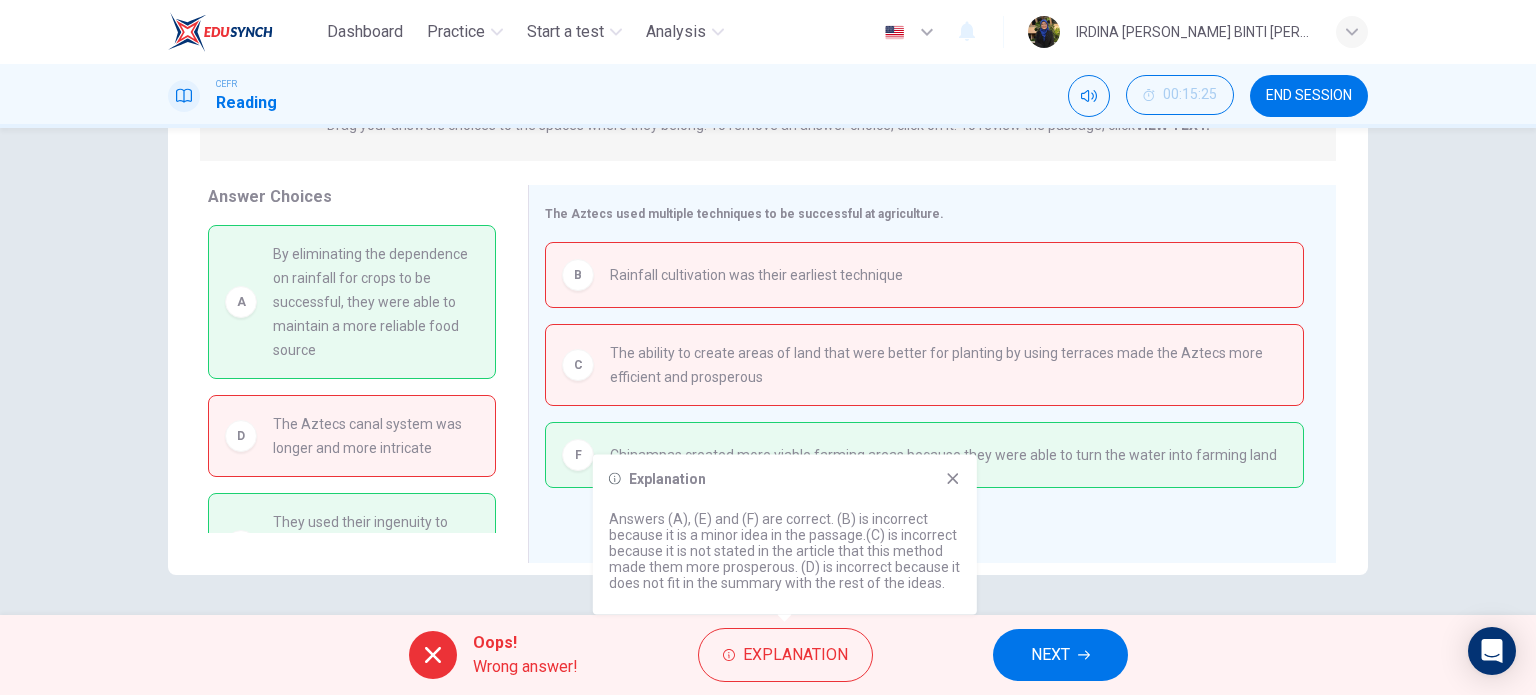 click on "Answer Choices A By eliminating the dependence on rainfall for crops to be successful, they were able to maintain a more reliable food source D The Aztecs canal system was longer and more intricate E They used their ingenuity to make unsuitable farming land into viable farming land The Aztecs used multiple techniques to be successful at agriculture. B Rainfall cultivation was their earliest technique C The ability to create areas of land that were better for planting by using terraces made the Aztecs more efficient and prosperous F Chinampas created more viable farming areas because they were able to turn the water into farming land" at bounding box center [768, 379] 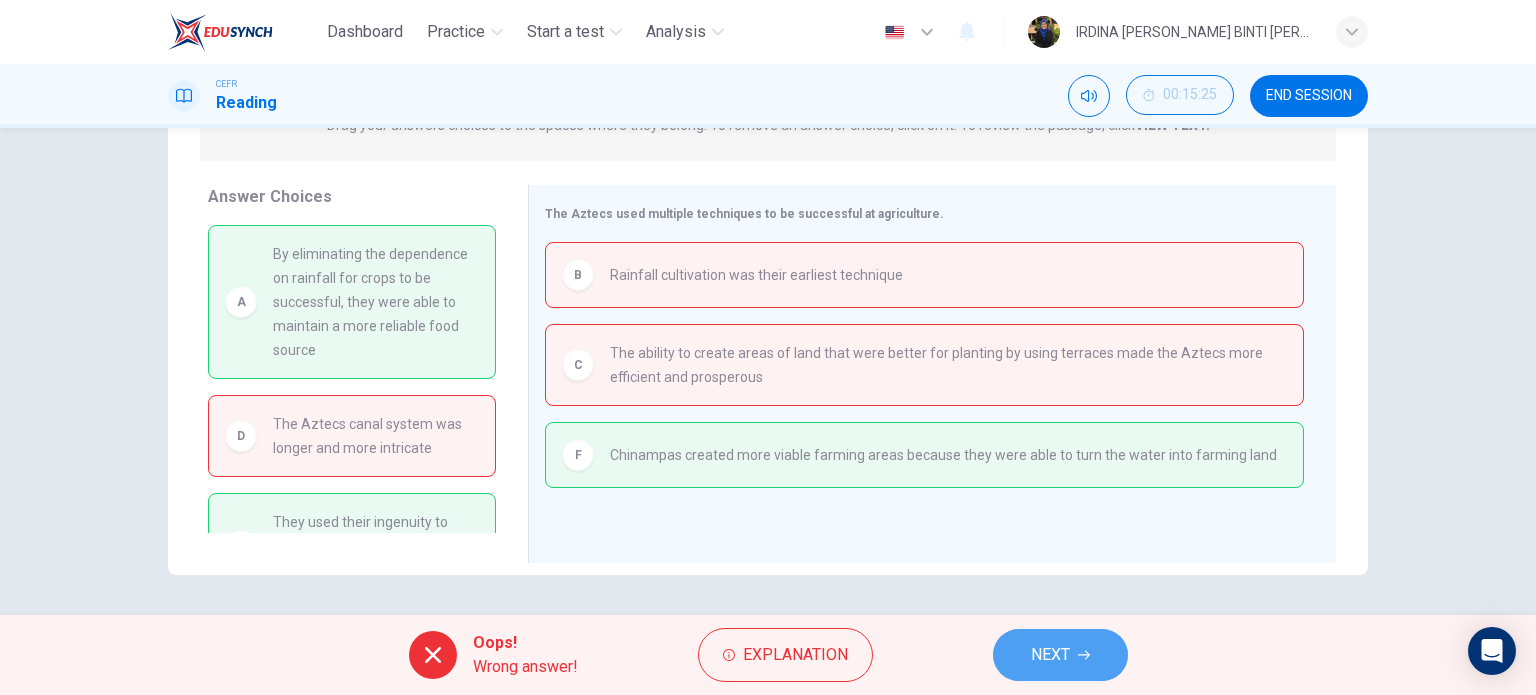 click 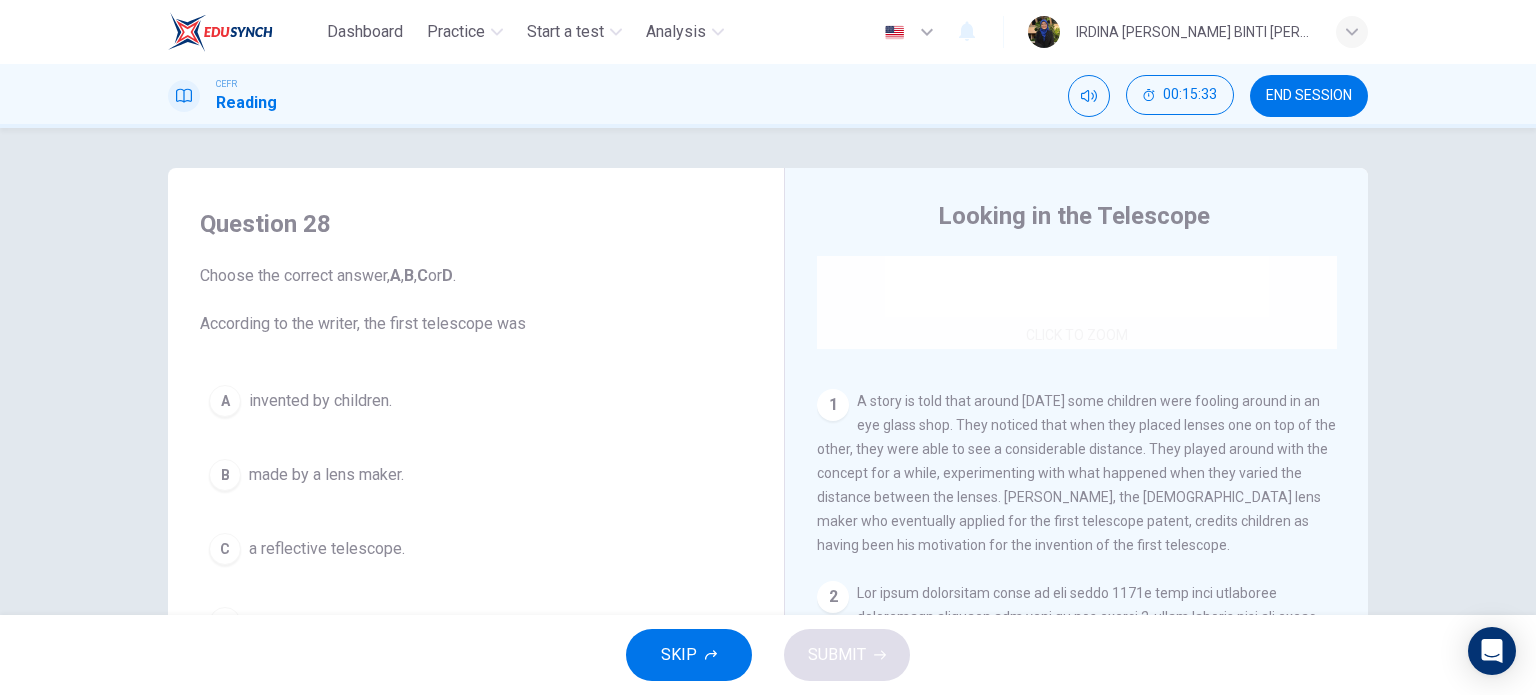scroll, scrollTop: 287, scrollLeft: 0, axis: vertical 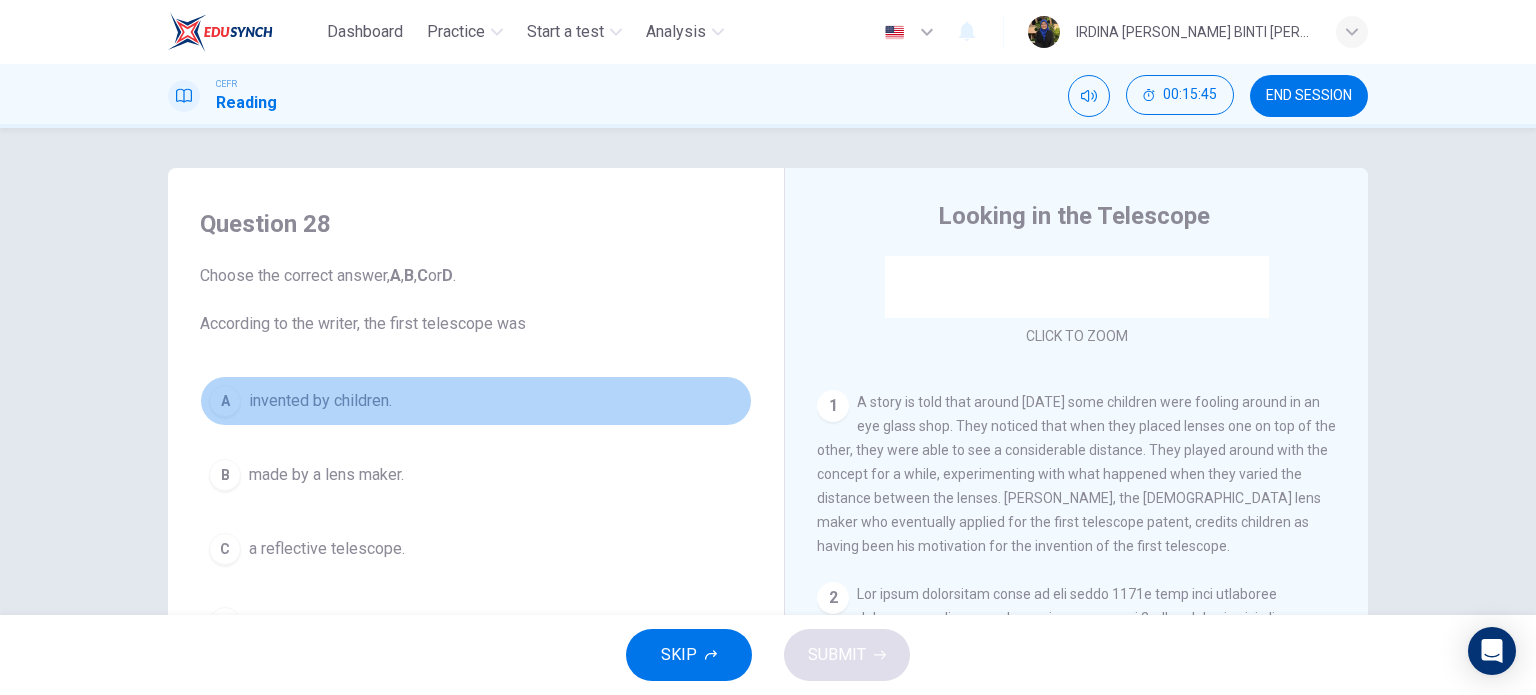 click on "invented by children." at bounding box center (320, 401) 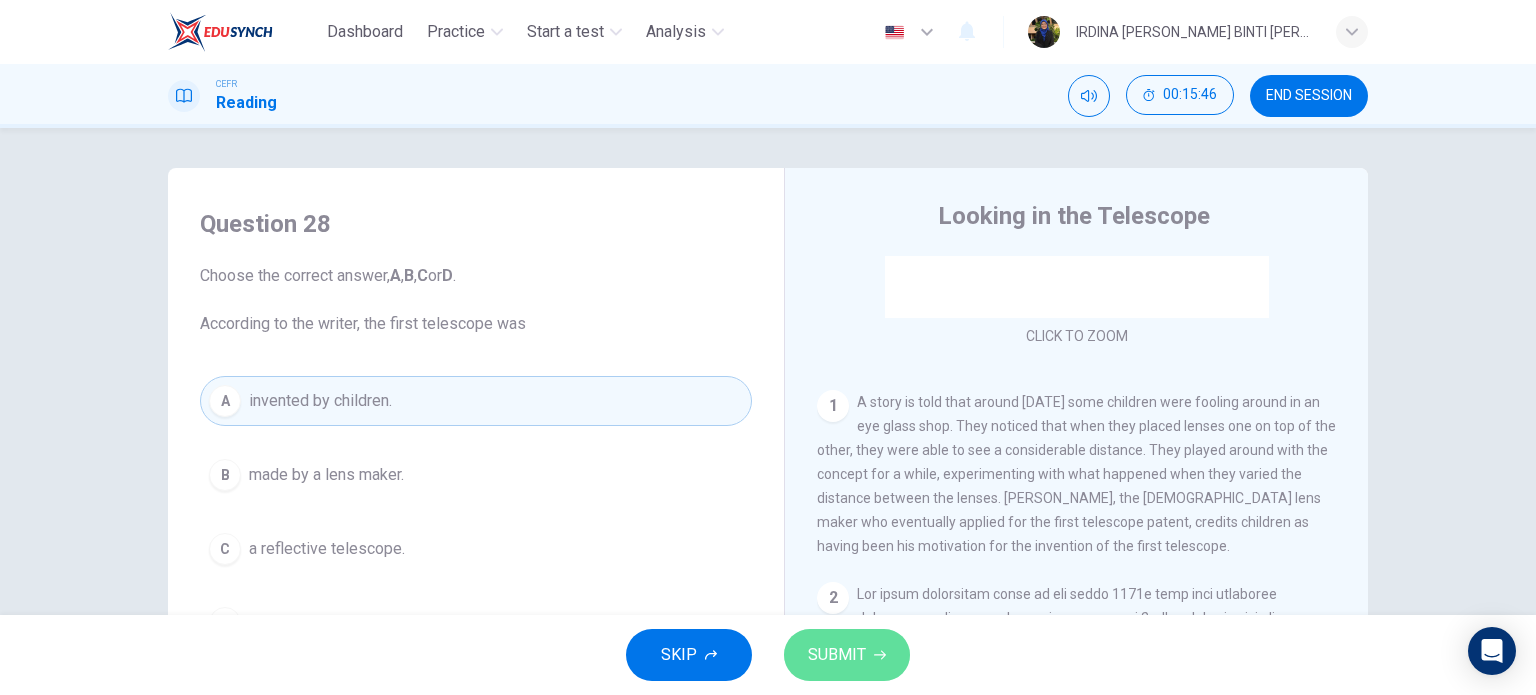click on "SUBMIT" at bounding box center (837, 655) 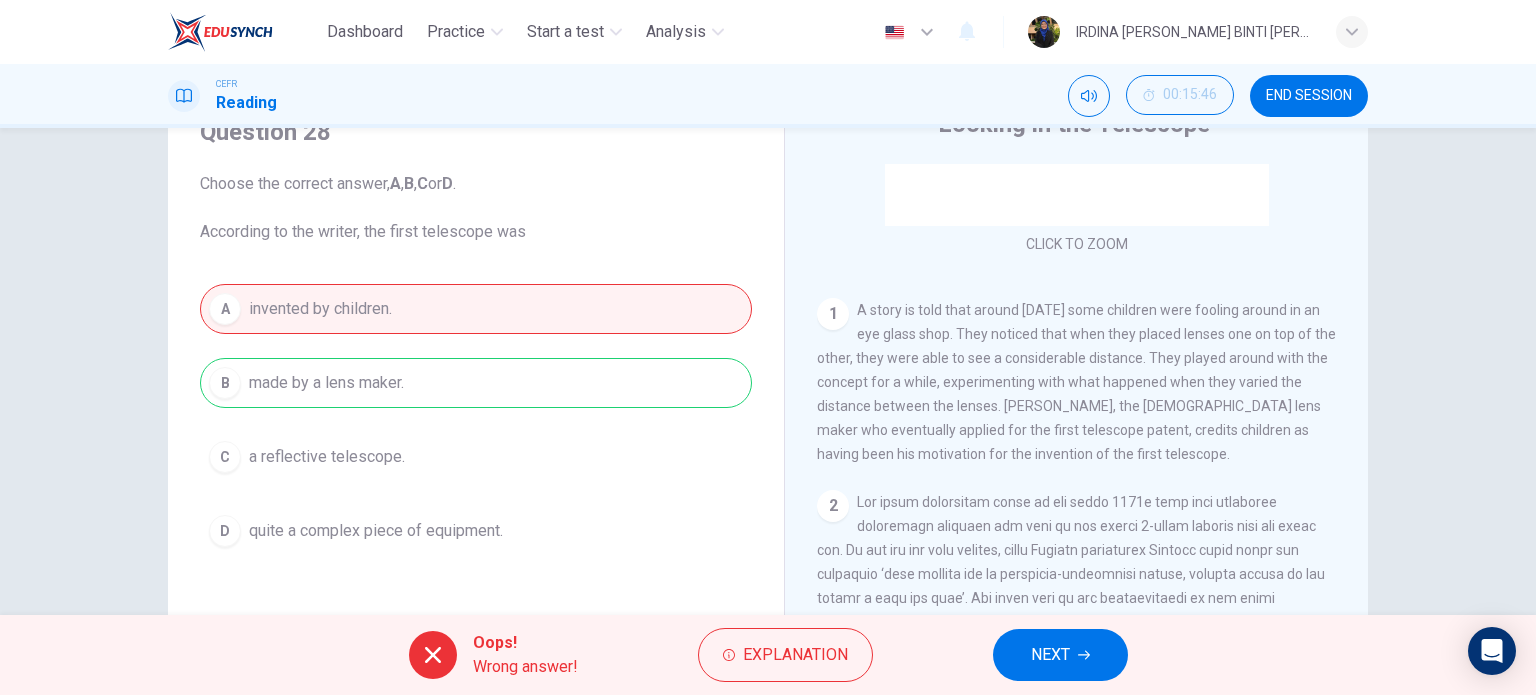 scroll, scrollTop: 92, scrollLeft: 0, axis: vertical 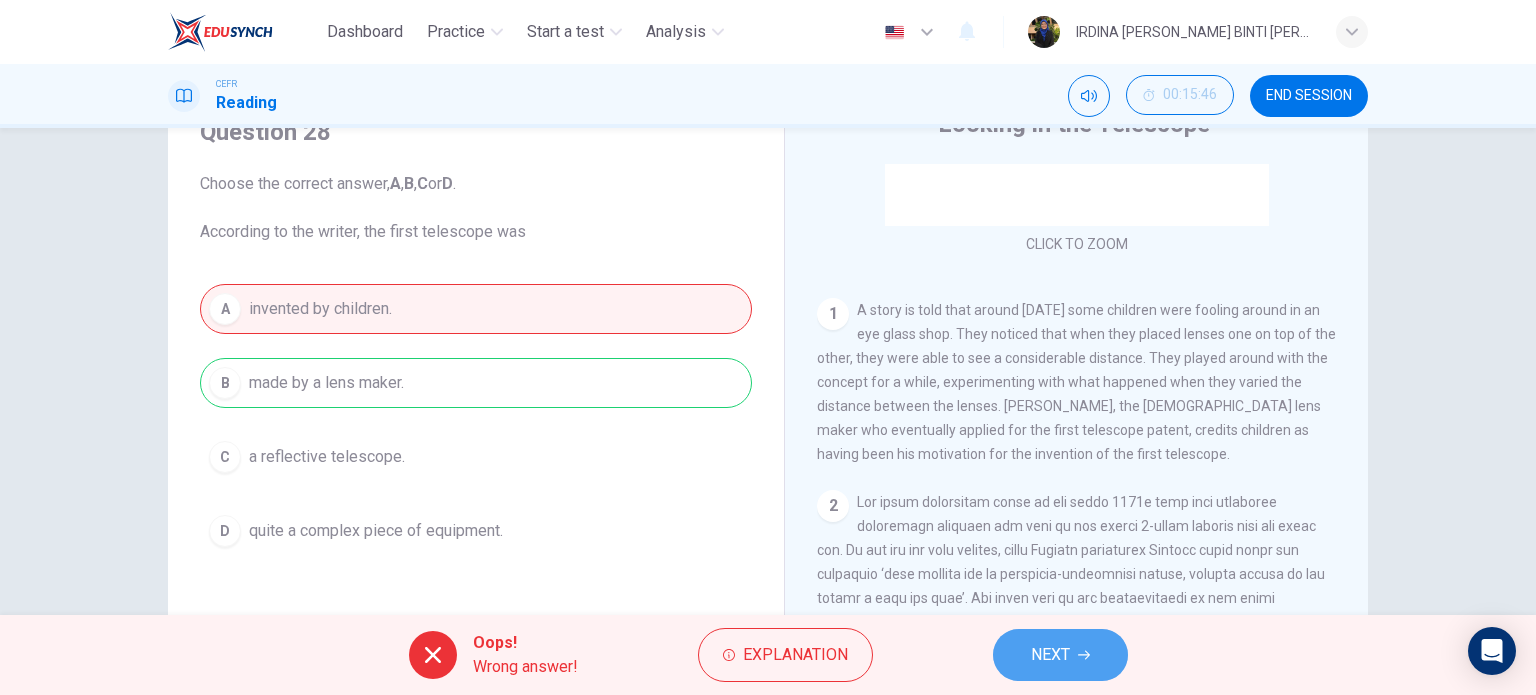click on "NEXT" at bounding box center [1060, 655] 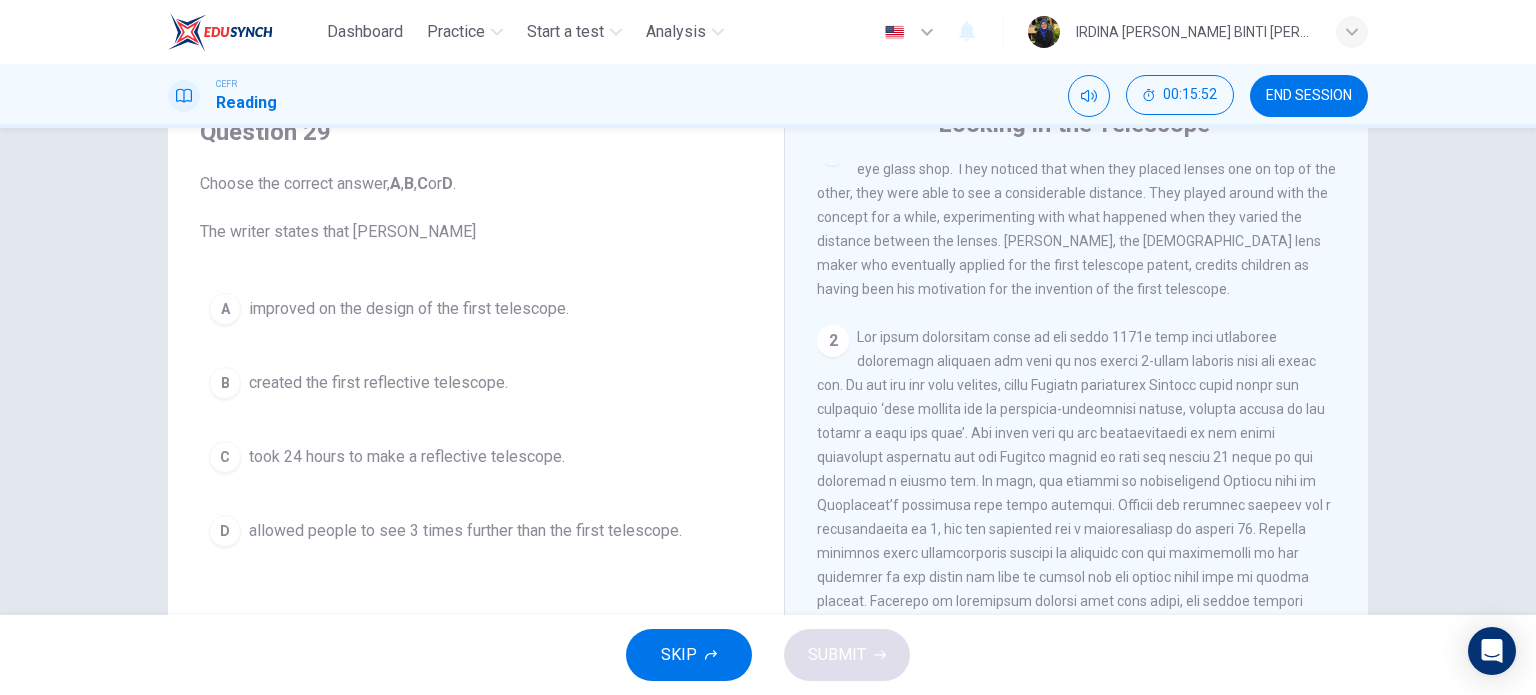 scroll, scrollTop: 451, scrollLeft: 0, axis: vertical 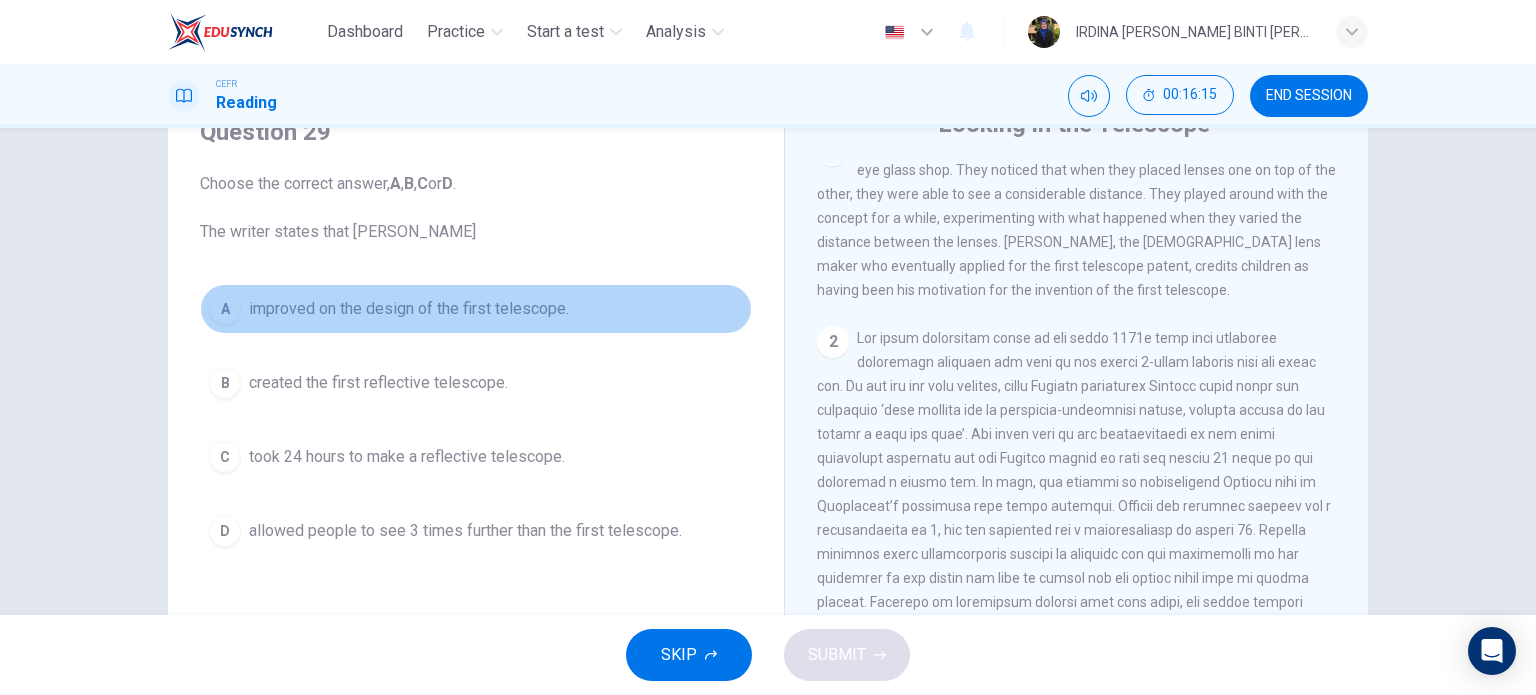 click on "improved on the design of the first telescope." at bounding box center (409, 309) 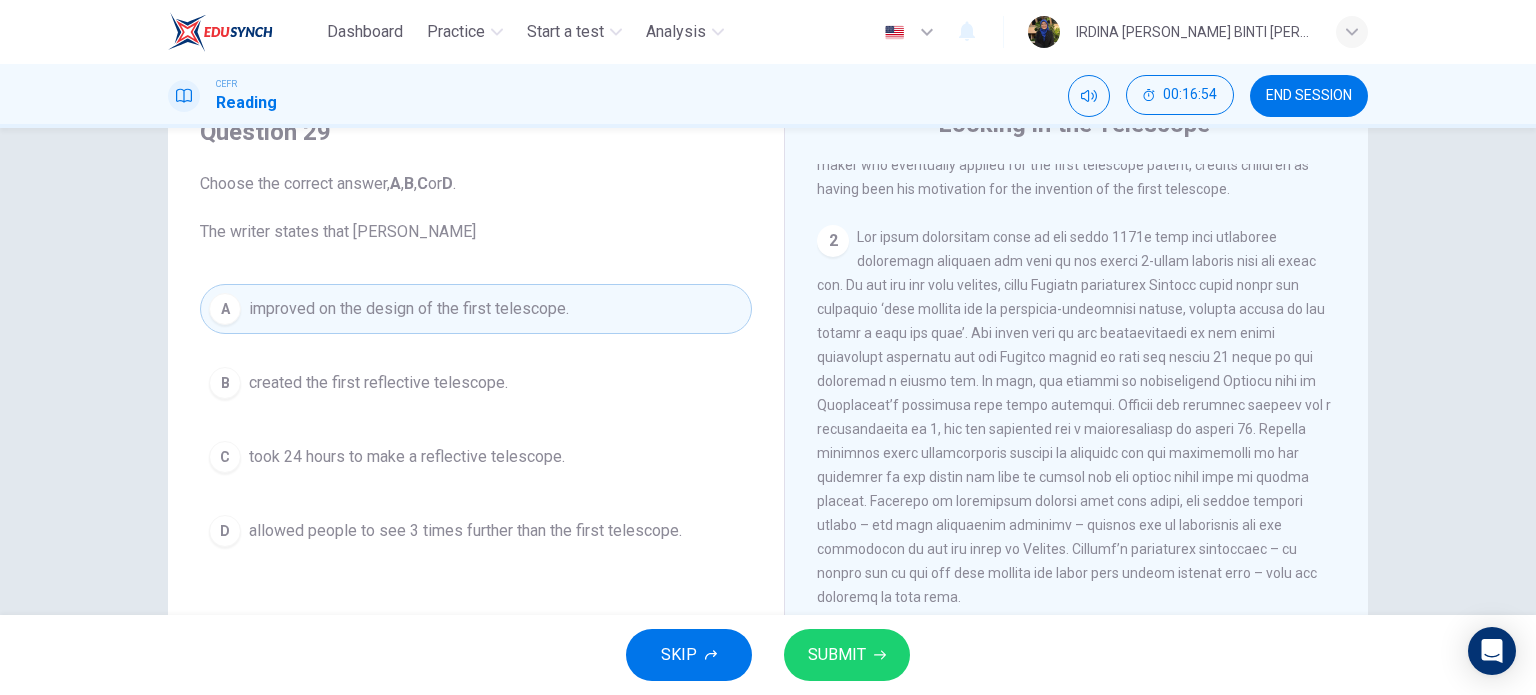 scroll, scrollTop: 551, scrollLeft: 0, axis: vertical 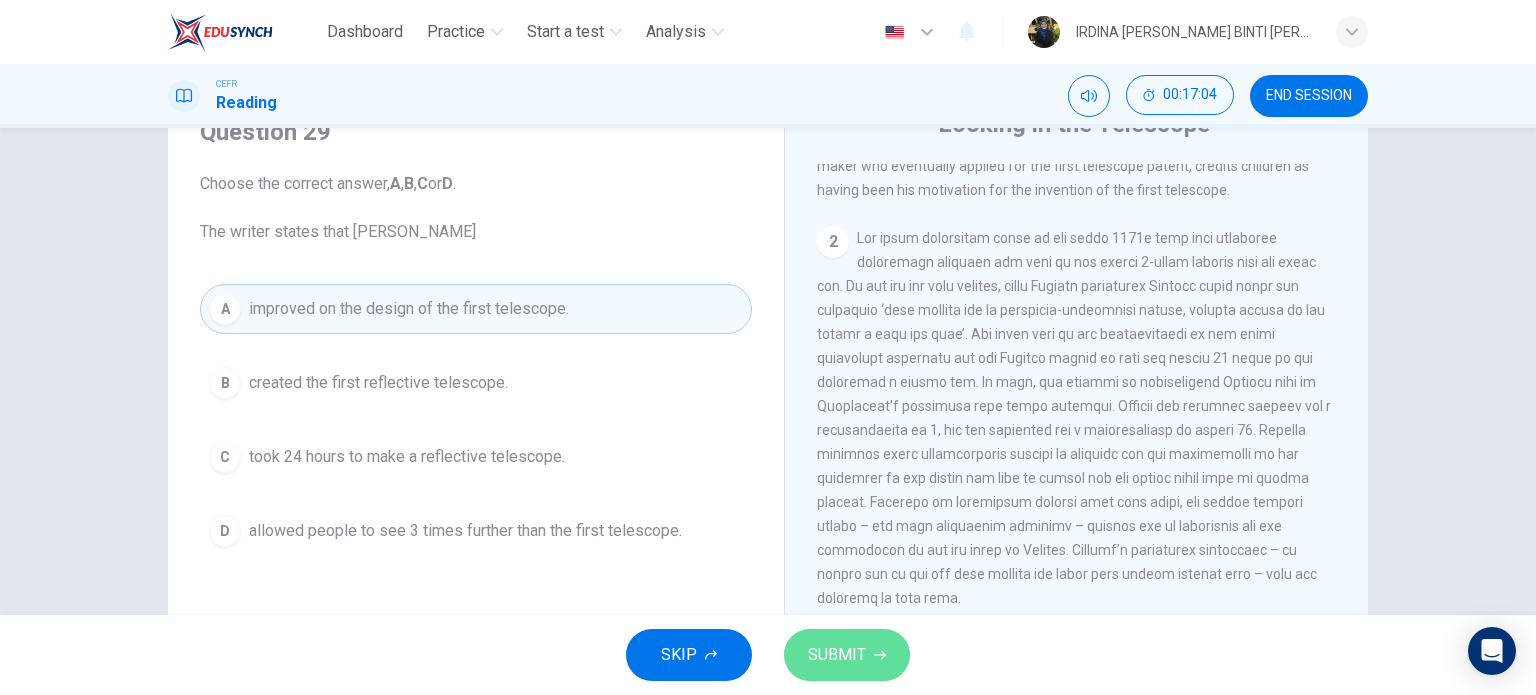 click on "SUBMIT" at bounding box center [837, 655] 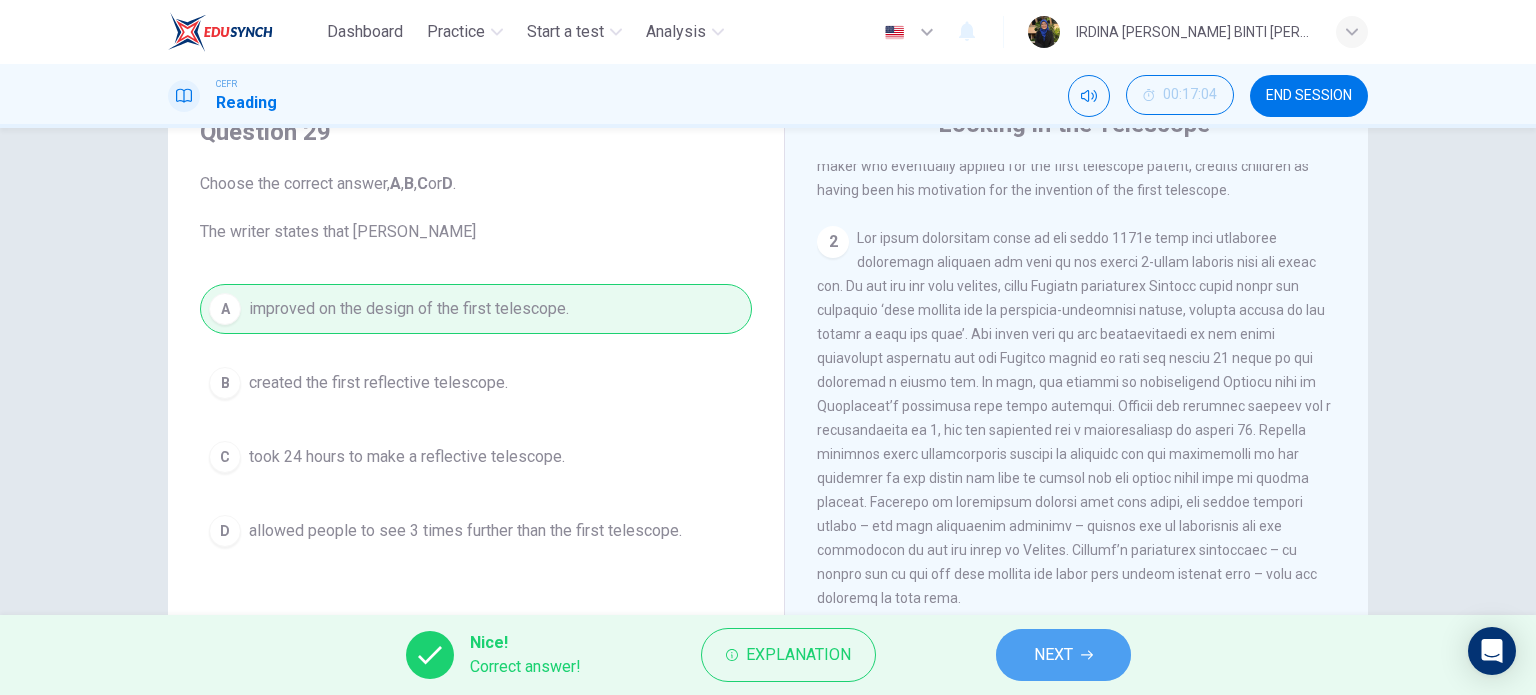 click on "NEXT" at bounding box center [1063, 655] 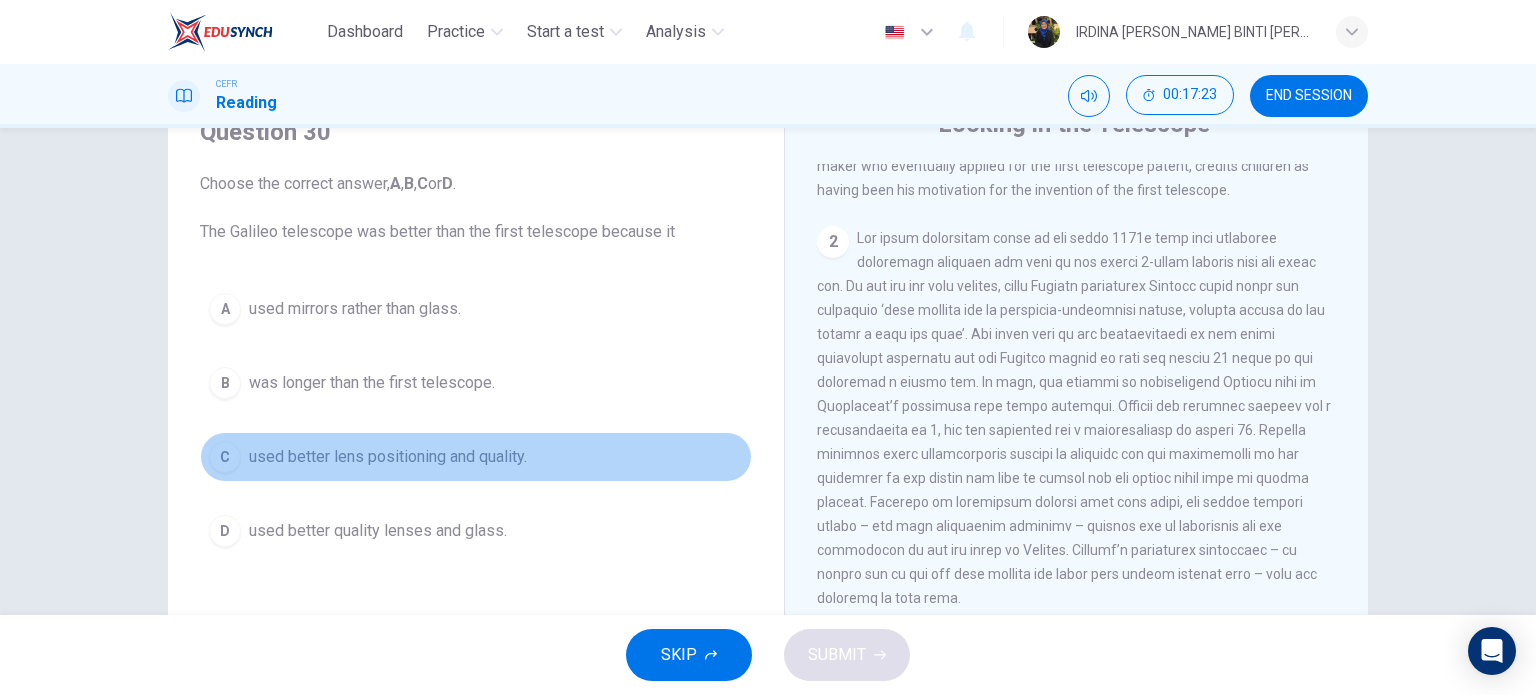 click on "used better lens positioning and quality." at bounding box center [388, 457] 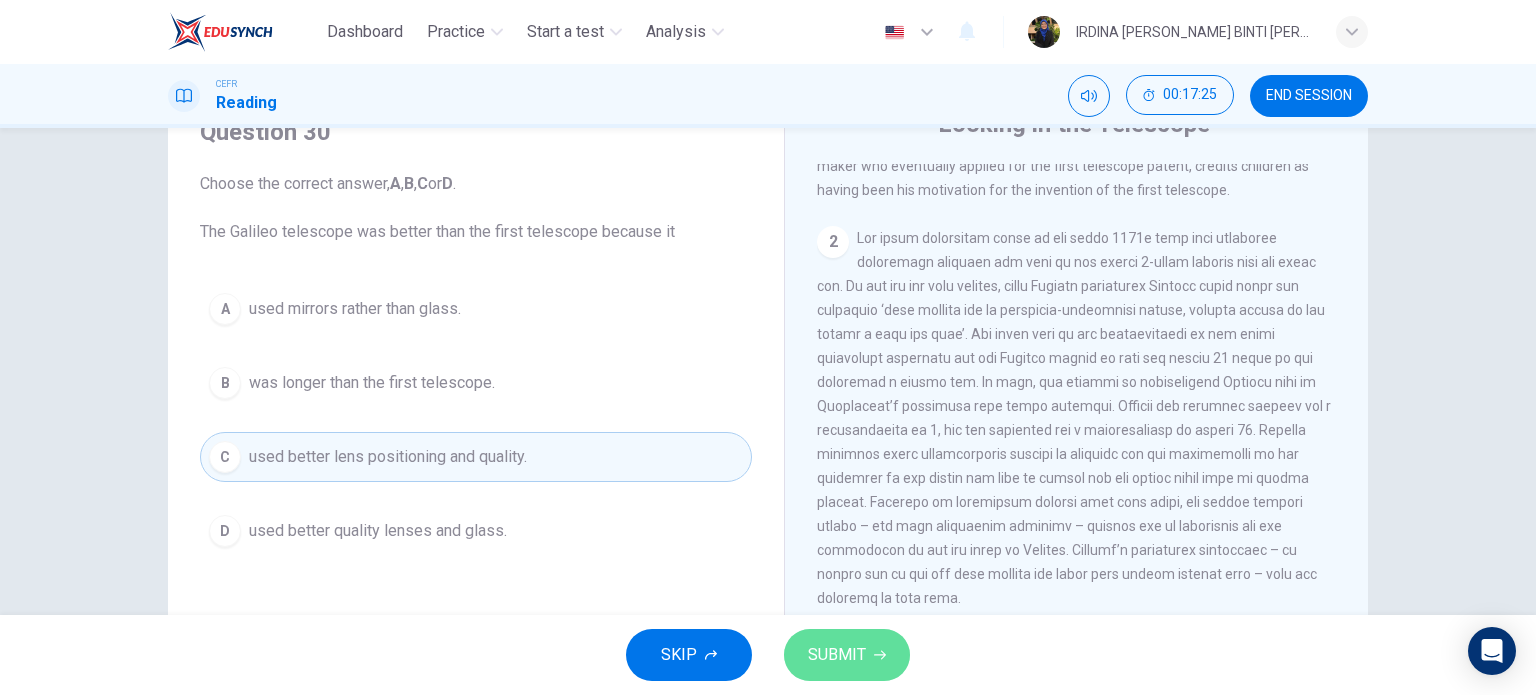 click 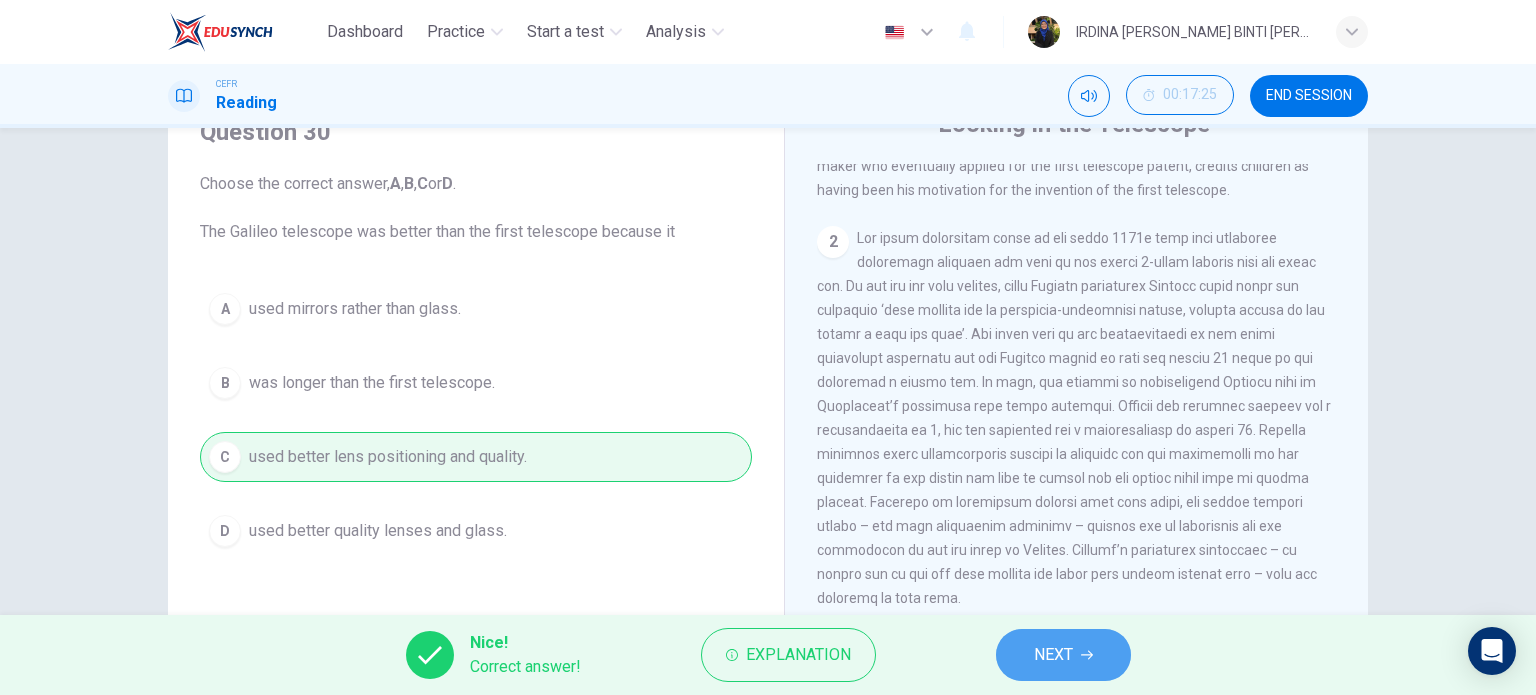 click on "NEXT" at bounding box center [1063, 655] 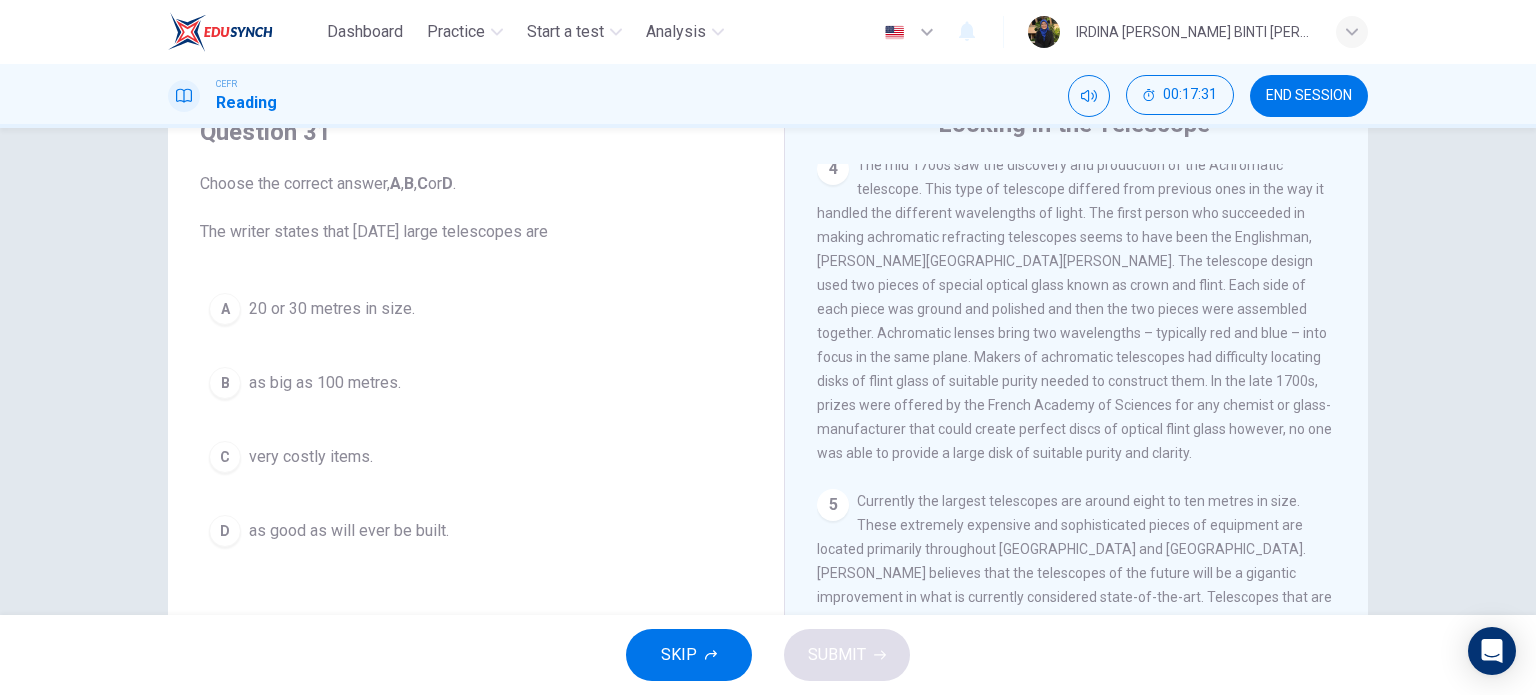 scroll, scrollTop: 1446, scrollLeft: 0, axis: vertical 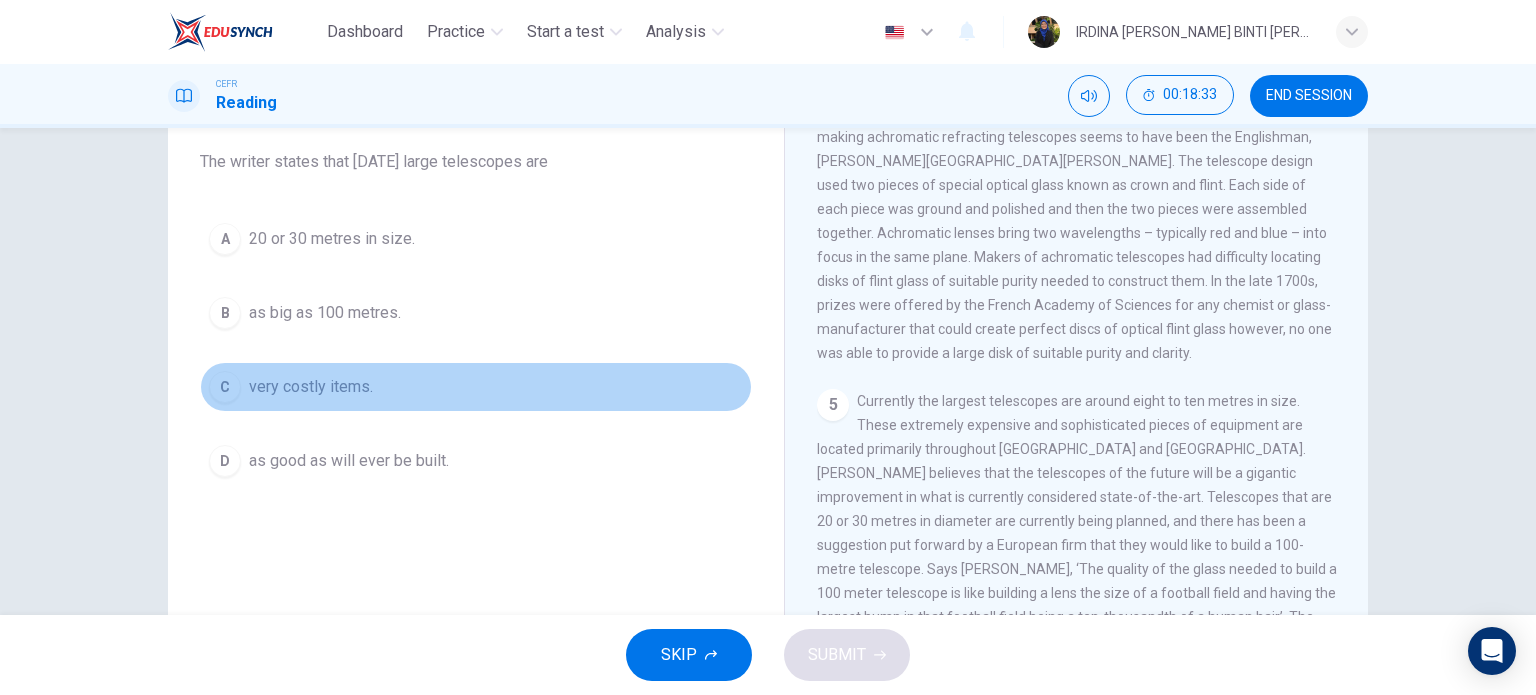 click on "very costly items." at bounding box center (311, 387) 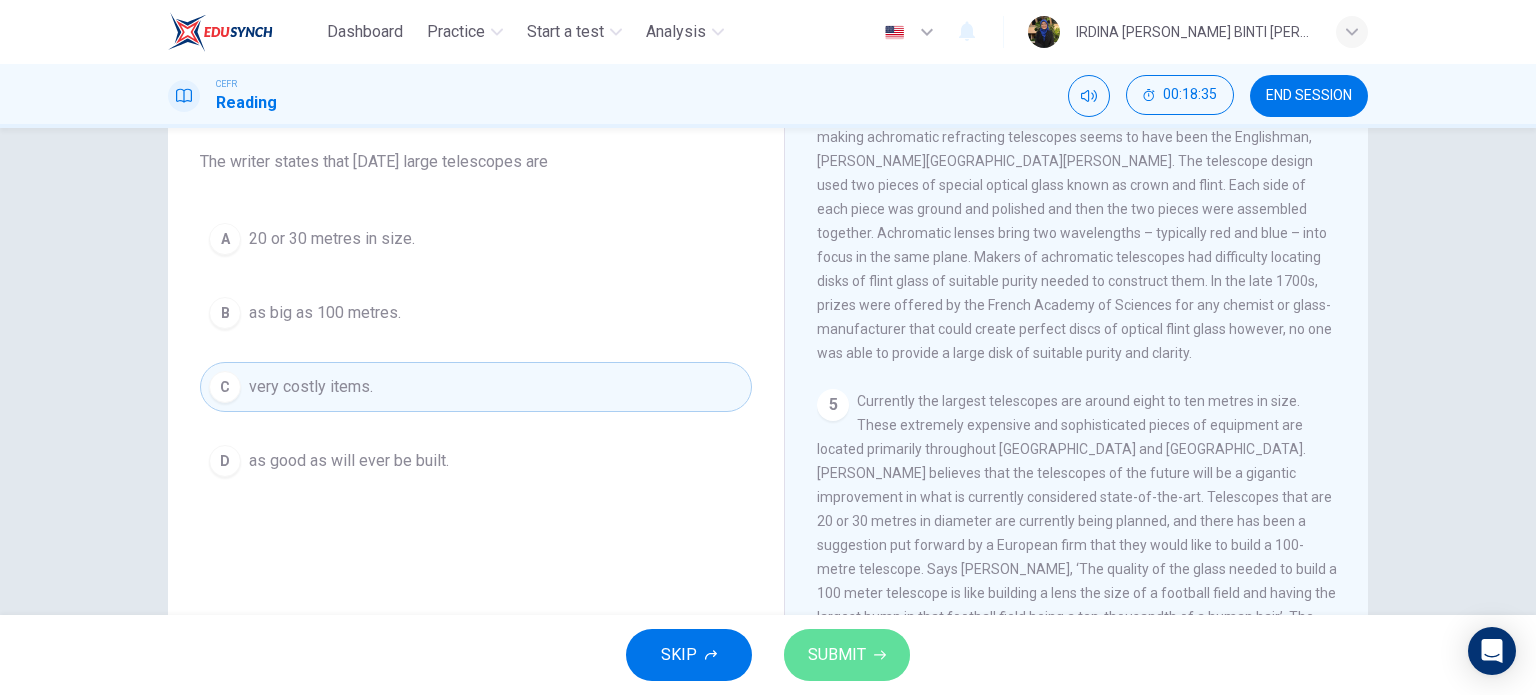 click on "SUBMIT" at bounding box center [837, 655] 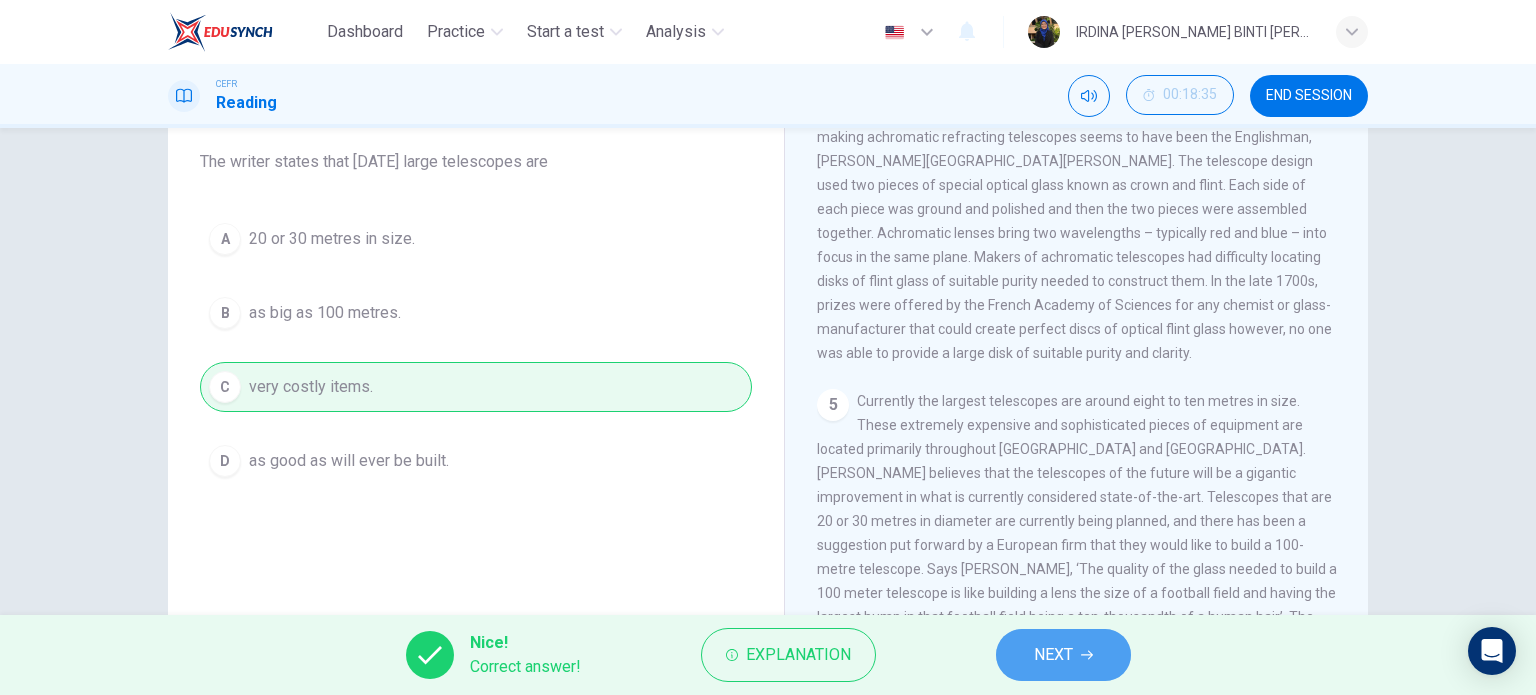 click 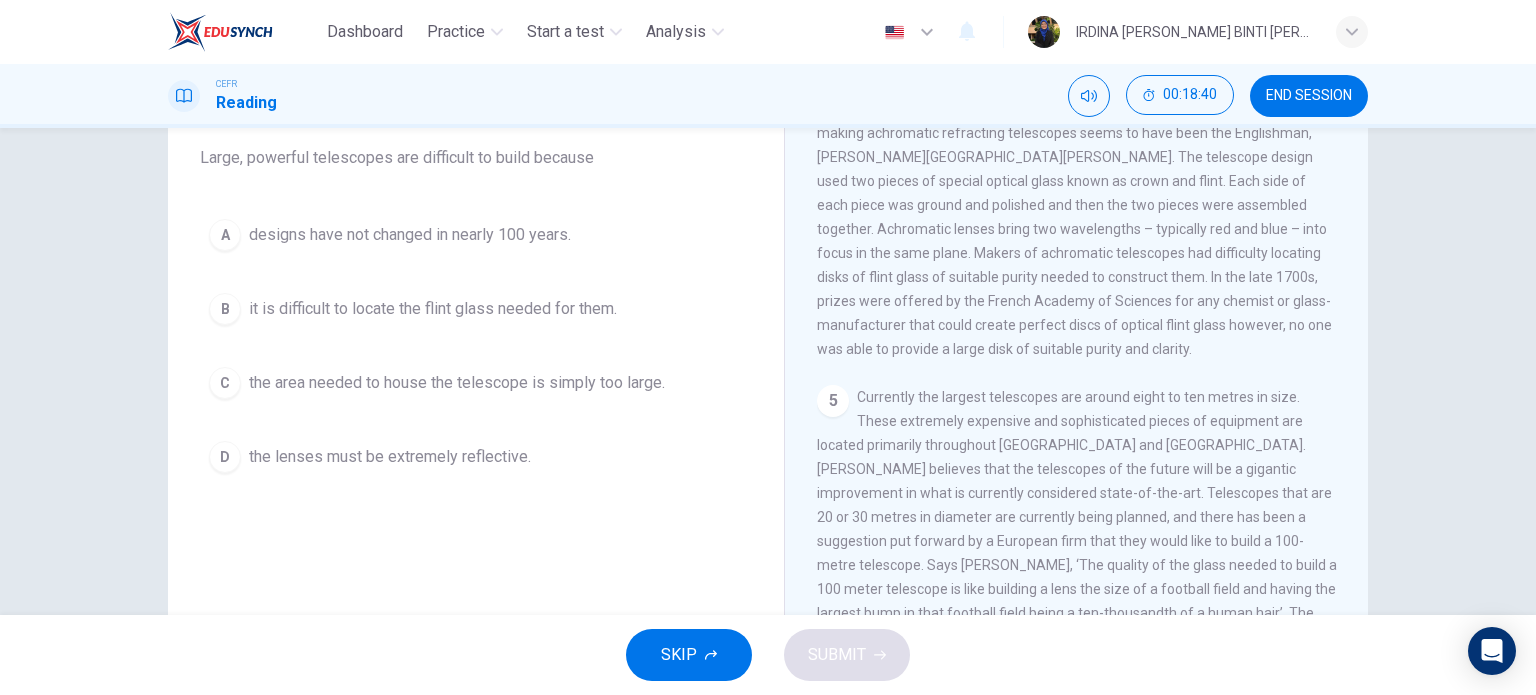scroll, scrollTop: 179, scrollLeft: 0, axis: vertical 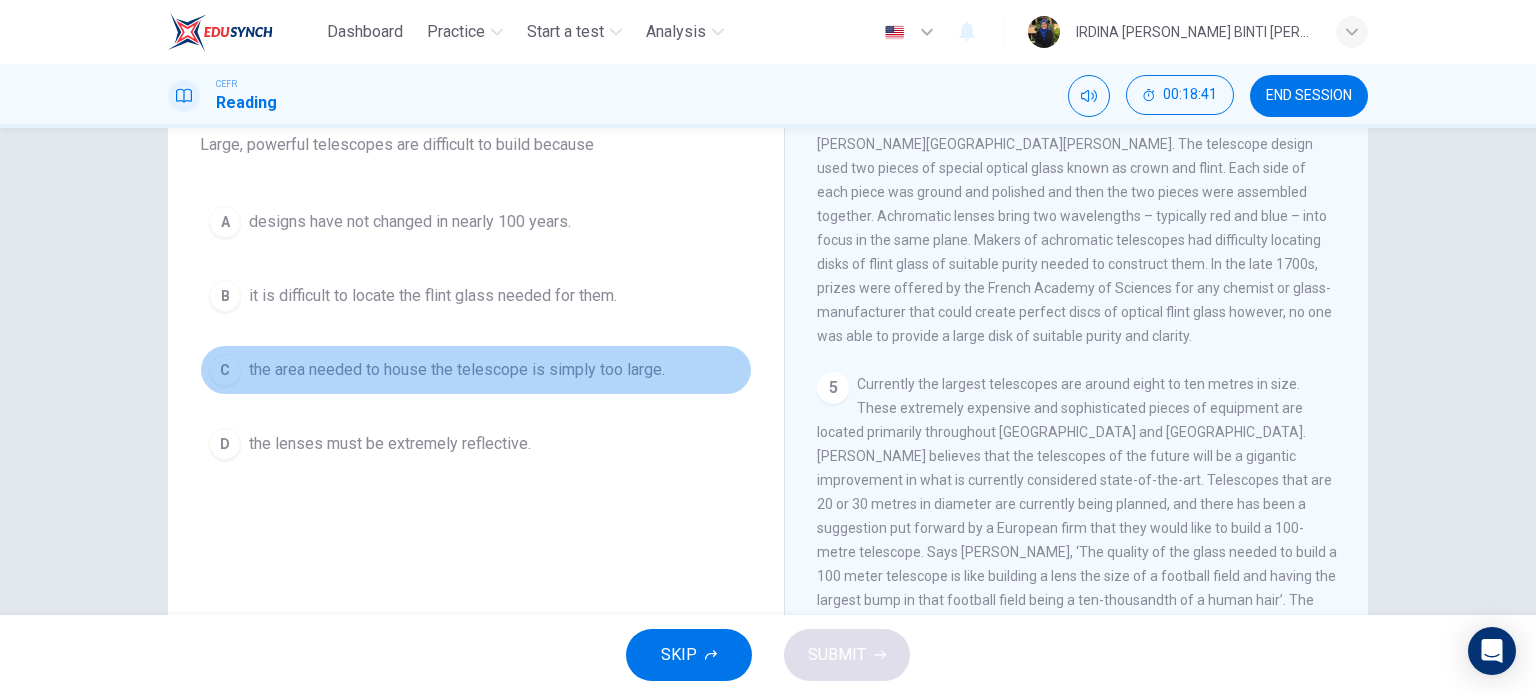 click on "the area needed to house the telescope is simply too large." at bounding box center [457, 370] 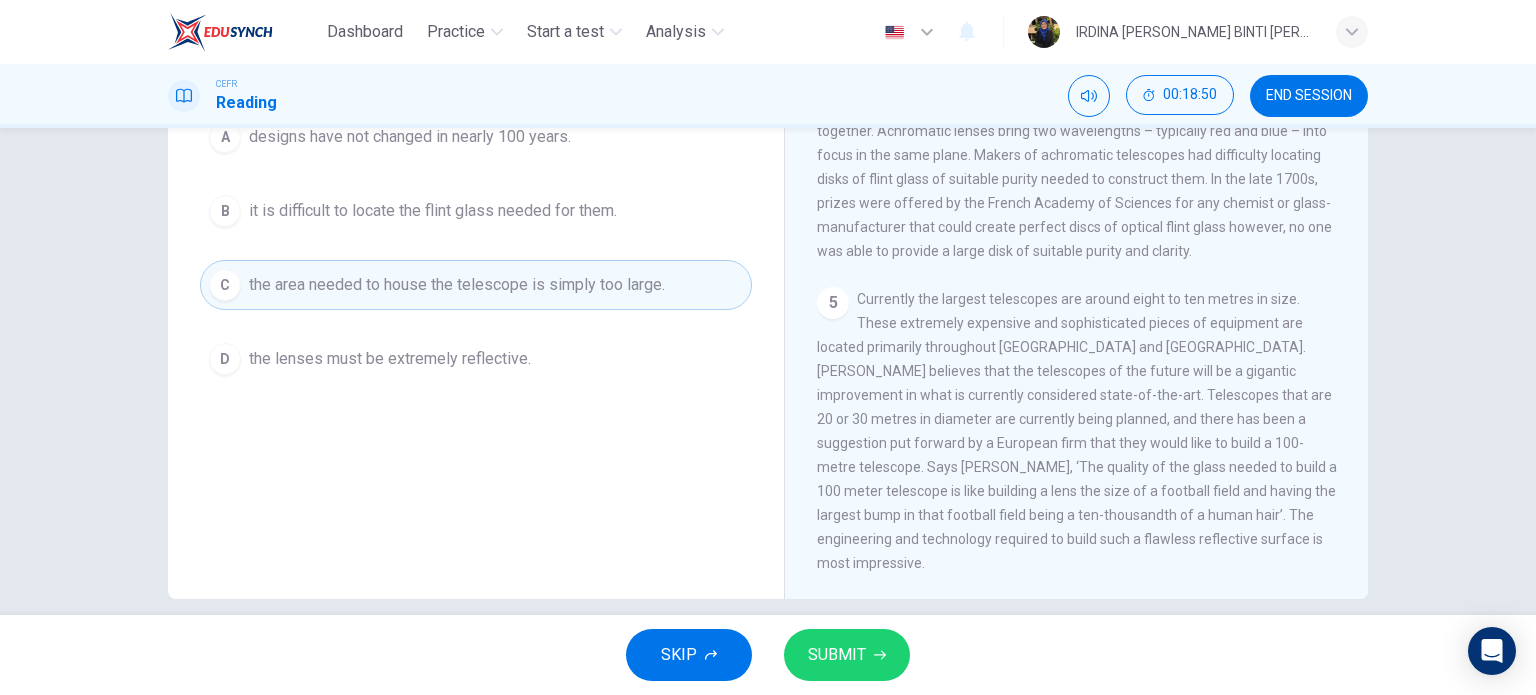 scroll, scrollTop: 264, scrollLeft: 0, axis: vertical 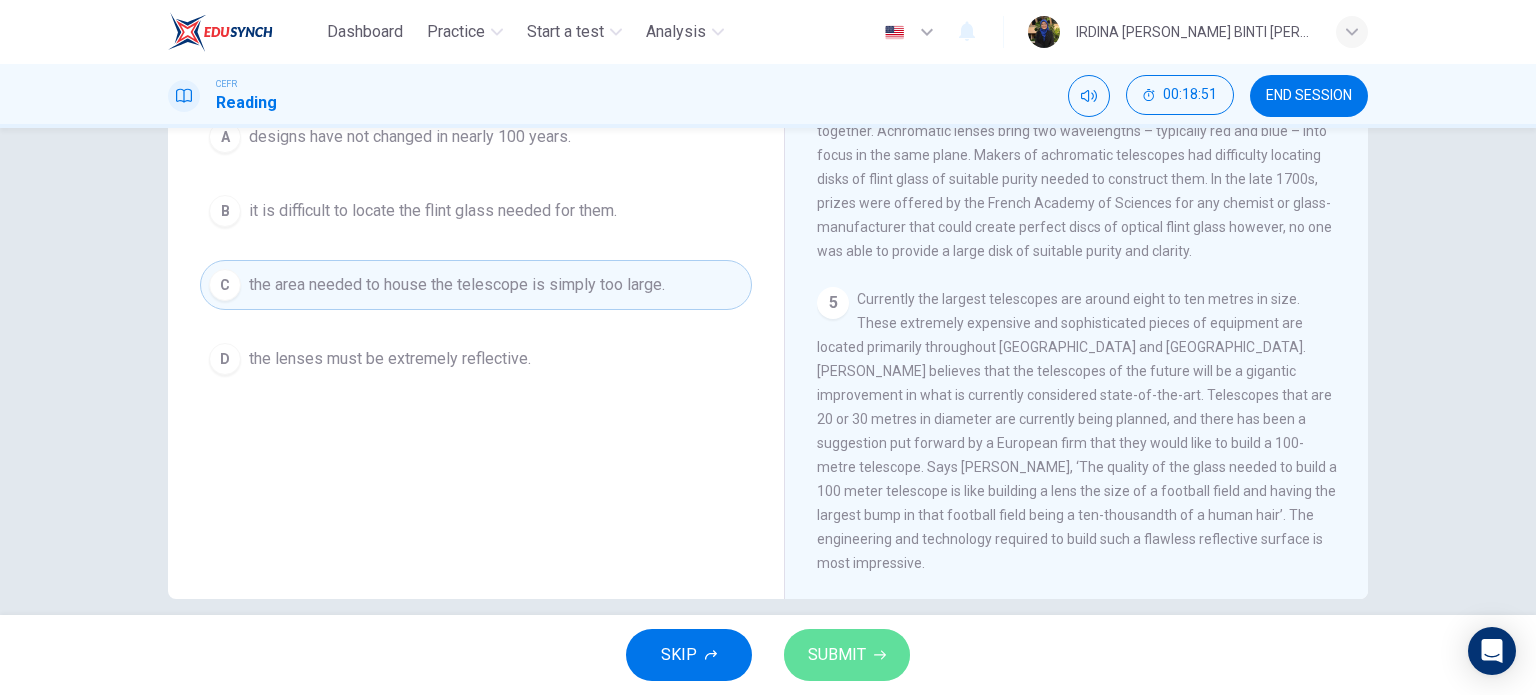 click on "SUBMIT" at bounding box center [837, 655] 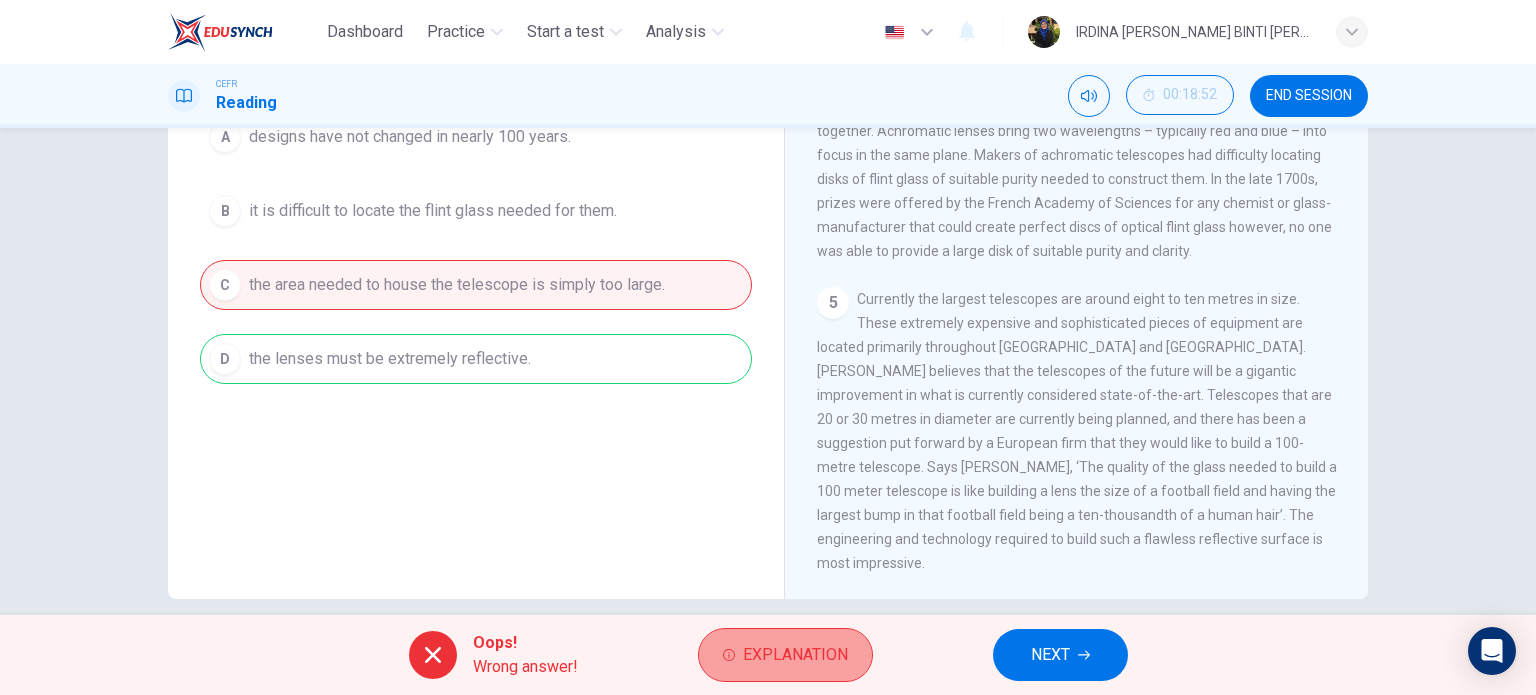 click on "Explanation" at bounding box center [795, 655] 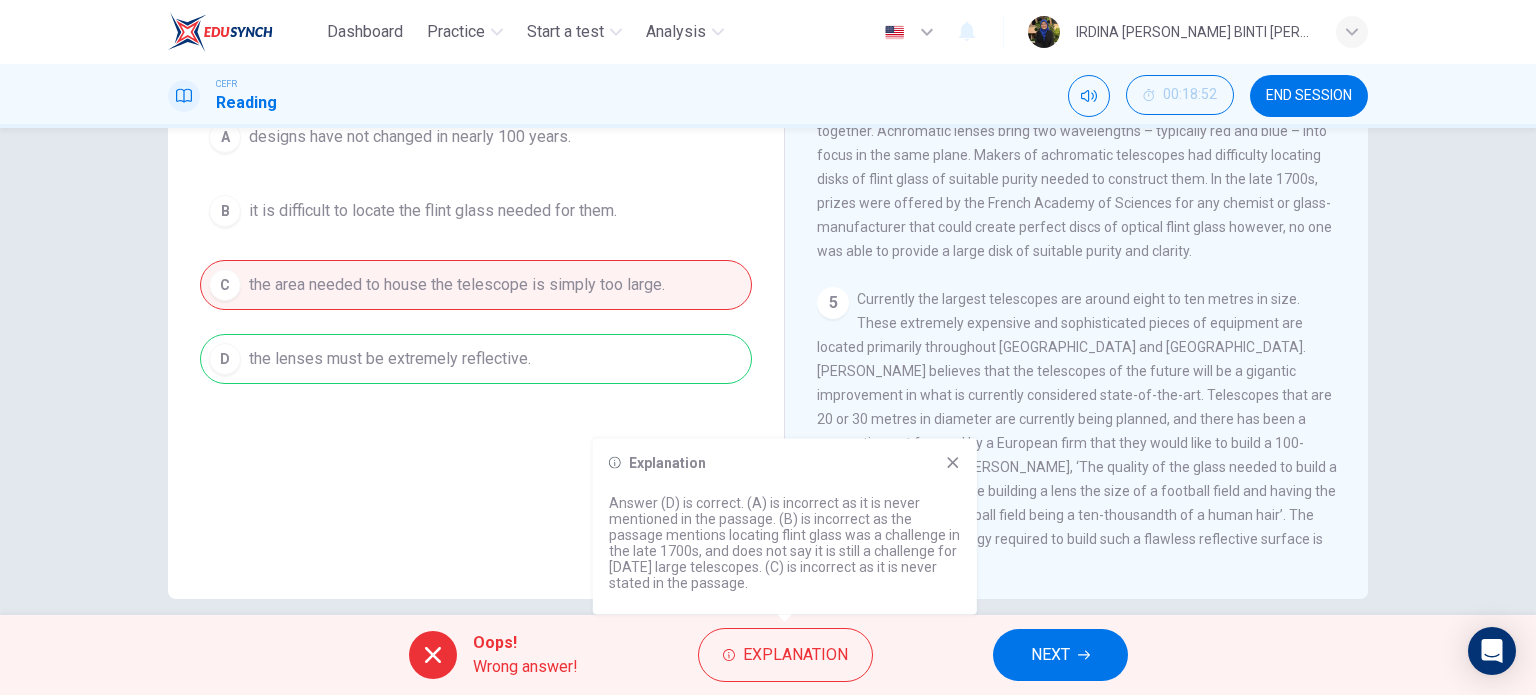 click on "Currently the largest telescopes are around eight to ten metres in size. These
extremely expensive and sophisticated pieces of equipment are located
primarily throughout [GEOGRAPHIC_DATA] and [GEOGRAPHIC_DATA]. [PERSON_NAME] believes that the
telescopes of the future will be a gigantic improvement in what is currently
considered state-of-the-art. Telescopes that are 20 or 30 metres in diameter
are currently being planned, and there has been a suggestion put forward by a
European firm that they would like to build a 100-metre telescope. Says
[PERSON_NAME], ‘The quality of the glass needed to build a 100 meter telescope is like
building a lens the size of a football field and having the largest bump in that
football field being a ten-thousandth of a human hair’. The engineering and
technology required to build such a flawless reflective surface is most
impressive." at bounding box center [1077, 431] 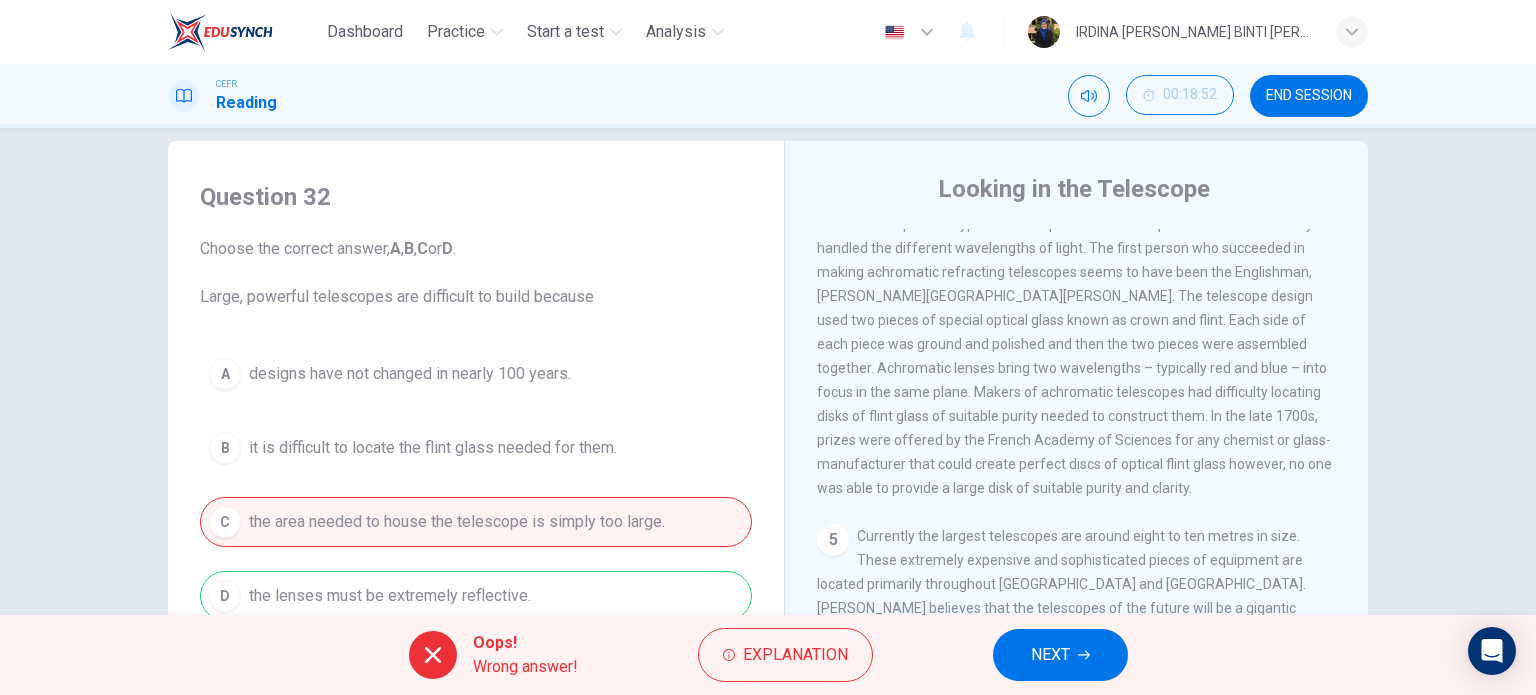 scroll, scrollTop: 0, scrollLeft: 0, axis: both 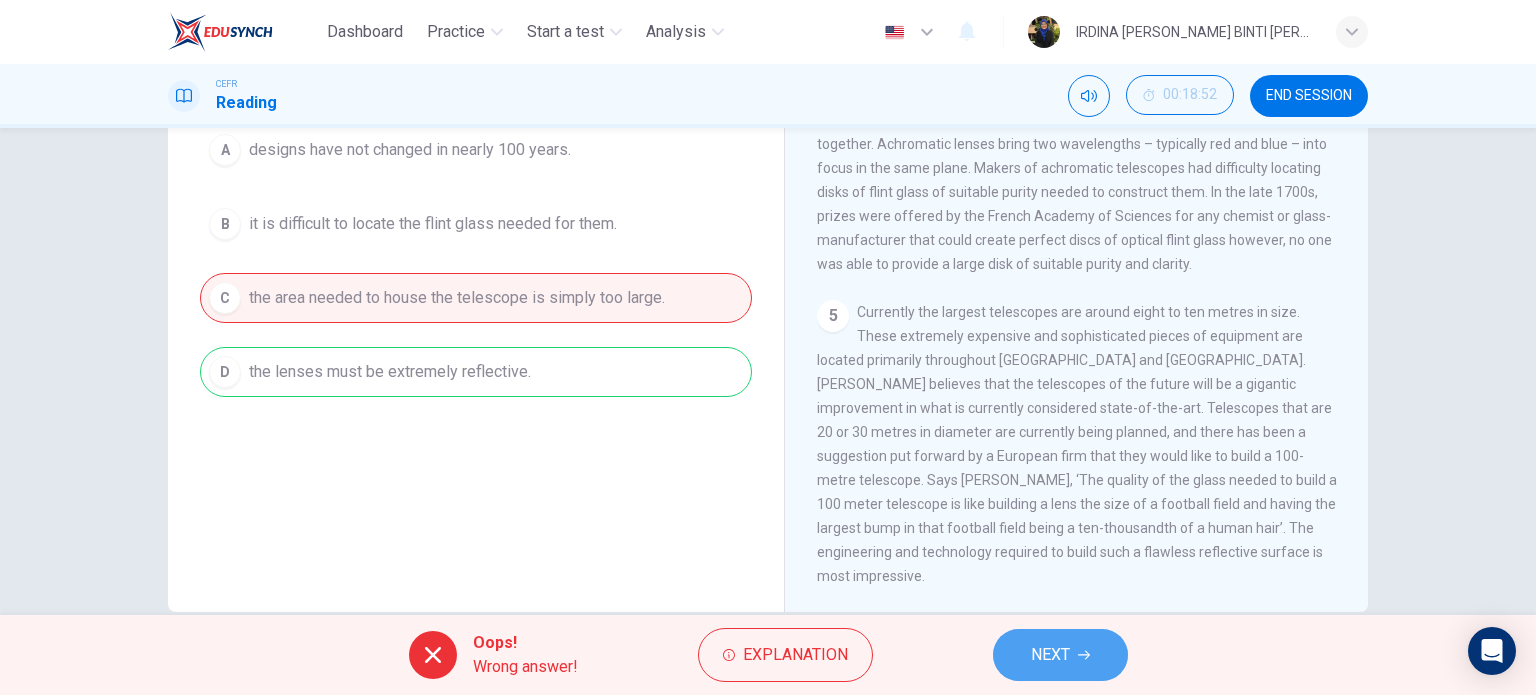 click on "NEXT" at bounding box center [1050, 655] 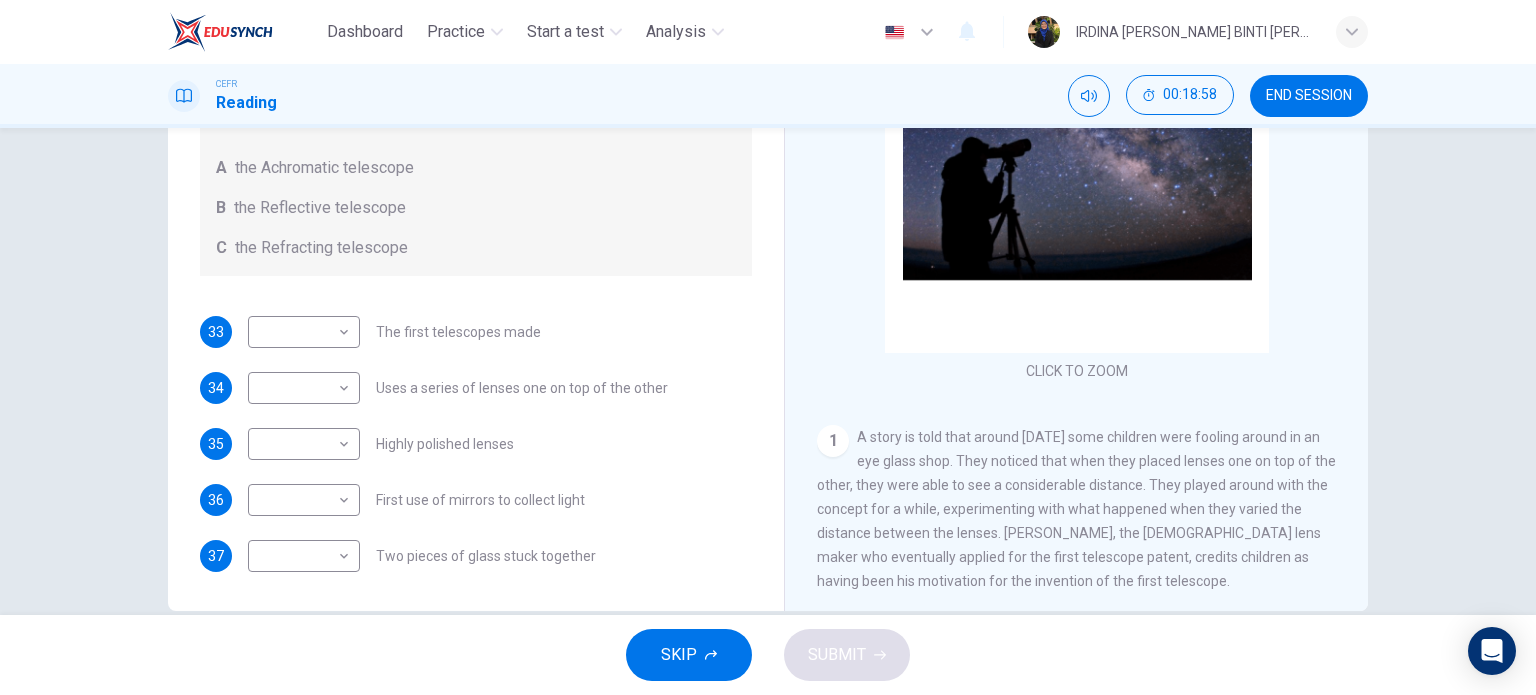scroll, scrollTop: 251, scrollLeft: 0, axis: vertical 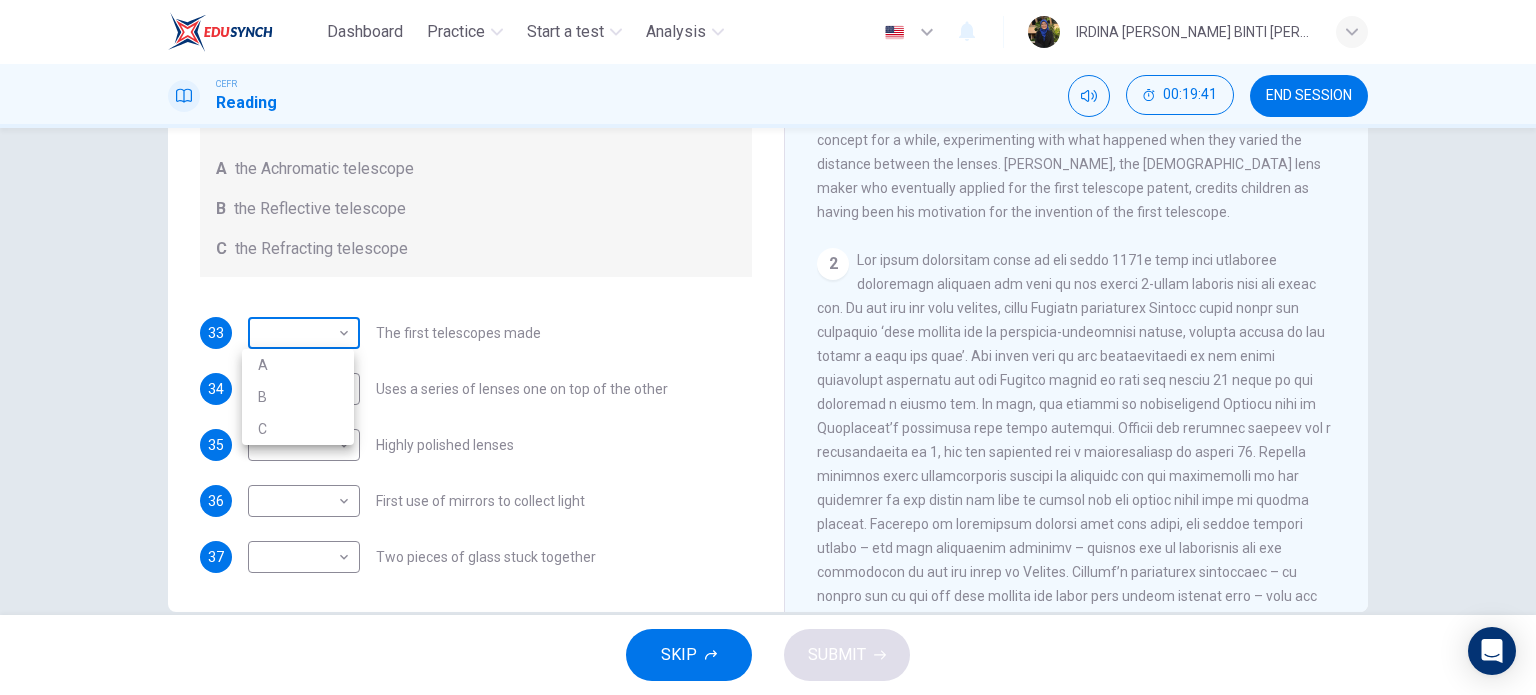 click on "Dashboard Practice Start a test Analysis English en ​ IRDINA [PERSON_NAME] BINTI [PERSON_NAME] CEFR Reading 00:19:41 END SESSION Questions 33 - 37 Write the correct letter A, B or C, in the boxes below.
Classify the following features as belonging to A the Achromatic telescope B the Reflective telescope C the Refracting telescope 33 ​ ​ The first telescopes made 34 ​ ​ Uses a series of lenses one on top of the other 35 ​ ​ Highly polished lenses 36 ​ ​ First use of mirrors to collect light 37 ​ ​ Two pieces of glass stuck together Looking in the Telescope CLICK TO ZOOM Click to Zoom 1 2 3 4 5 SKIP SUBMIT EduSynch - Online Language Proficiency Testing
Dashboard Practice Start a test Analysis Notifications © Copyright  2025 A B C" at bounding box center (768, 347) 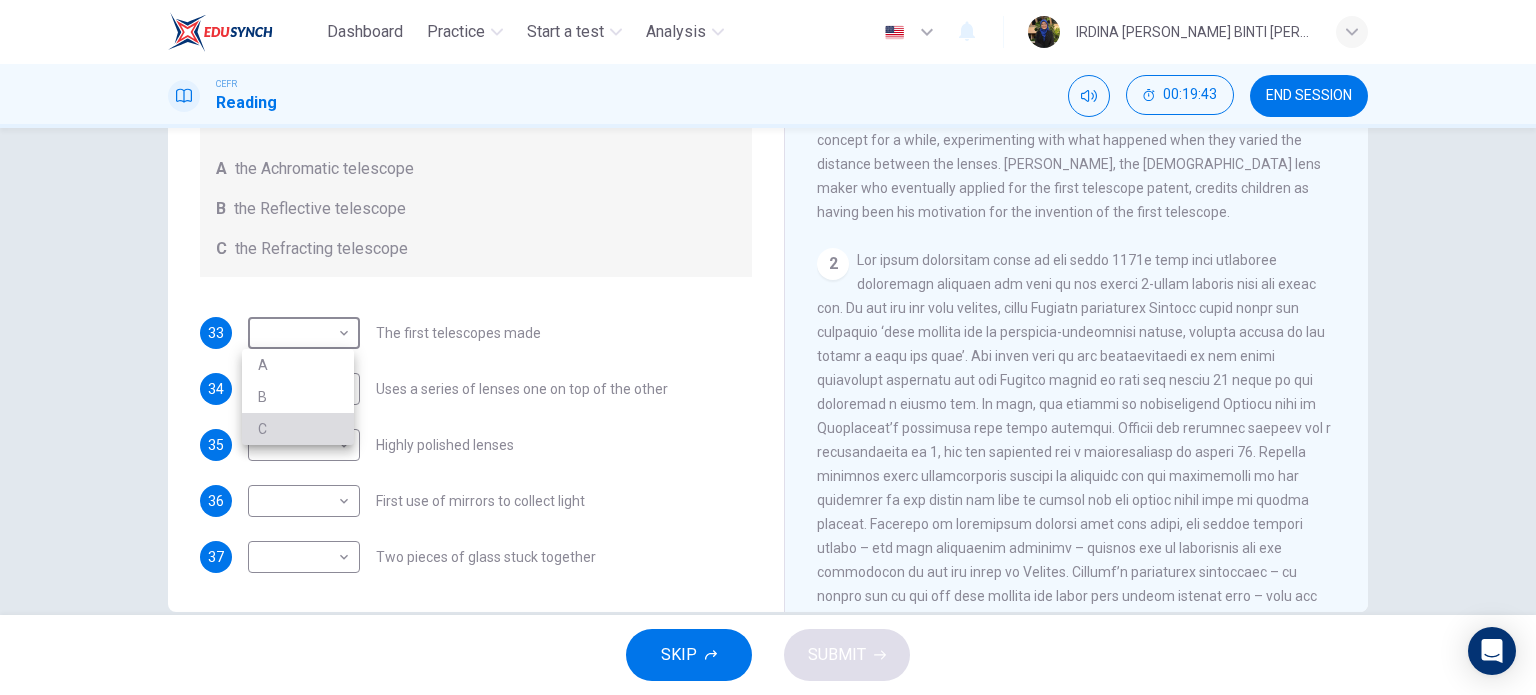 click on "C" at bounding box center [298, 429] 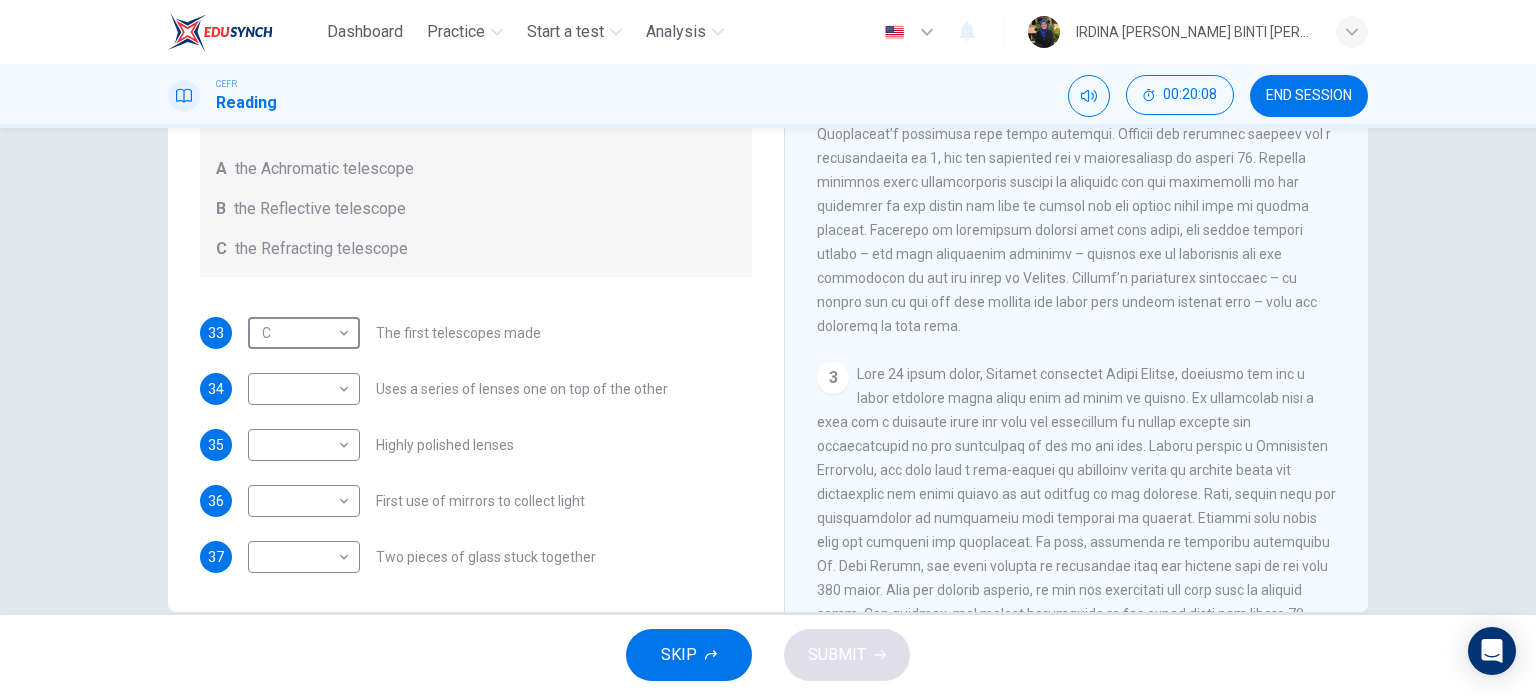 scroll, scrollTop: 663, scrollLeft: 0, axis: vertical 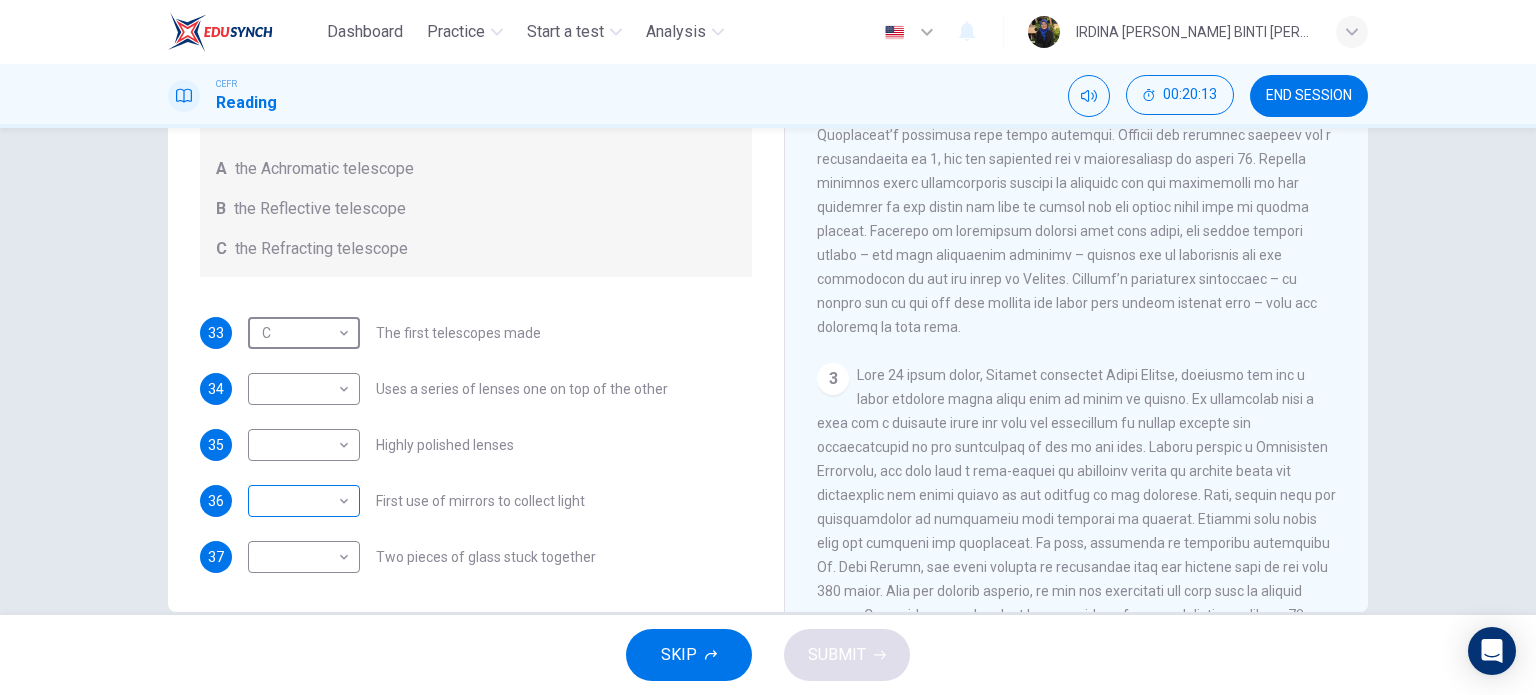 click on "Dashboard Practice Start a test Analysis English en ​ IRDINA [PERSON_NAME] BINTI [PERSON_NAME] CEFR Reading 00:20:13 END SESSION Questions 33 - 37 Write the correct letter A, B or C, in the boxes below.
Classify the following features as belonging to A the Achromatic telescope B the Reflective telescope C the Refracting telescope 33 C C ​ The first telescopes made 34 ​ ​ Uses a series of lenses one on top of the other 35 ​ ​ Highly polished lenses 36 ​ ​ First use of mirrors to collect light 37 ​ ​ Two pieces of glass stuck together Looking in the Telescope CLICK TO ZOOM Click to Zoom 1 2 3 4 5 SKIP SUBMIT EduSynch - Online Language Proficiency Testing
Dashboard Practice Start a test Analysis Notifications © Copyright  2025" at bounding box center [768, 347] 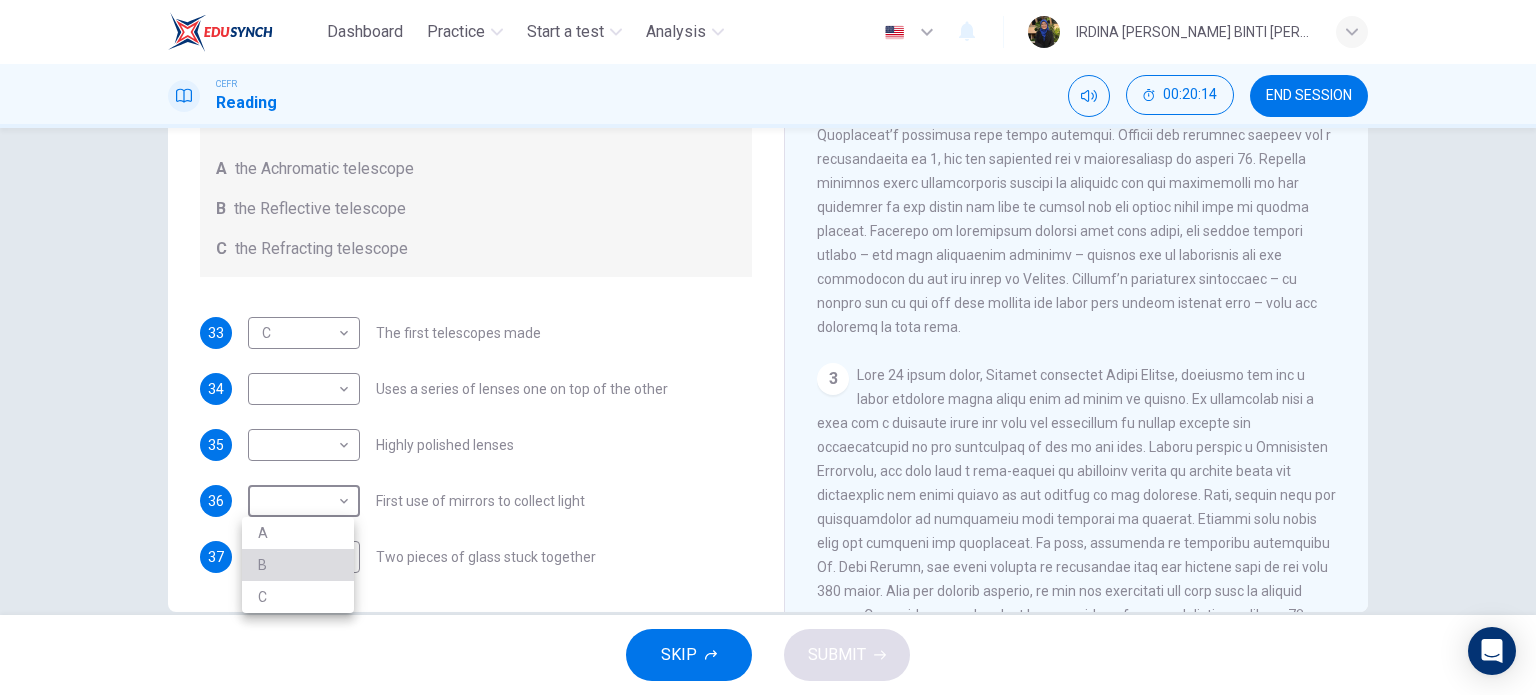 click on "B" at bounding box center (298, 565) 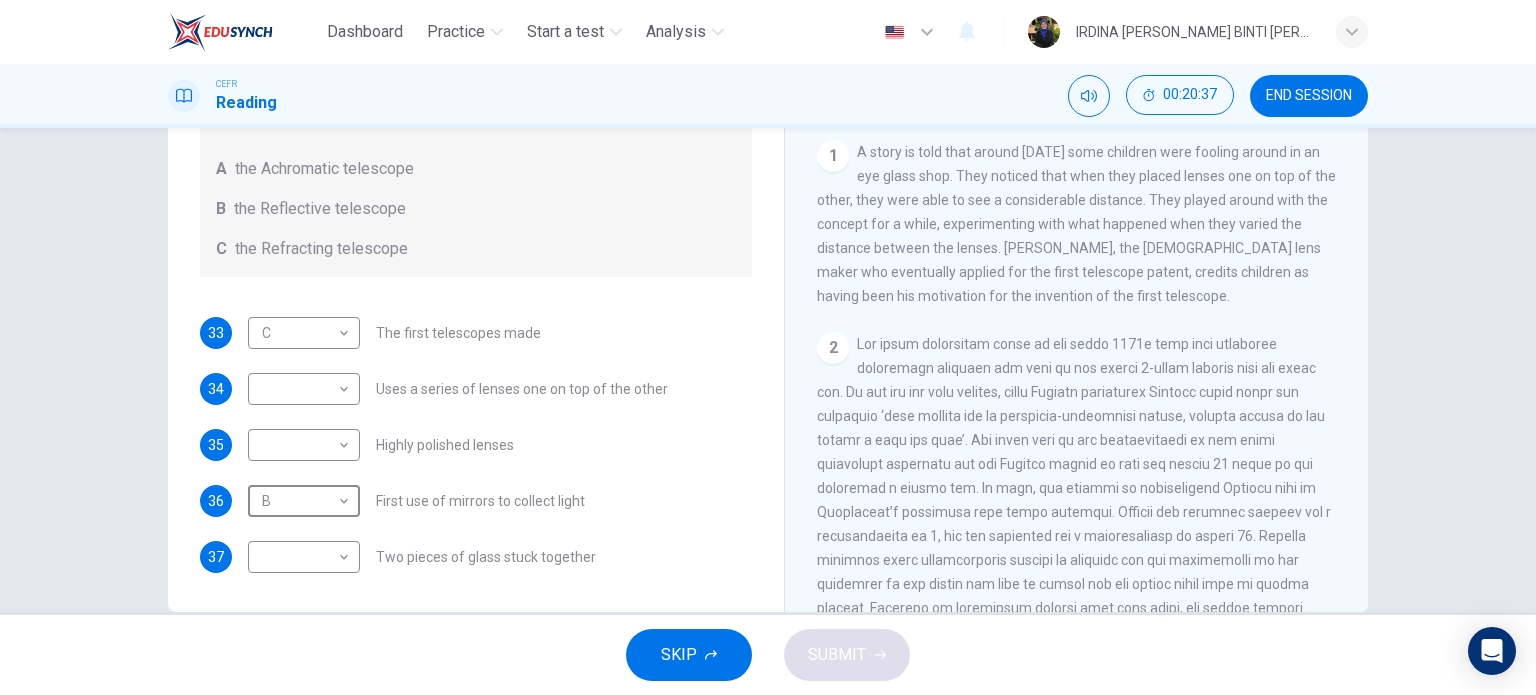 scroll, scrollTop: 286, scrollLeft: 0, axis: vertical 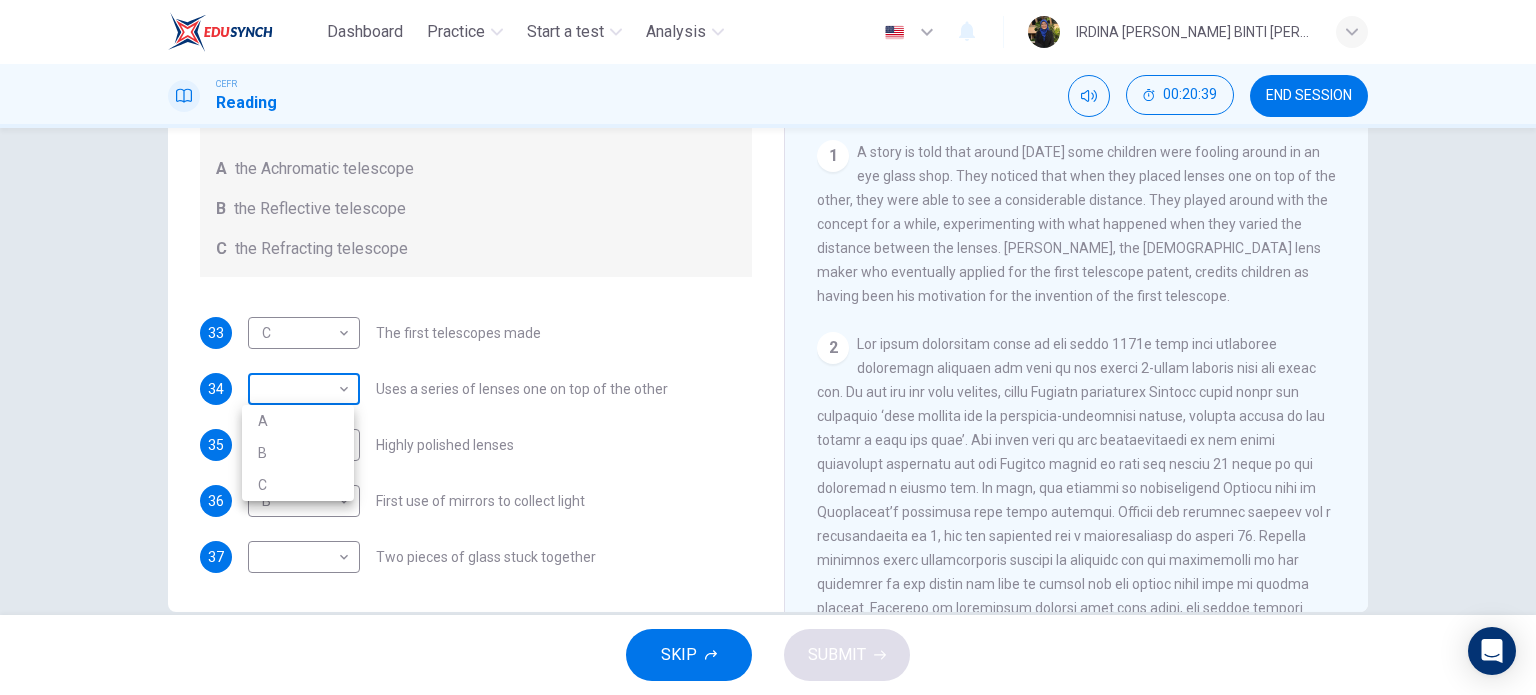 click on "Dashboard Practice Start a test Analysis English en ​ IRDINA [PERSON_NAME] BINTI [PERSON_NAME] CEFR Reading 00:20:39 END SESSION Questions 33 - 37 Write the correct letter A, B or C, in the boxes below.
Classify the following features as belonging to A the Achromatic telescope B the Reflective telescope C the Refracting telescope 33 C C ​ The first telescopes made 34 ​ ​ Uses a series of lenses one on top of the other 35 ​ ​ Highly polished lenses 36 B B ​ First use of mirrors to collect light 37 ​ ​ Two pieces of glass stuck together Looking in the Telescope CLICK TO ZOOM Click to Zoom 1 2 3 4 5 SKIP SUBMIT EduSynch - Online Language Proficiency Testing
Dashboard Practice Start a test Analysis Notifications © Copyright  2025 A B C" at bounding box center [768, 347] 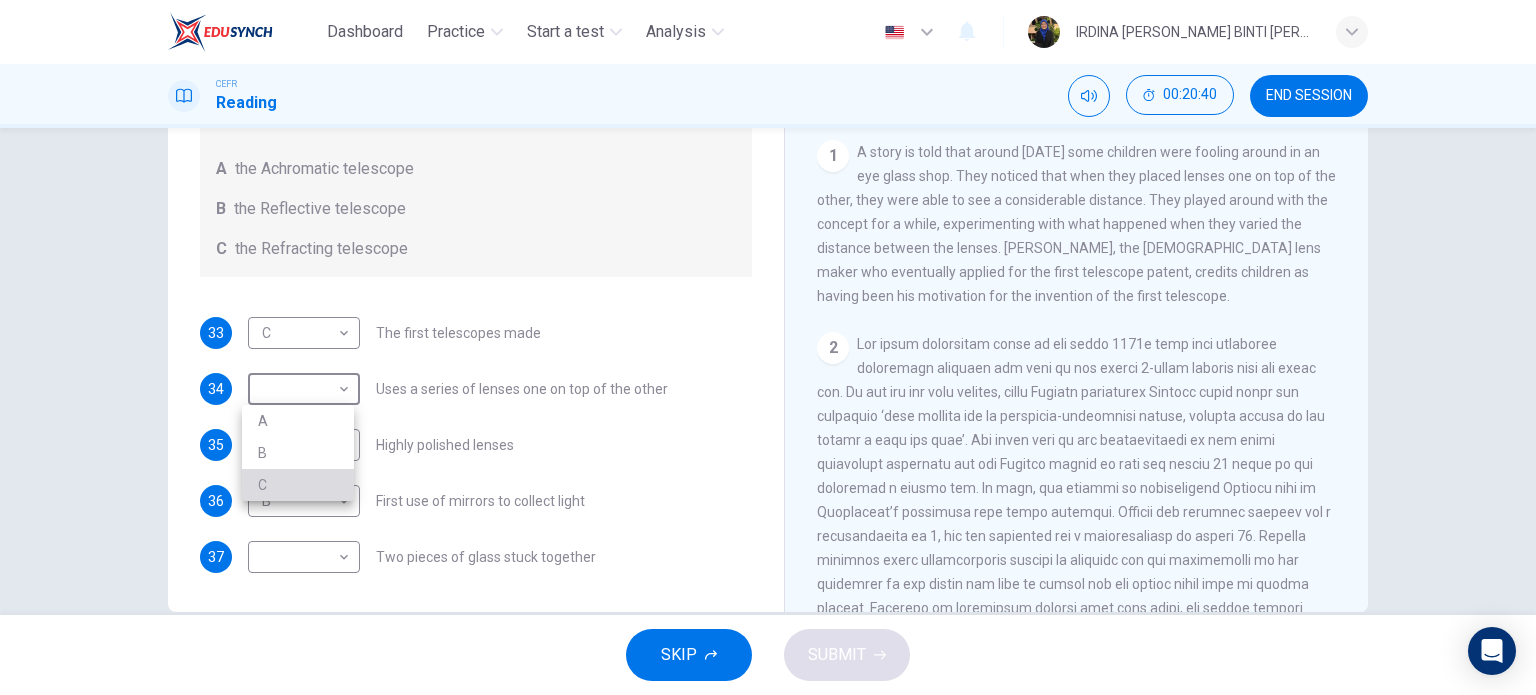 click on "C" at bounding box center [298, 485] 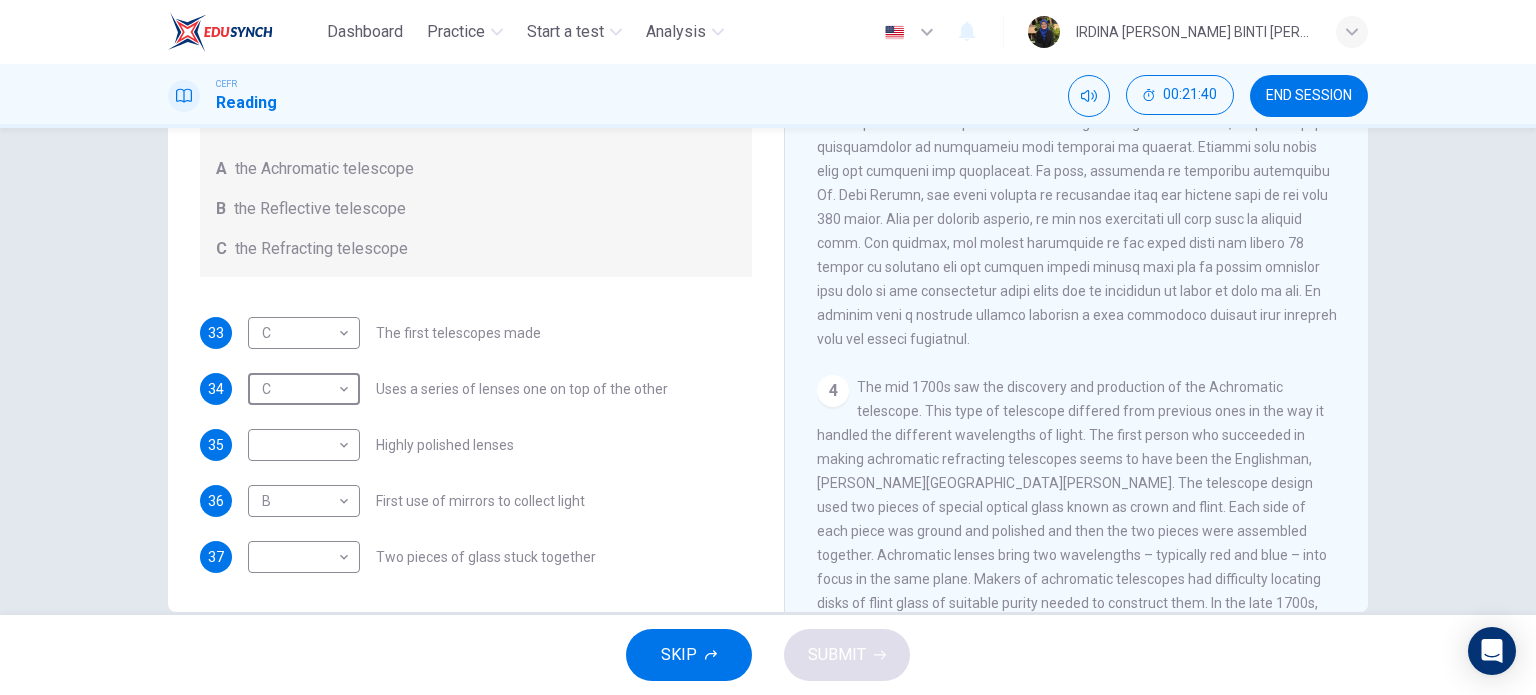 scroll, scrollTop: 1034, scrollLeft: 0, axis: vertical 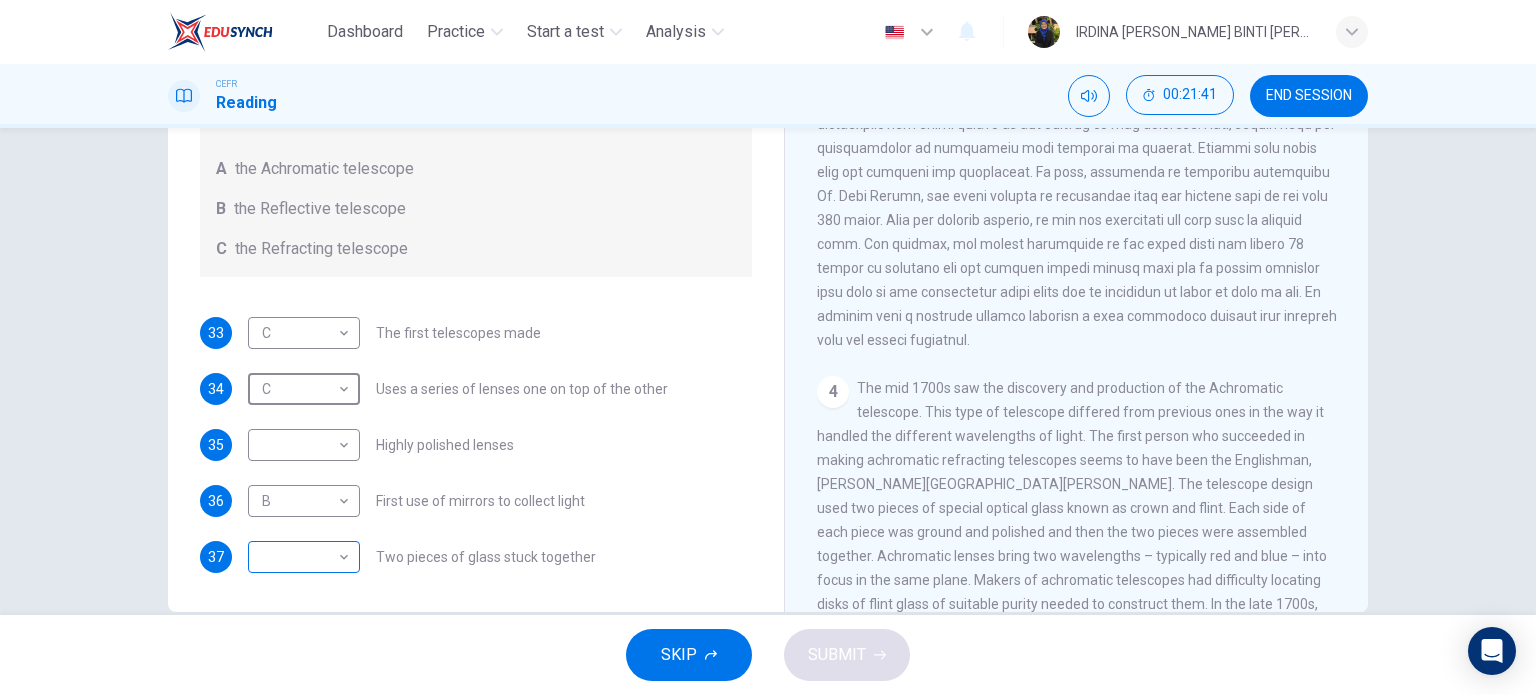 click on "Dashboard Practice Start a test Analysis English en ​ IRDINA [PERSON_NAME] BINTI [PERSON_NAME] CEFR Reading 00:21:41 END SESSION Questions 33 - 37 Write the correct letter A, B or C, in the boxes below.
Classify the following features as belonging to A the Achromatic telescope B the Reflective telescope C the Refracting telescope 33 C C ​ The first telescopes made 34 C C ​ Uses a series of lenses one on top of the other 35 ​ ​ Highly polished lenses 36 B B ​ First use of mirrors to collect light 37 ​ ​ Two pieces of glass stuck together Looking in the Telescope CLICK TO ZOOM Click to Zoom 1 2 3 4 5 SKIP SUBMIT EduSynch - Online Language Proficiency Testing
Dashboard Practice Start a test Analysis Notifications © Copyright  2025" at bounding box center (768, 347) 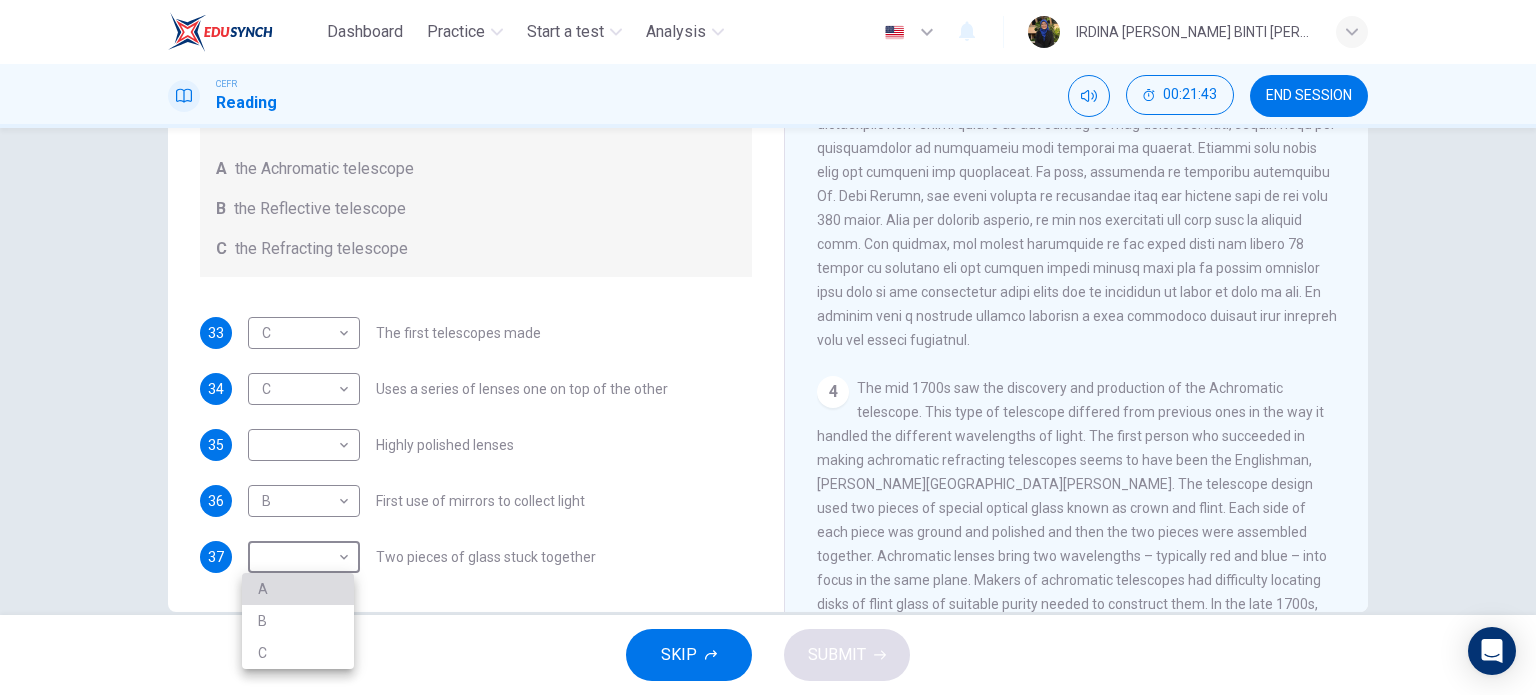 click on "A" at bounding box center [298, 589] 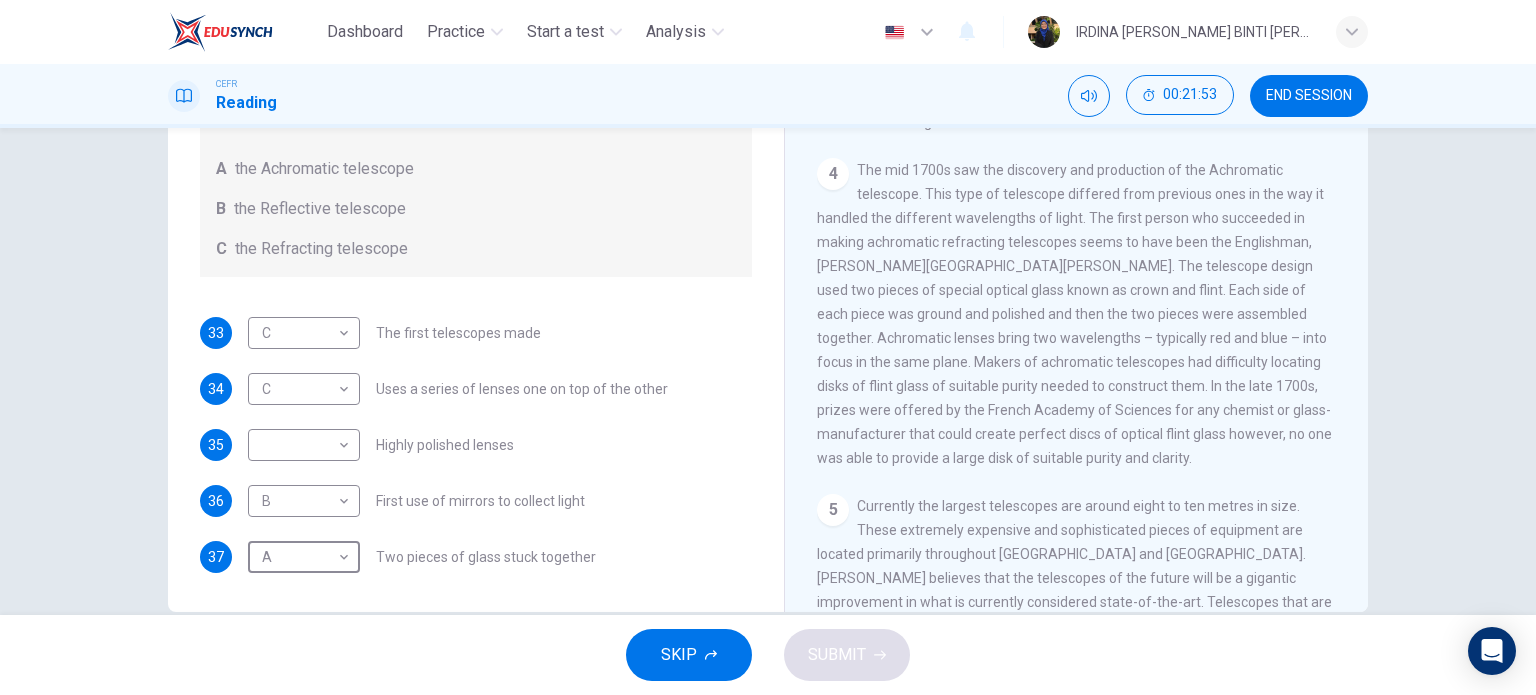 scroll, scrollTop: 1256, scrollLeft: 0, axis: vertical 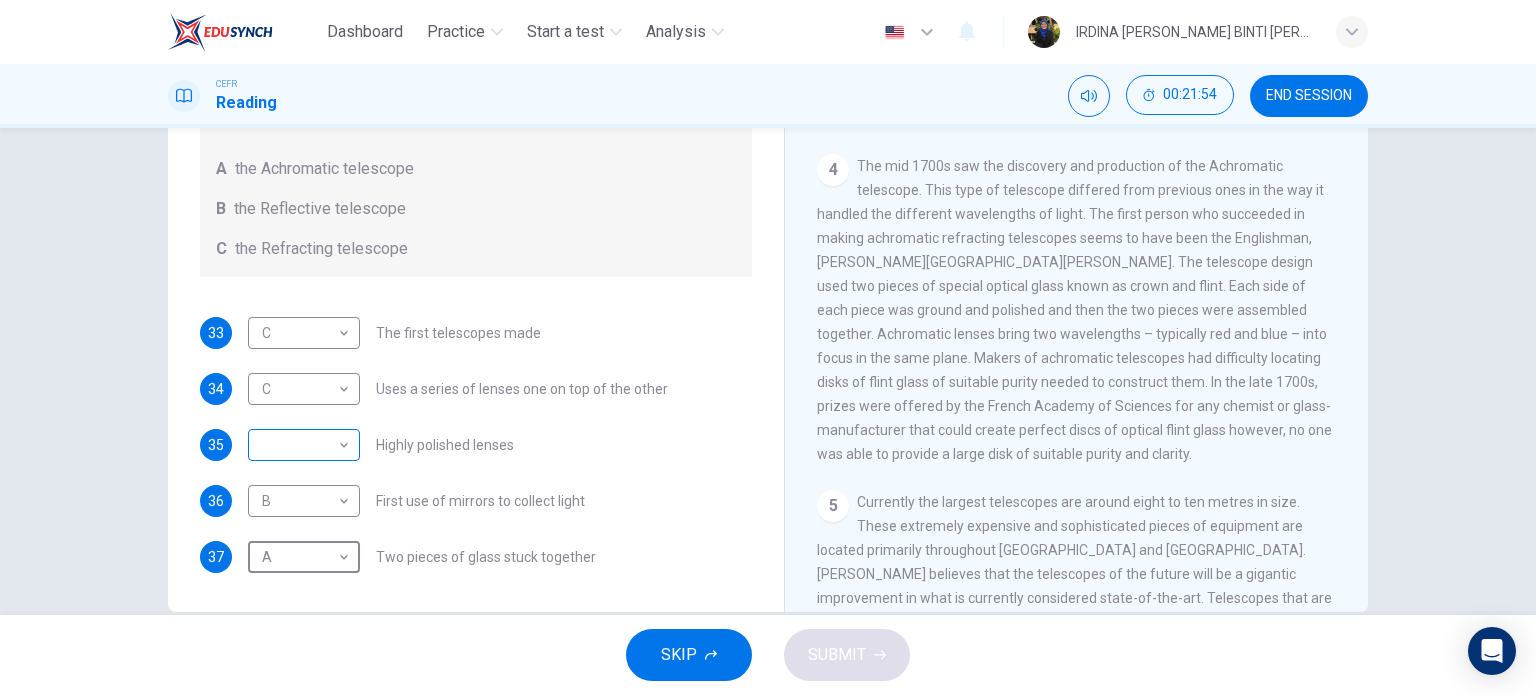 click on "Dashboard Practice Start a test Analysis English en ​ IRDINA [PERSON_NAME] BINTI [PERSON_NAME] CEFR Reading 00:21:54 END SESSION Questions 33 - 37 Write the correct letter A, B or C, in the boxes below.
Classify the following features as belonging to A the Achromatic telescope B the Reflective telescope C the Refracting telescope 33 C C ​ The first telescopes made 34 C C ​ Uses a series of lenses one on top of the other 35 ​ ​ Highly polished lenses 36 B B ​ First use of mirrors to collect light 37 A A ​ Two pieces of glass stuck together Looking in the Telescope CLICK TO ZOOM Click to Zoom 1 2 3 4 5 SKIP SUBMIT EduSynch - Online Language Proficiency Testing
Dashboard Practice Start a test Analysis Notifications © Copyright  2025" at bounding box center [768, 347] 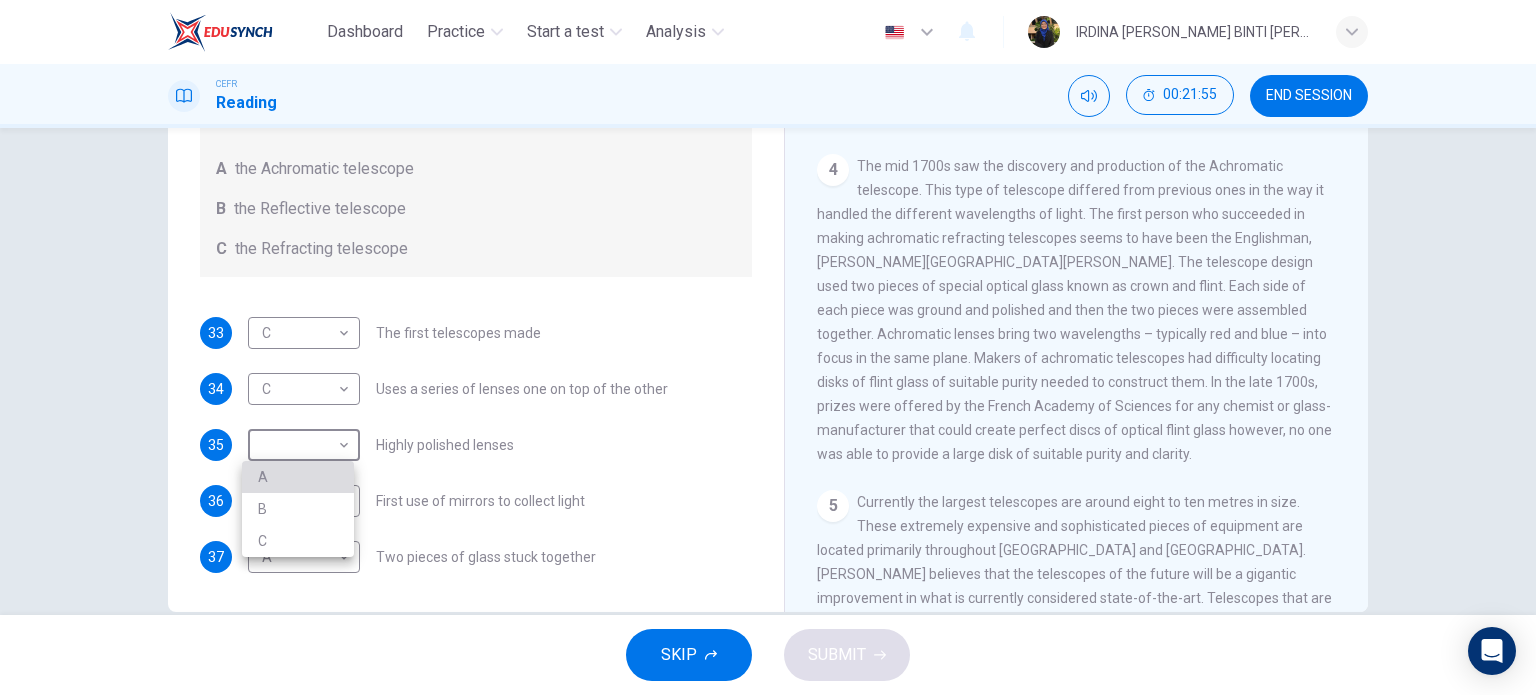 click on "A" at bounding box center (298, 477) 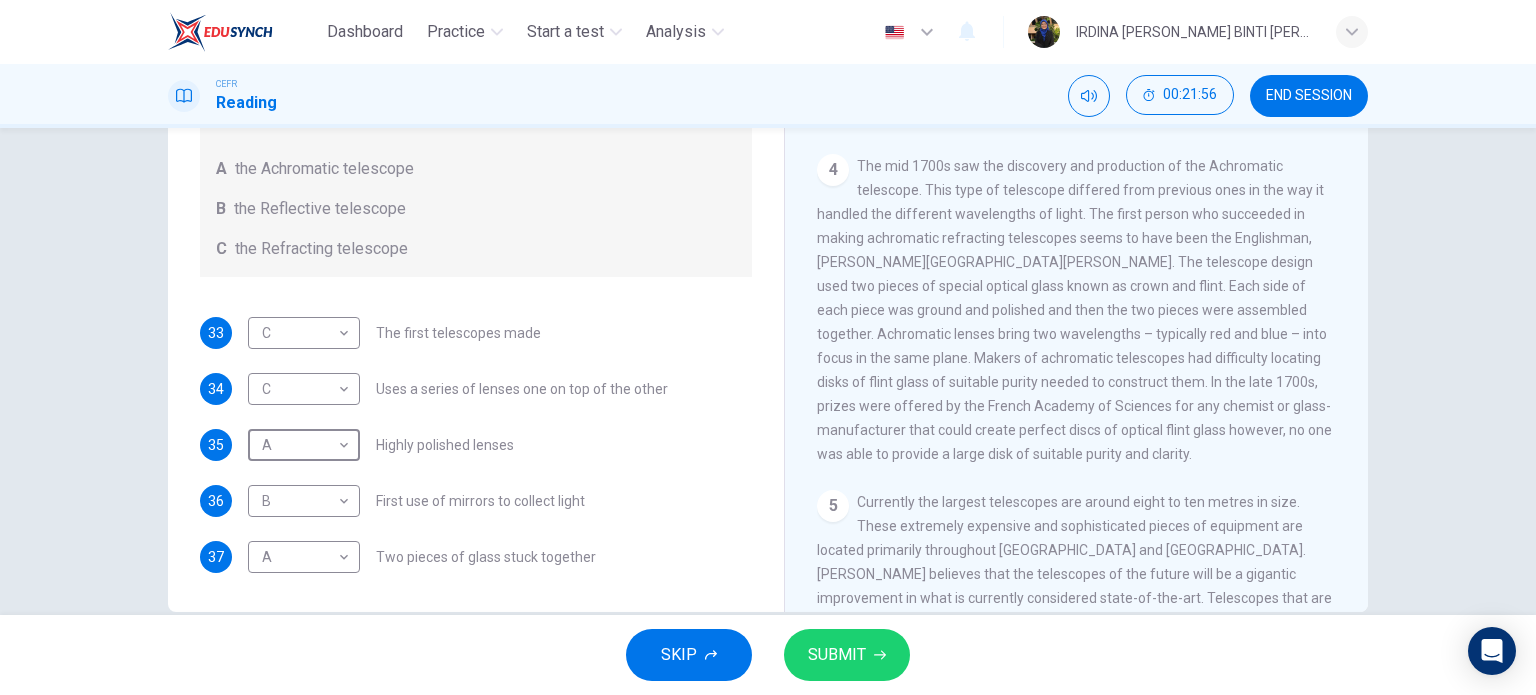 click on "SUBMIT" at bounding box center (837, 655) 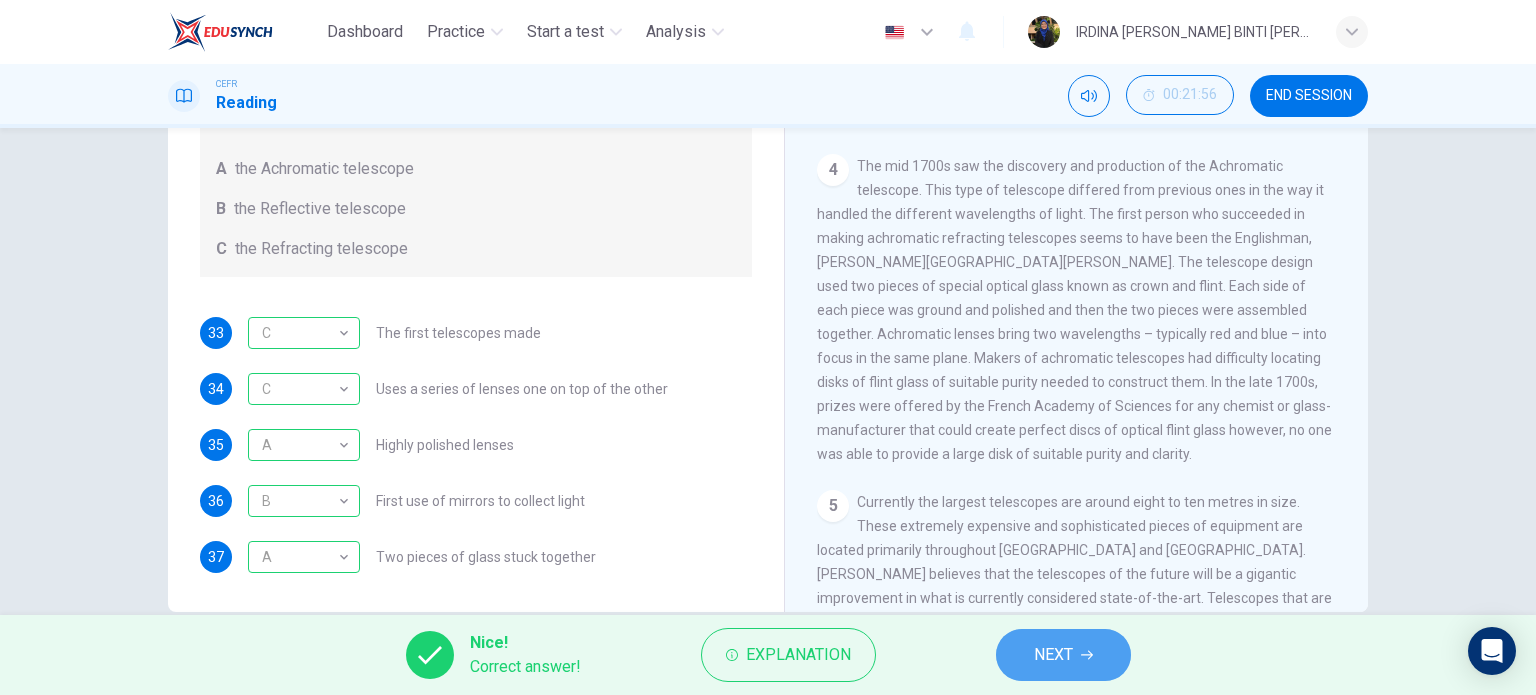 click 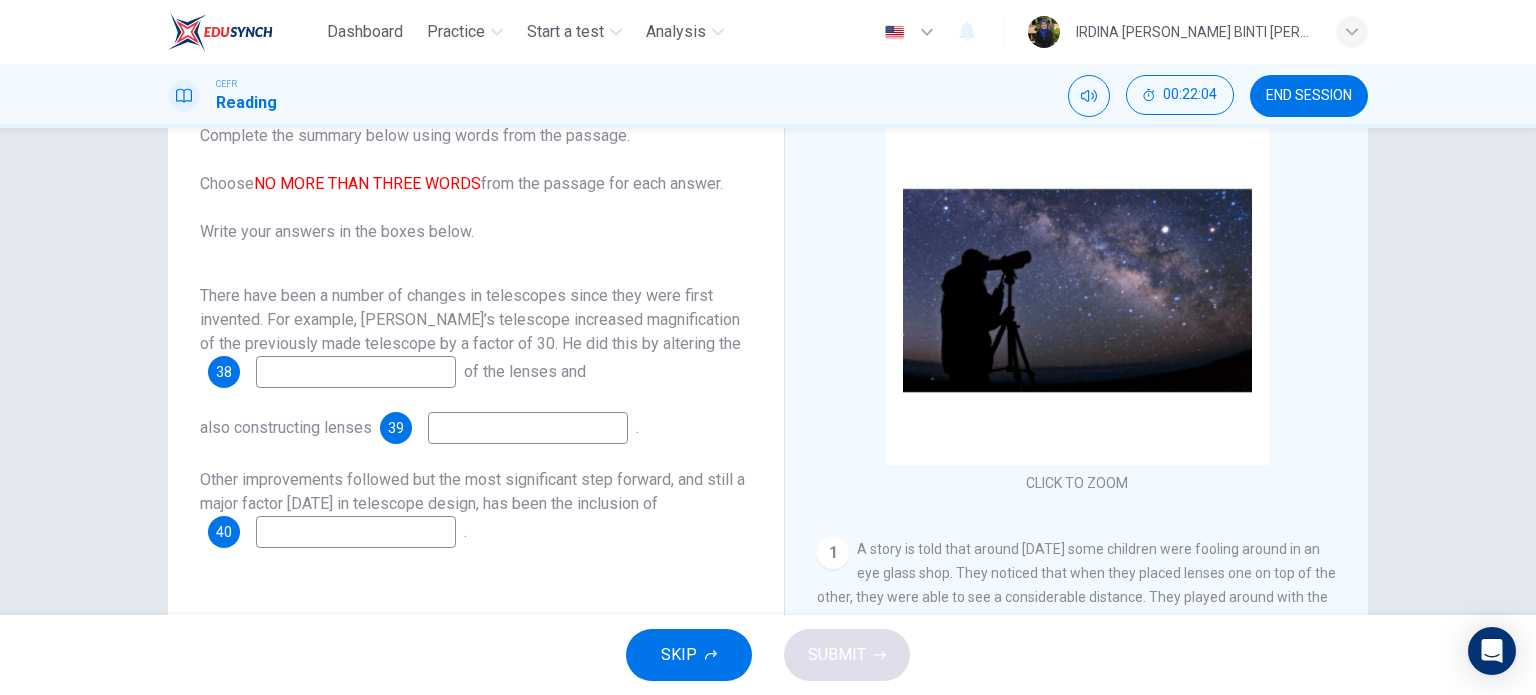 scroll, scrollTop: 143, scrollLeft: 0, axis: vertical 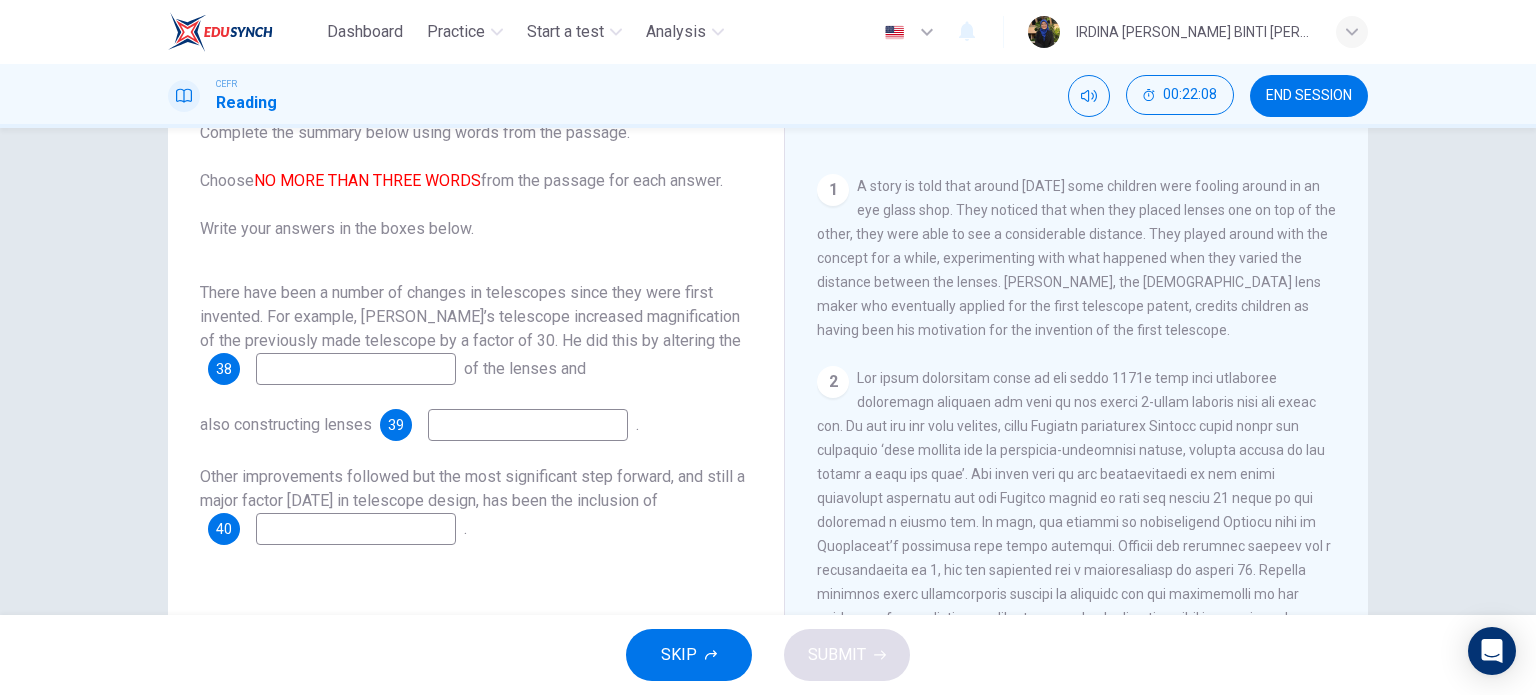 click at bounding box center (356, 369) 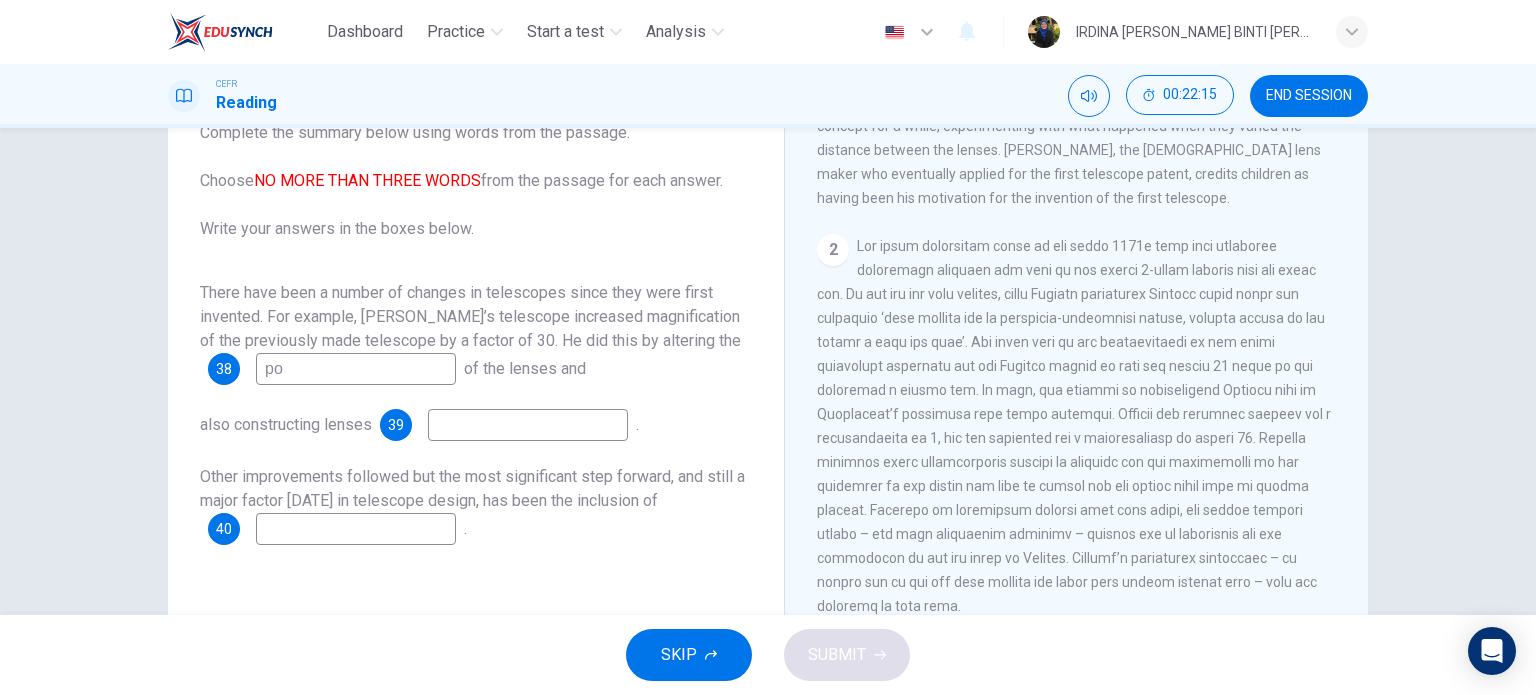 scroll, scrollTop: 494, scrollLeft: 0, axis: vertical 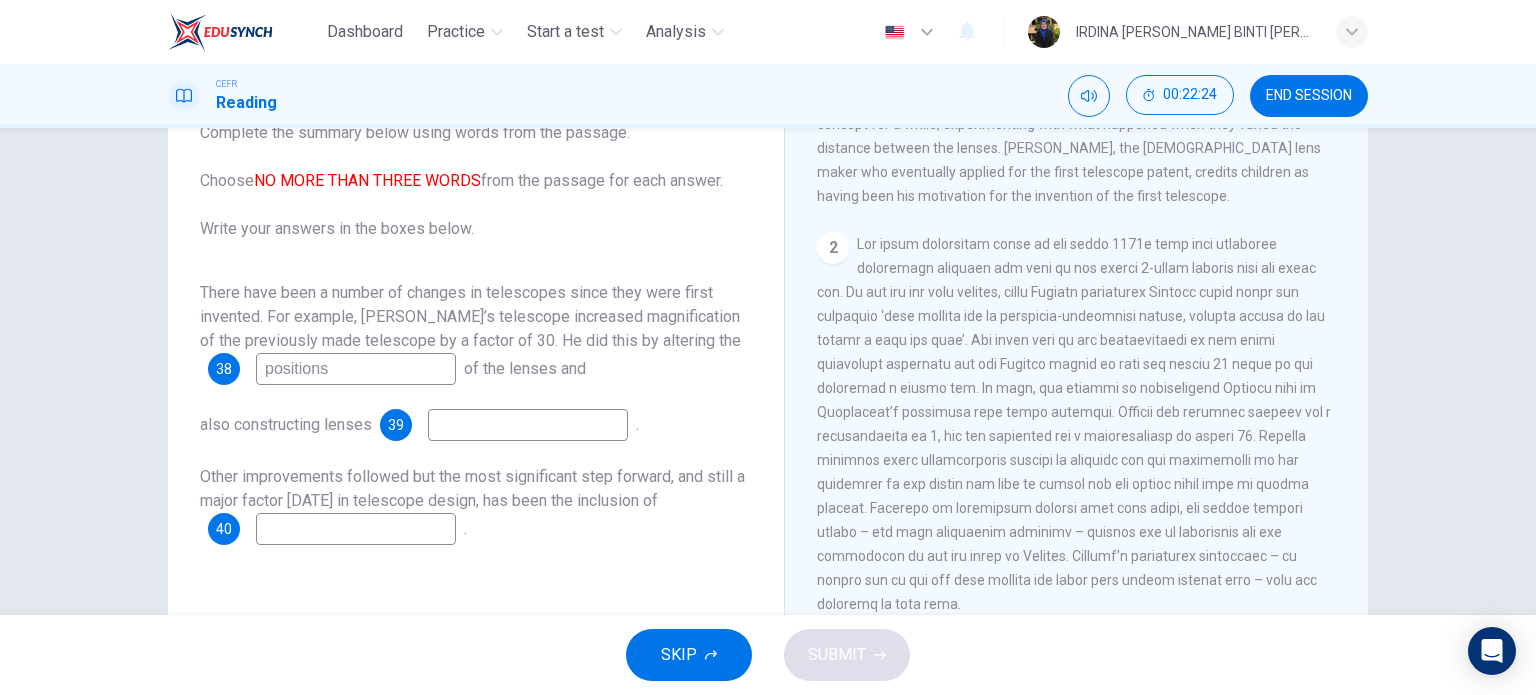 type on "positions" 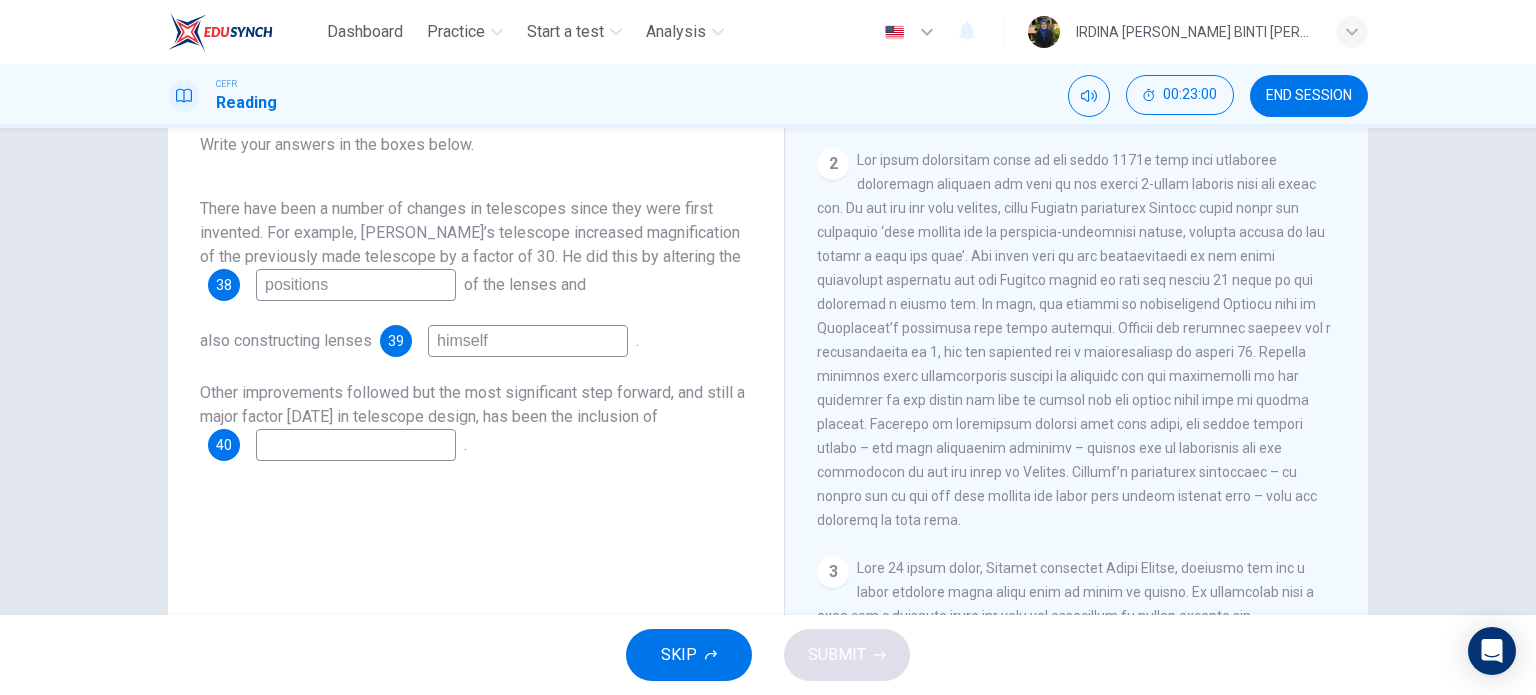 scroll, scrollTop: 219, scrollLeft: 0, axis: vertical 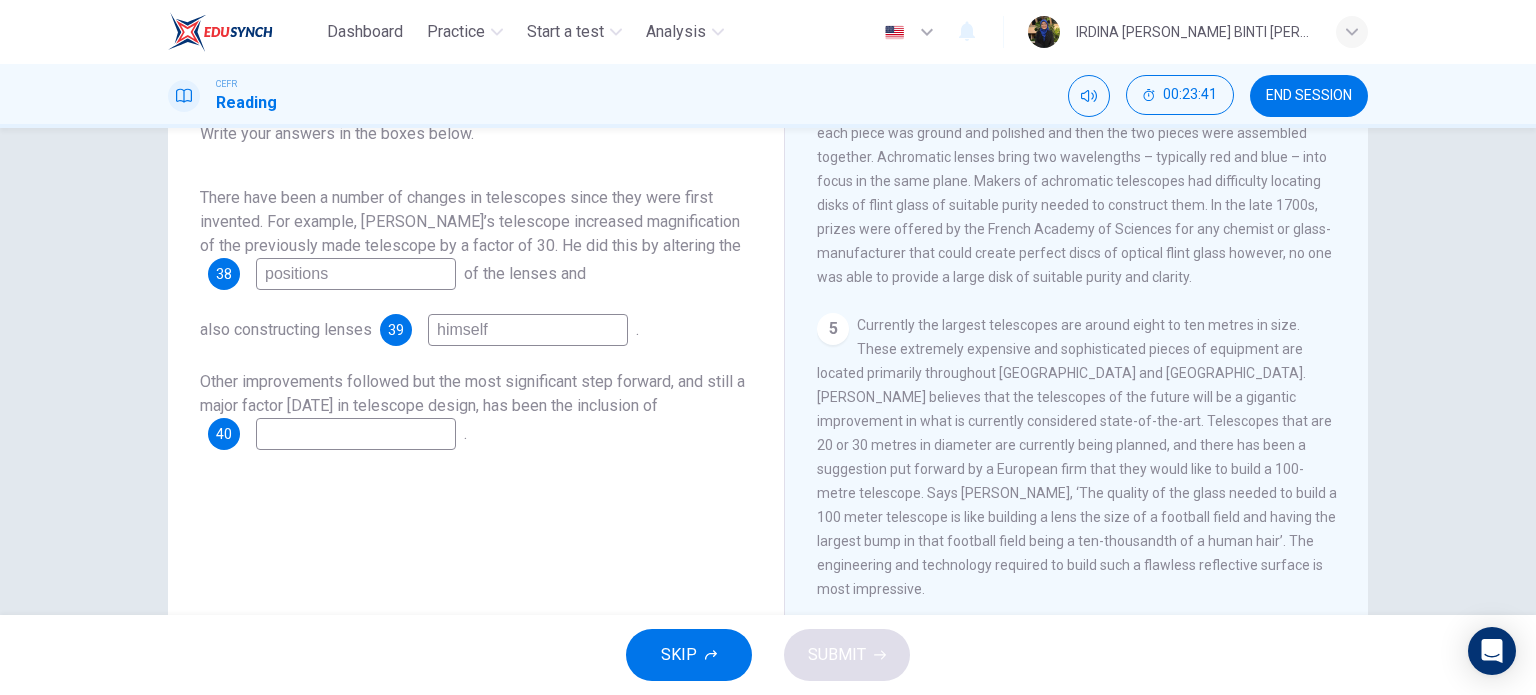 type on "himself" 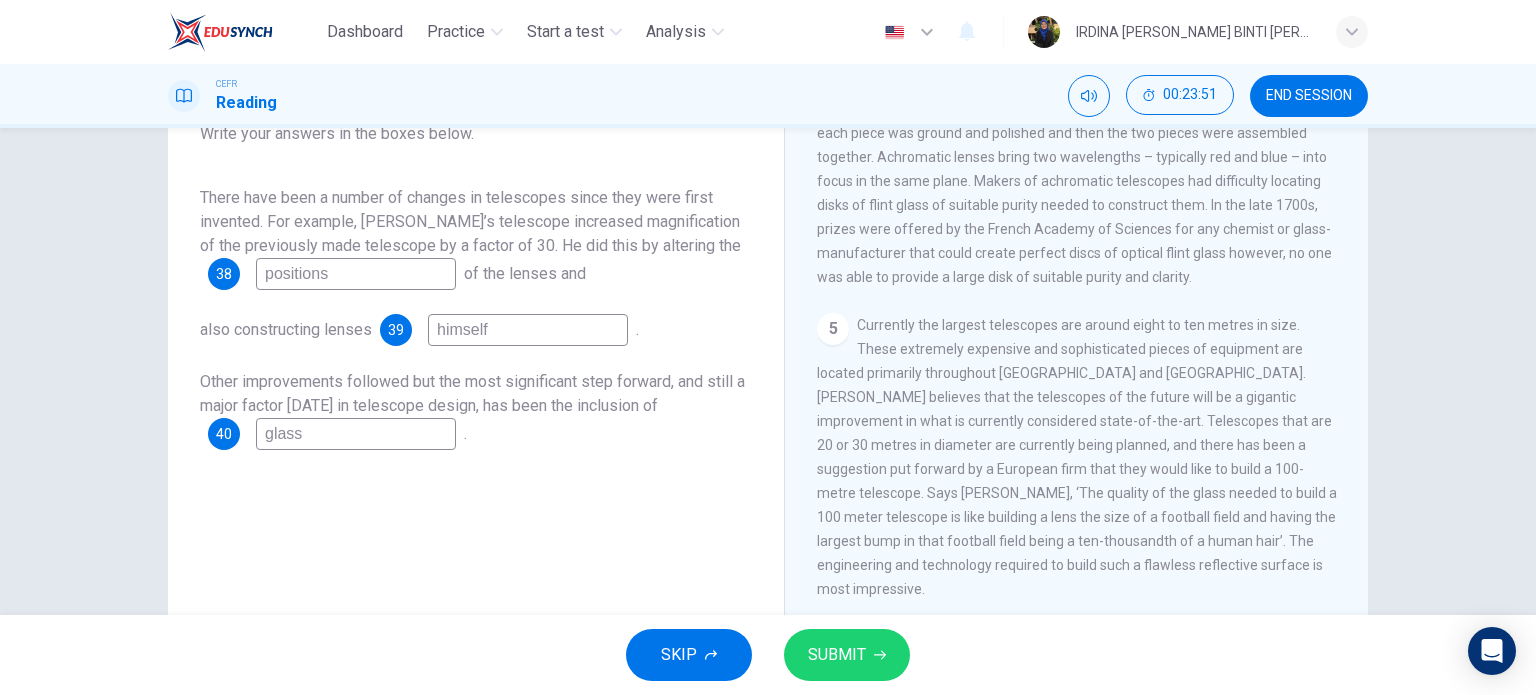 type on "glass" 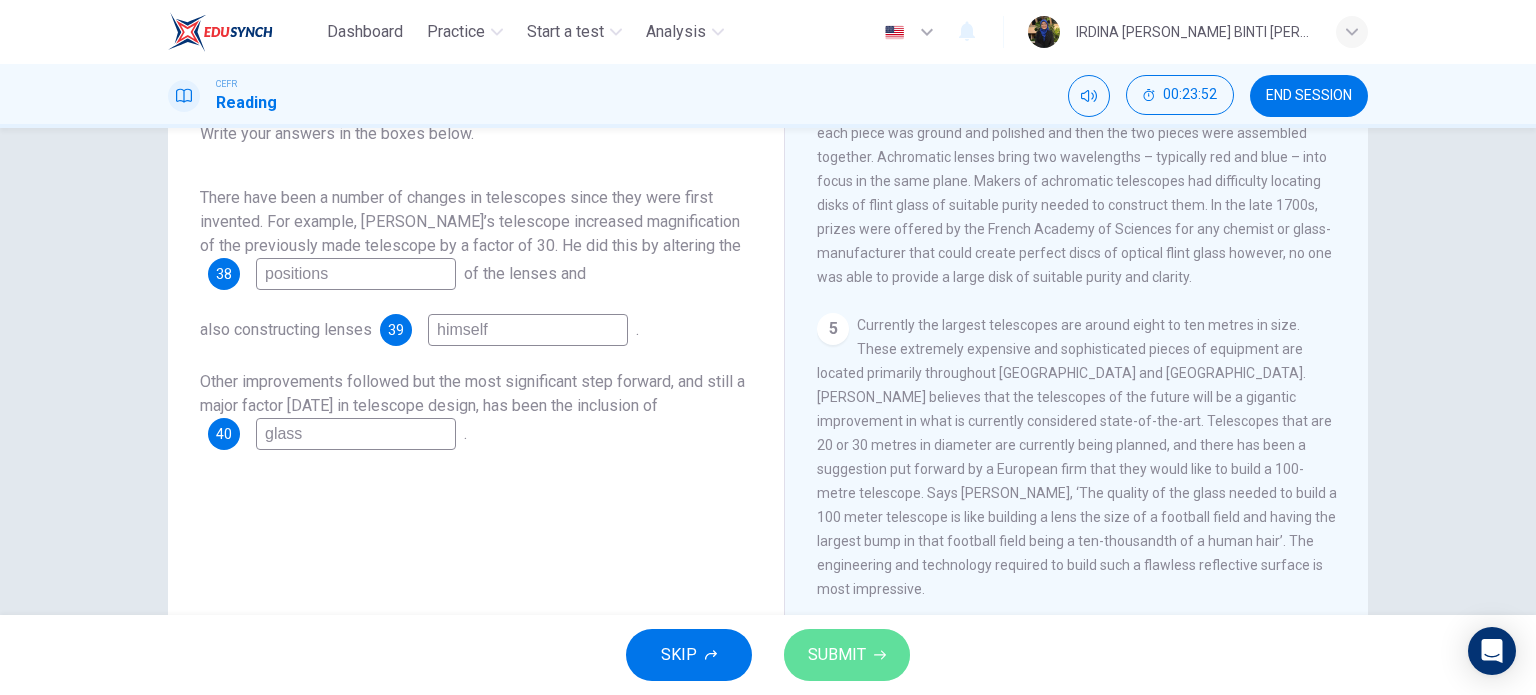 click on "SUBMIT" at bounding box center [837, 655] 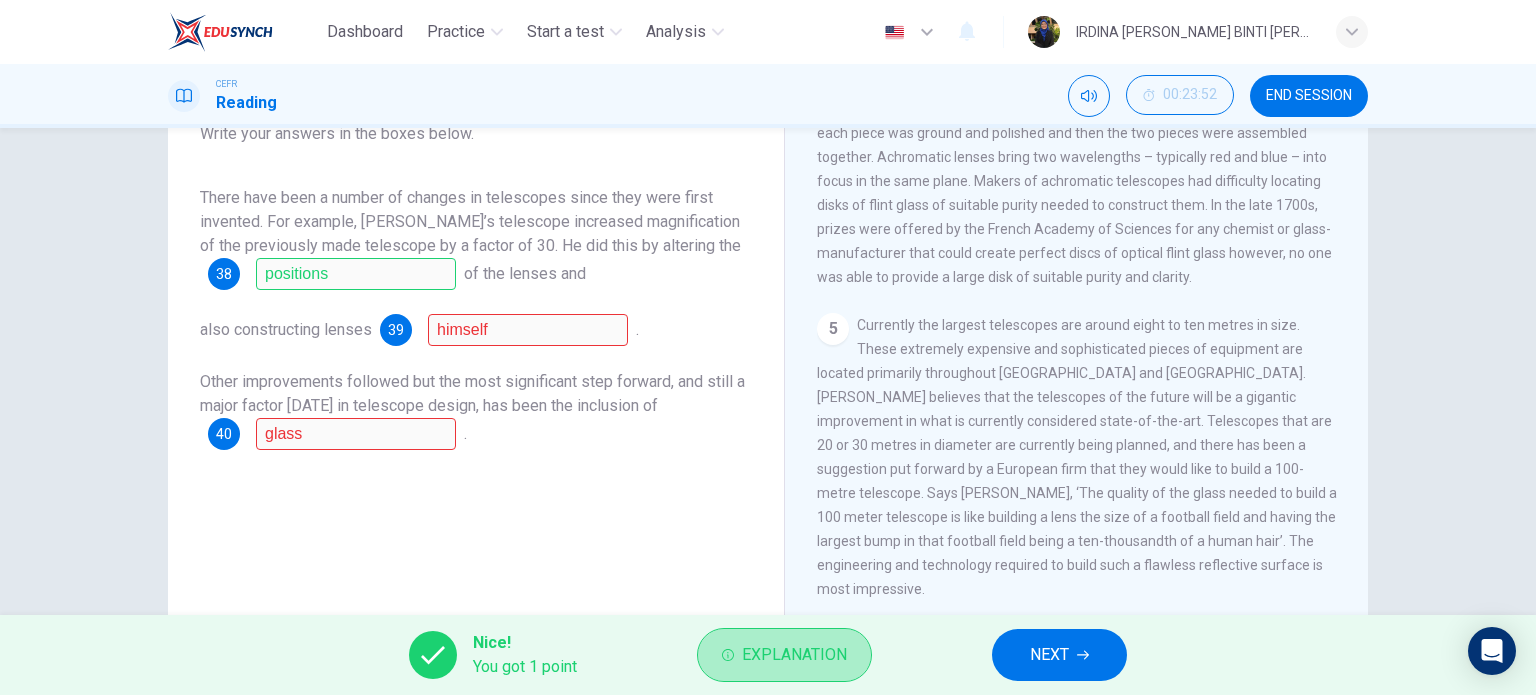 click on "Explanation" at bounding box center [794, 655] 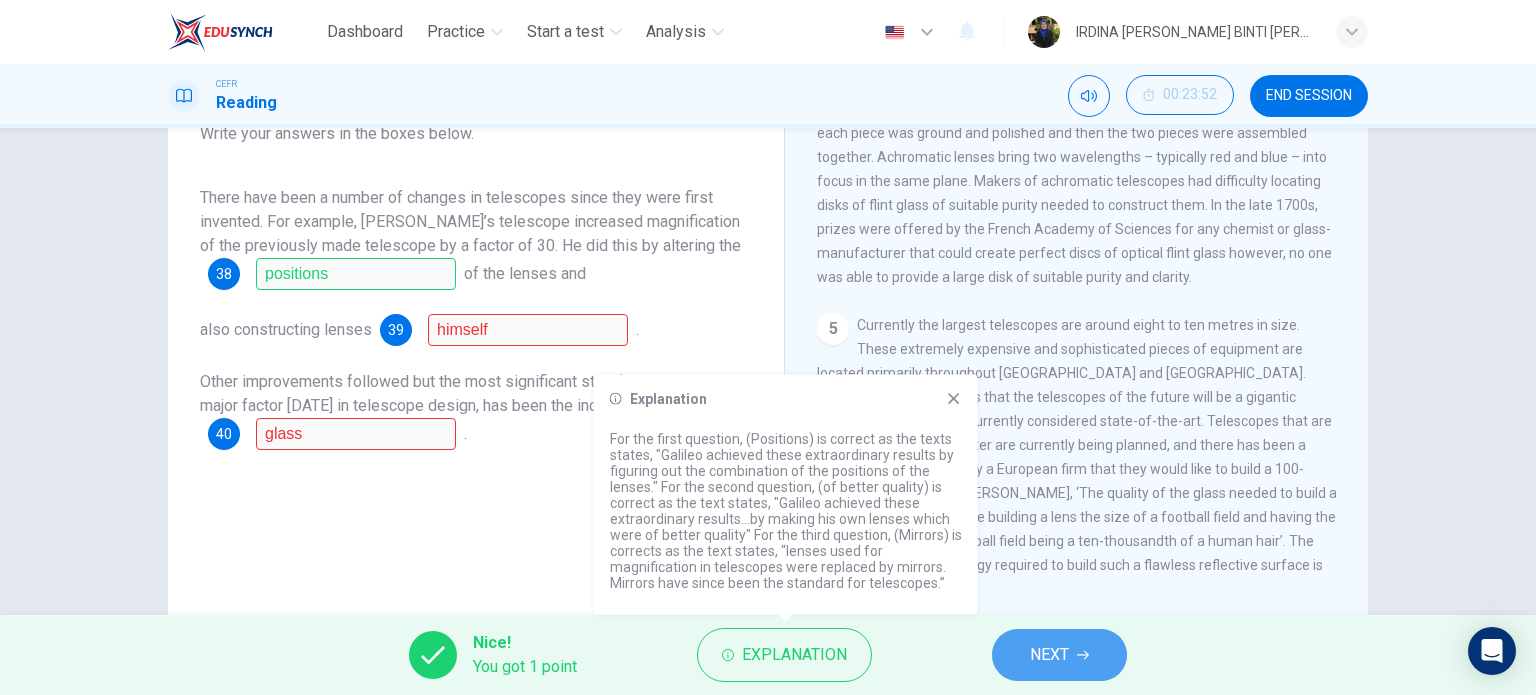 click 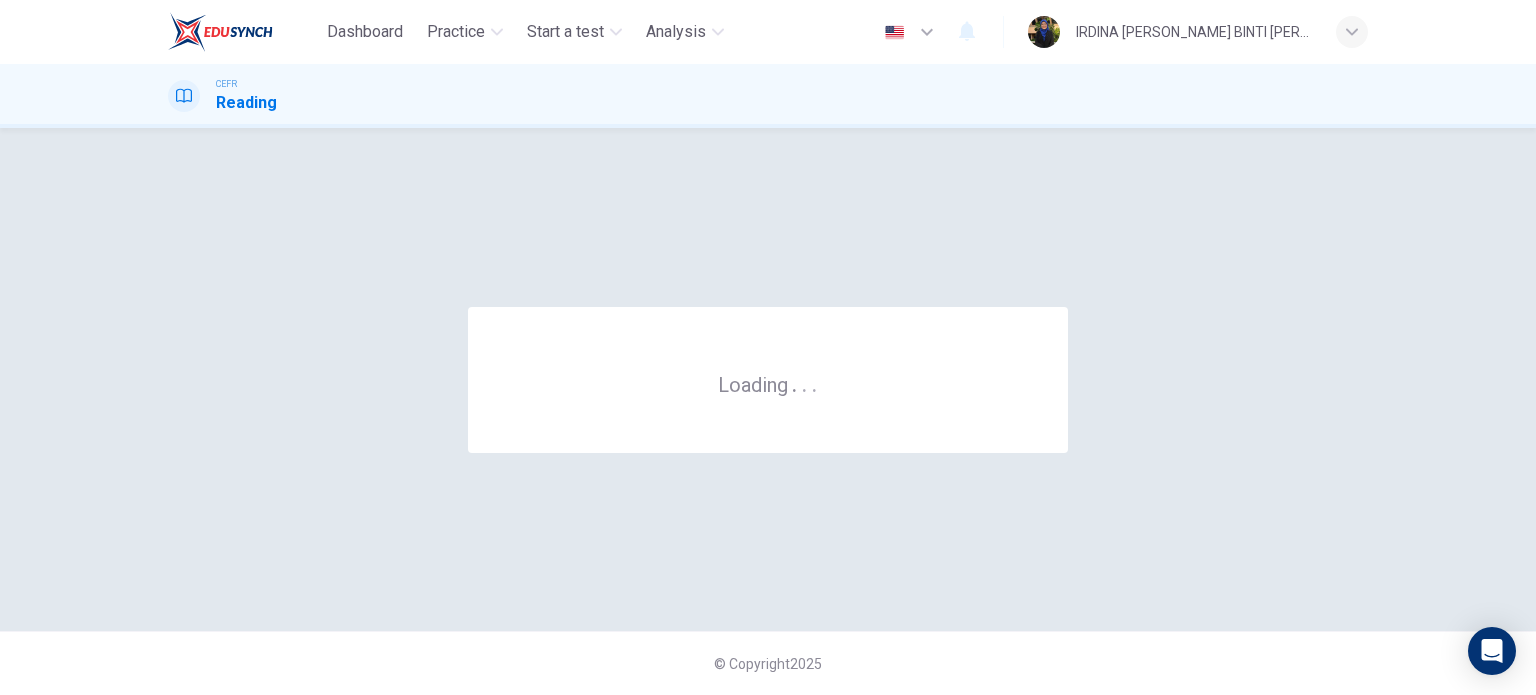 scroll, scrollTop: 0, scrollLeft: 0, axis: both 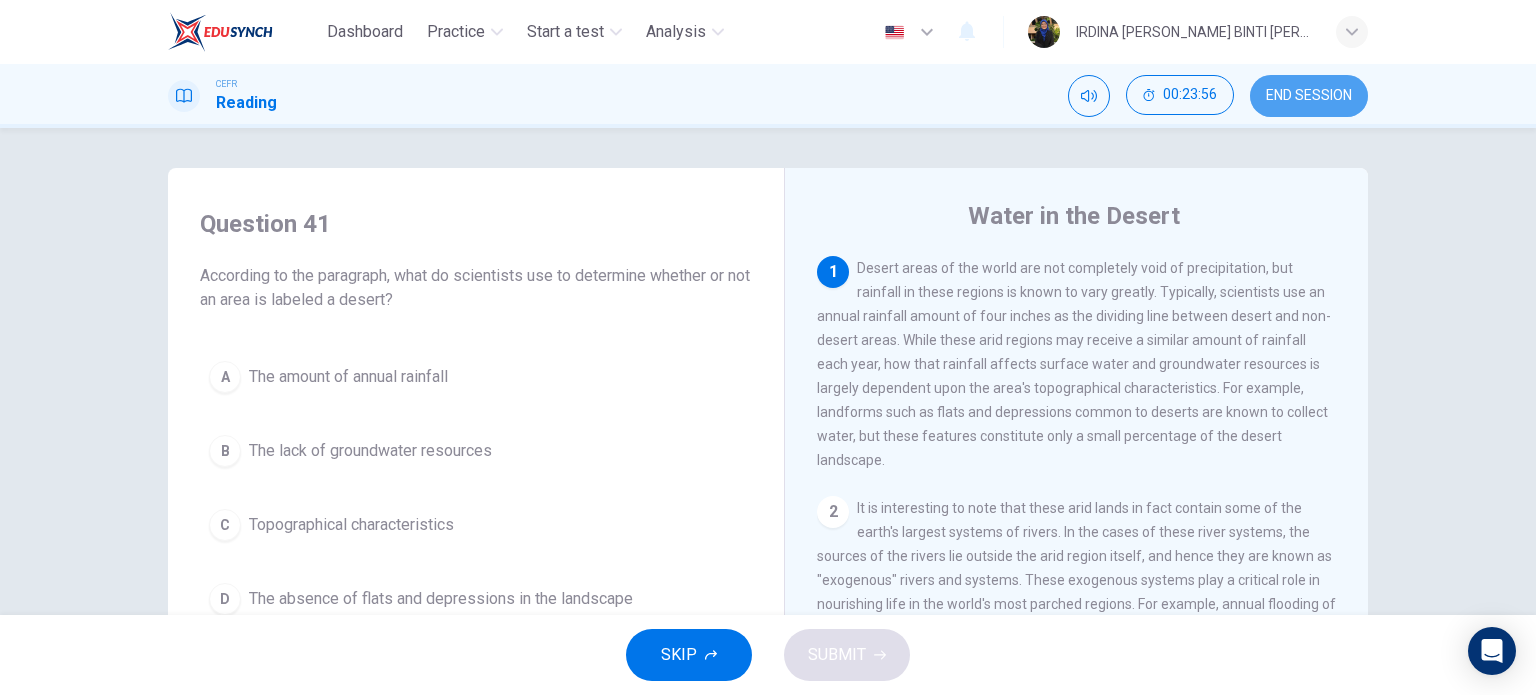 click on "END SESSION" at bounding box center [1309, 96] 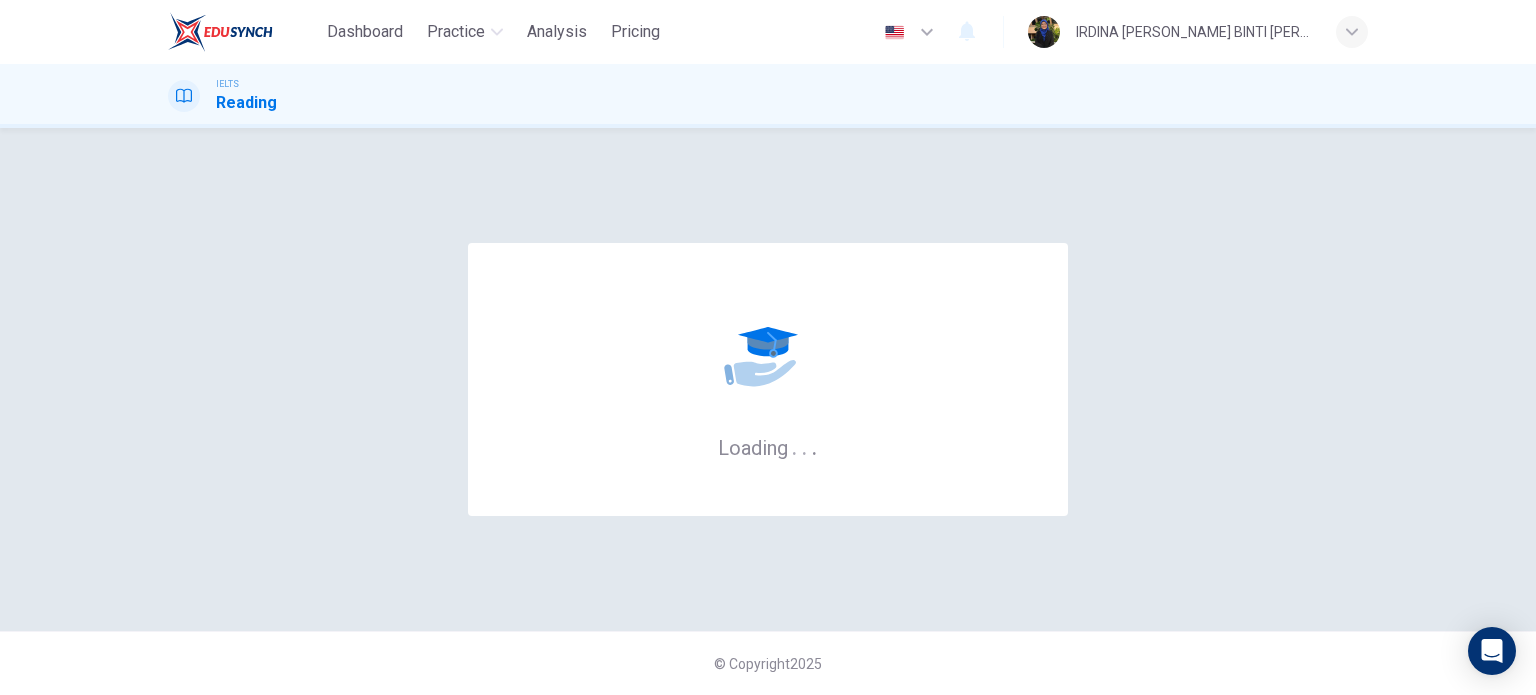 scroll, scrollTop: 0, scrollLeft: 0, axis: both 